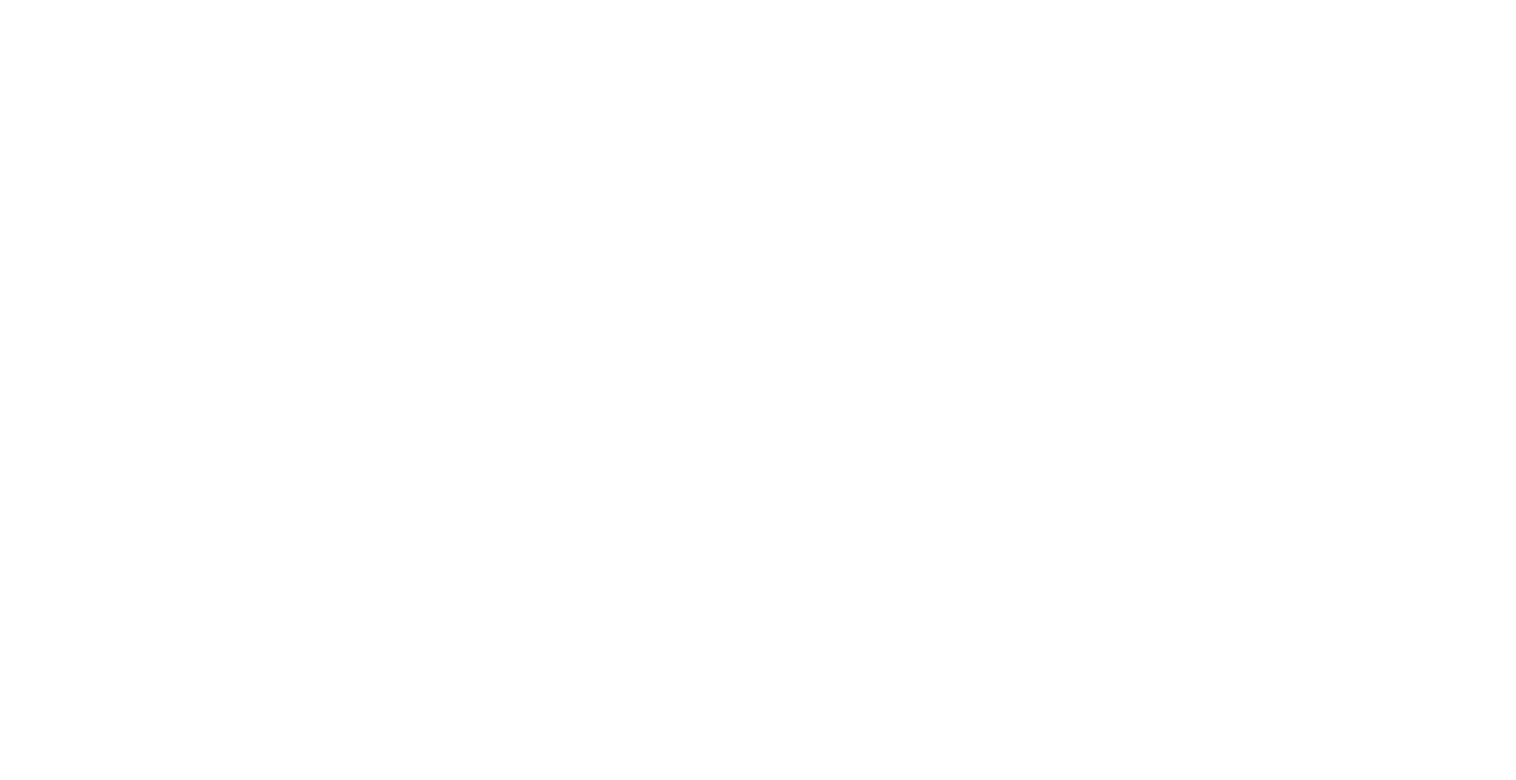 scroll, scrollTop: 0, scrollLeft: 0, axis: both 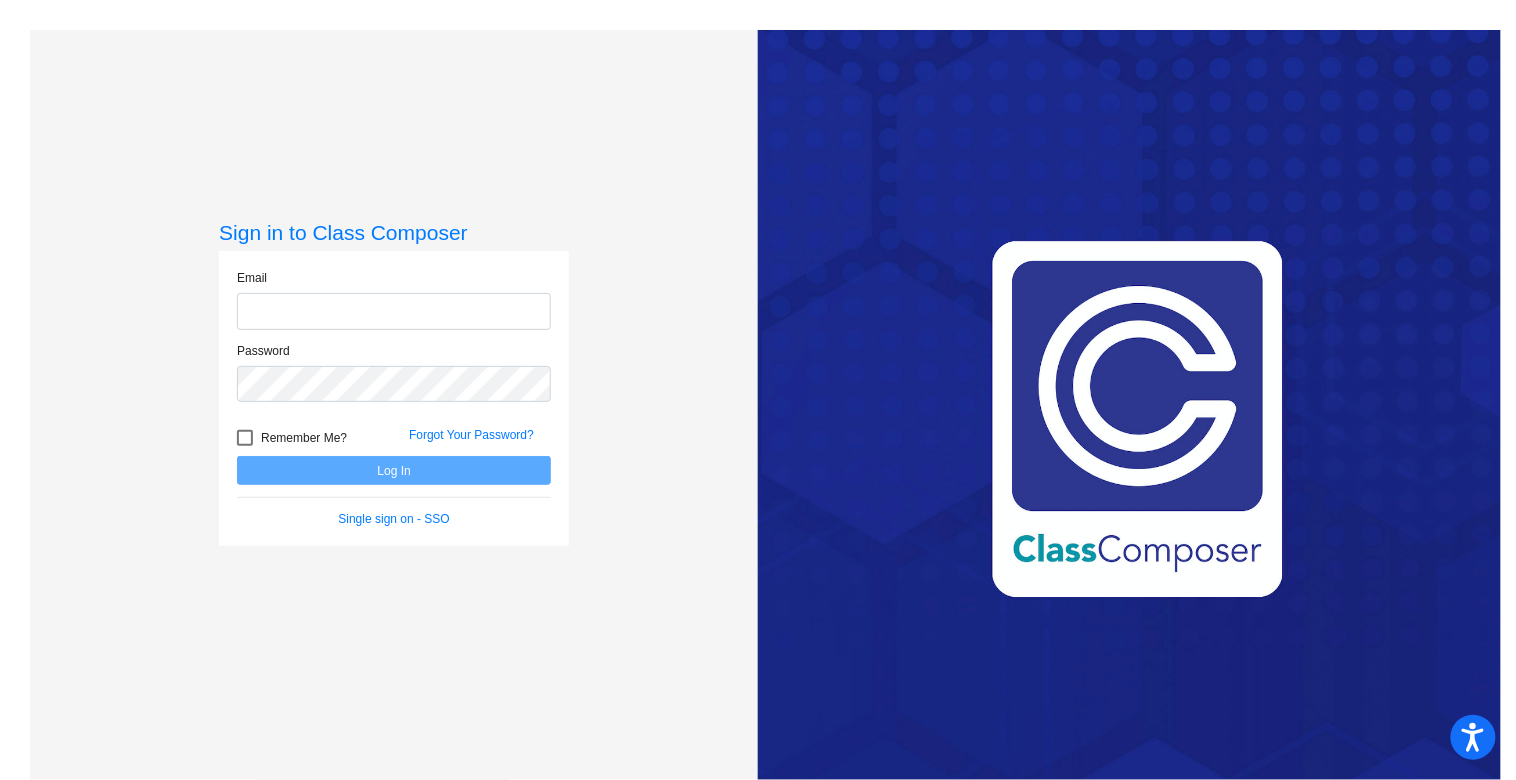 type on "[EMAIL]" 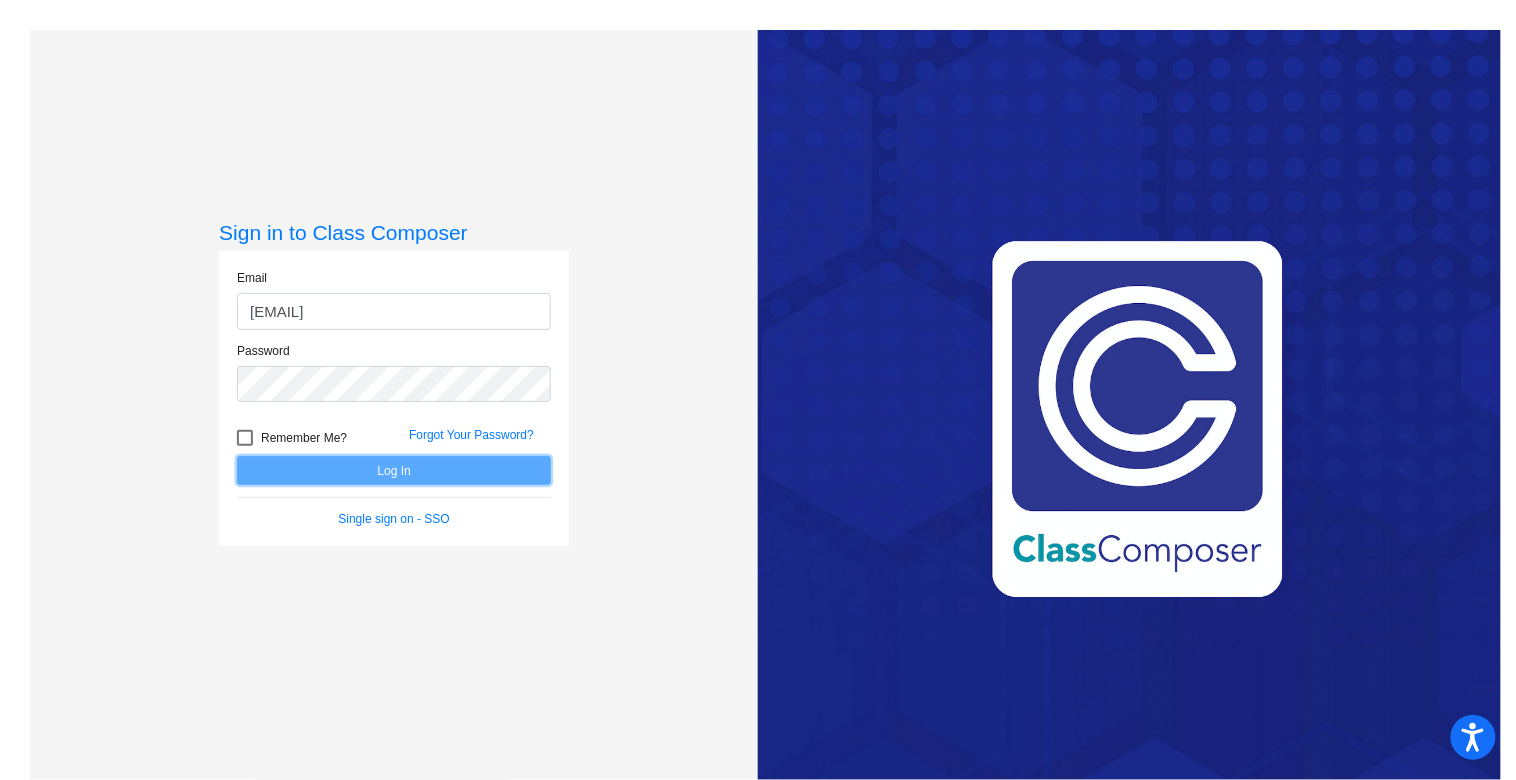 click on "Log In" 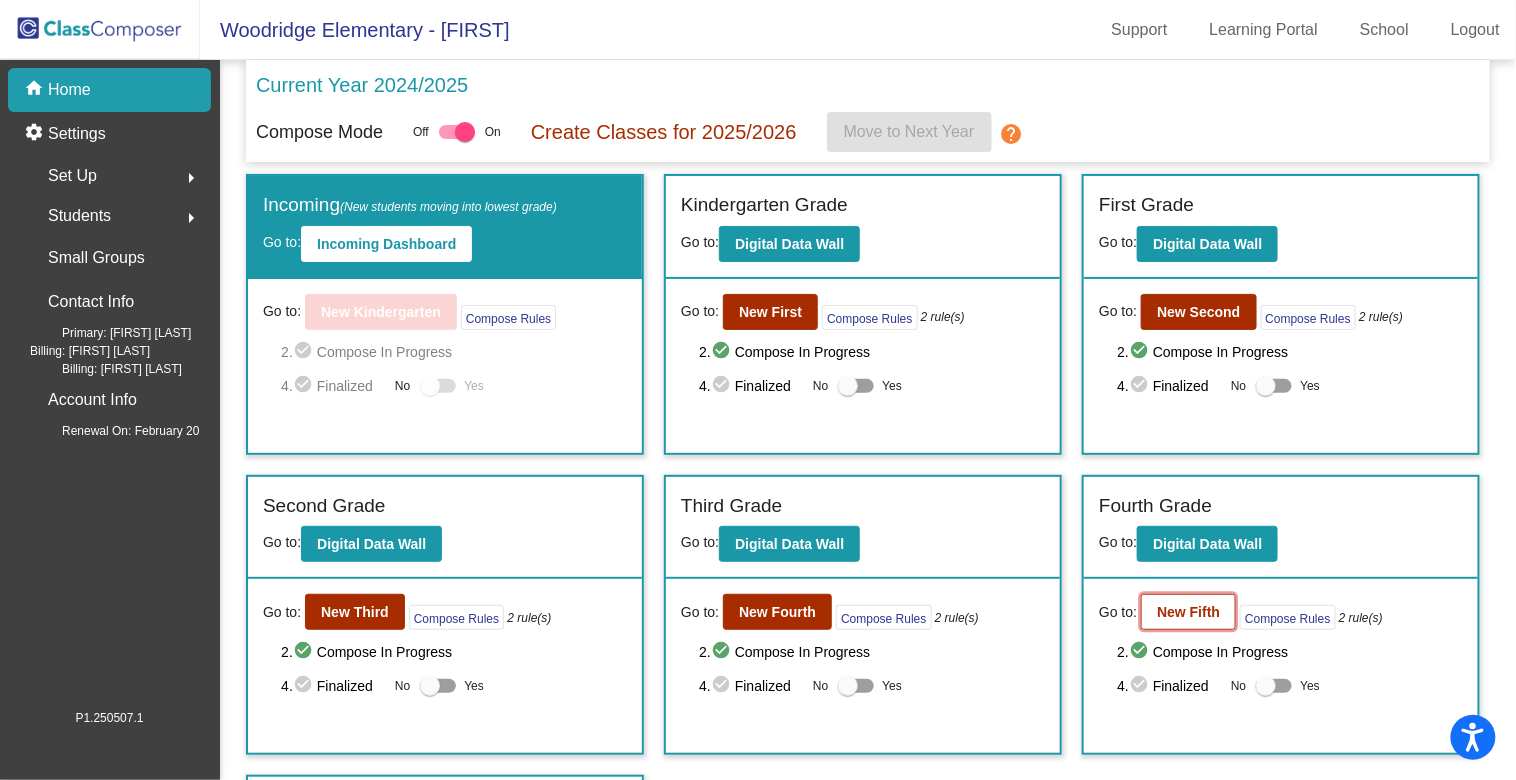 click on "New Fifth" 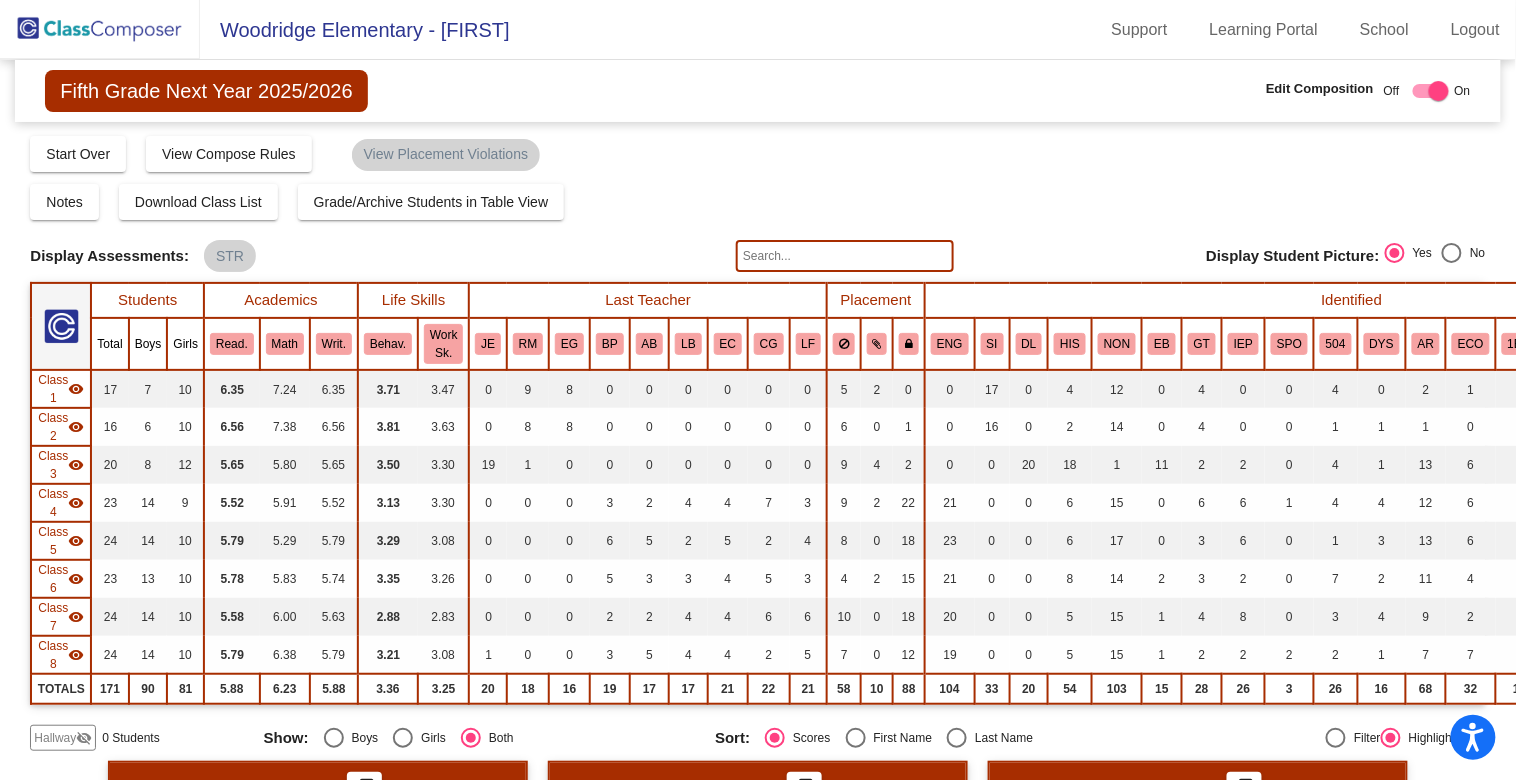 click 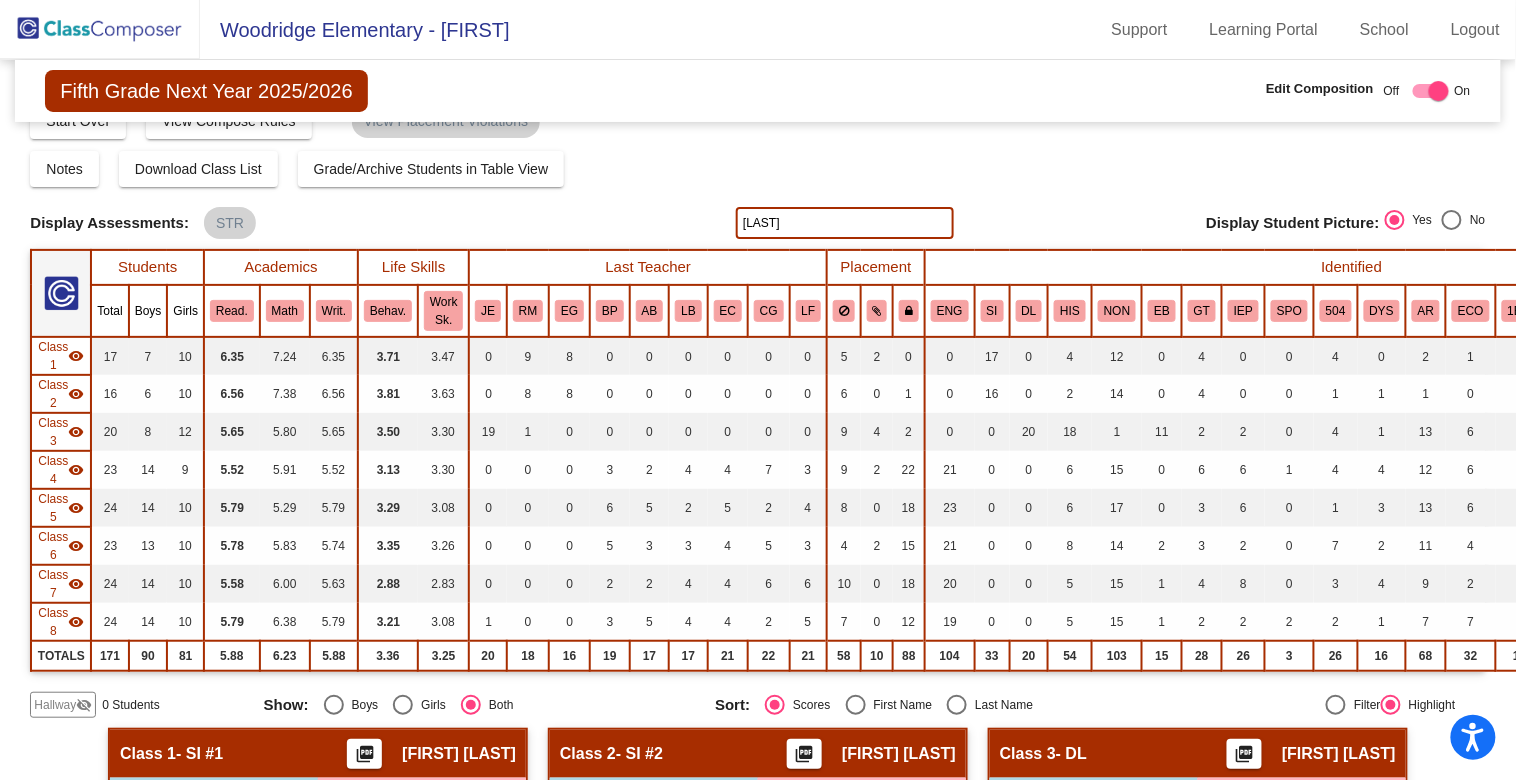 scroll, scrollTop: 0, scrollLeft: 0, axis: both 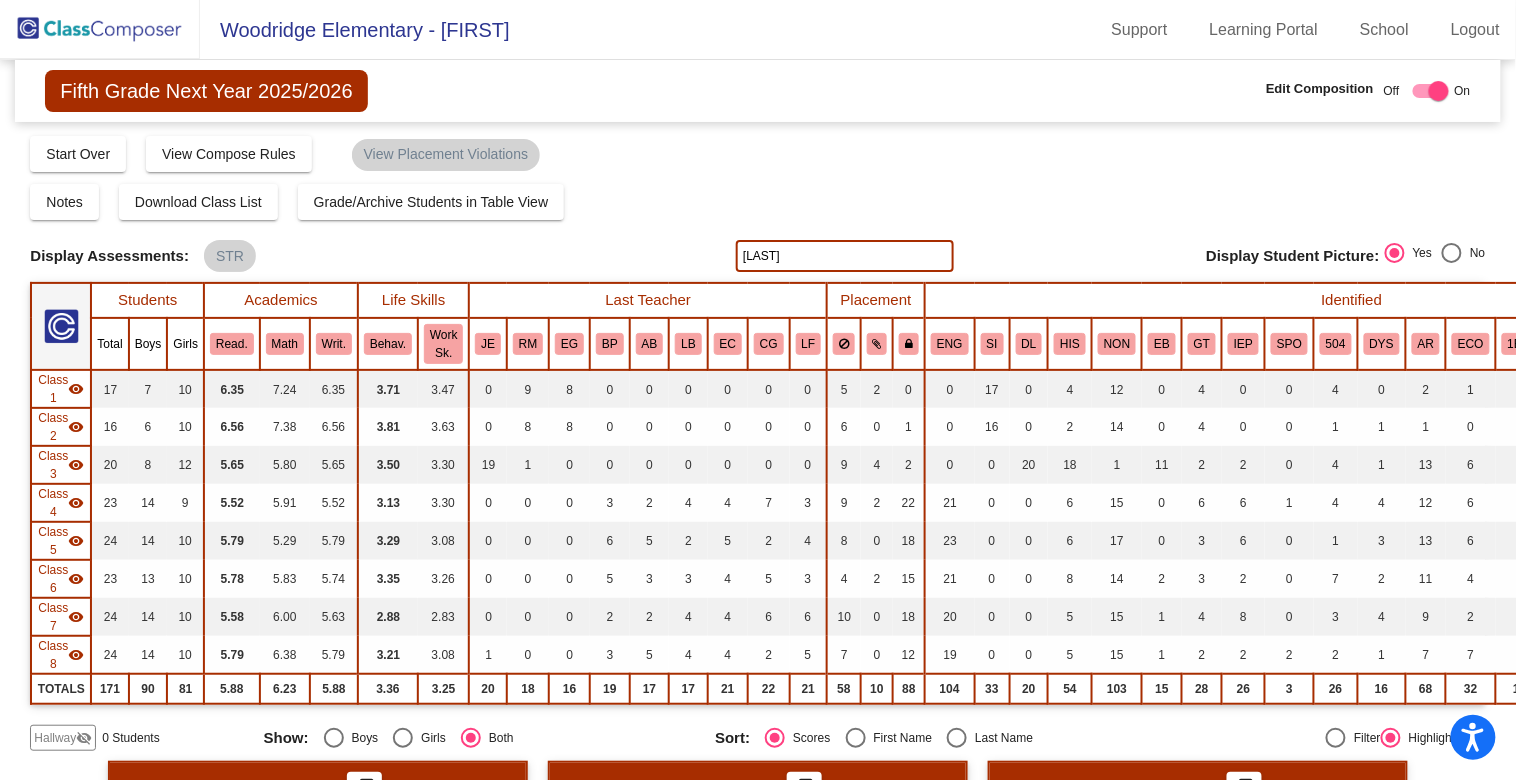 drag, startPoint x: 791, startPoint y: 261, endPoint x: 679, endPoint y: 258, distance: 112.04017 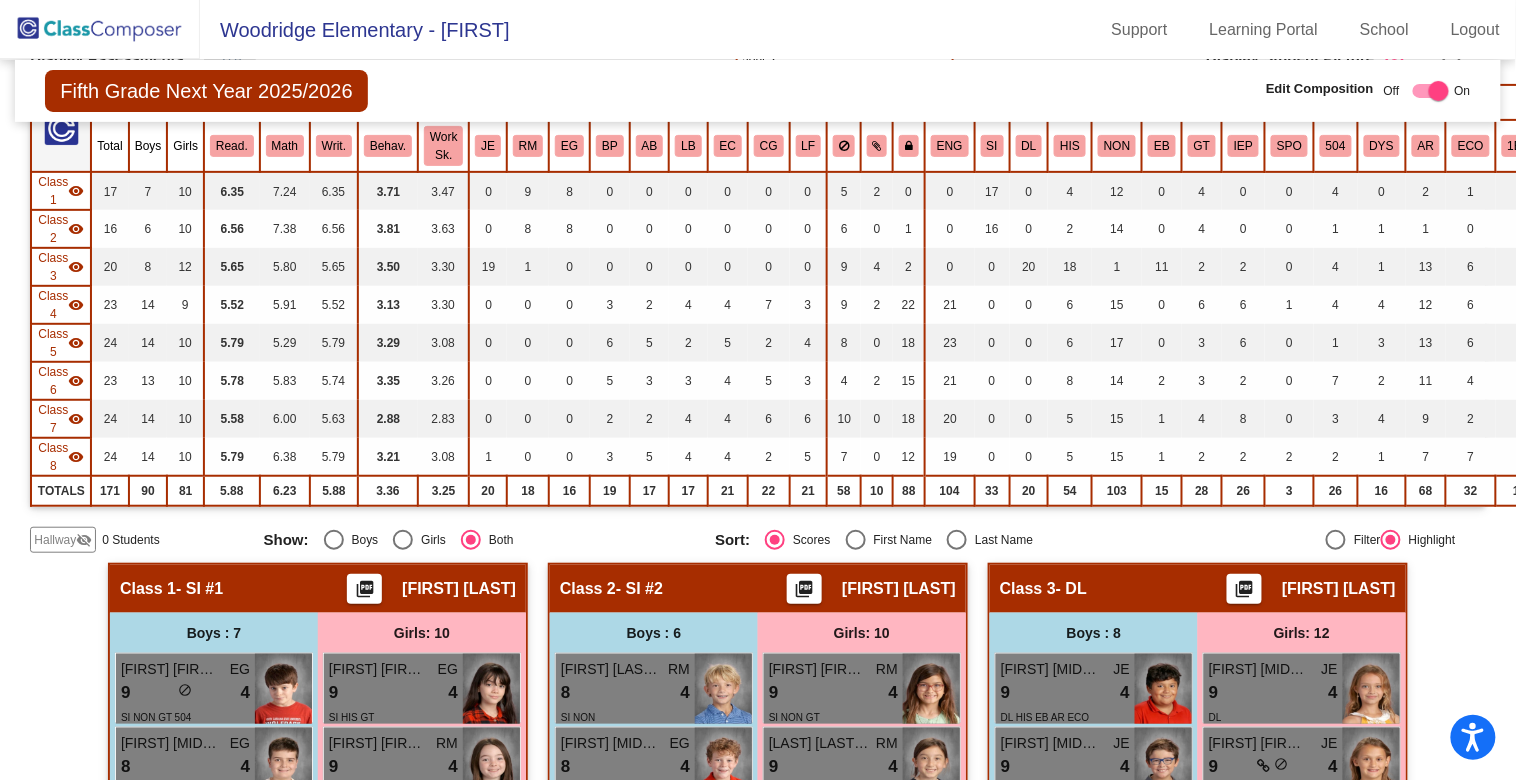 scroll, scrollTop: 0, scrollLeft: 0, axis: both 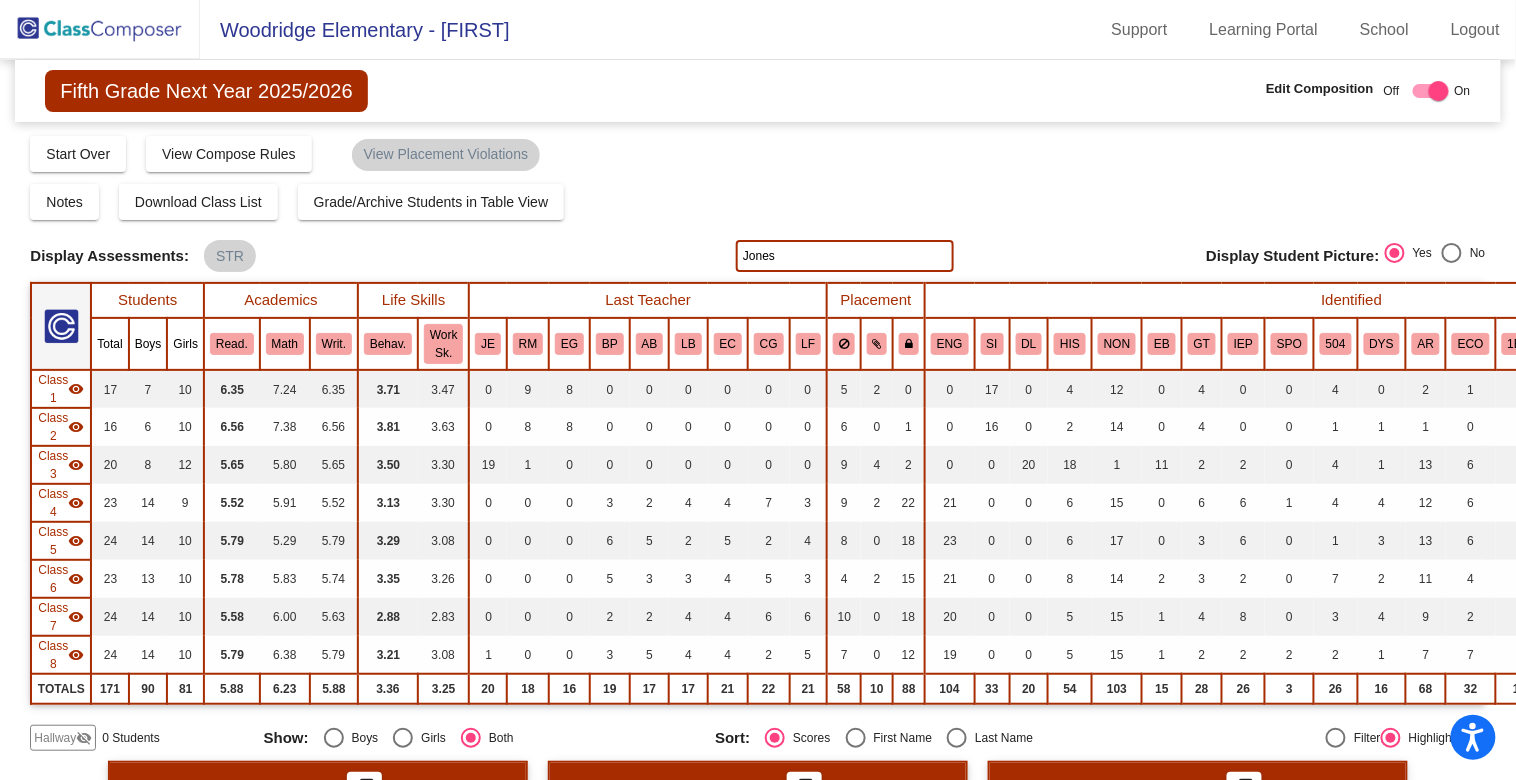 click on "Hallway" 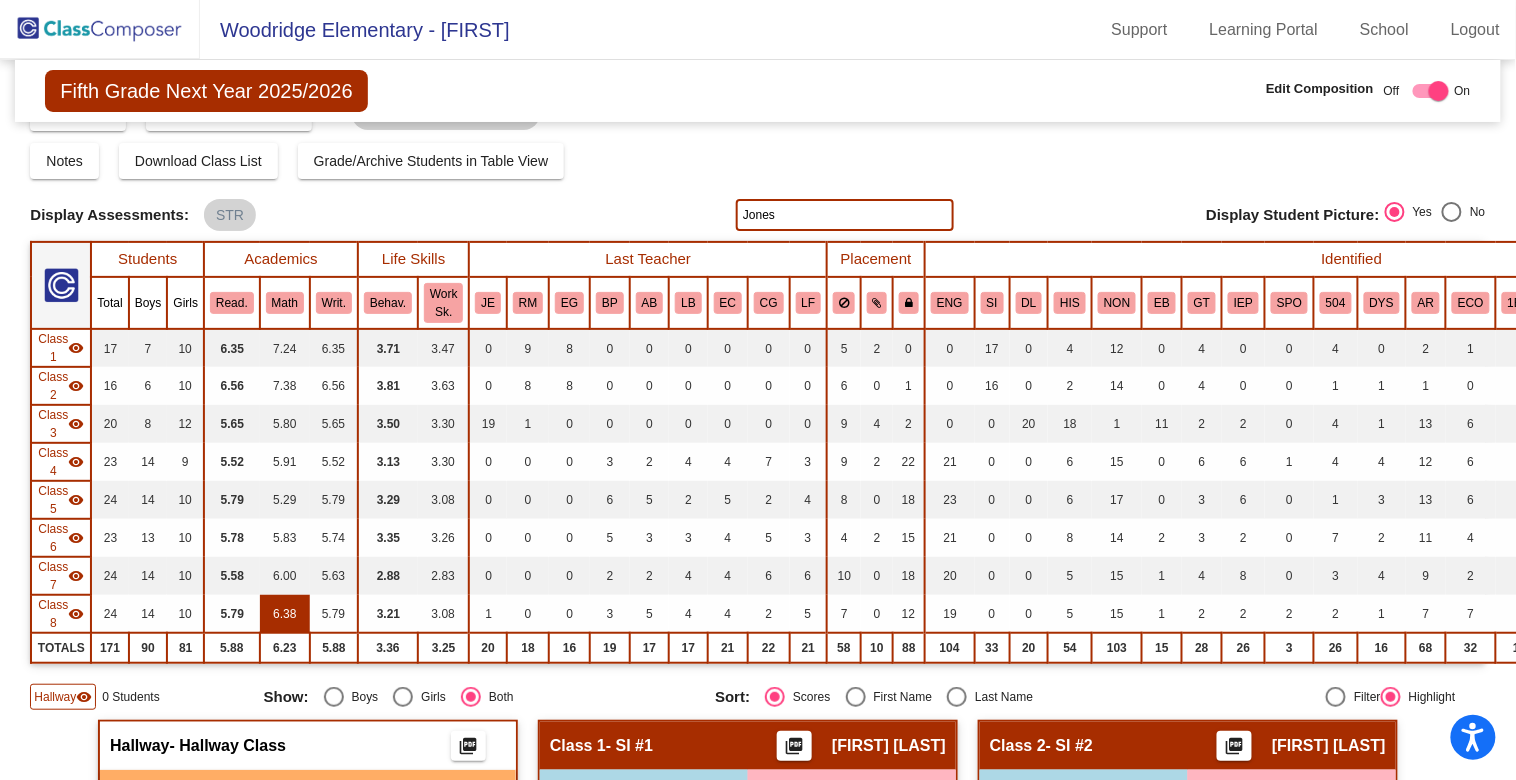 scroll, scrollTop: 0, scrollLeft: 0, axis: both 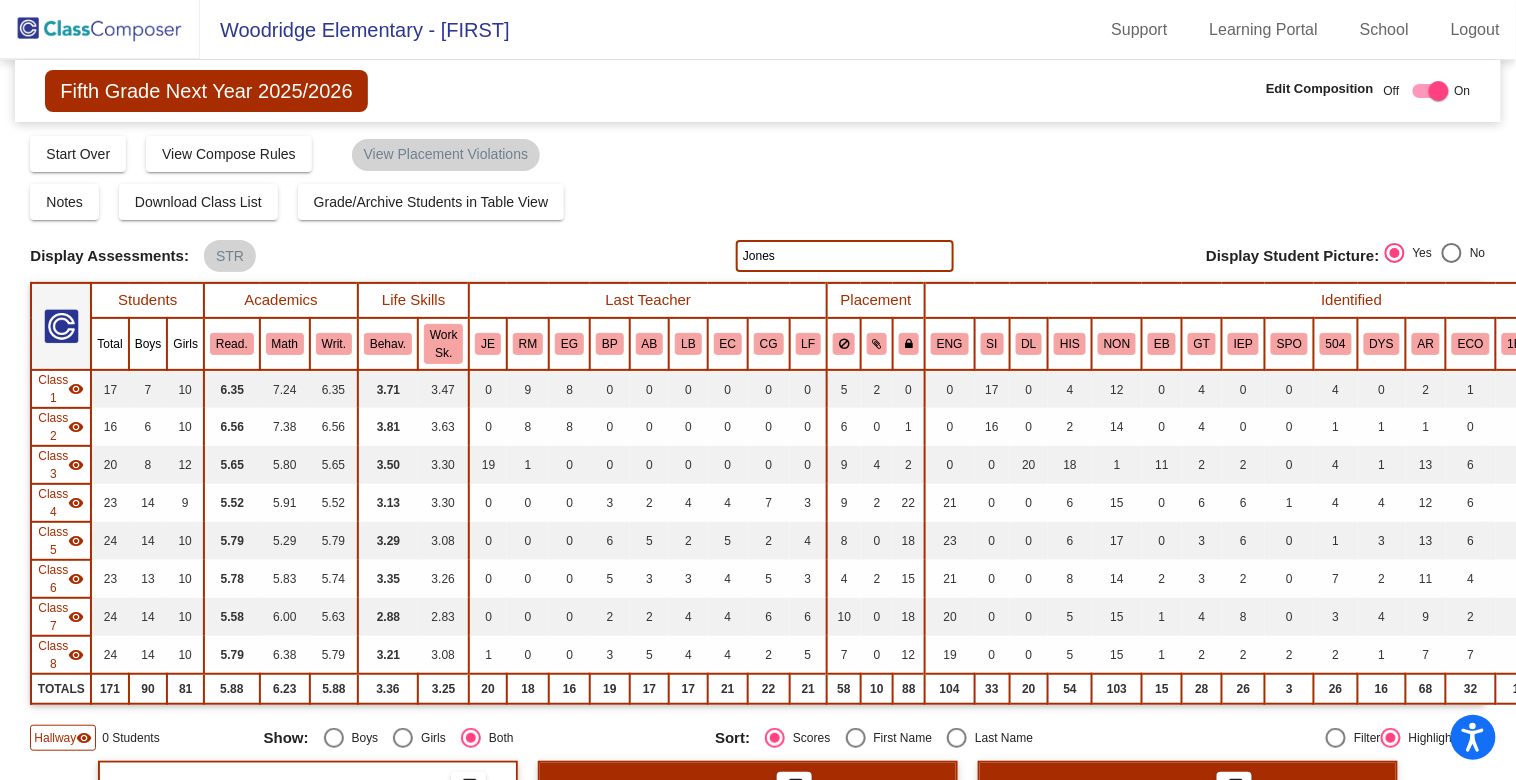 drag, startPoint x: 792, startPoint y: 260, endPoint x: 704, endPoint y: 248, distance: 88.814415 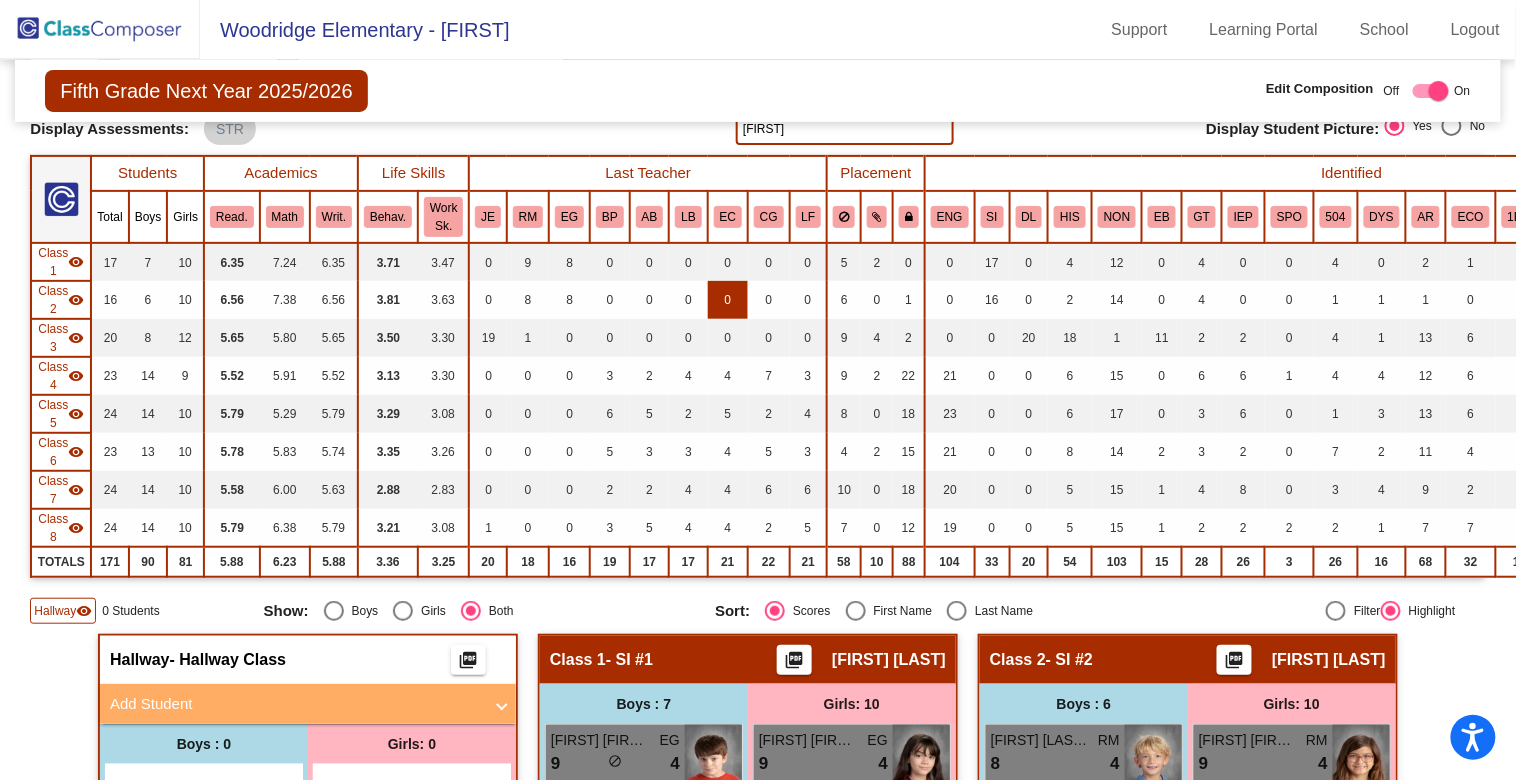 scroll, scrollTop: 108, scrollLeft: 0, axis: vertical 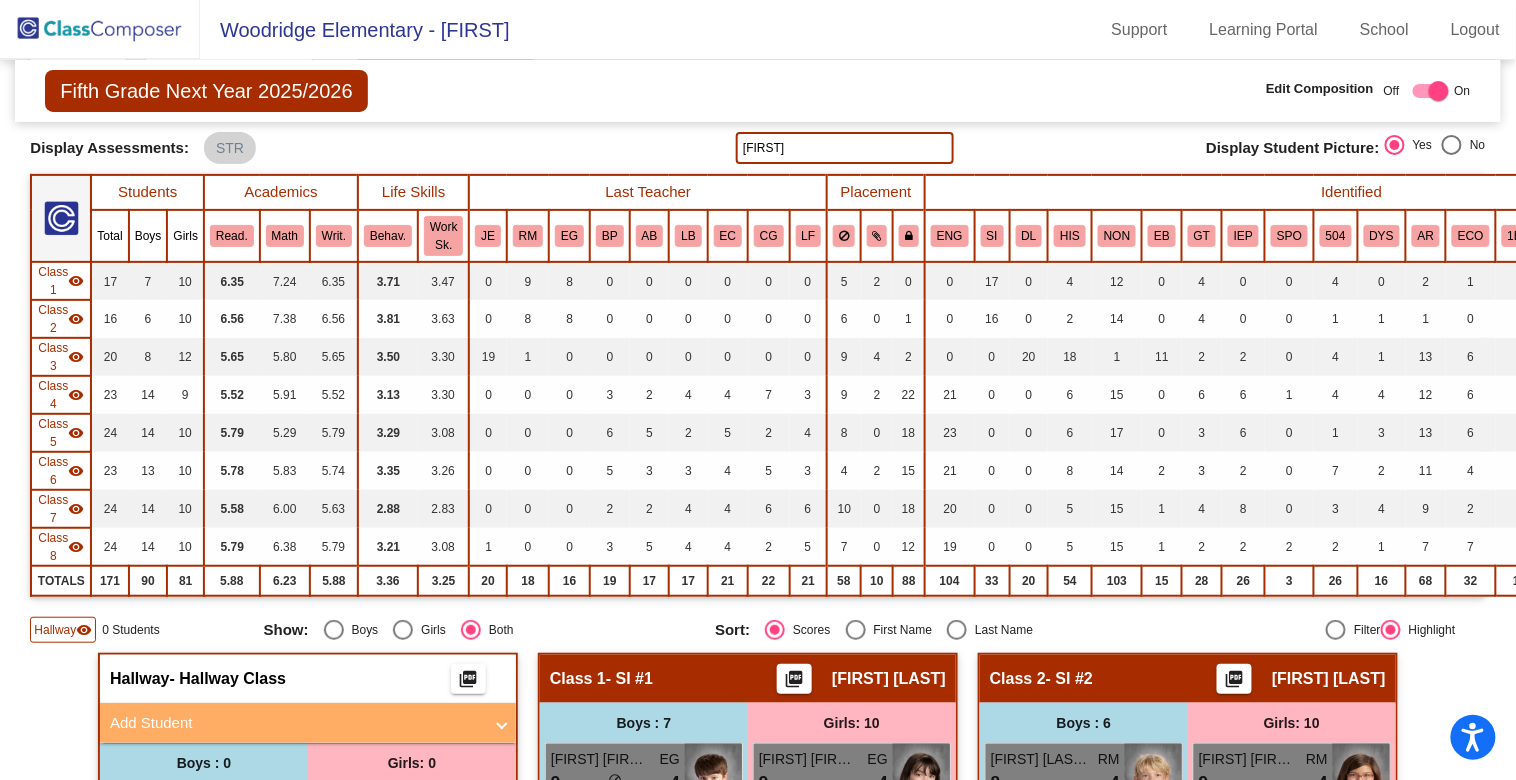 drag, startPoint x: 822, startPoint y: 147, endPoint x: 679, endPoint y: 141, distance: 143.12582 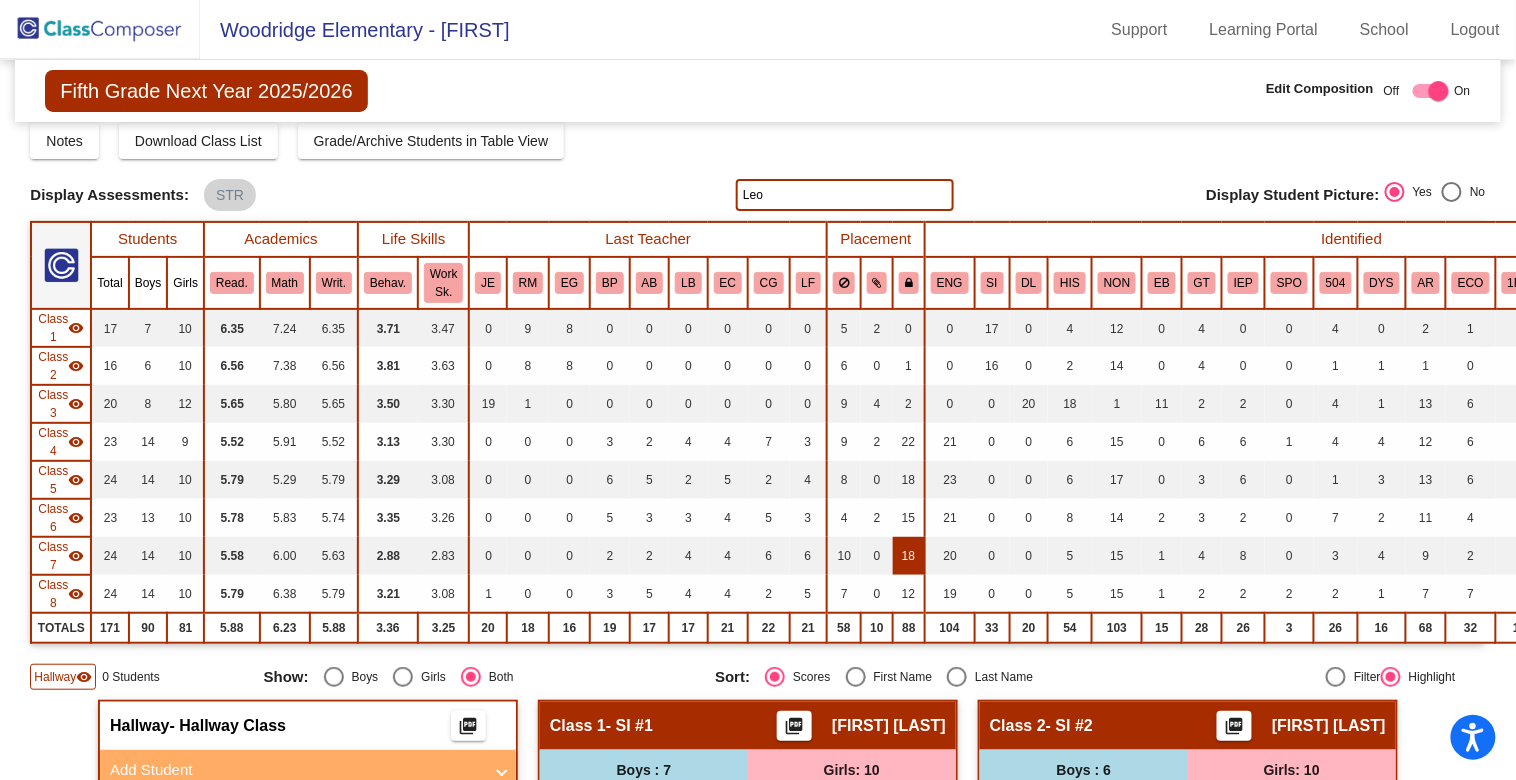 scroll, scrollTop: 0, scrollLeft: 0, axis: both 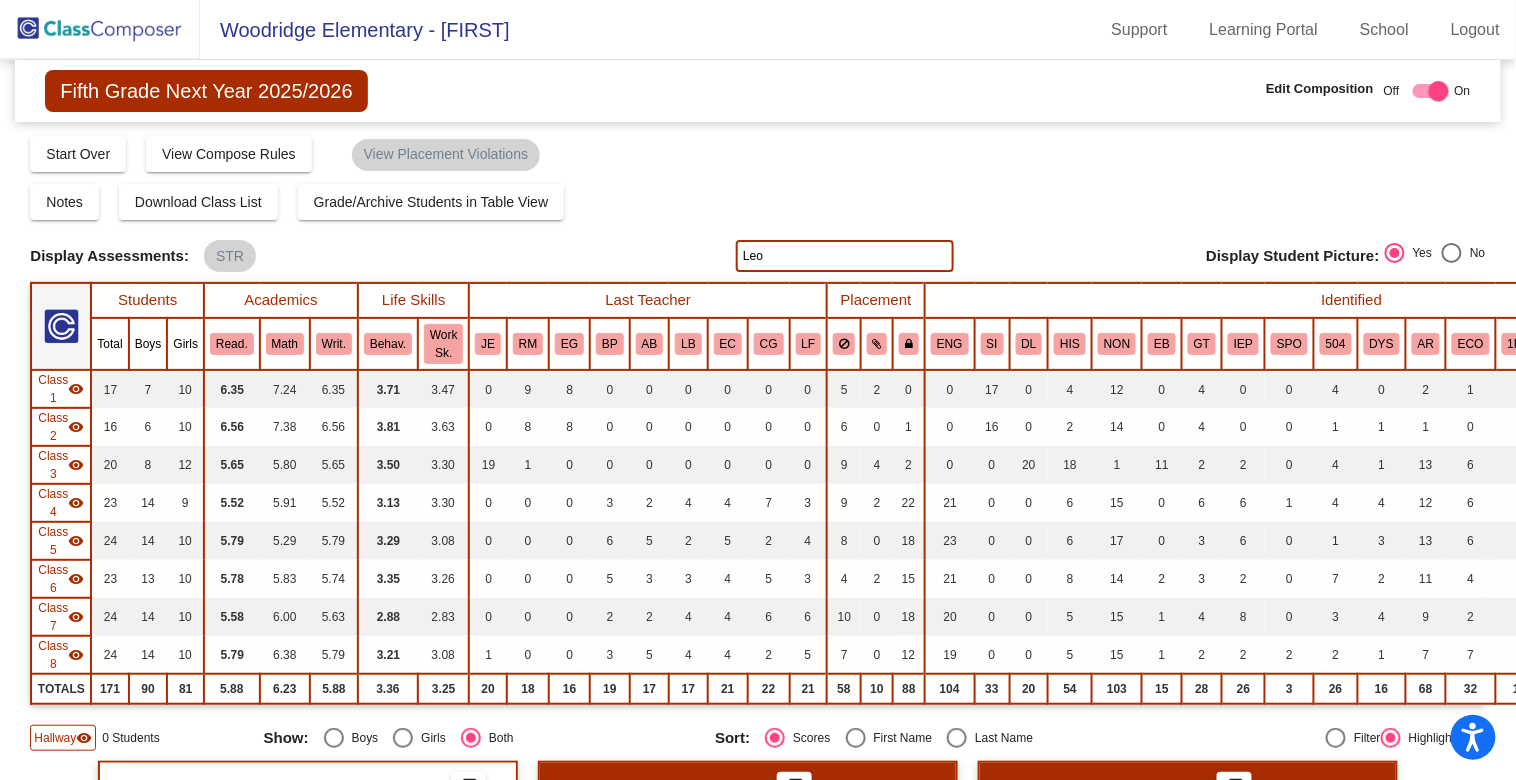 drag, startPoint x: 782, startPoint y: 250, endPoint x: 684, endPoint y: 246, distance: 98.0816 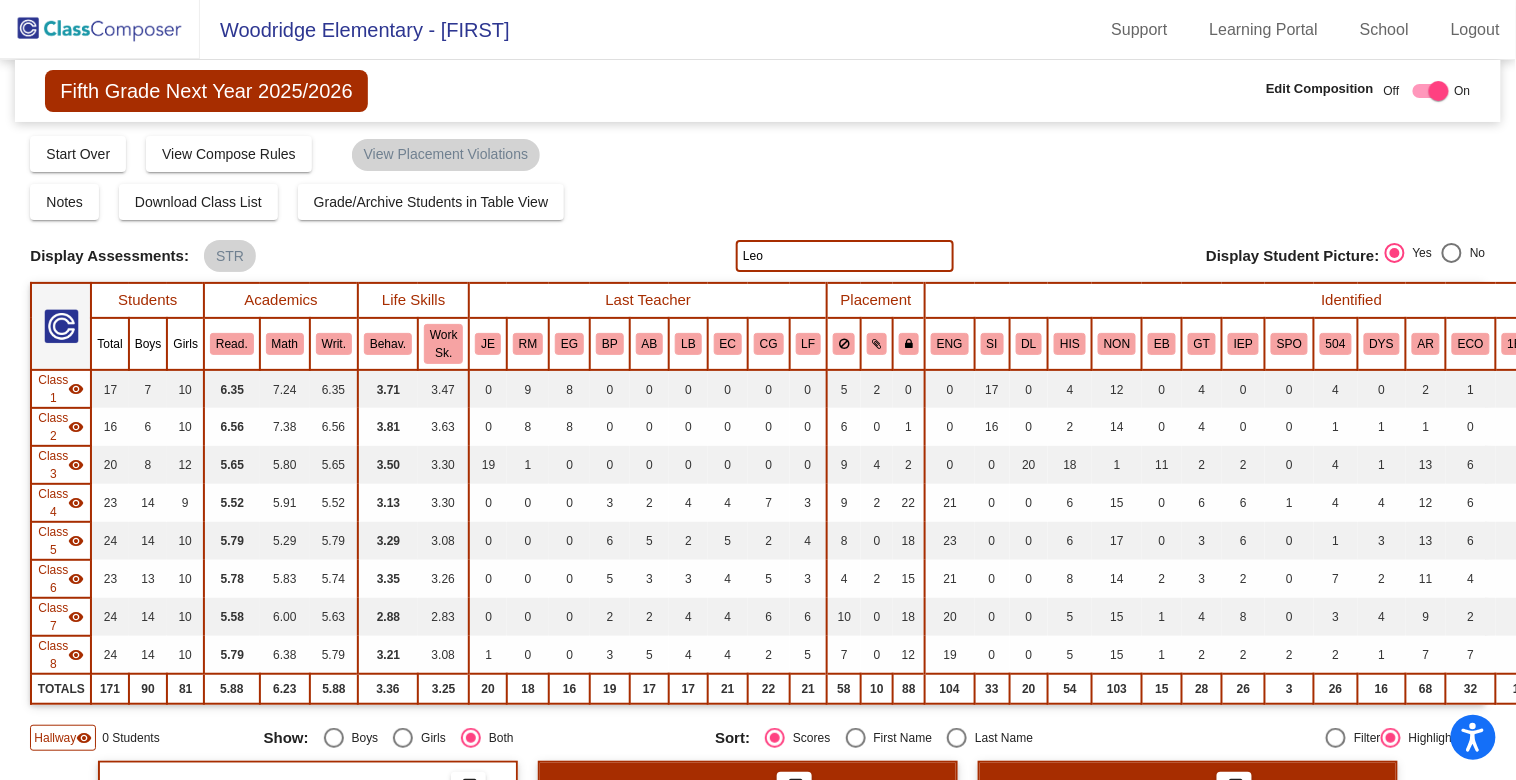 click on "Display Scores for Years:   2023 - 2024   2024 - 2025 Display Assessments: STR [LAST] Display Student Picture:    Yes     No" 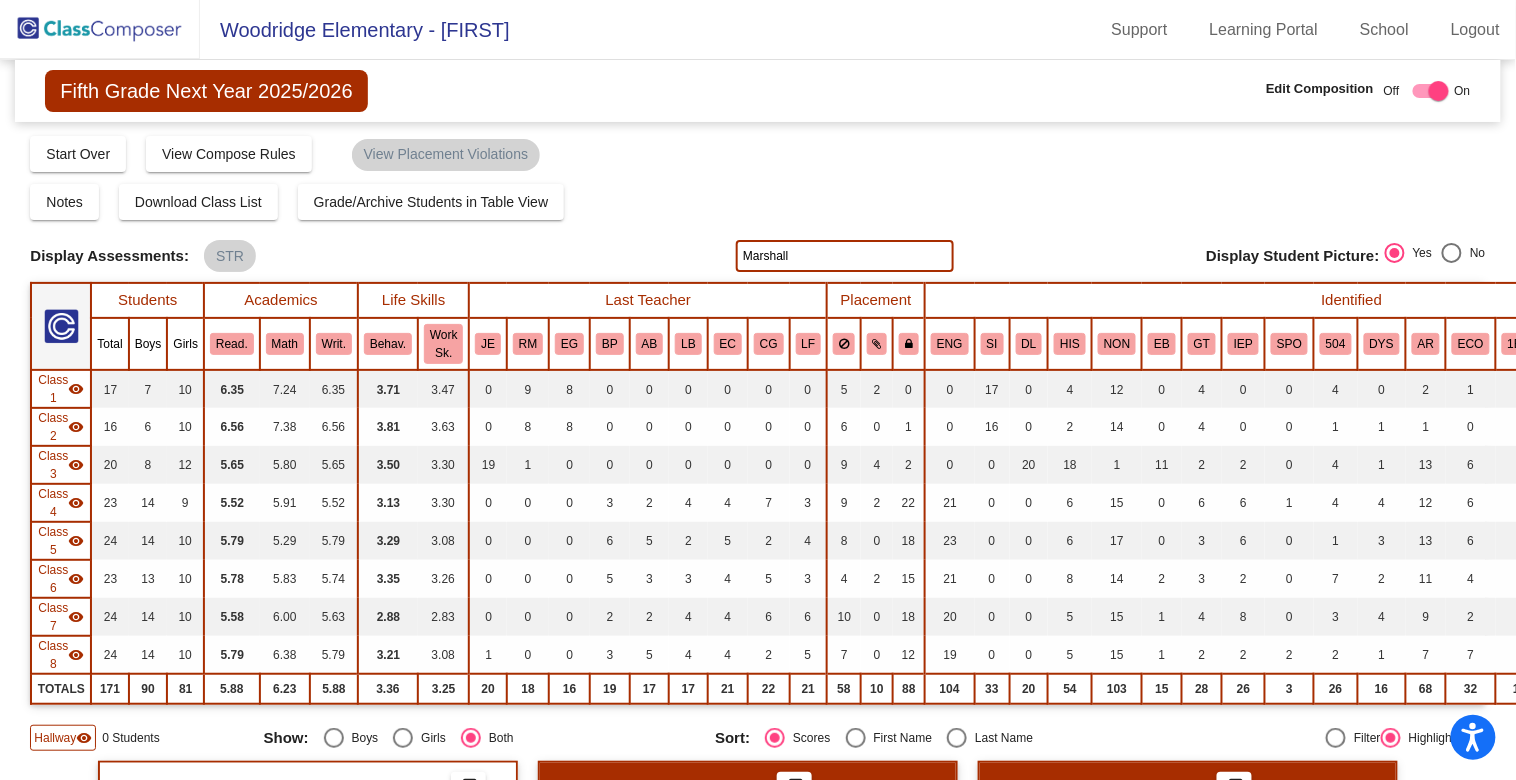 type on "Marshall" 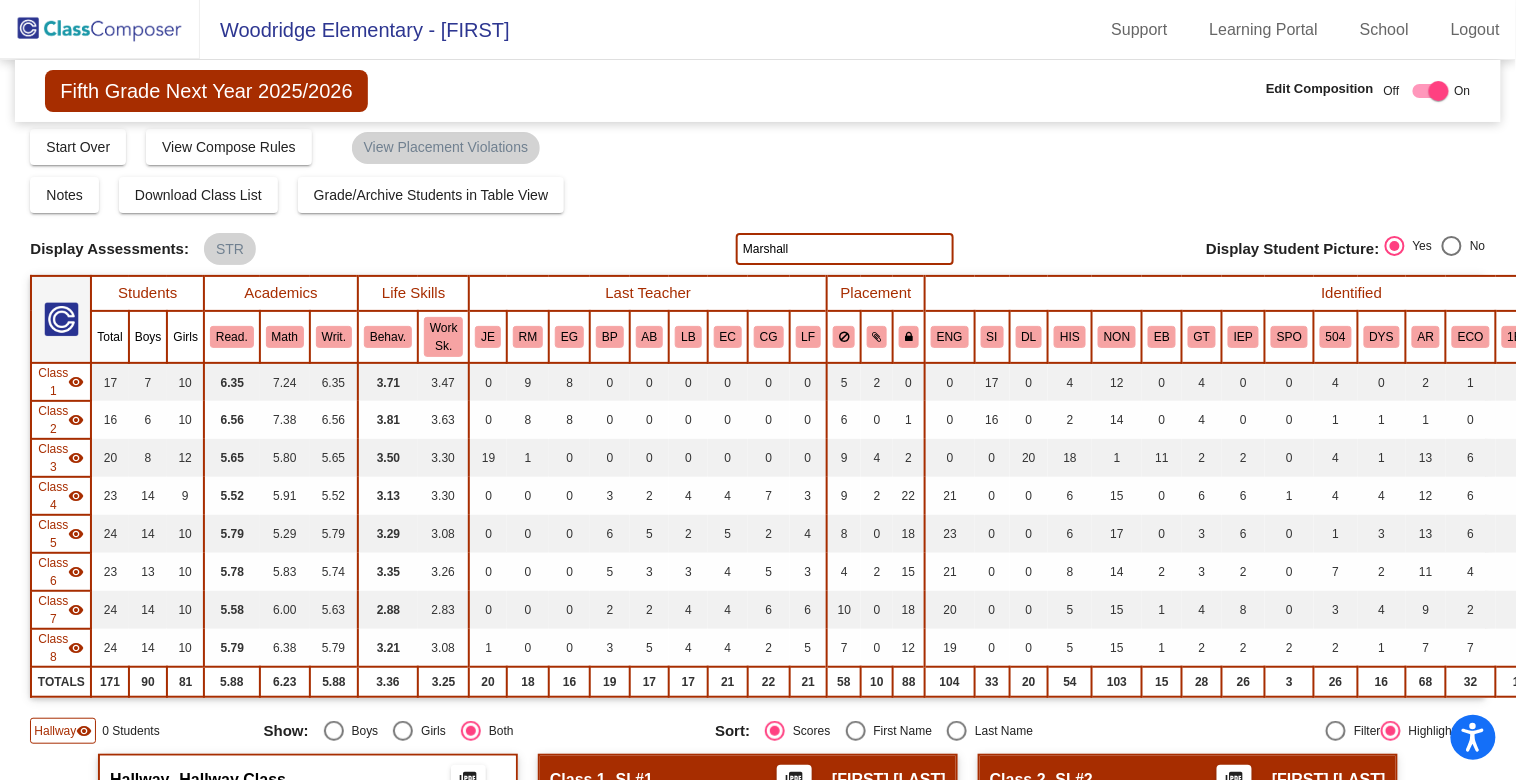 scroll, scrollTop: 0, scrollLeft: 0, axis: both 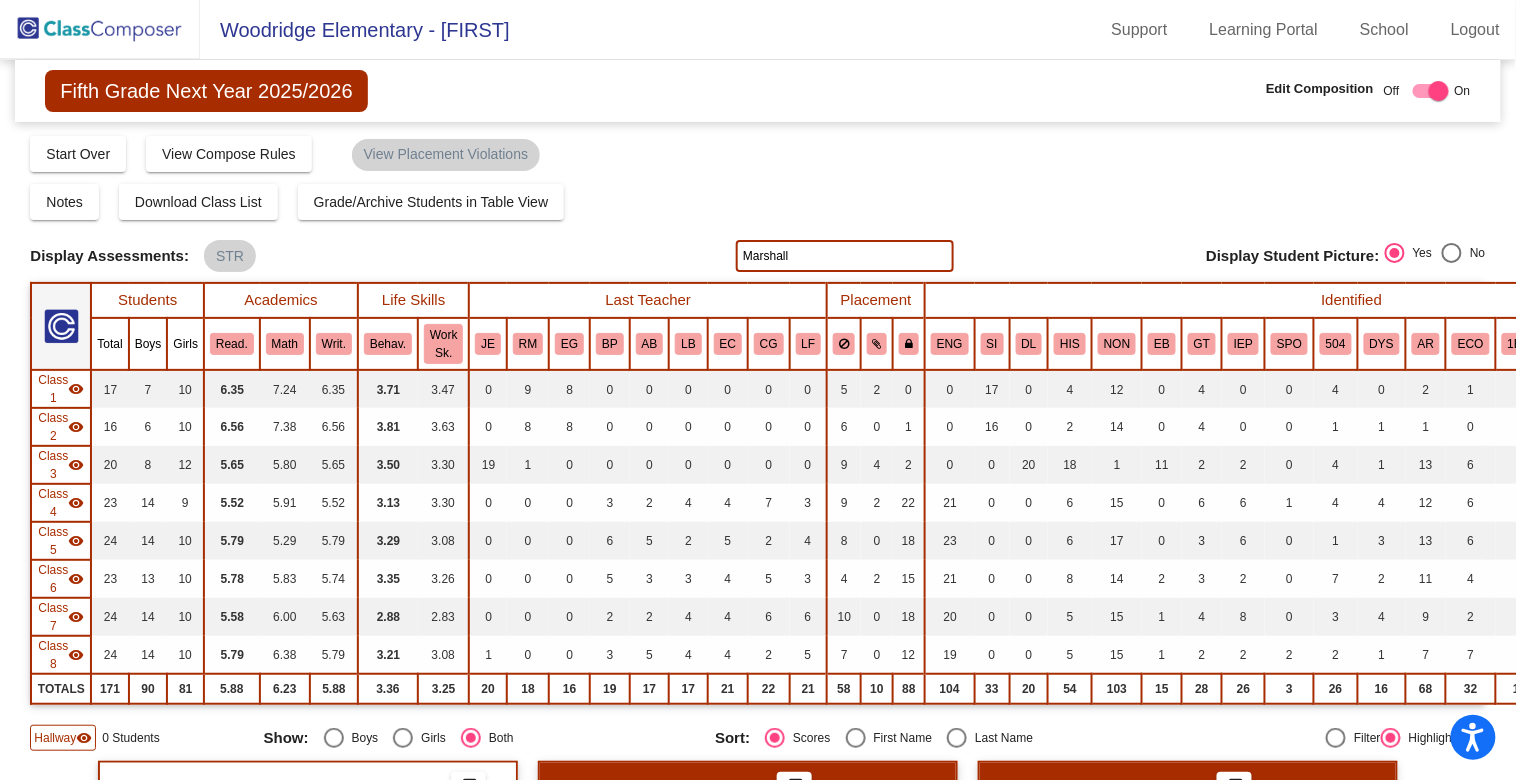 drag, startPoint x: 817, startPoint y: 256, endPoint x: 713, endPoint y: 250, distance: 104.172935 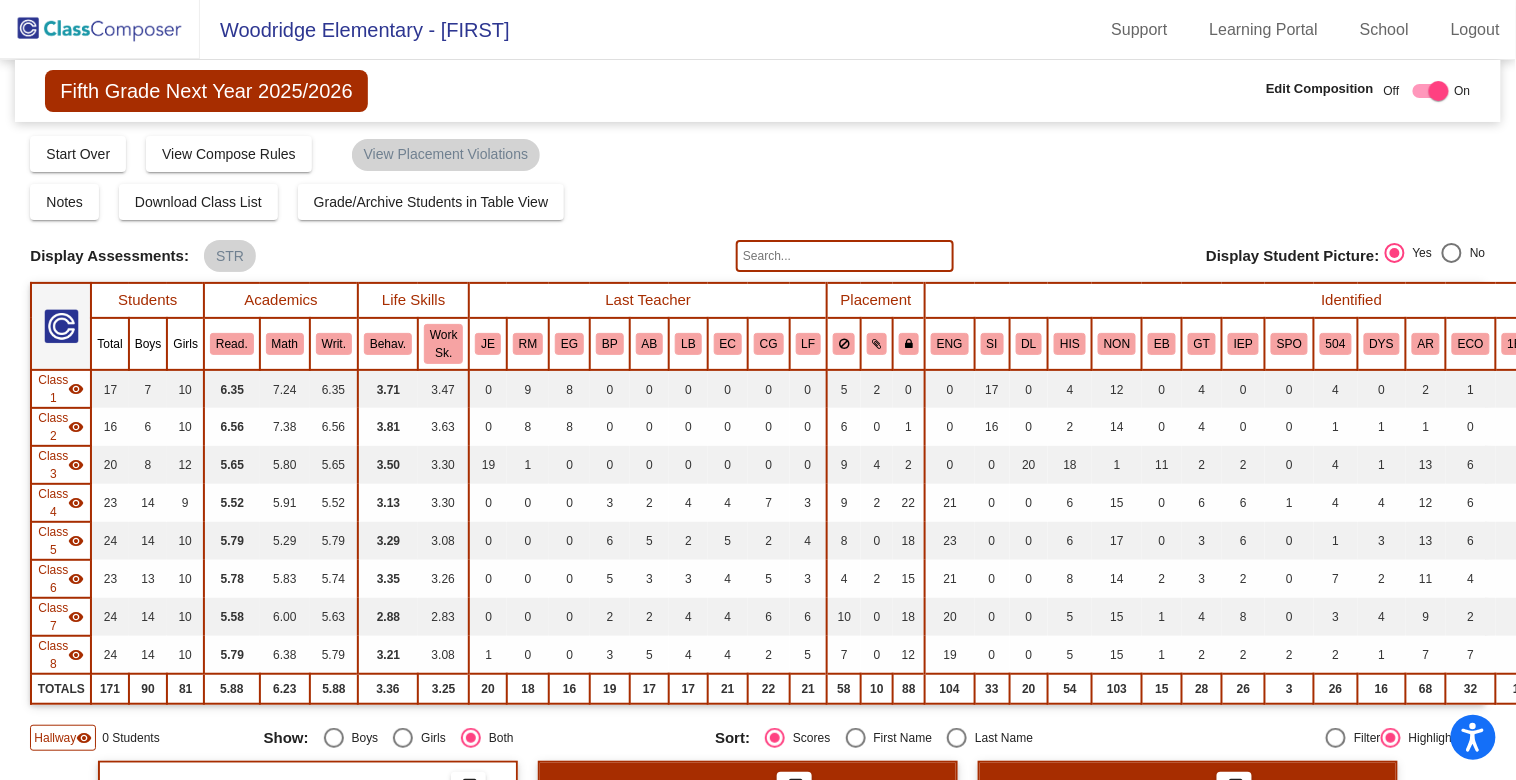 type 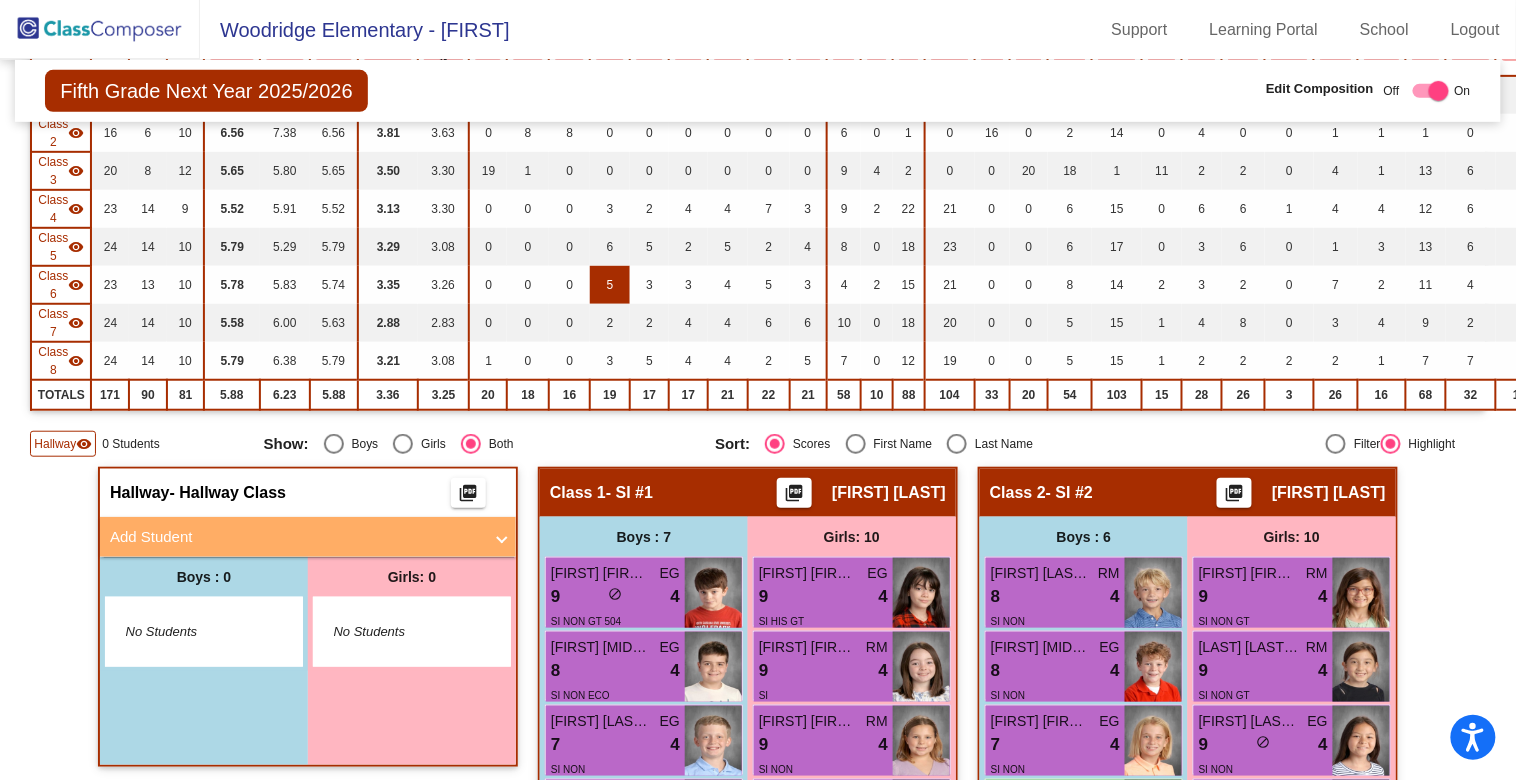 scroll, scrollTop: 241, scrollLeft: 0, axis: vertical 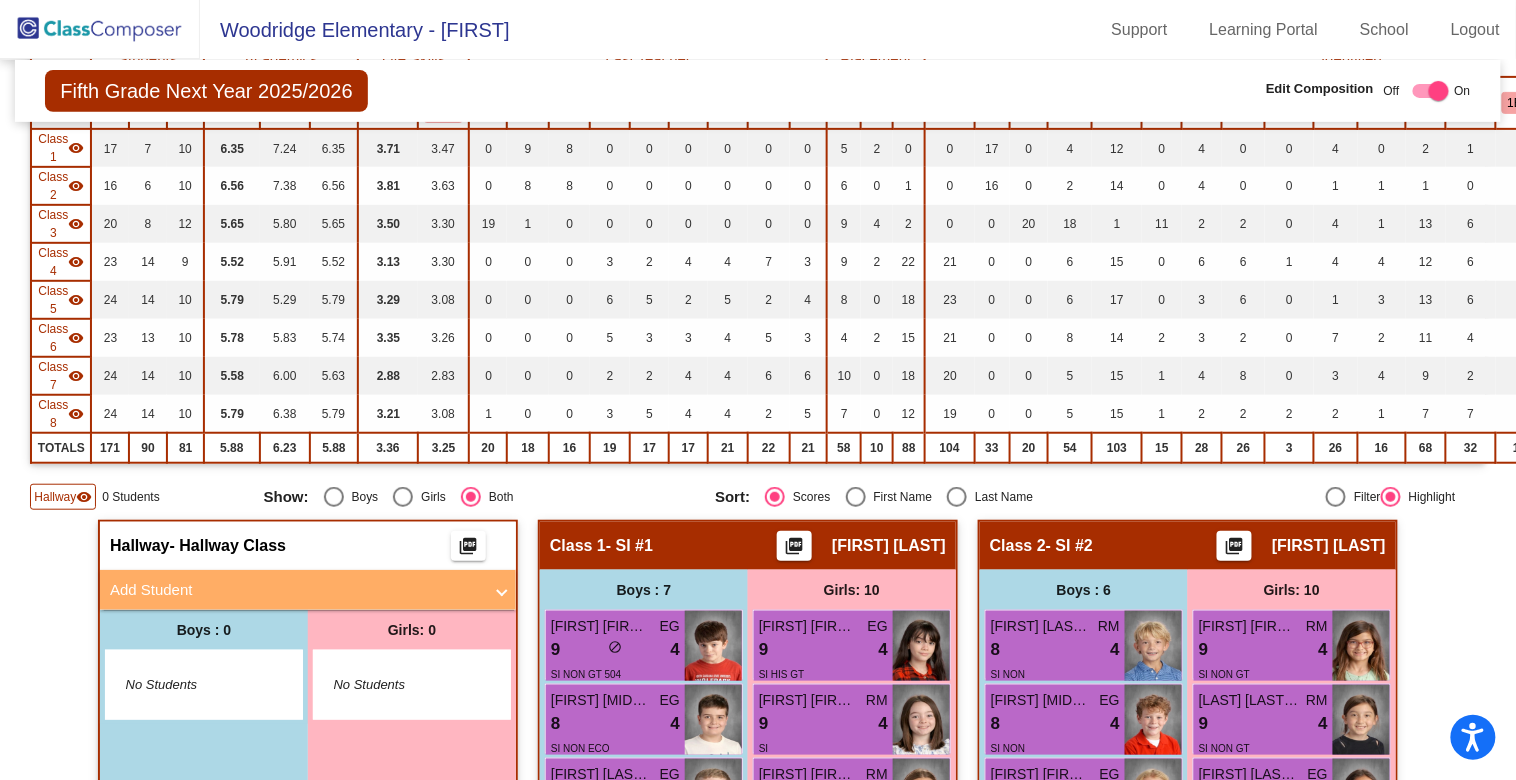 click on "Add Student" at bounding box center [296, 590] 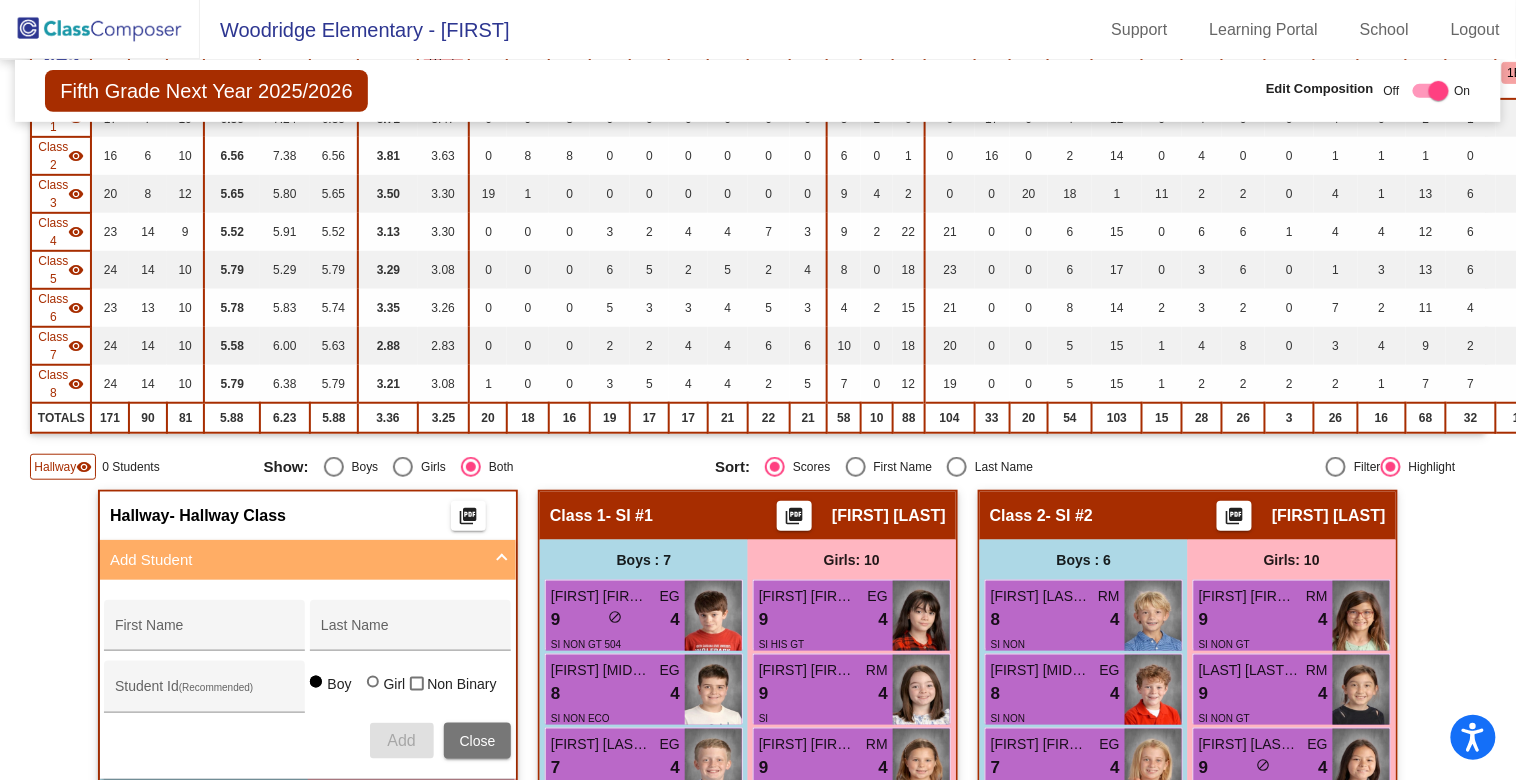 scroll, scrollTop: 268, scrollLeft: 0, axis: vertical 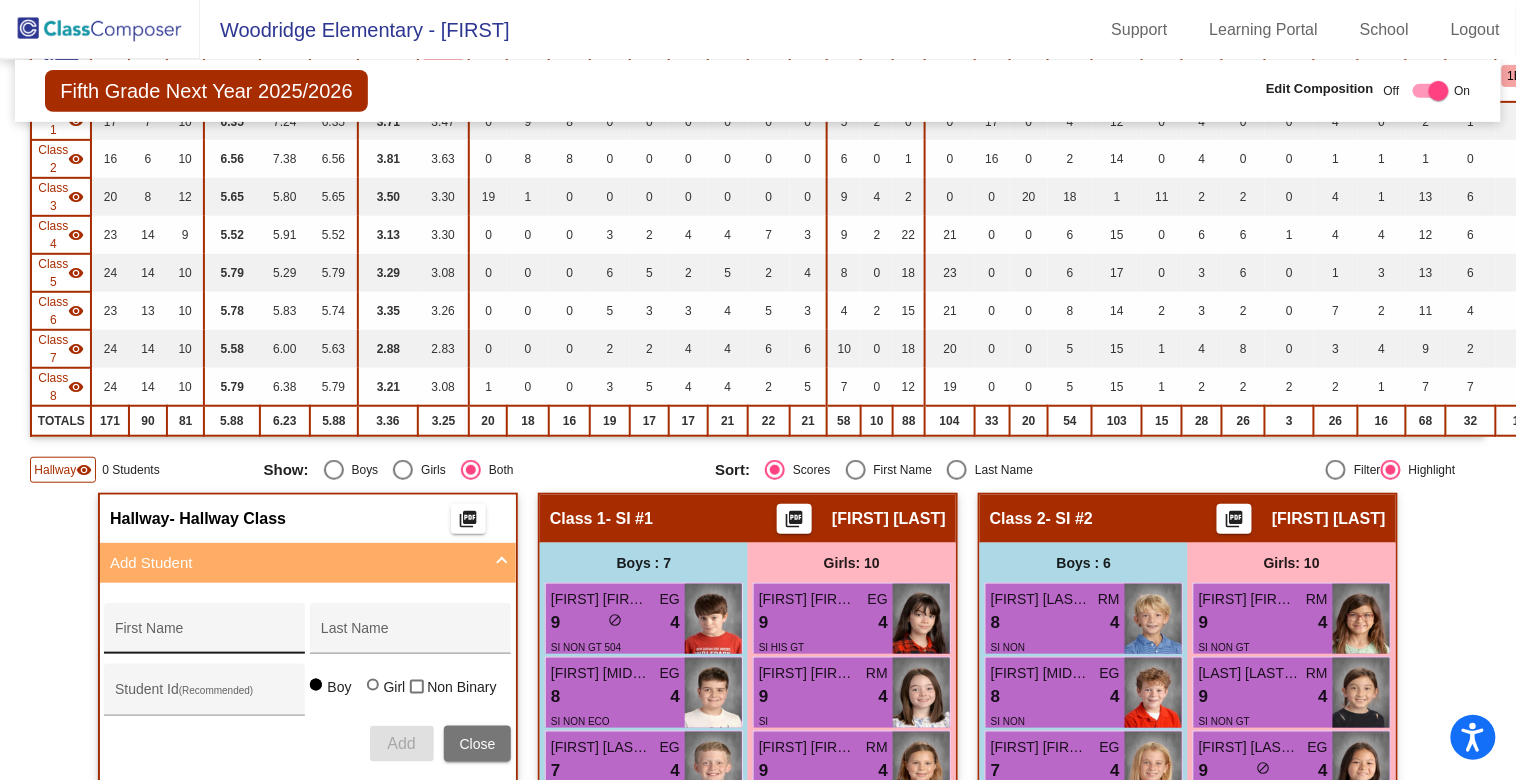 click on "First Name" at bounding box center (205, 636) 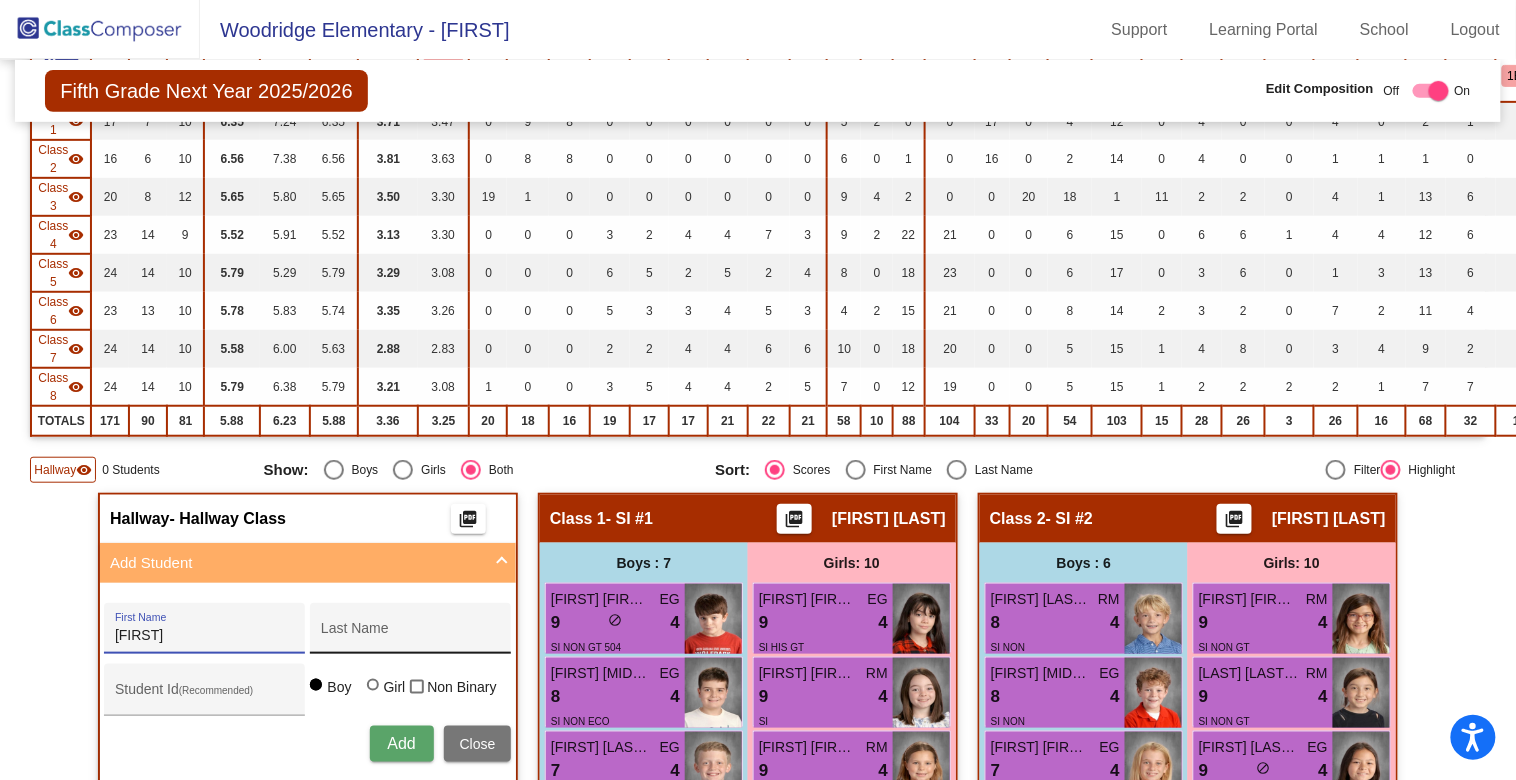 type on "[FIRST]" 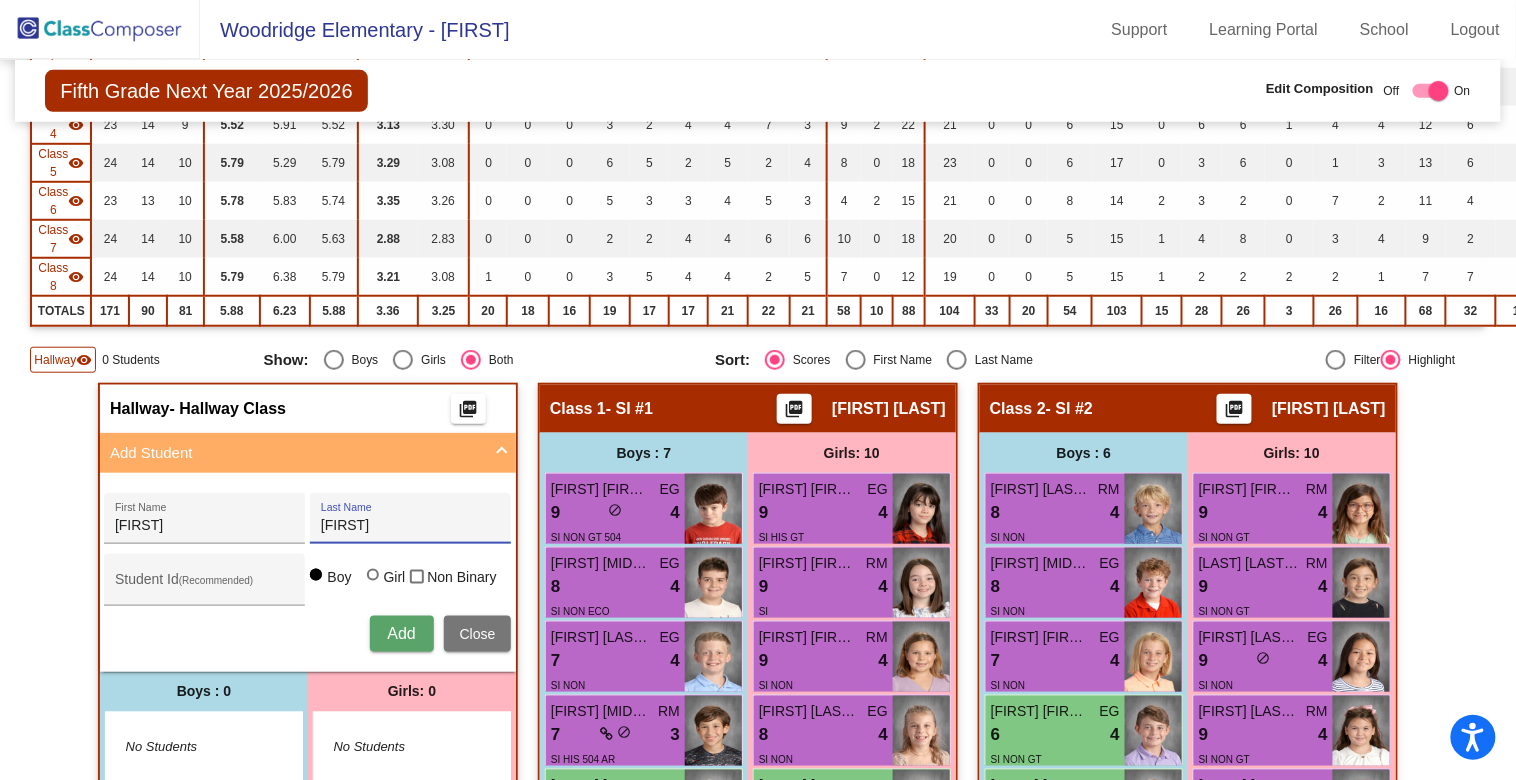 scroll, scrollTop: 400, scrollLeft: 0, axis: vertical 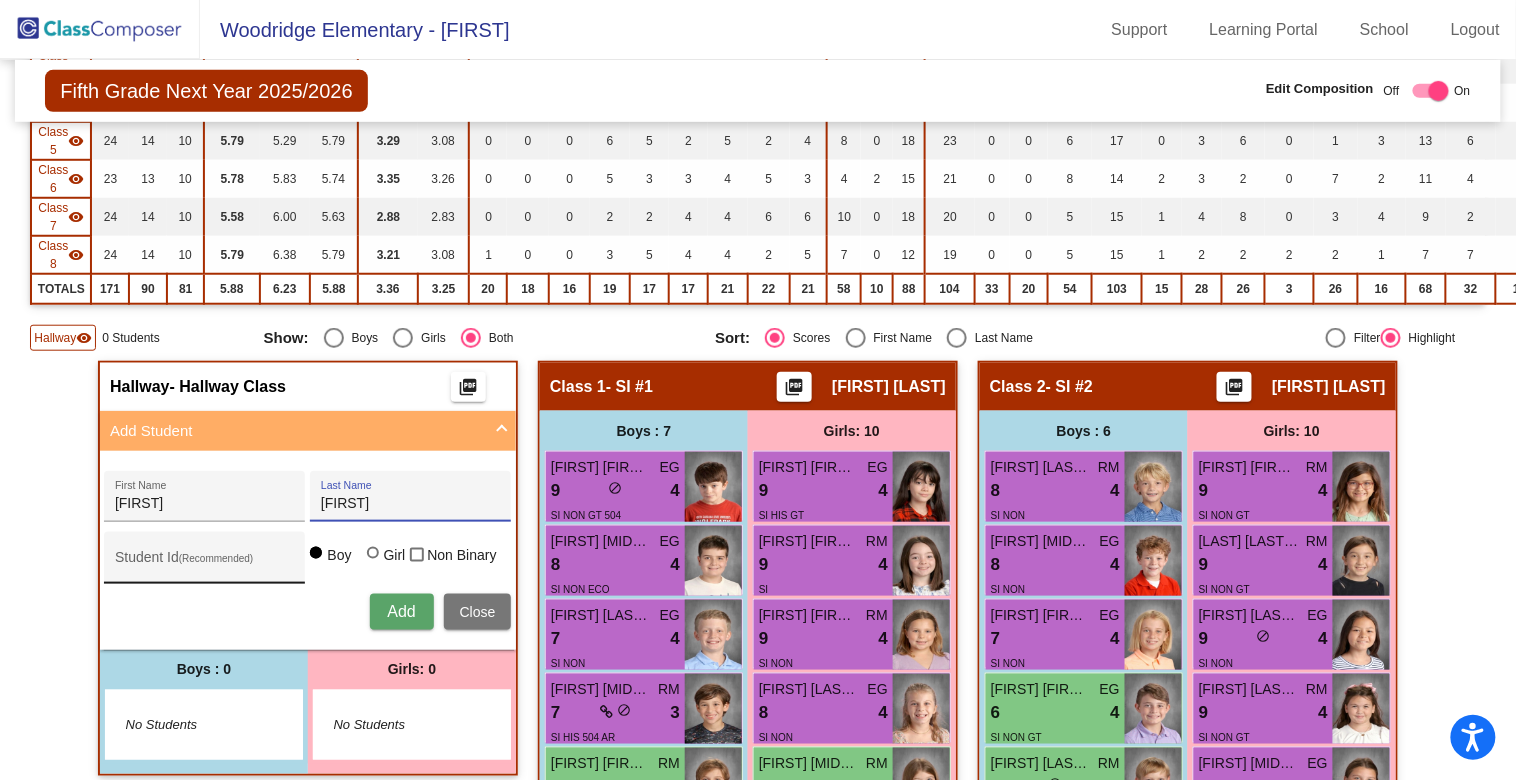 type on "[FIRST]" 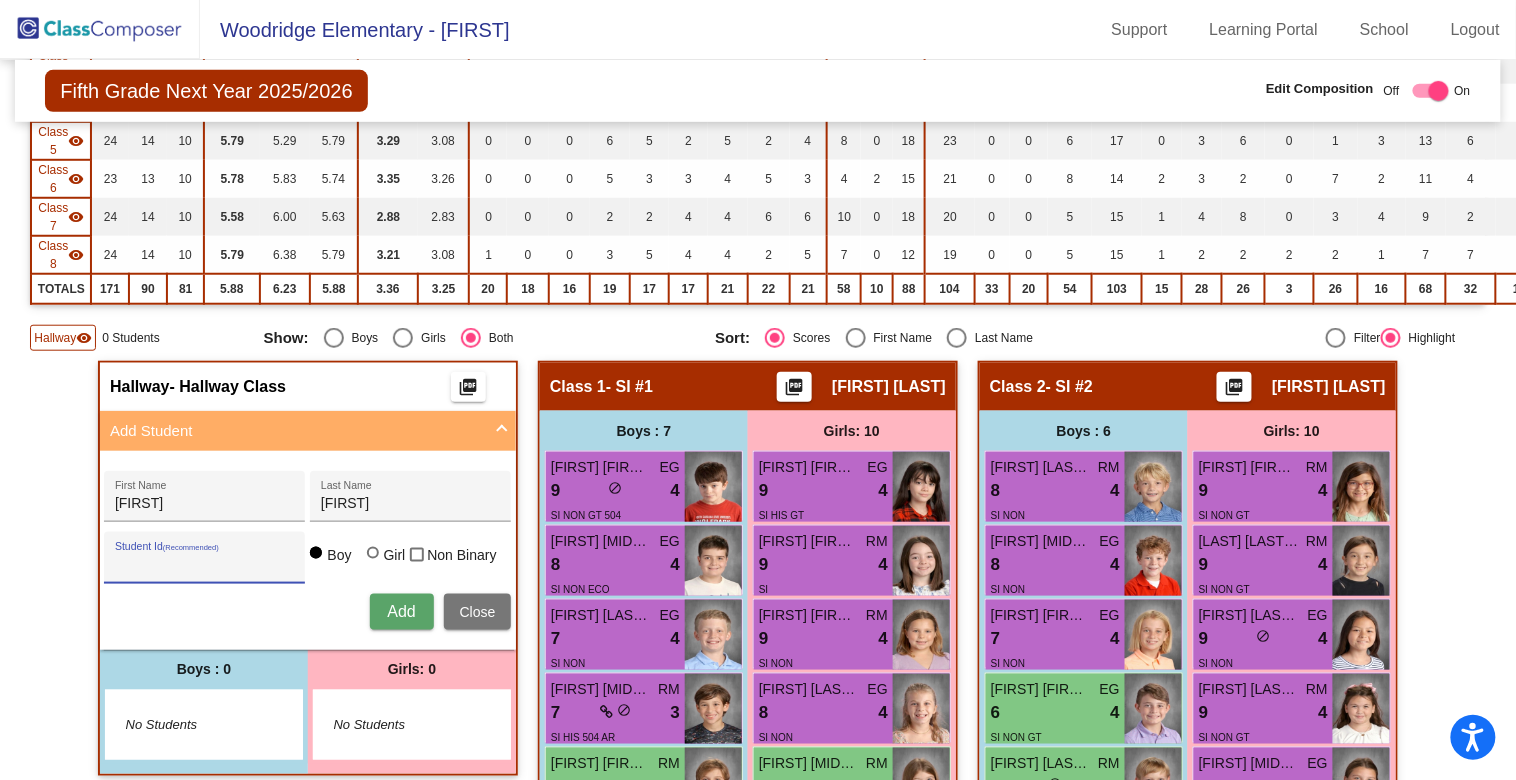 click on "Student Id  (Recommended)" at bounding box center [205, 565] 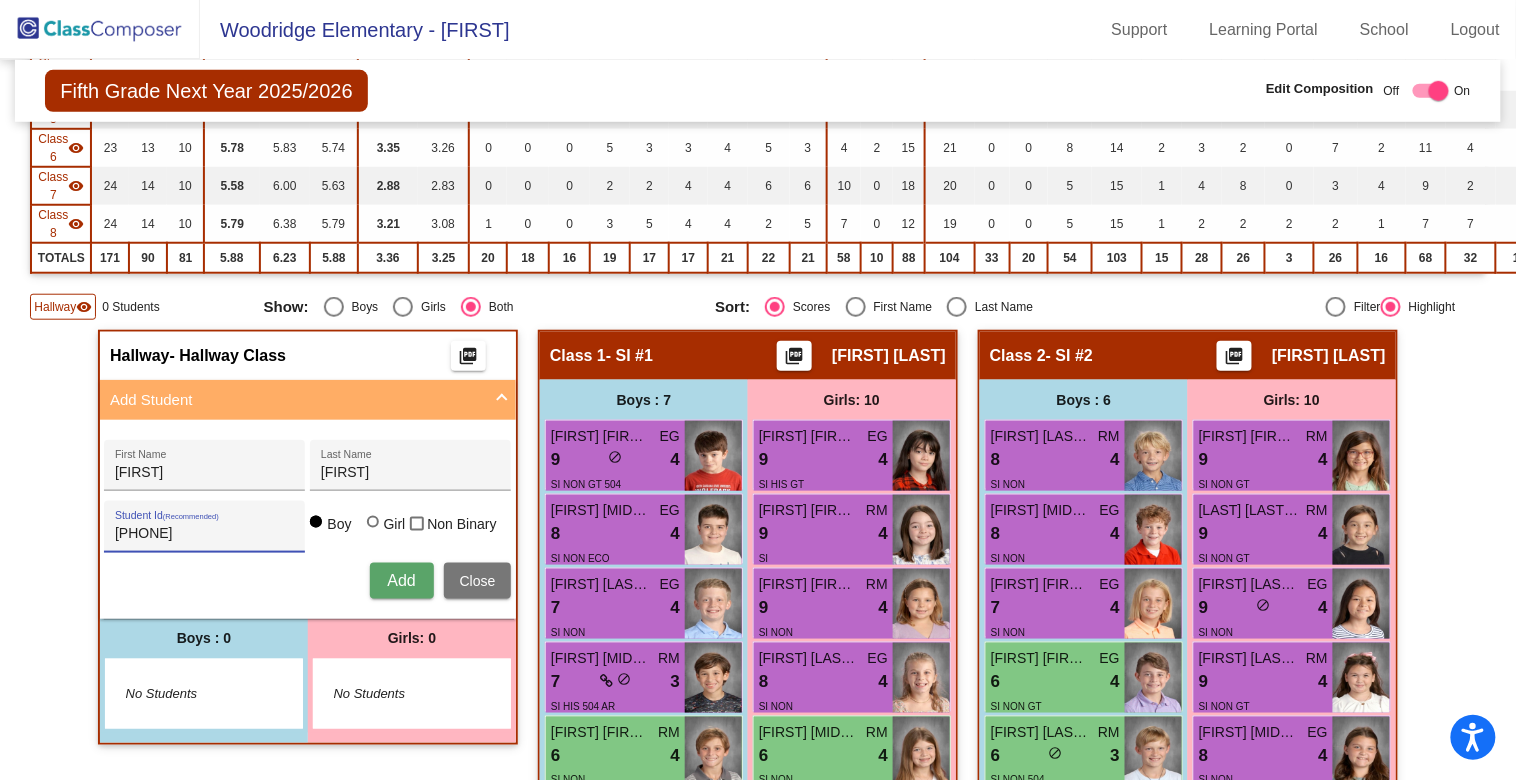 scroll, scrollTop: 433, scrollLeft: 0, axis: vertical 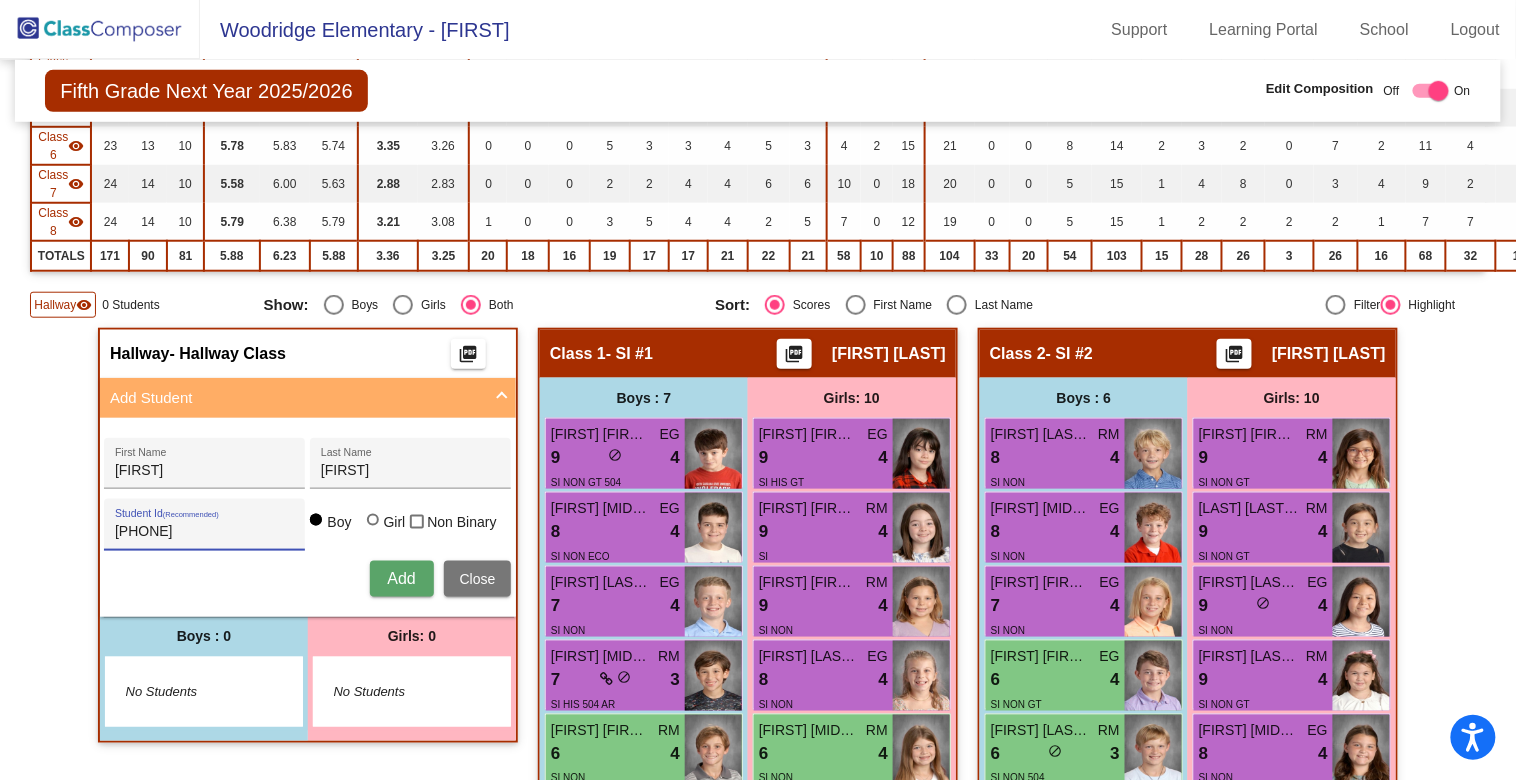 type on "[PHONE]" 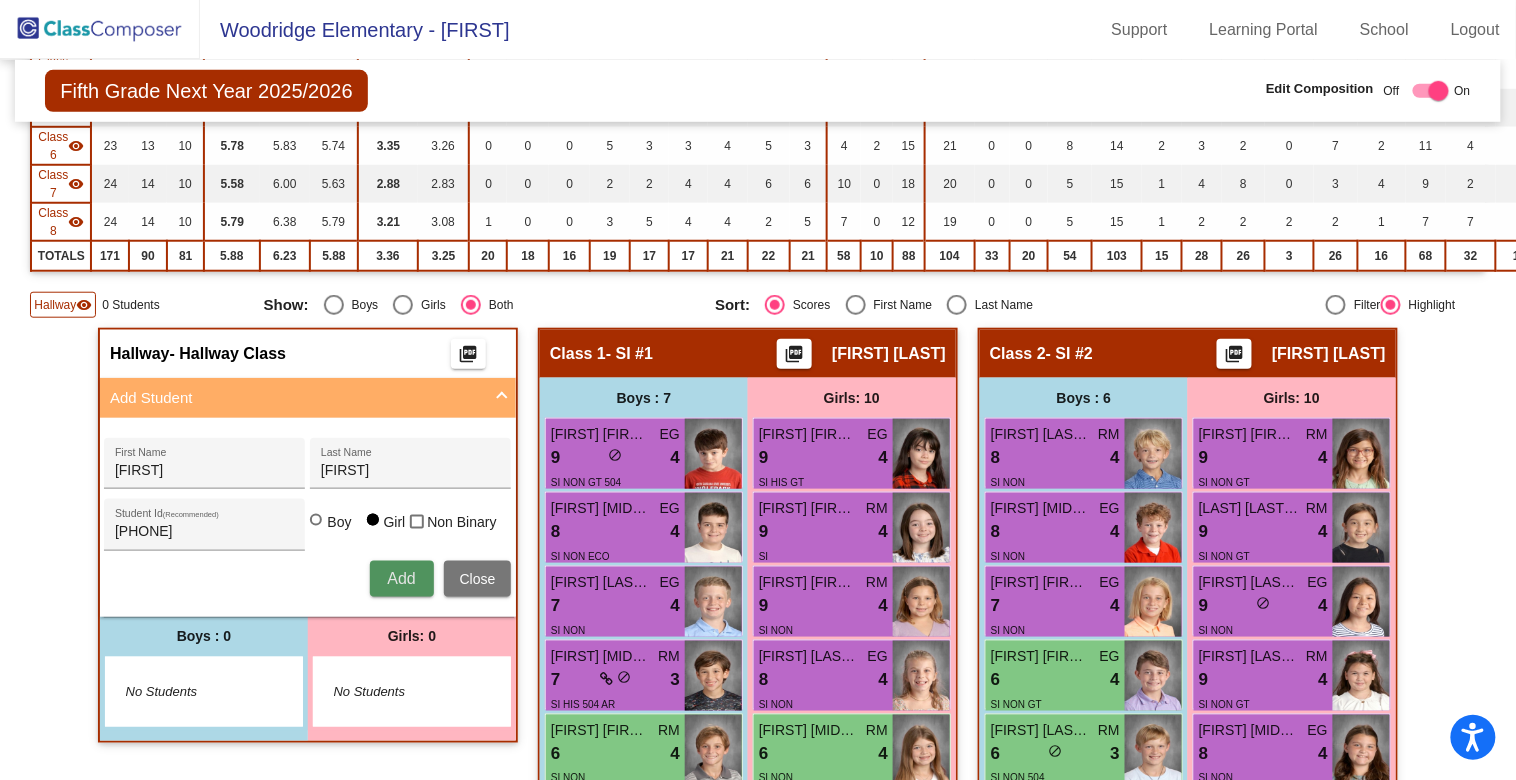 click on "Add" at bounding box center (401, 578) 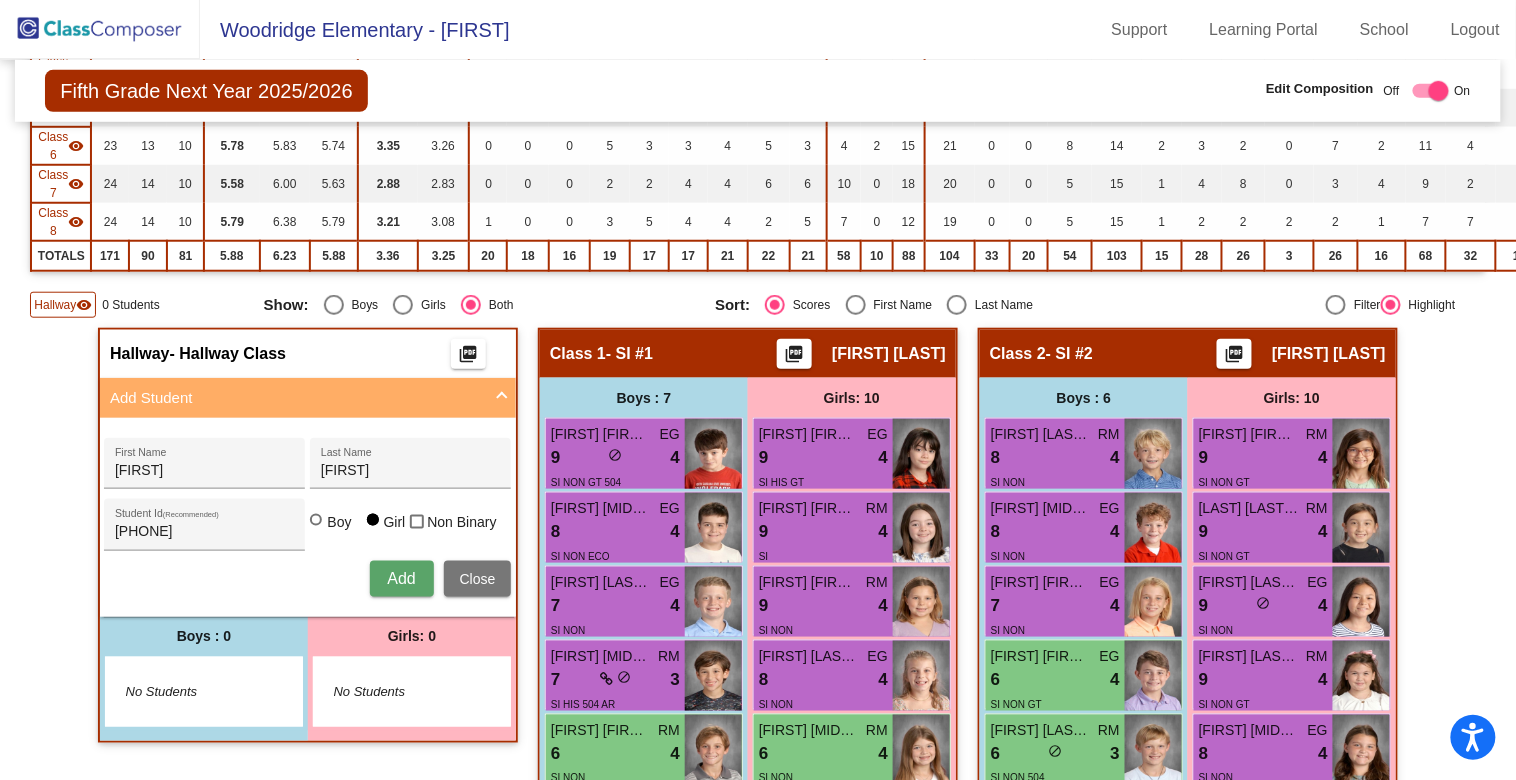 type 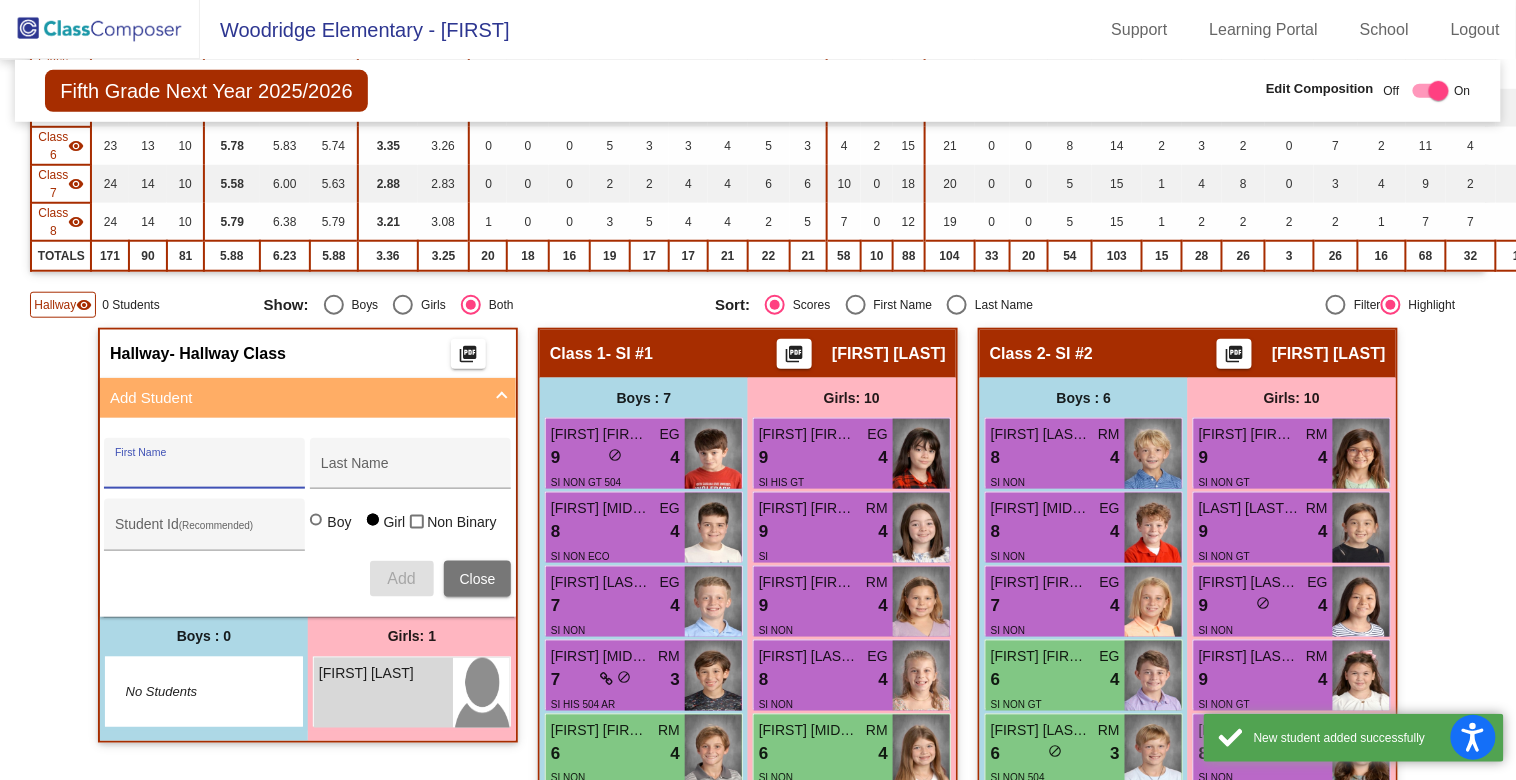 scroll, scrollTop: 444, scrollLeft: 0, axis: vertical 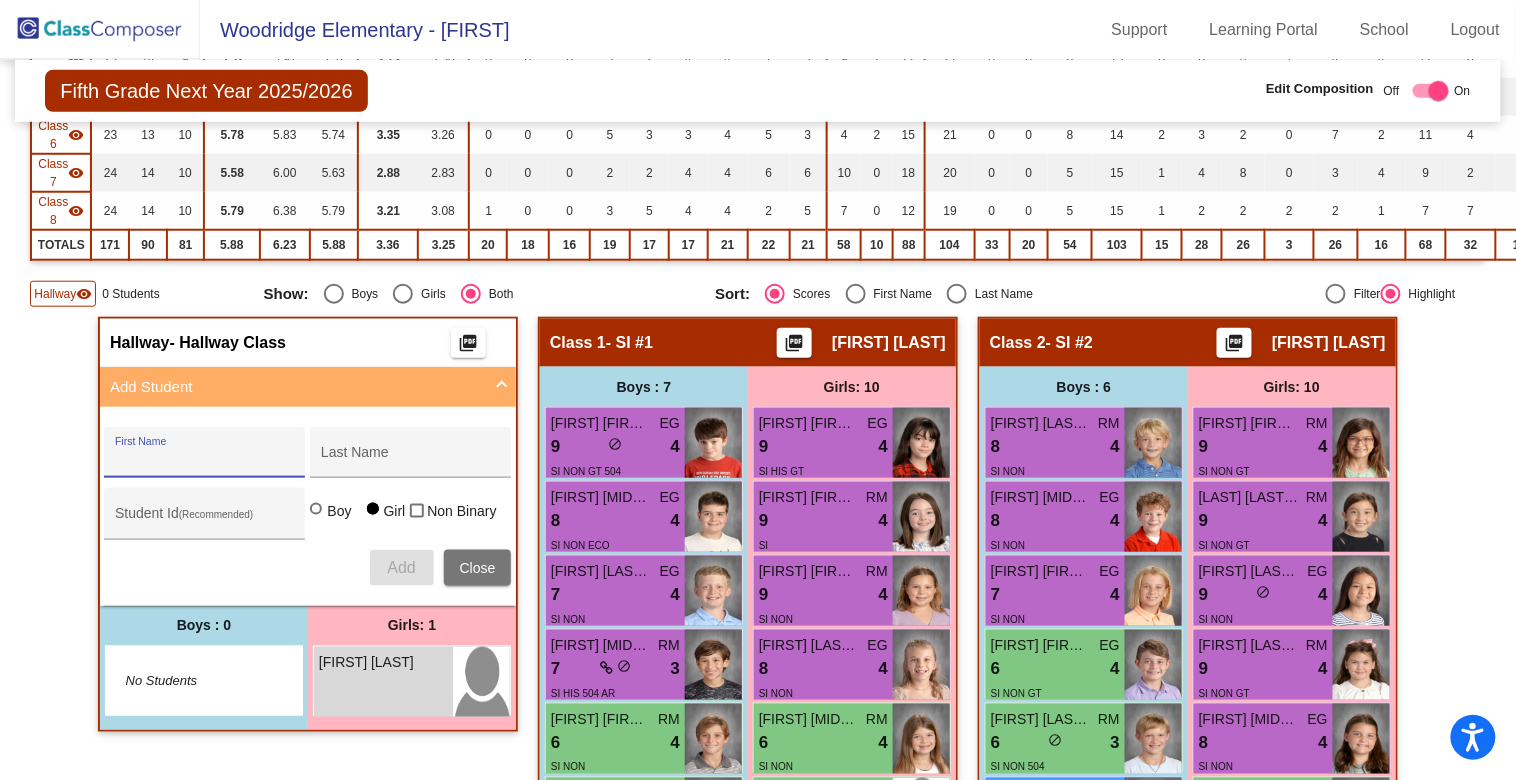 click on "First Name" at bounding box center (205, 460) 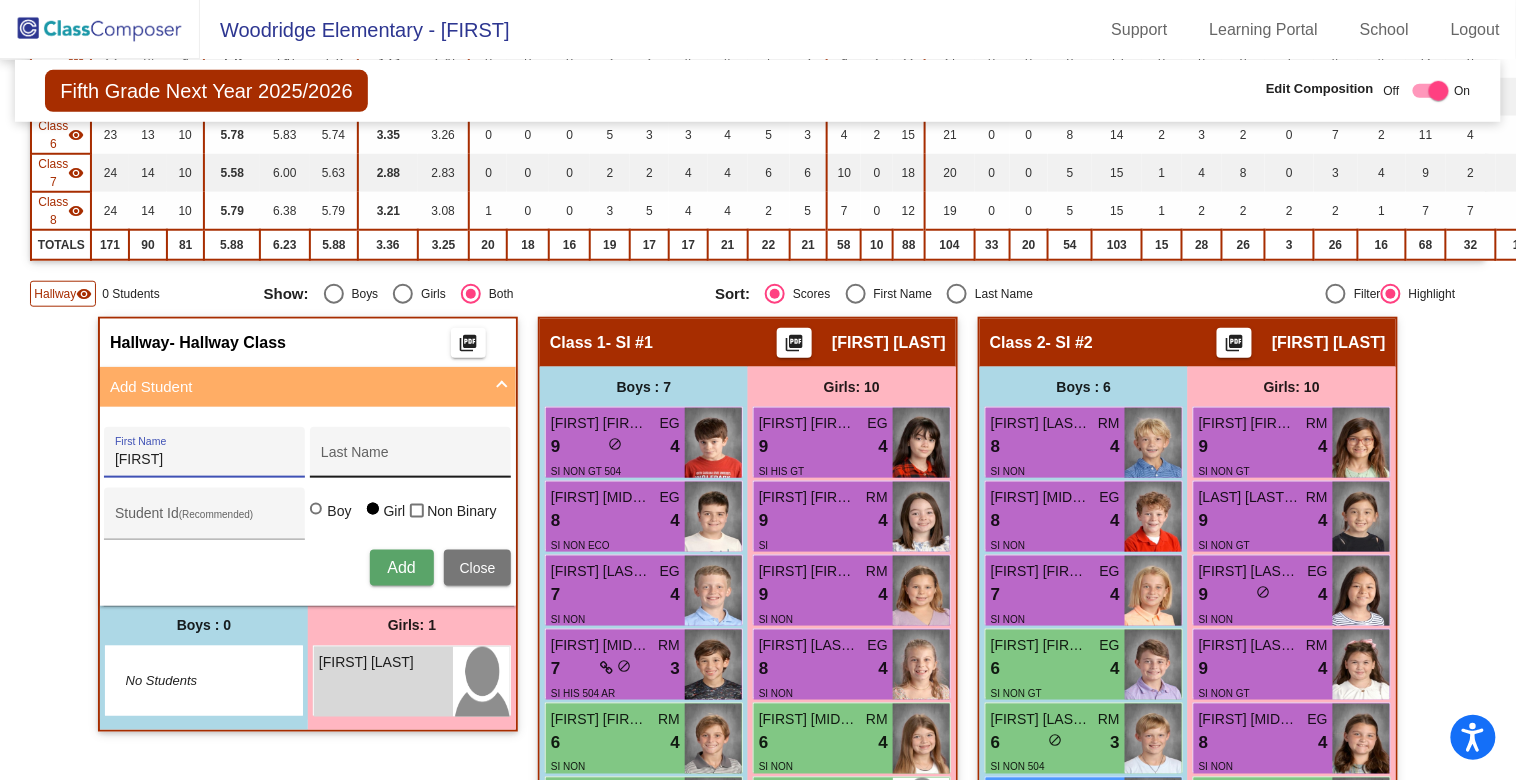 type on "[FIRST]" 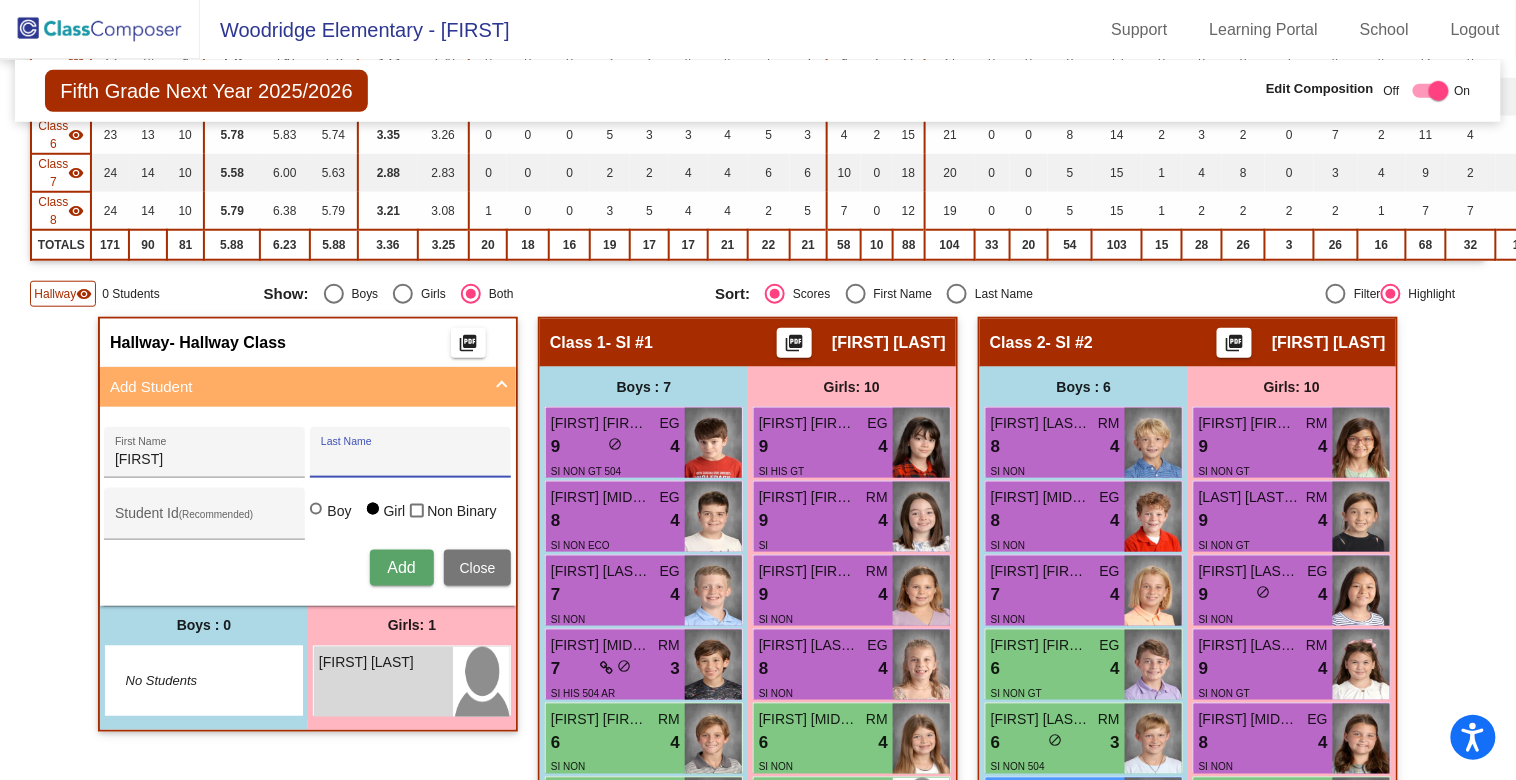 click on "Last Name" at bounding box center [411, 460] 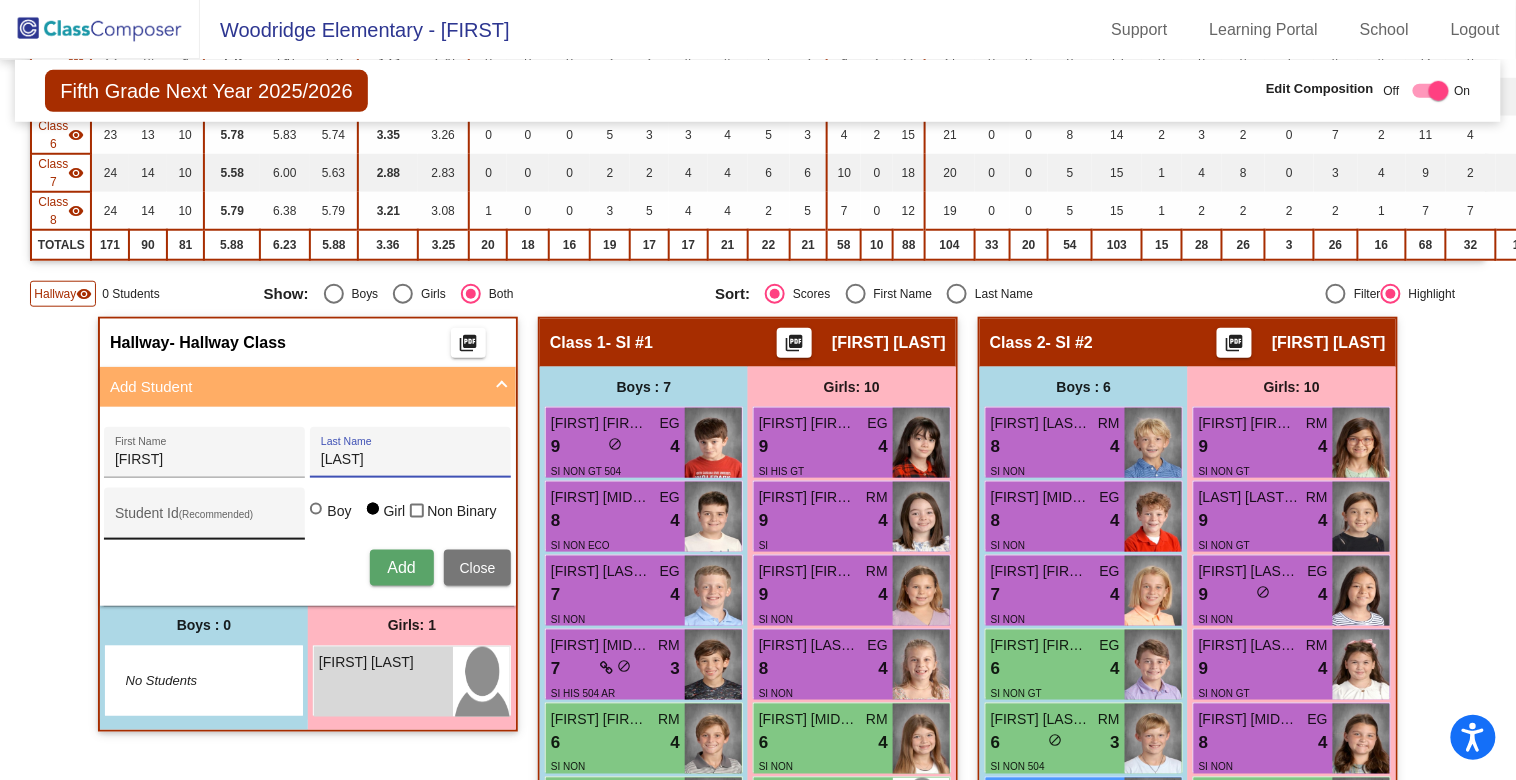 type on "[LAST]" 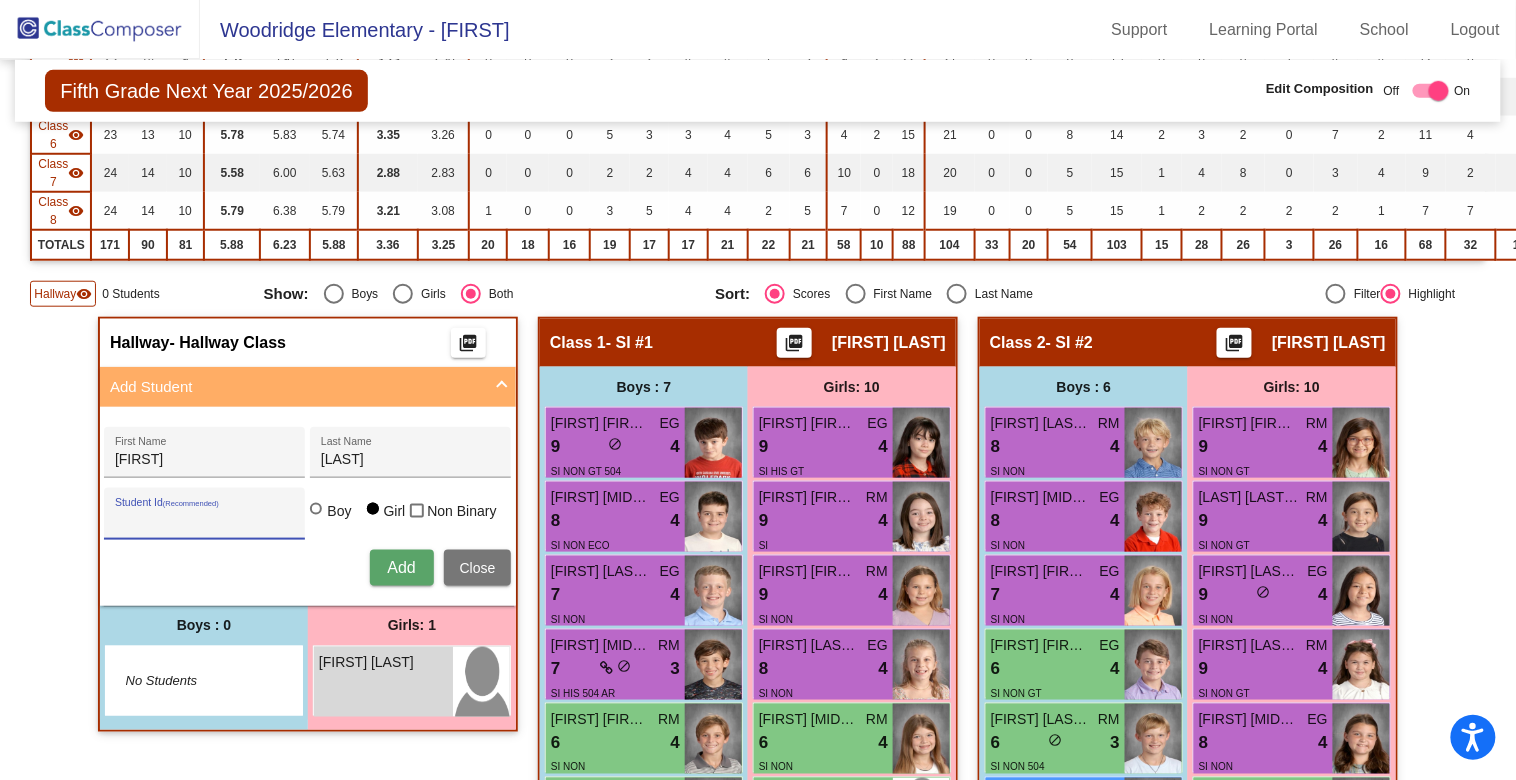 click on "Student Id  (Recommended)" at bounding box center (205, 521) 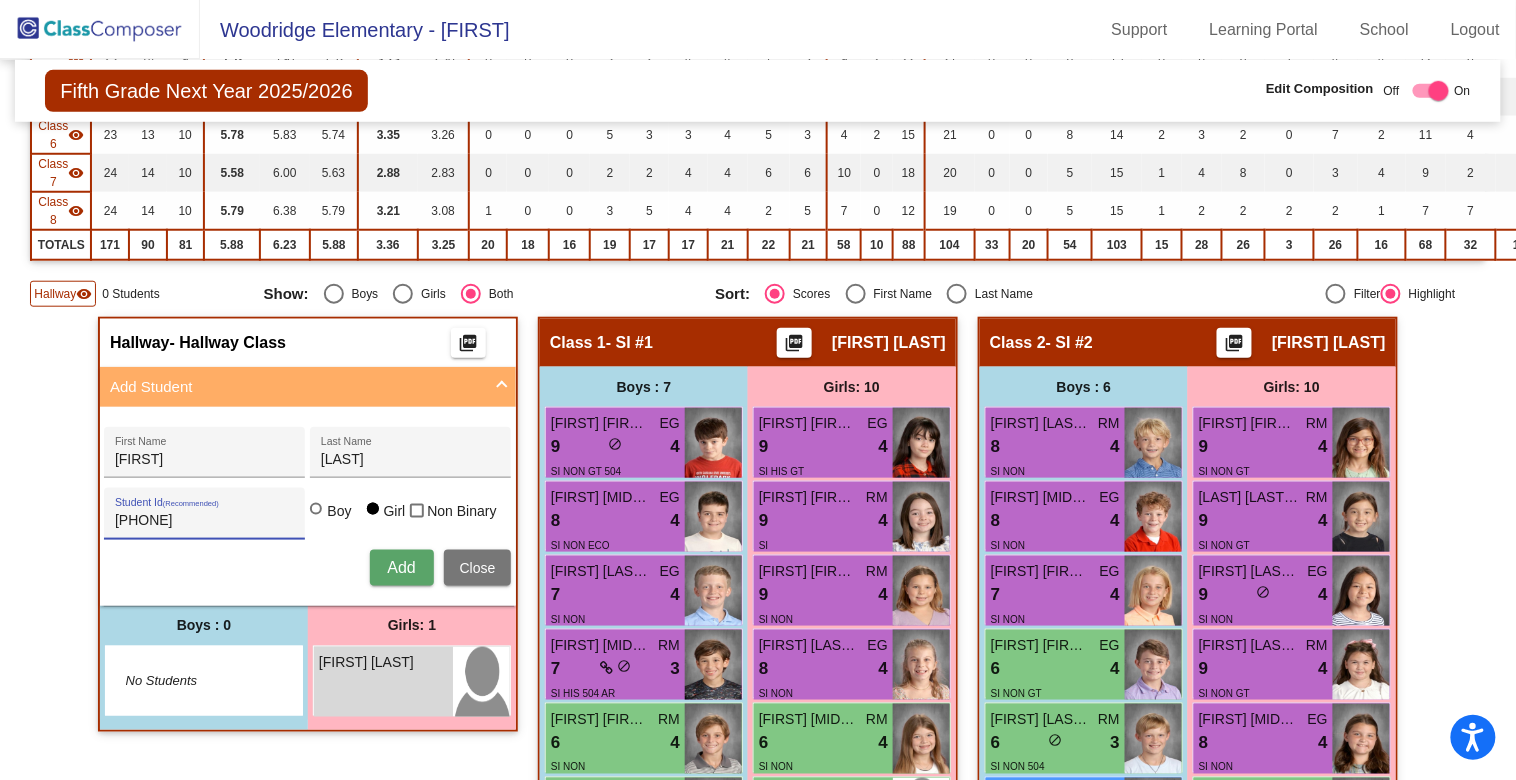 type on "[PHONE]" 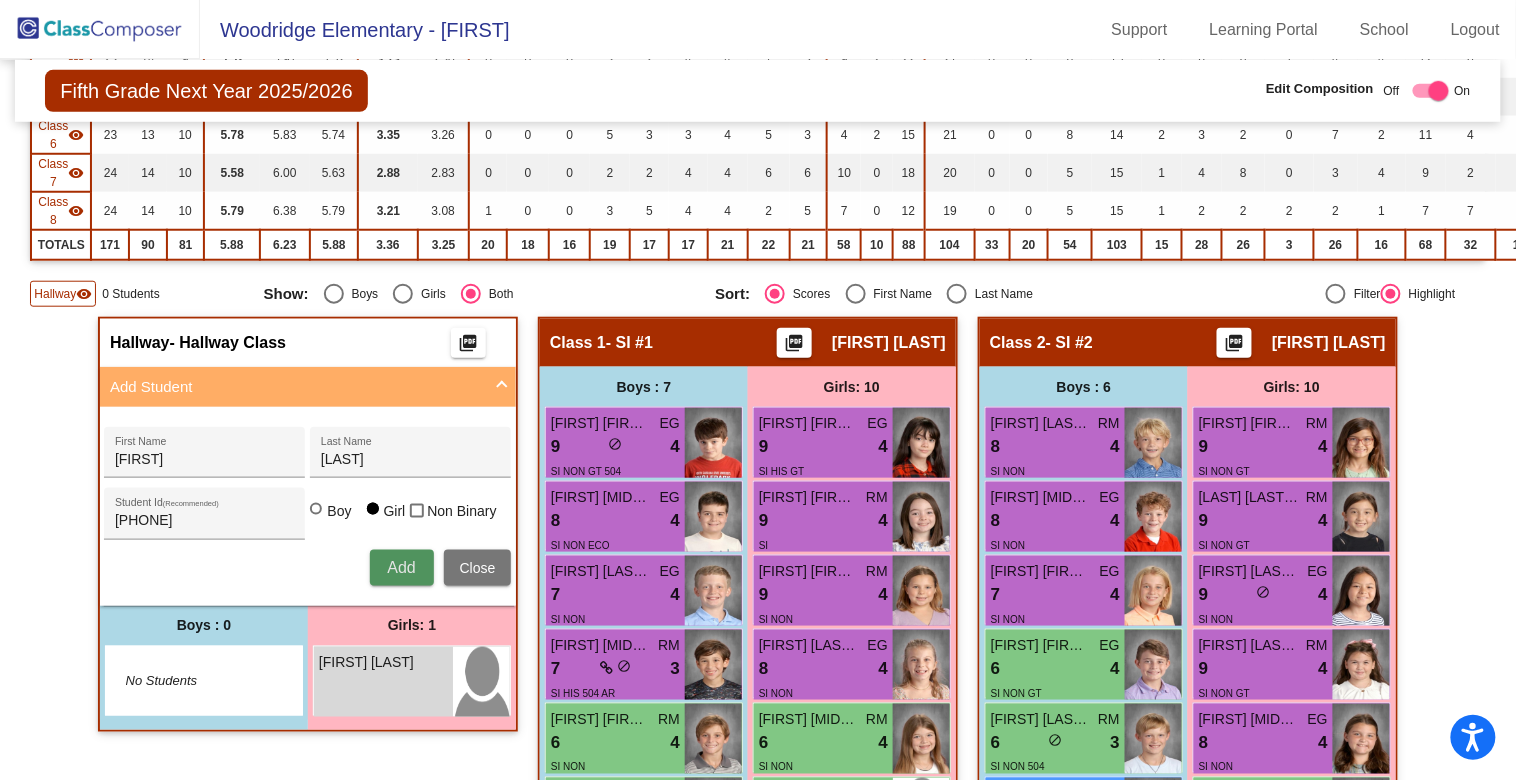 click on "Add" at bounding box center (401, 567) 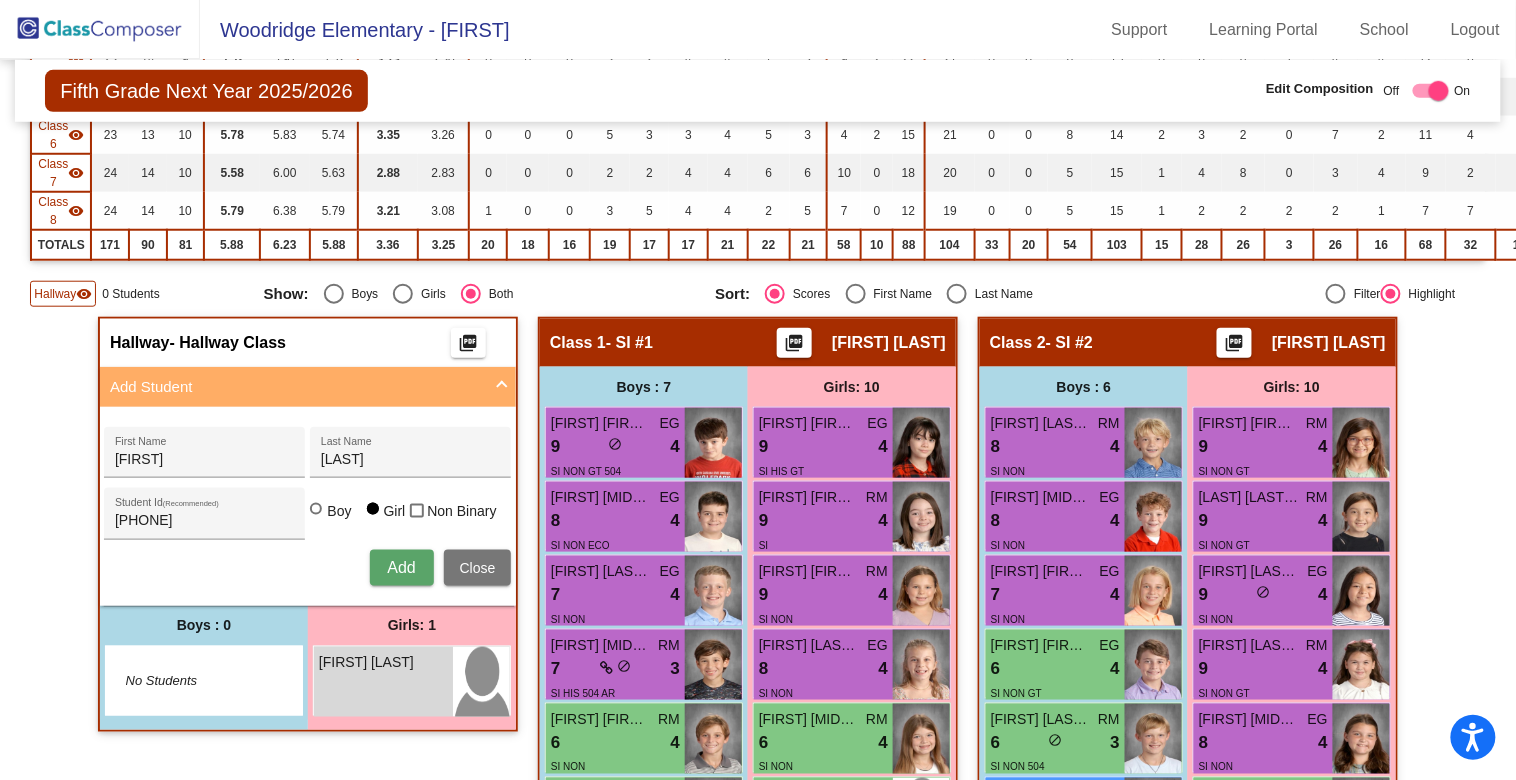 type 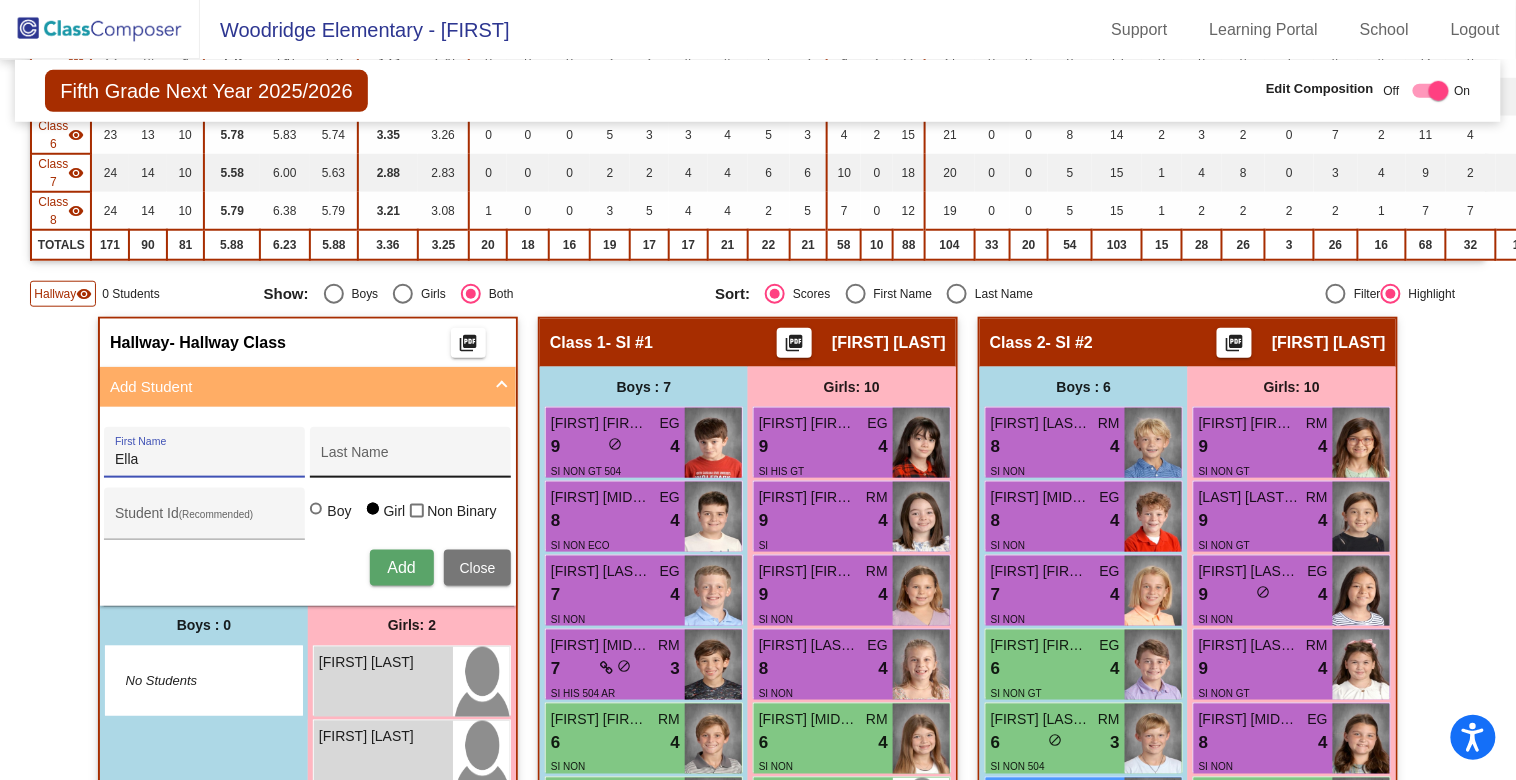 type on "Ella" 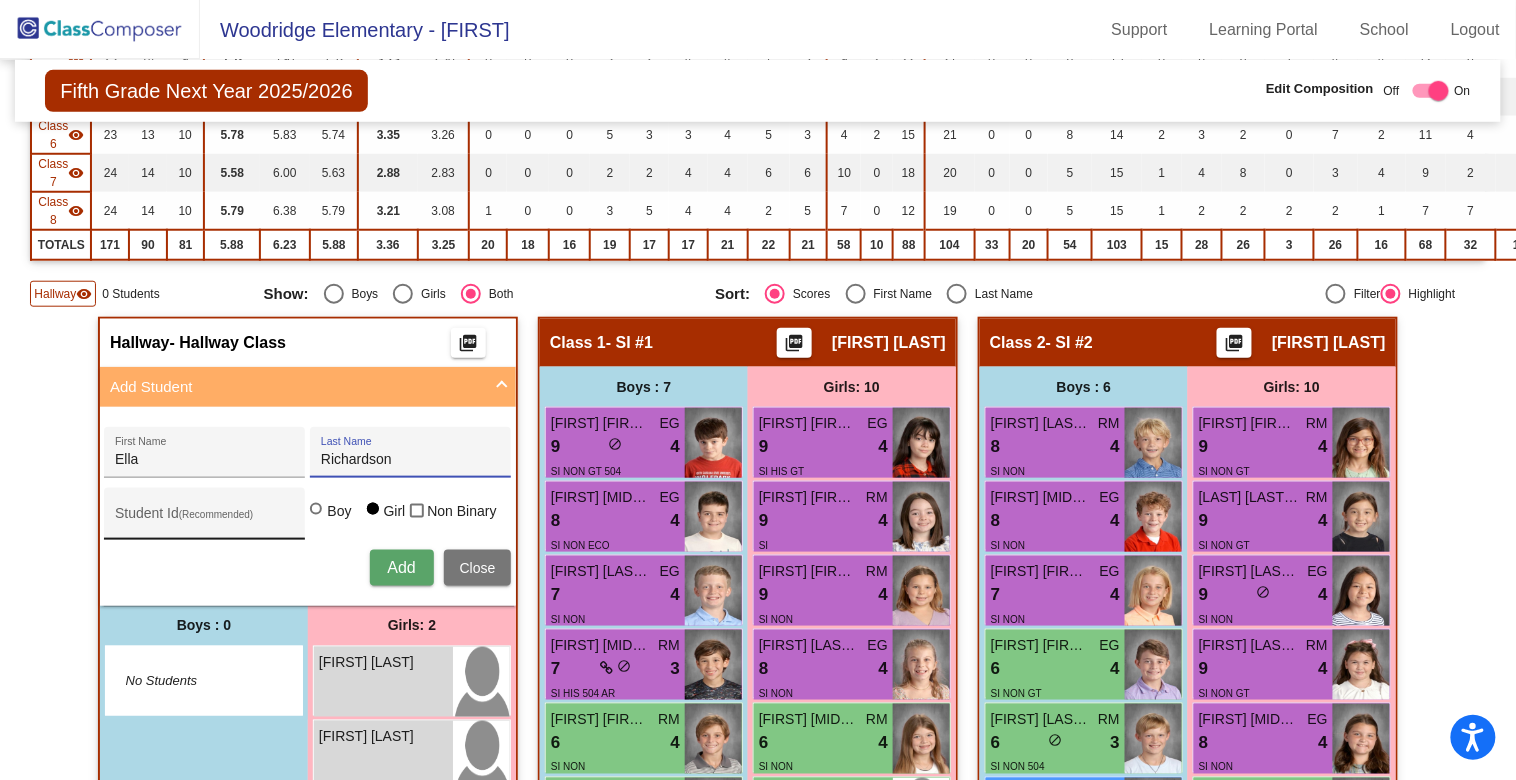 type on "Richardson" 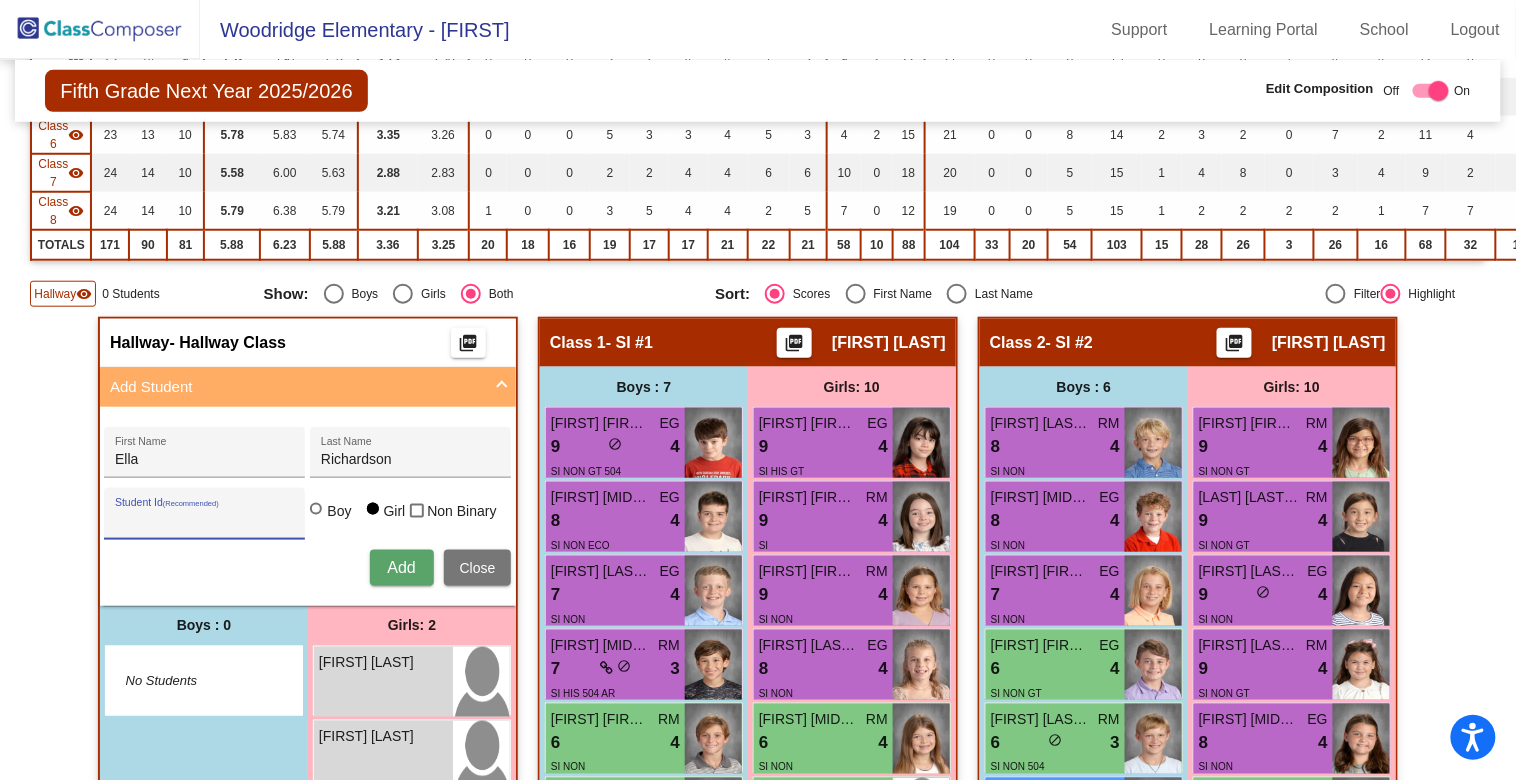 click on "Student Id  (Recommended)" at bounding box center (205, 521) 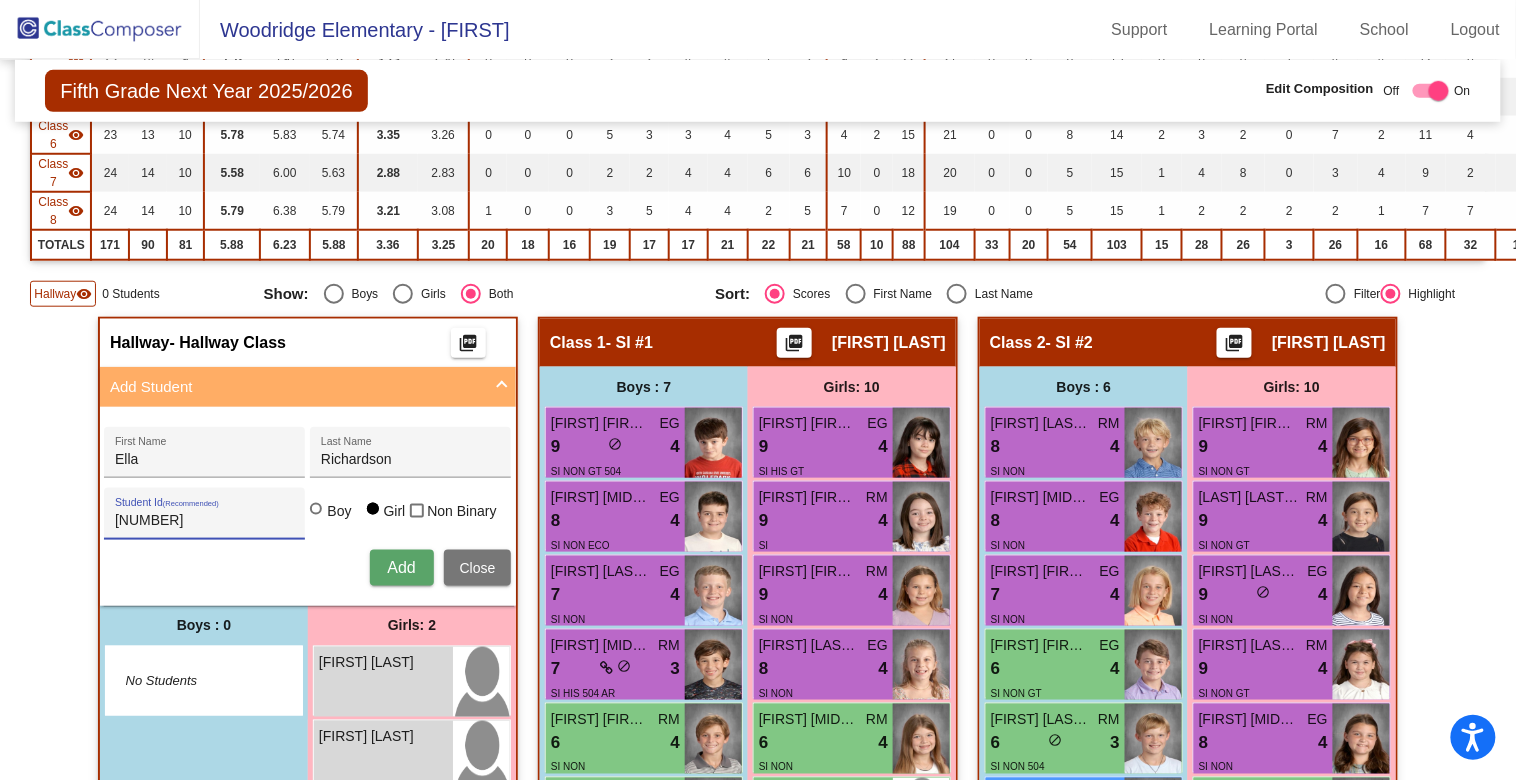 type on "[NUMBER]" 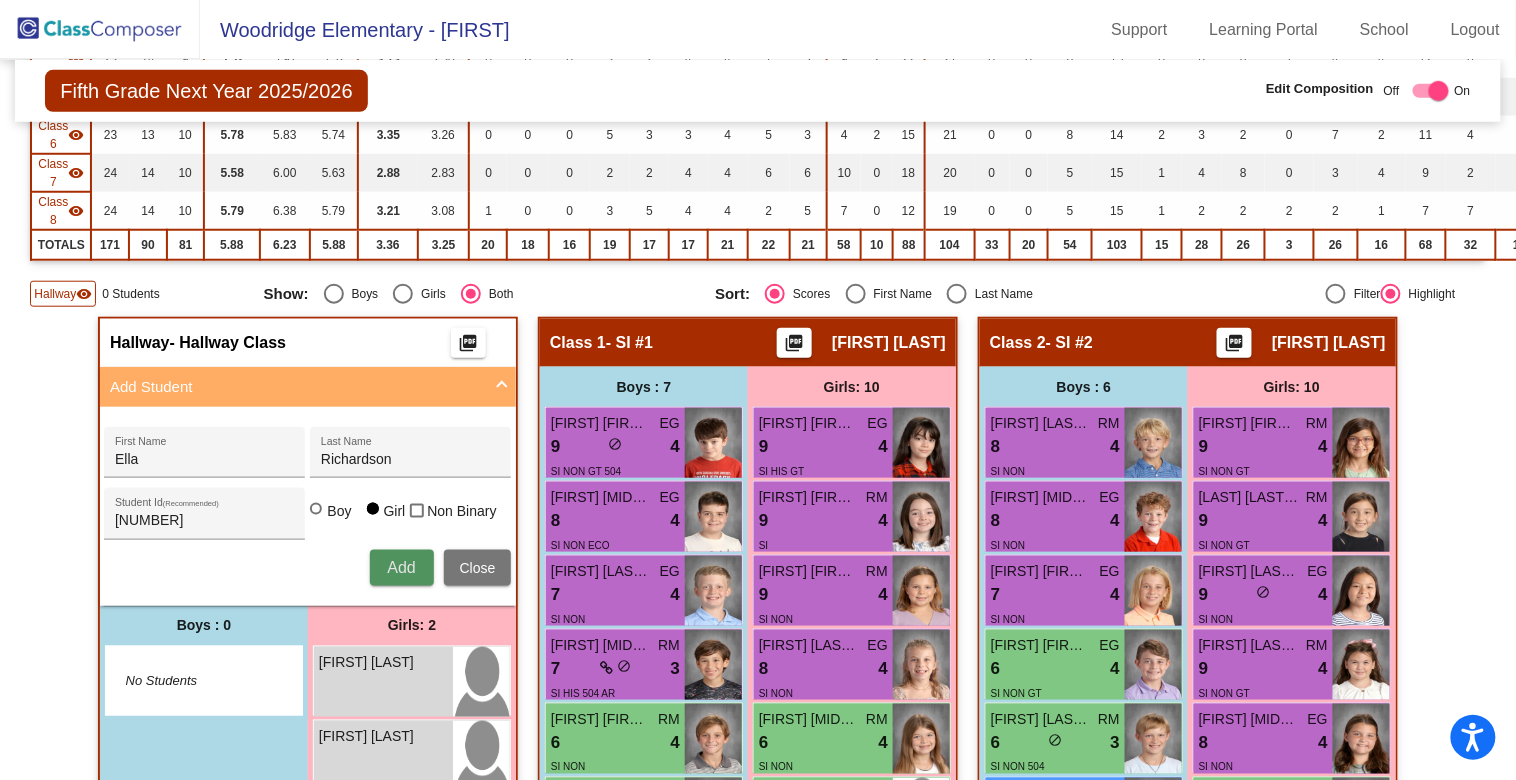 click on "Add" at bounding box center [401, 567] 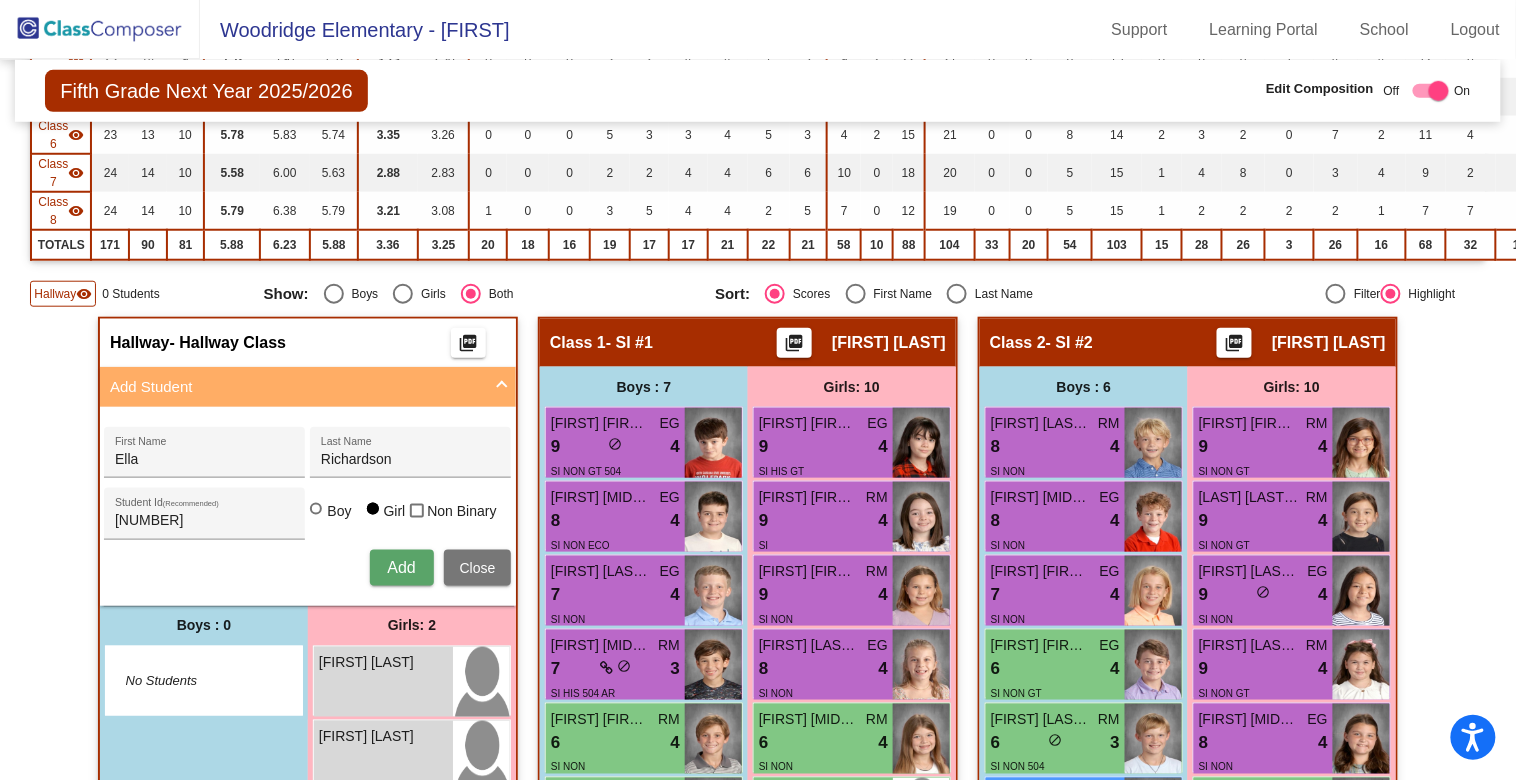 type 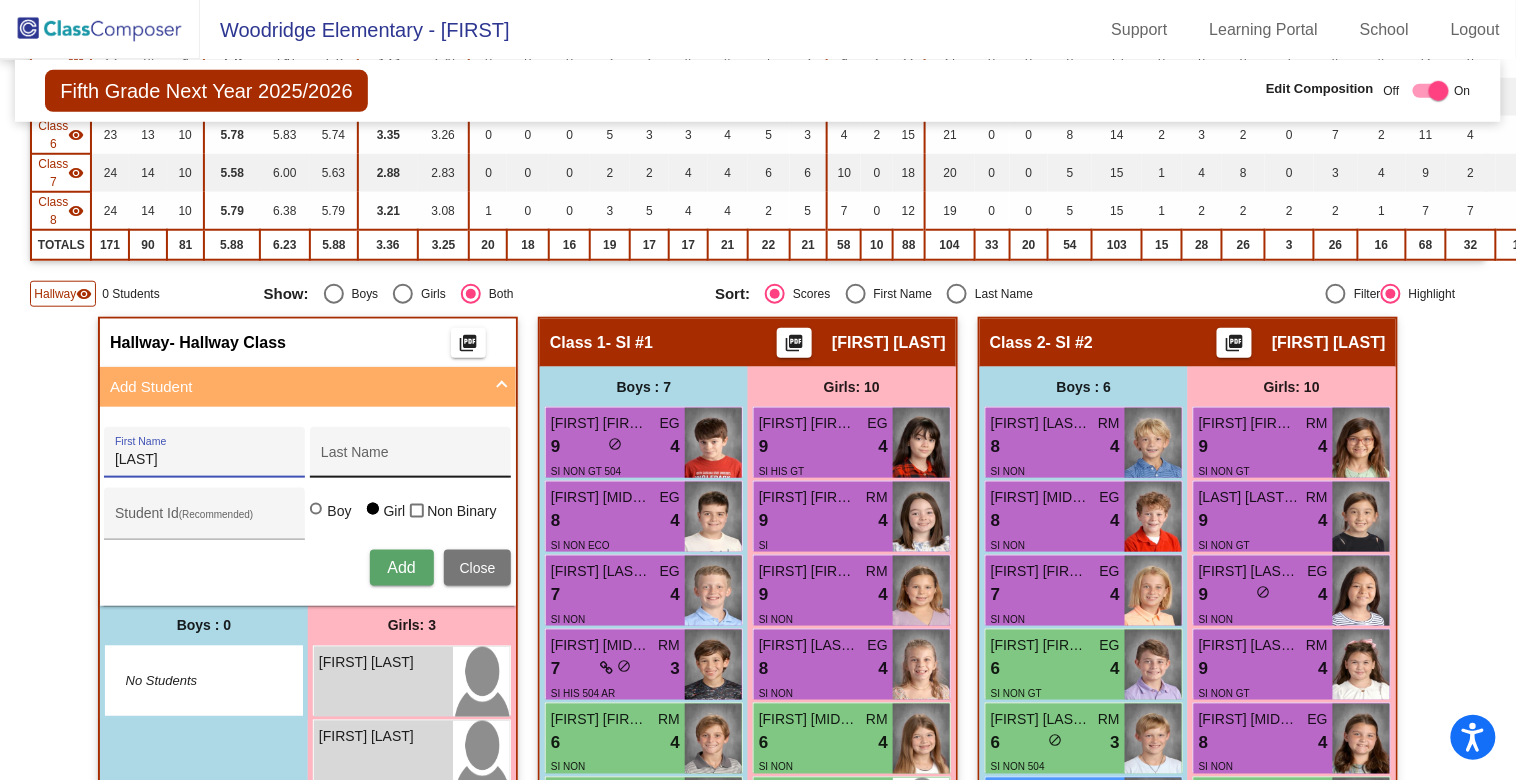 type on "[LAST]" 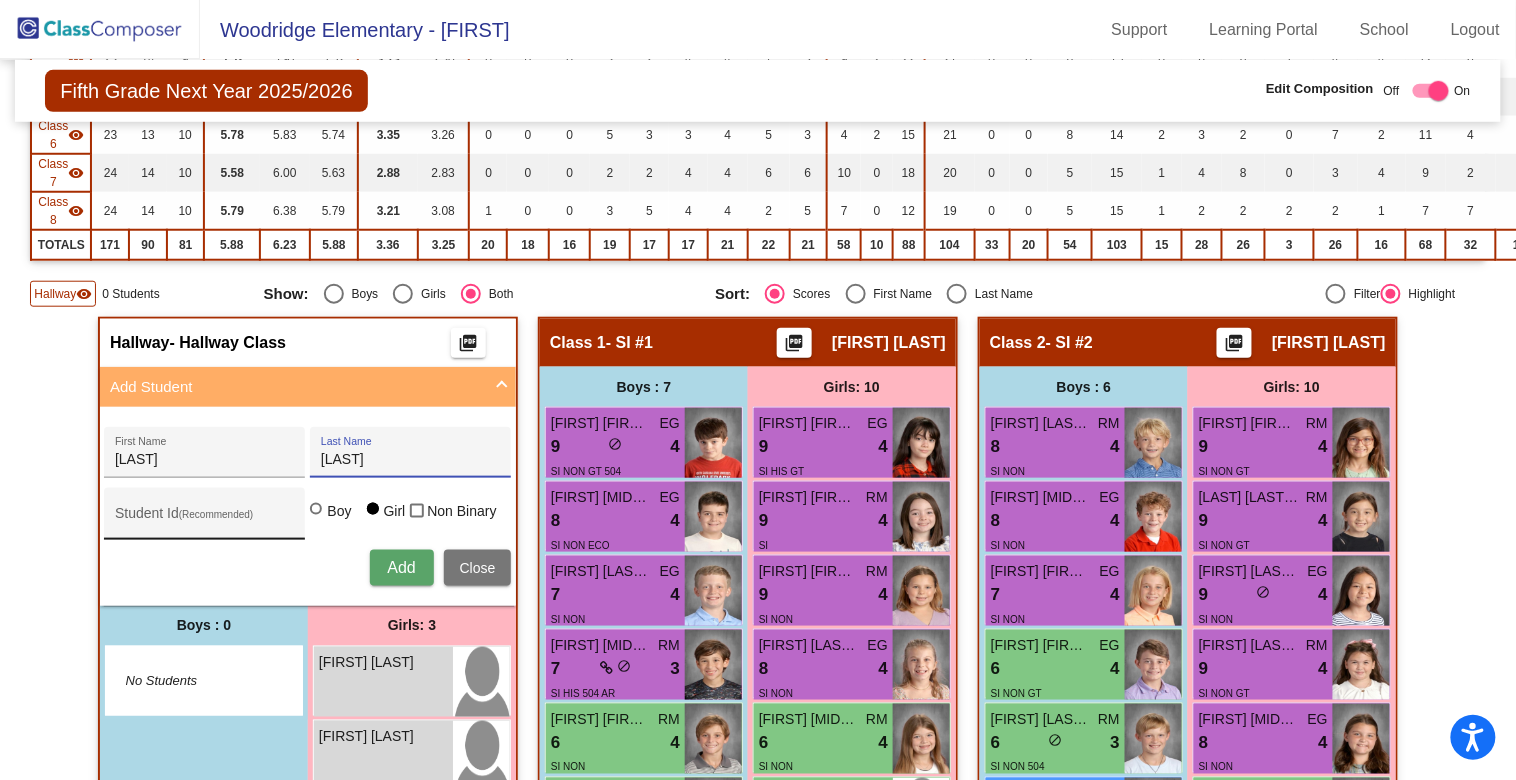 type on "[LAST]" 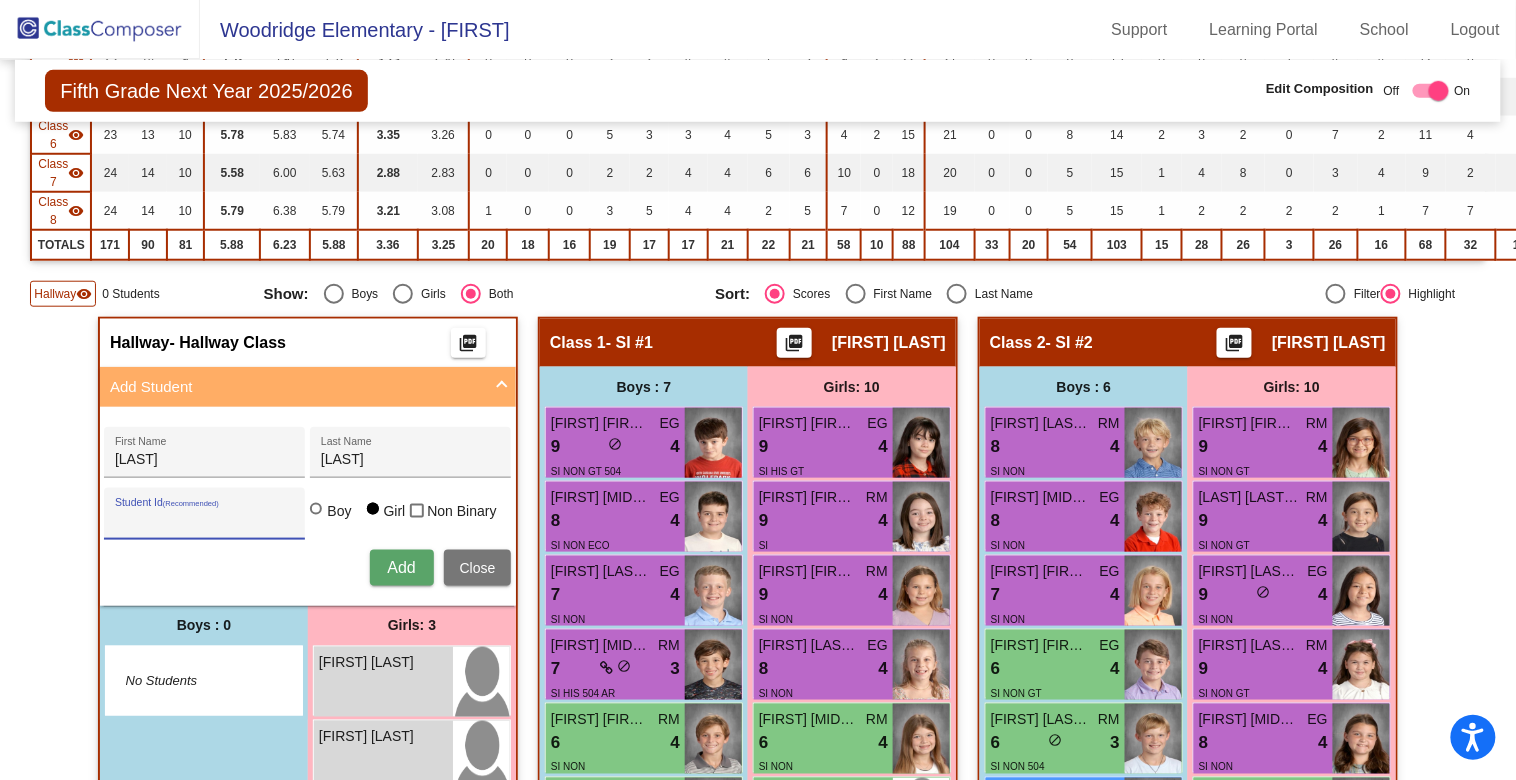 click on "Student Id  (Recommended)" at bounding box center (205, 521) 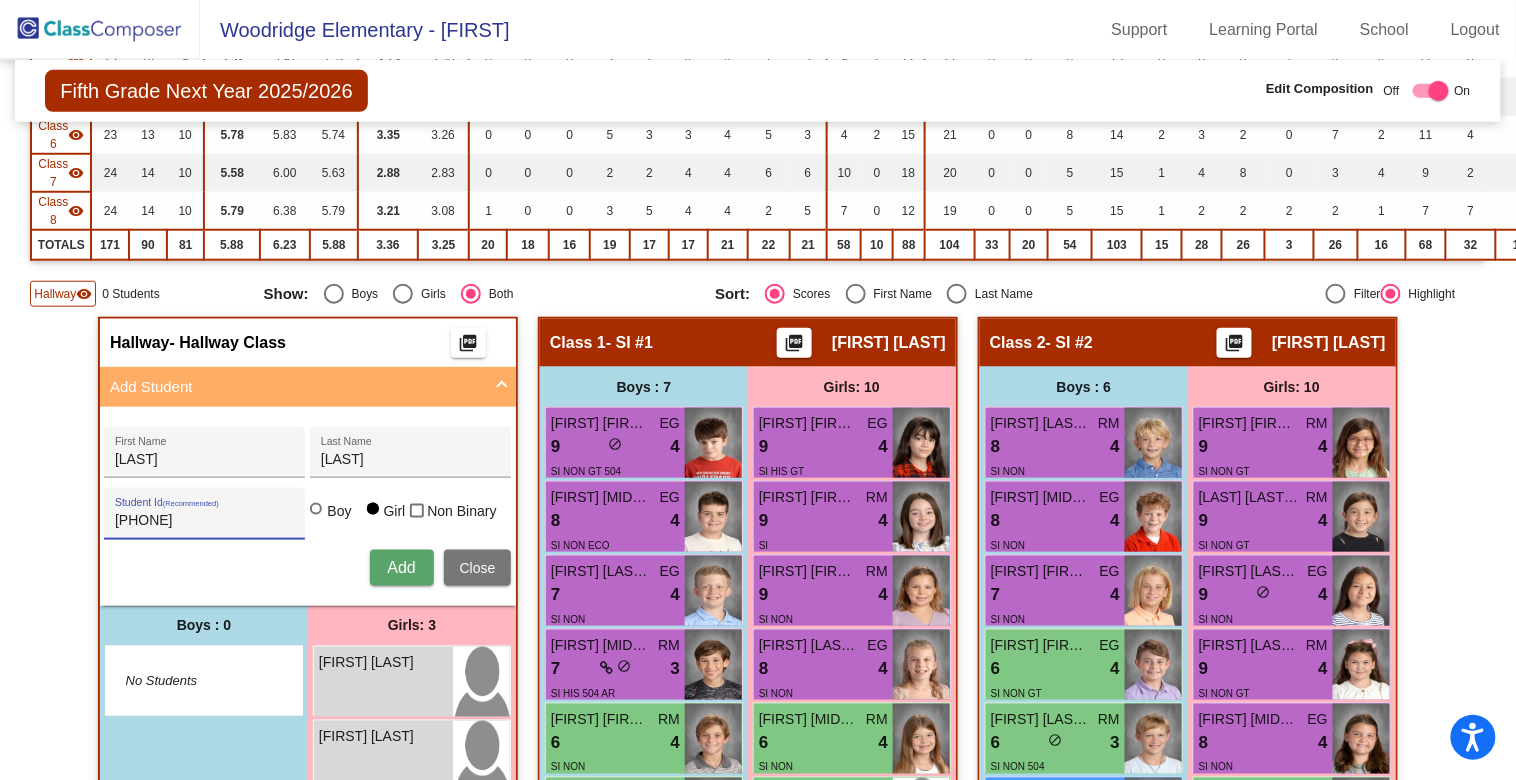 type on "[PHONE]" 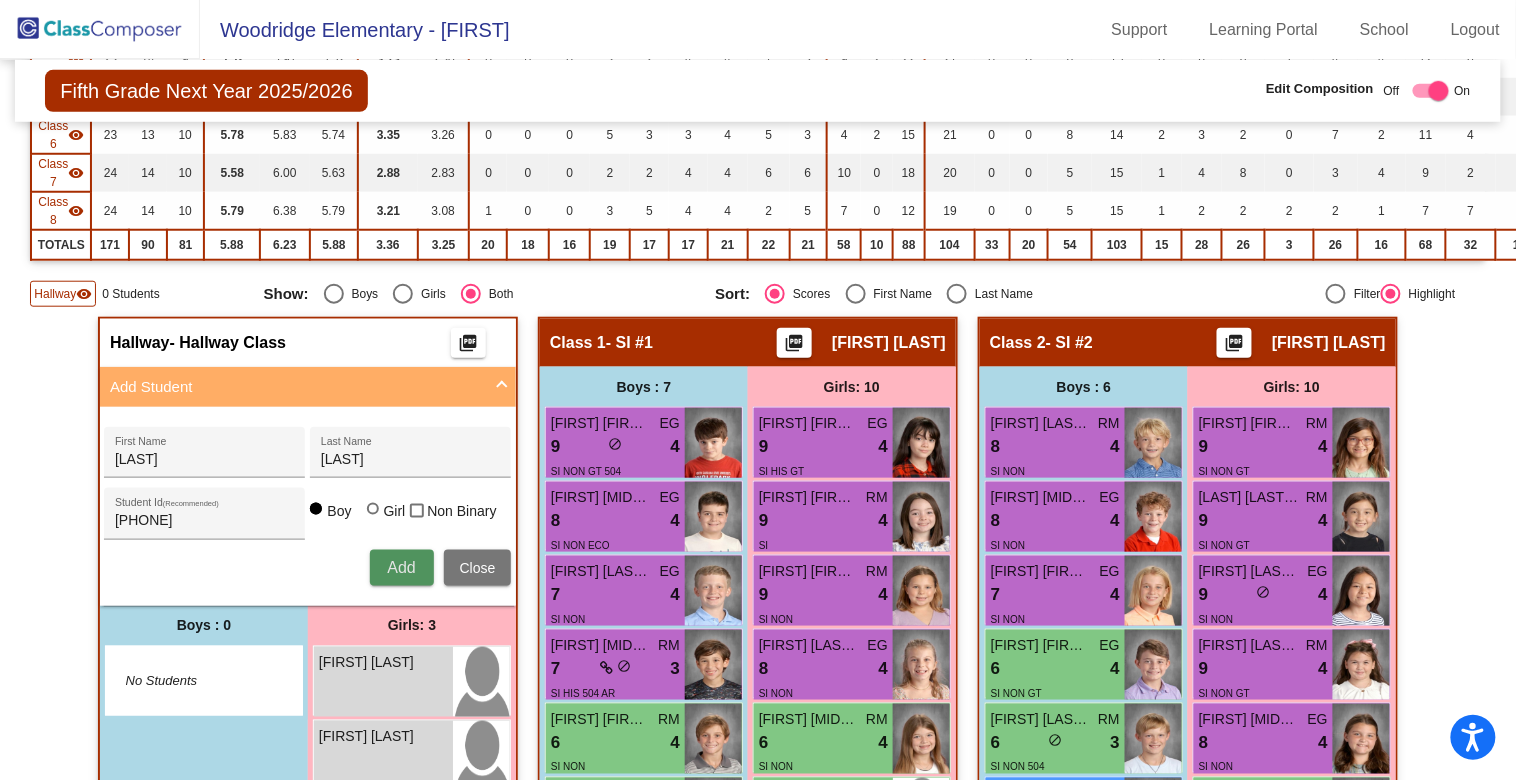 click on "Add" at bounding box center [401, 567] 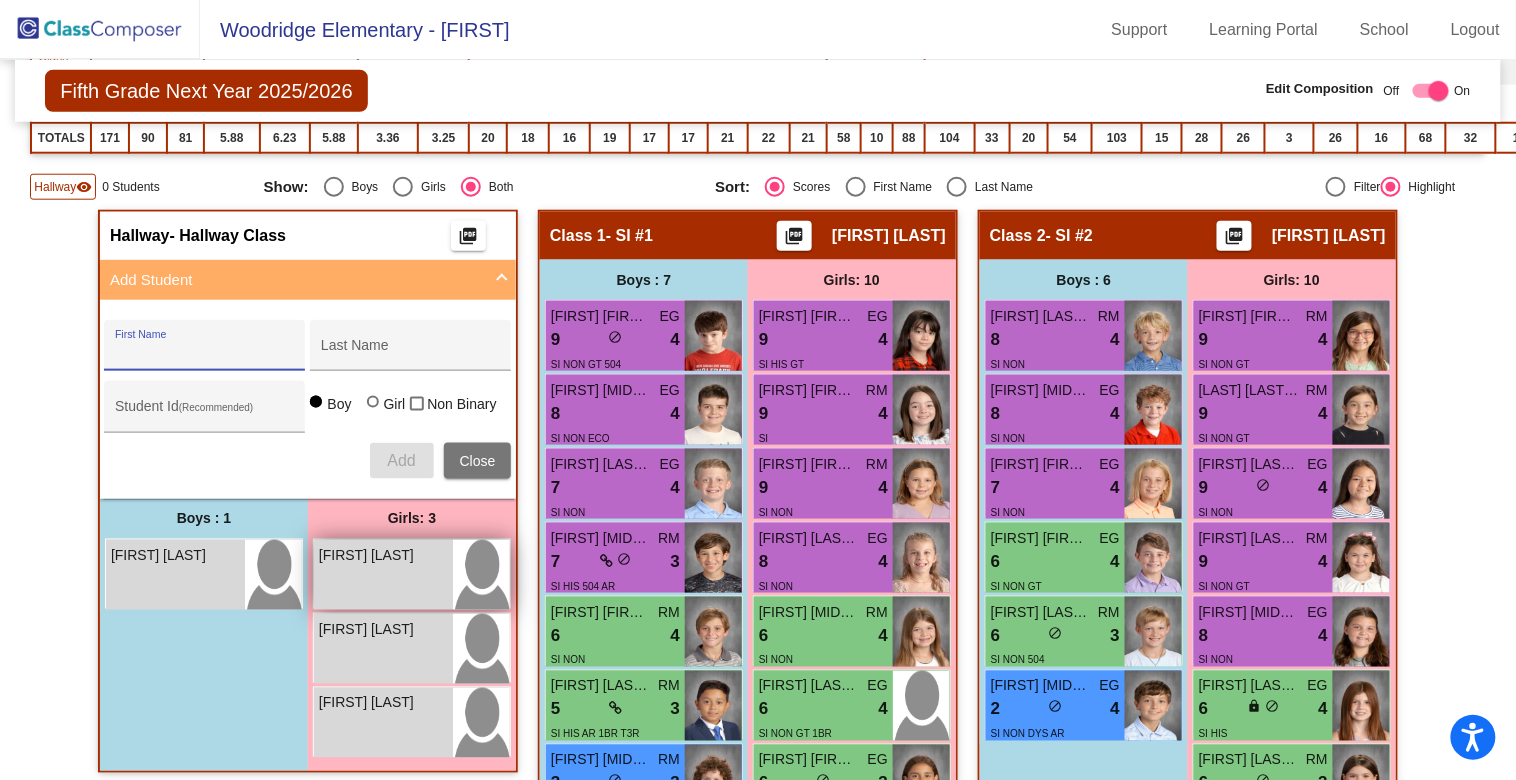 scroll, scrollTop: 558, scrollLeft: 0, axis: vertical 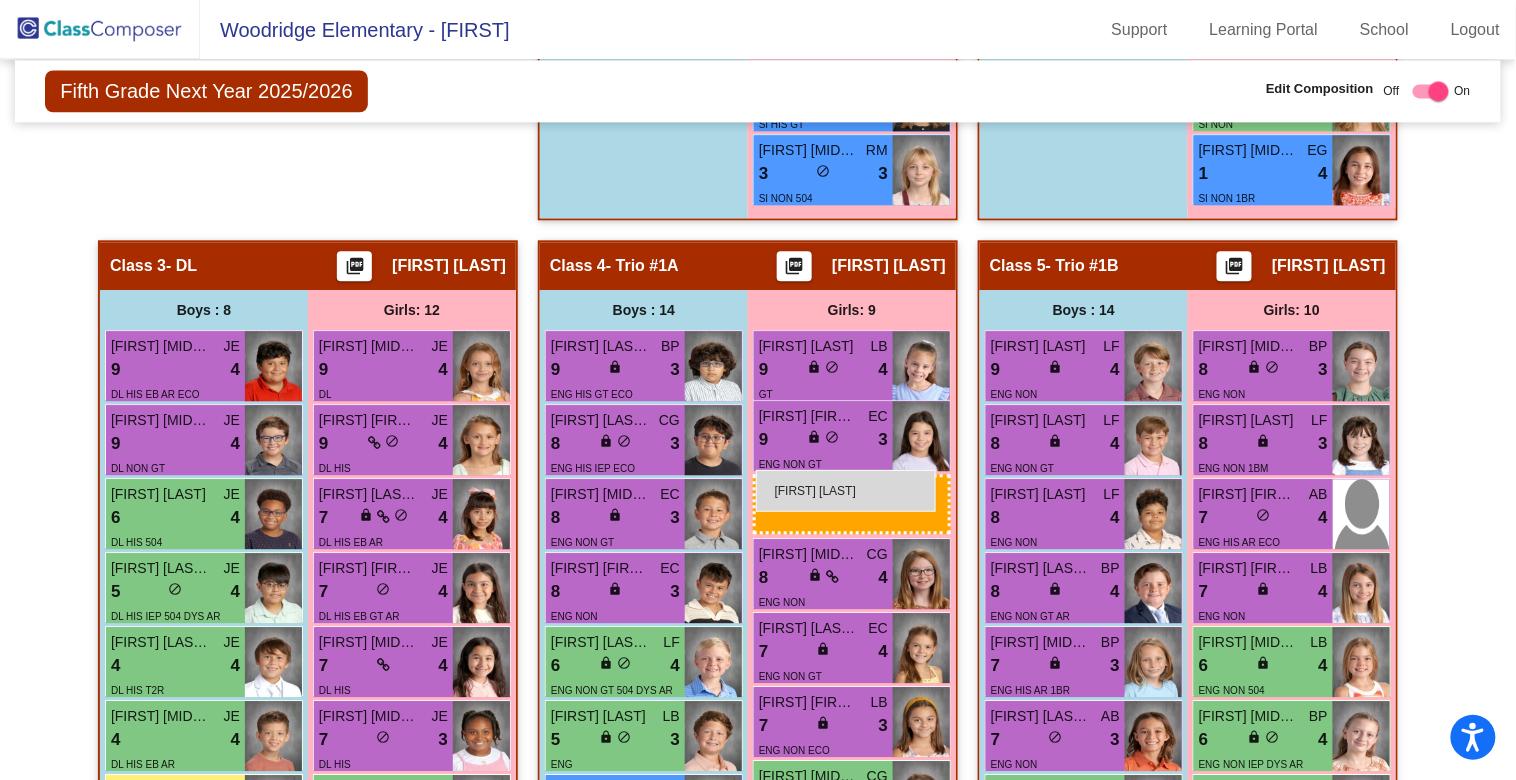 drag, startPoint x: 402, startPoint y: 550, endPoint x: 756, endPoint y: 470, distance: 362.927 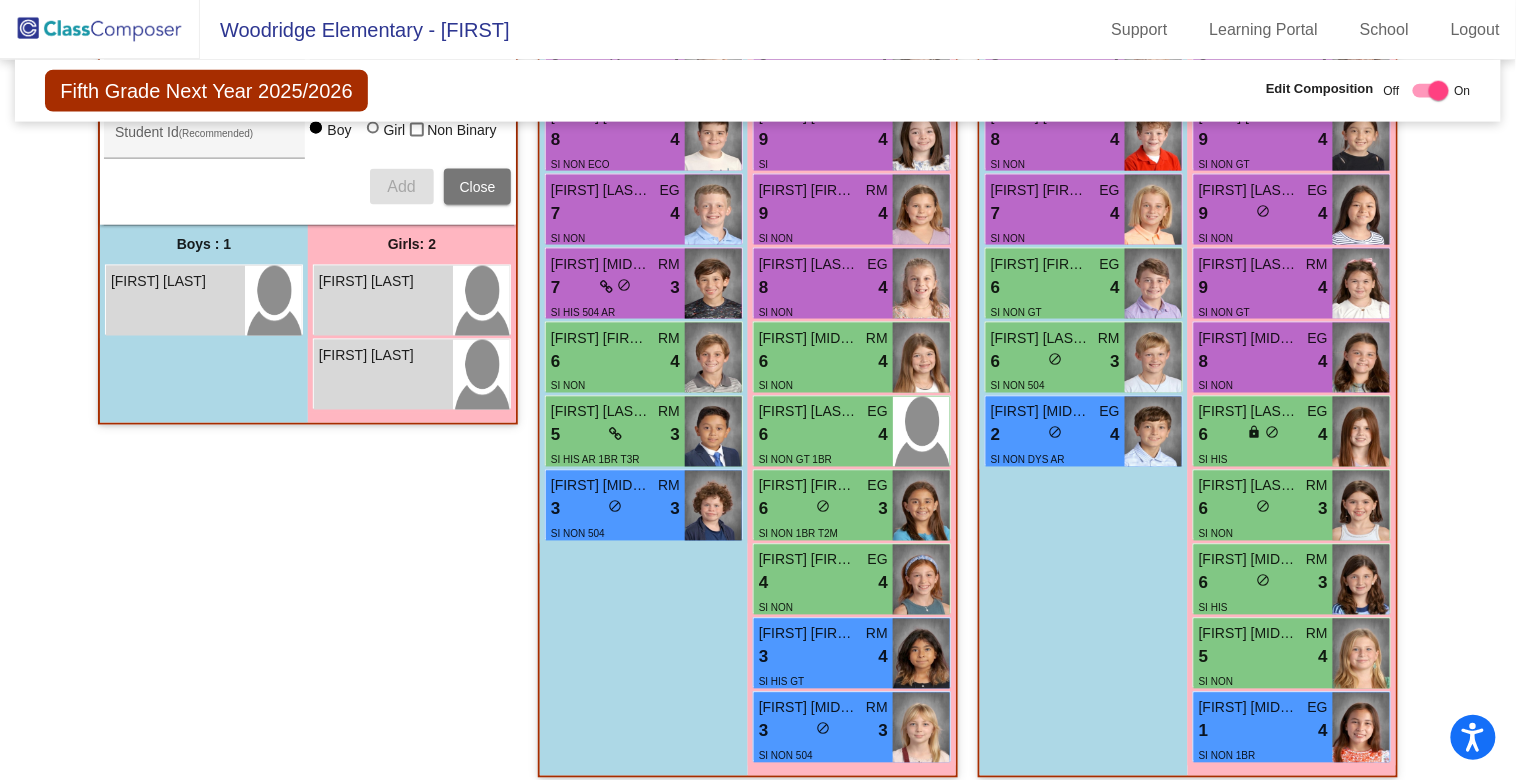 scroll, scrollTop: 687, scrollLeft: 0, axis: vertical 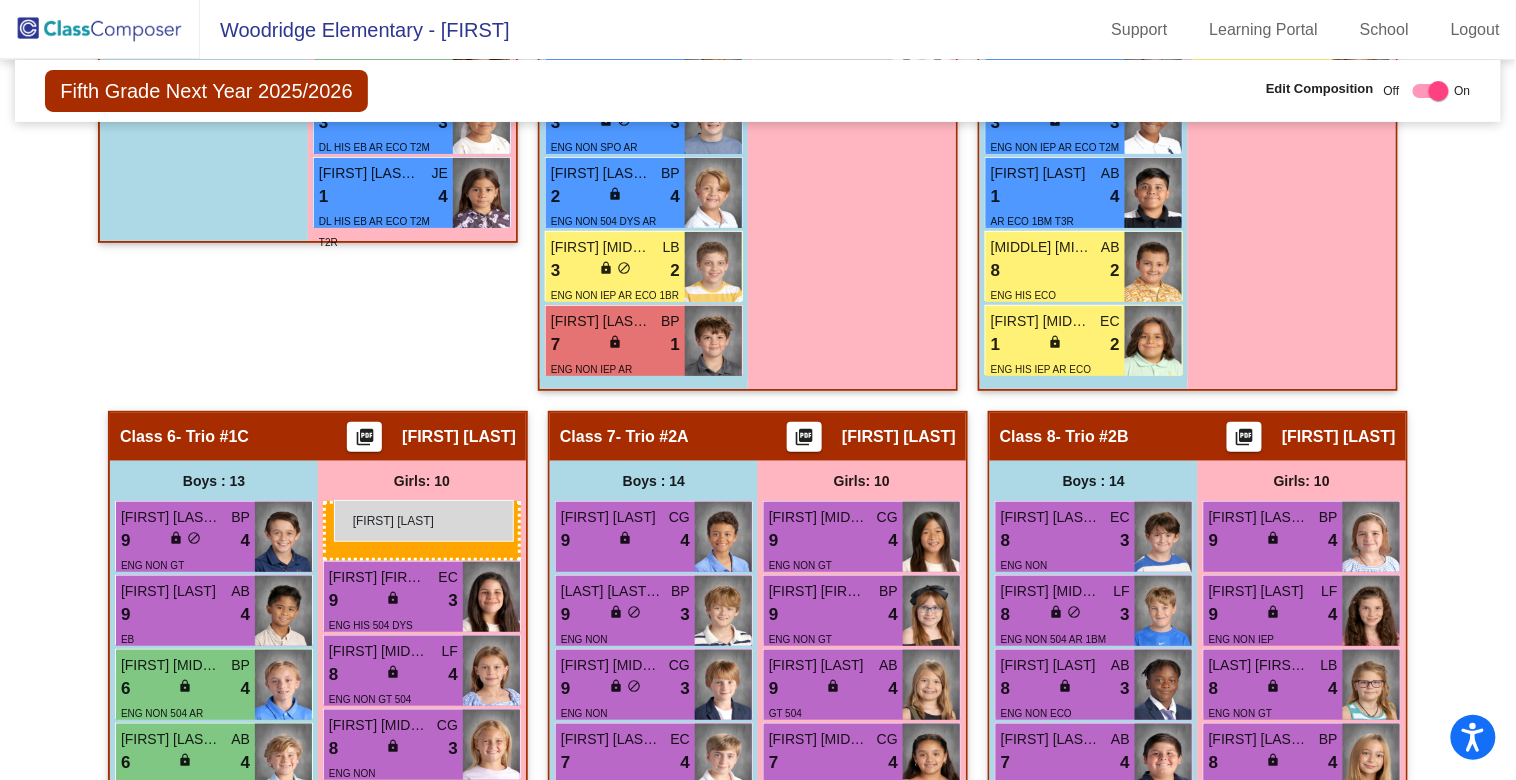 drag, startPoint x: 389, startPoint y: 433, endPoint x: 334, endPoint y: 500, distance: 86.683334 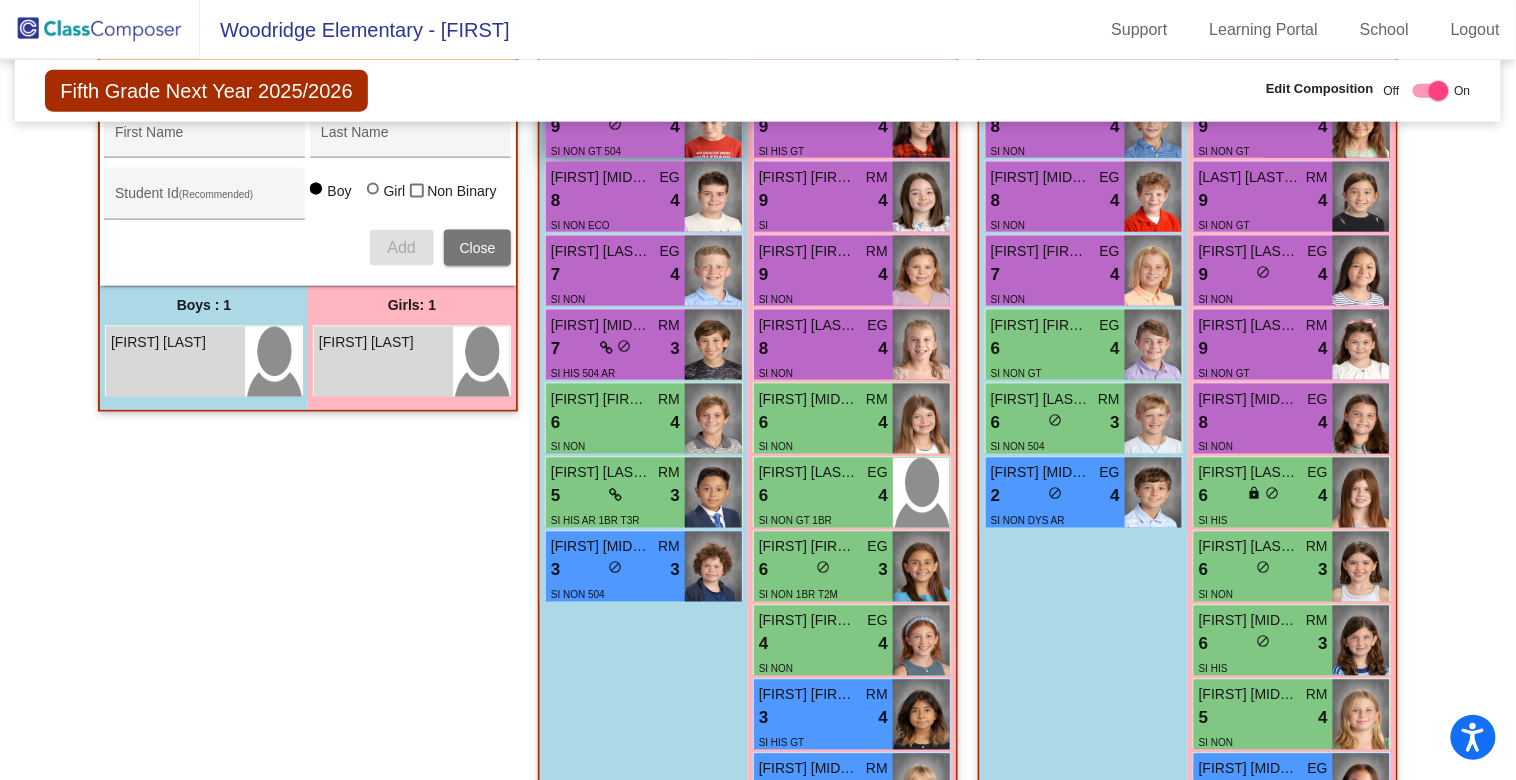 scroll, scrollTop: 726, scrollLeft: 0, axis: vertical 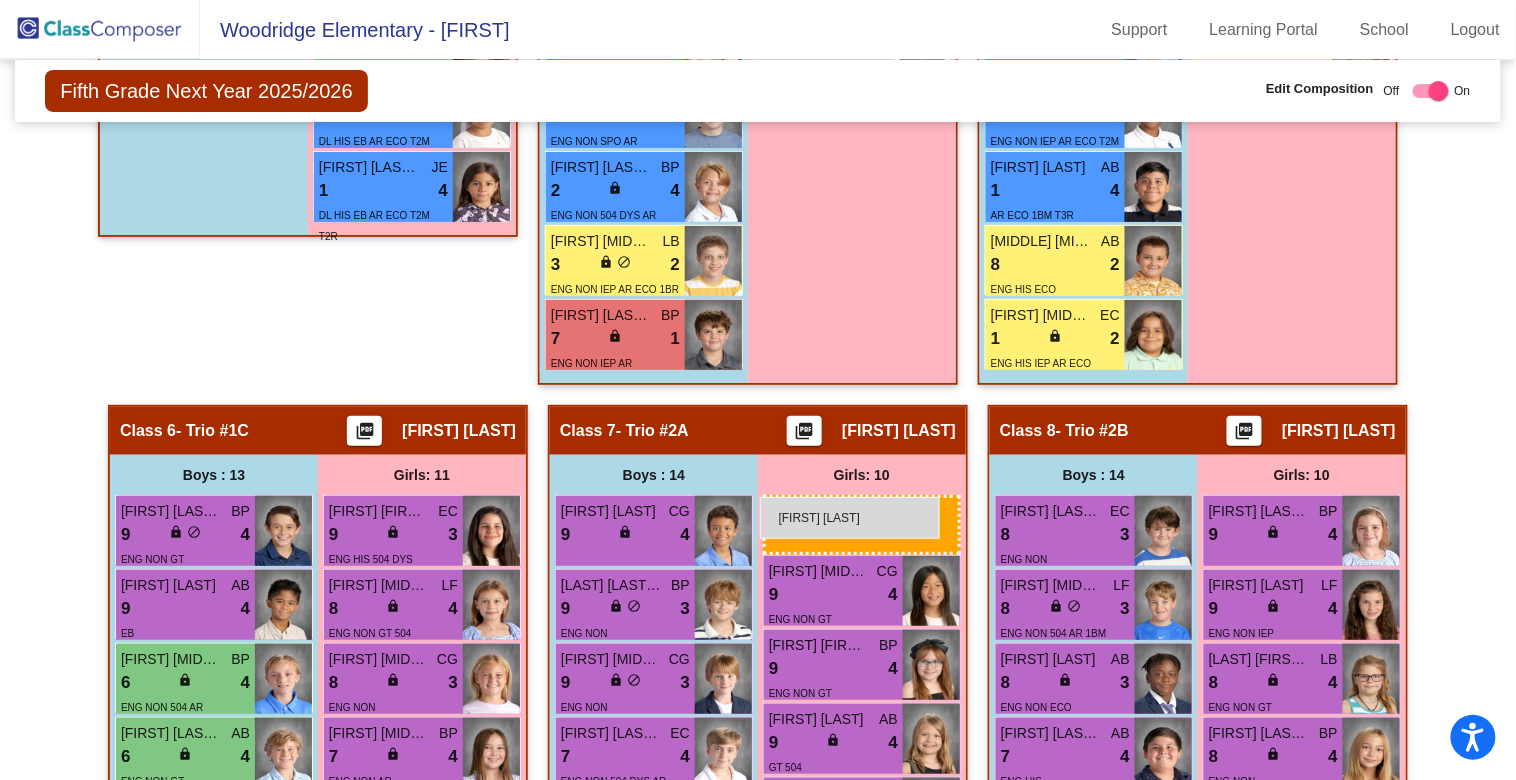 drag, startPoint x: 388, startPoint y: 391, endPoint x: 760, endPoint y: 497, distance: 386.80743 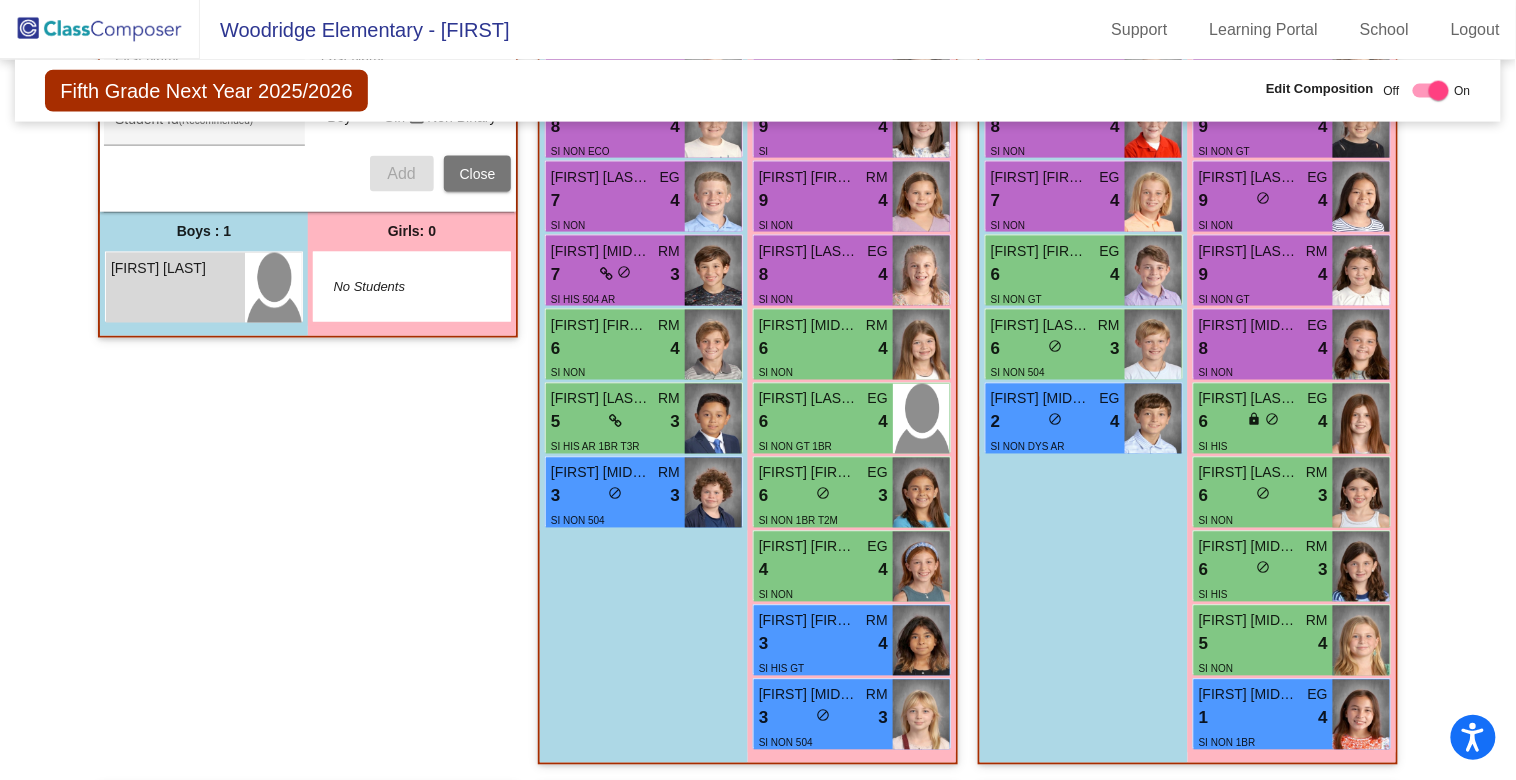 scroll, scrollTop: 778, scrollLeft: 0, axis: vertical 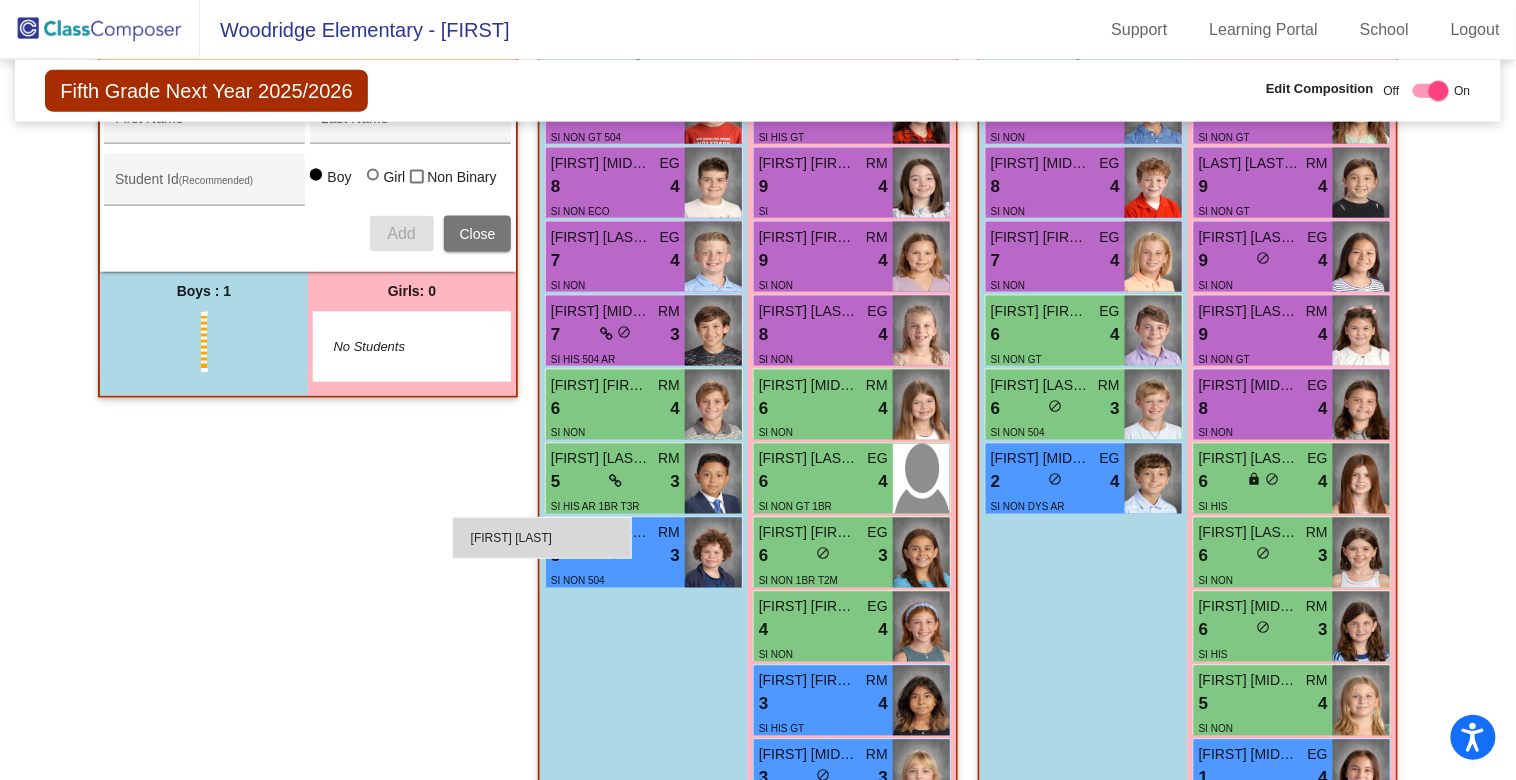drag, startPoint x: 183, startPoint y: 356, endPoint x: 452, endPoint y: 517, distance: 313.4996 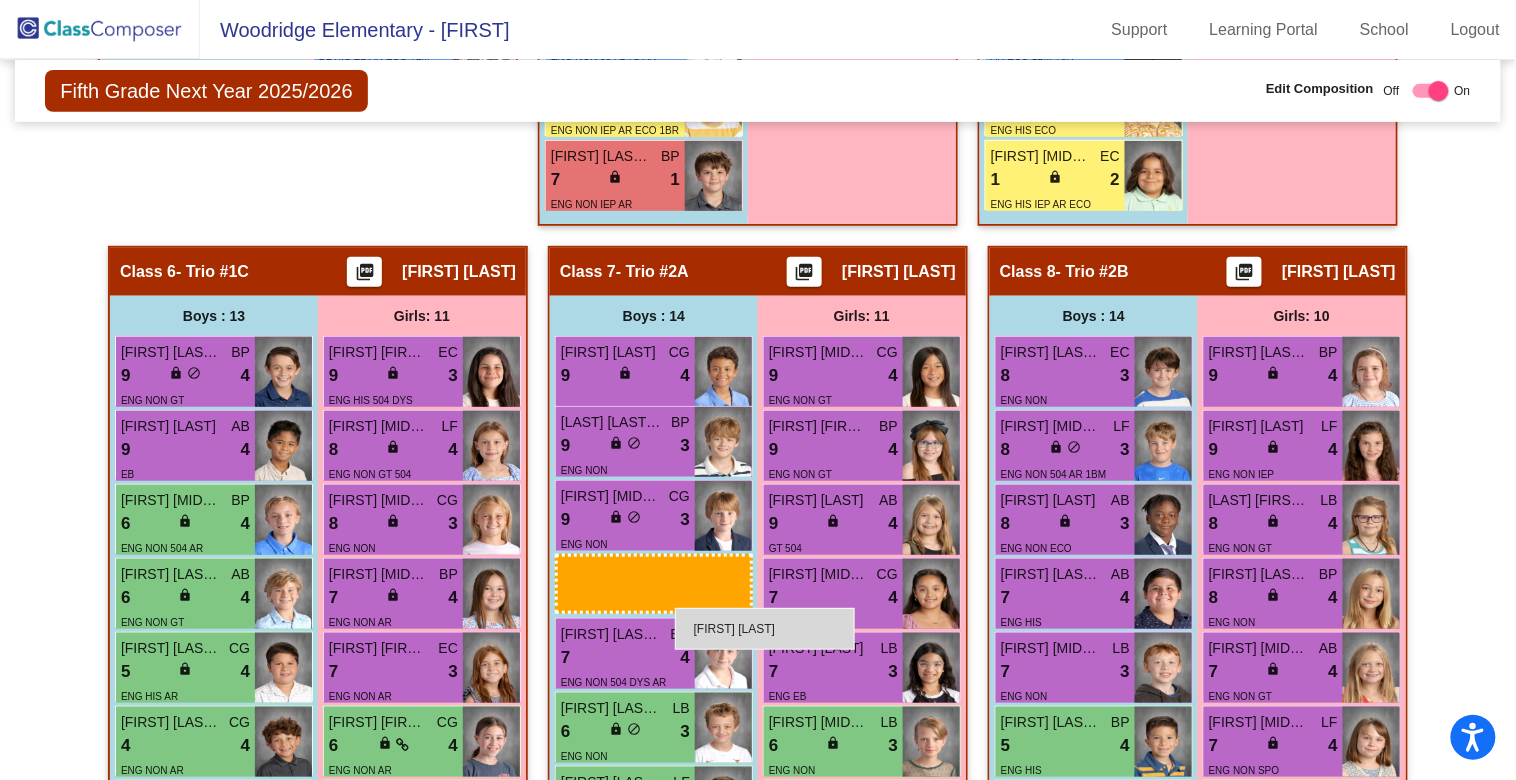 scroll, scrollTop: 2543, scrollLeft: 0, axis: vertical 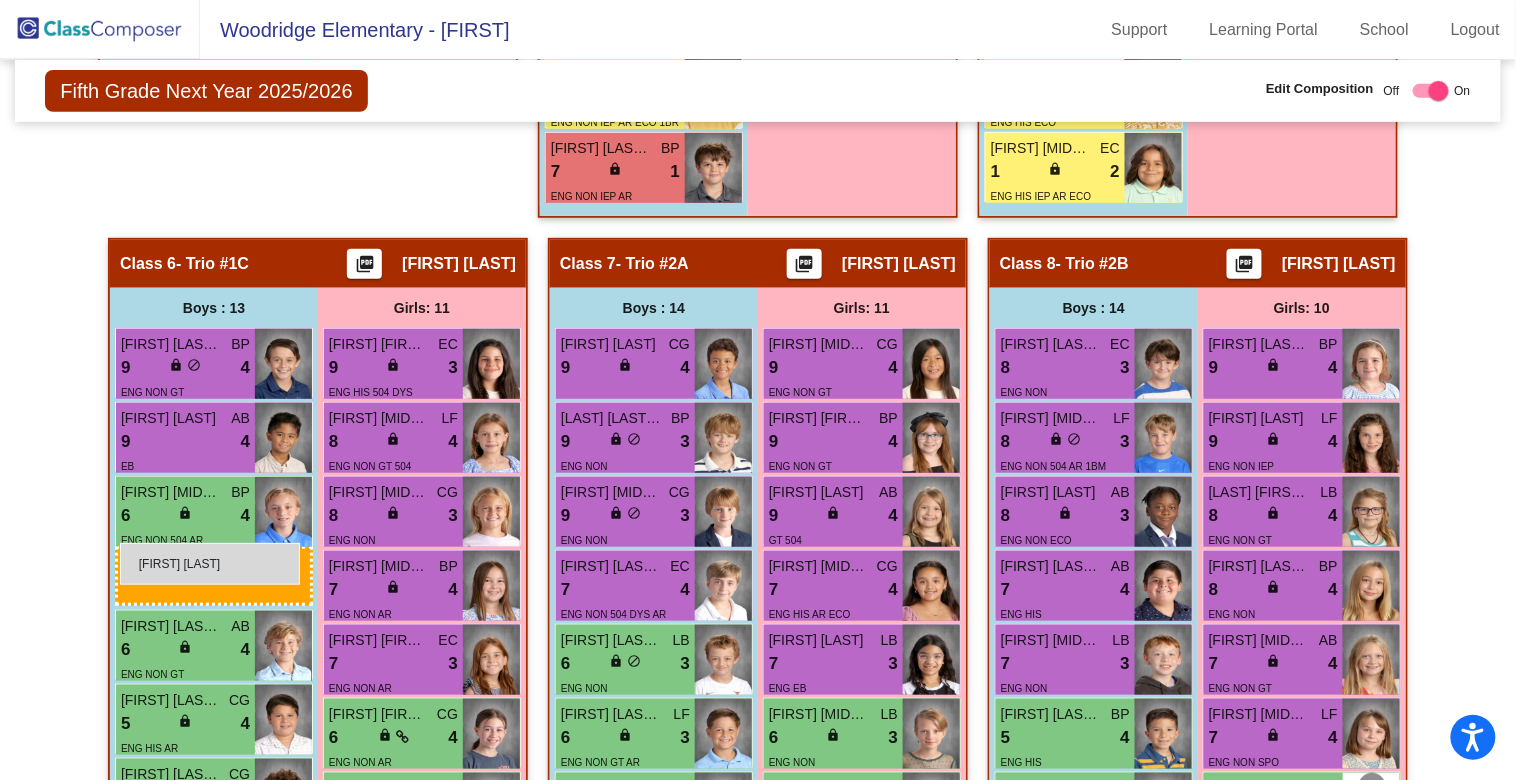 drag, startPoint x: 170, startPoint y: 339, endPoint x: 120, endPoint y: 543, distance: 210.03809 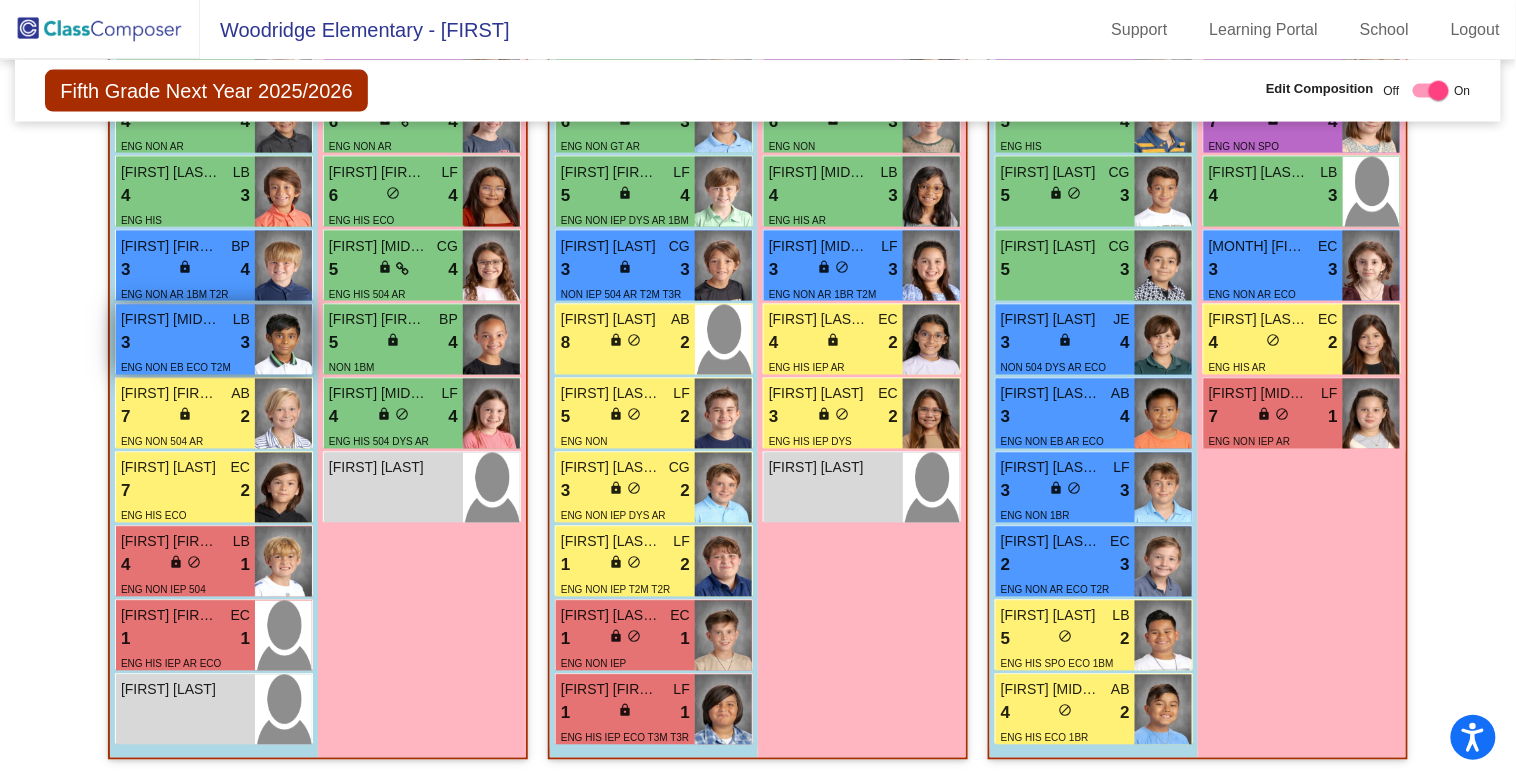 scroll, scrollTop: 3147, scrollLeft: 0, axis: vertical 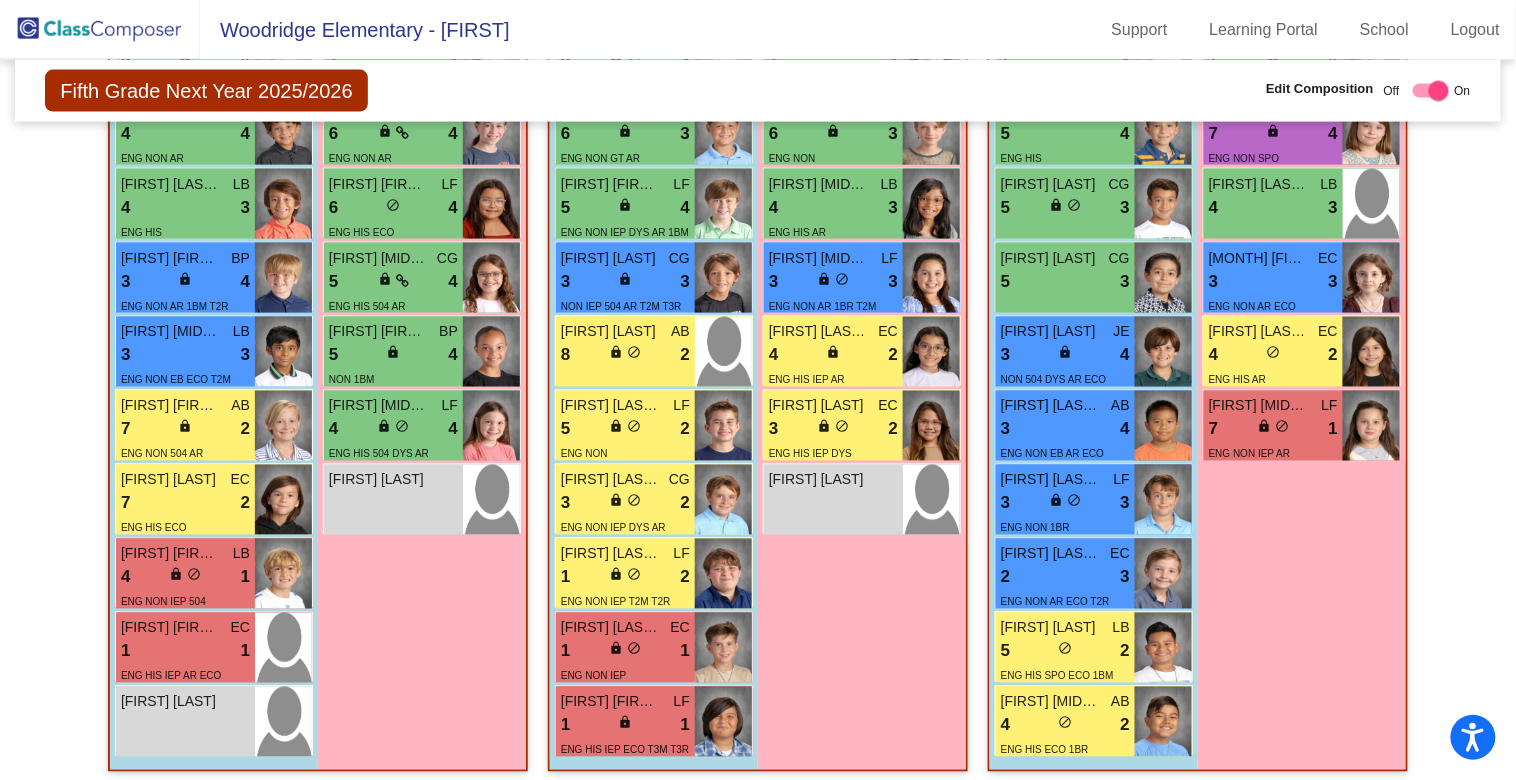 click on "Girls: [NUMBER] [FIRST] [MIDDLE] [LAST] [ID] [LOCK] [NUMBER] [LANG] [LANG] [FIRST] [LAST] [ID] [LOCK] [NUMBER] [LANG] [LANG] [FIRST] [LAST] [ID] [LOCK] [NUMBER] [LANG] [LANG] [FIRST] [MIDDLE] [LAST] [ID] [LOCK] [NUMBER] [LANG] [LANG] [LANG] [FIRST] [LAST] [ID] [LOCK] [NUMBER] [LANG] [LANG] [LANG] [FIRST] [MIDDLE] [LAST] [ID] [LOCK] [NUMBER] [LANG] [LANG] [LANG] [FIRST] [MIDDLE] [LAST] [ID] [LOCK] [NUMBER] [LANG] [LANG] [LANG] [FIRST] [MIDDLE] [LAST] [ID] [LOCK] [NUMBER] [LANG] [LANG] [LANG] [FIRST] [LAST] [ID] [LOCK]" at bounding box center [412, -2035] 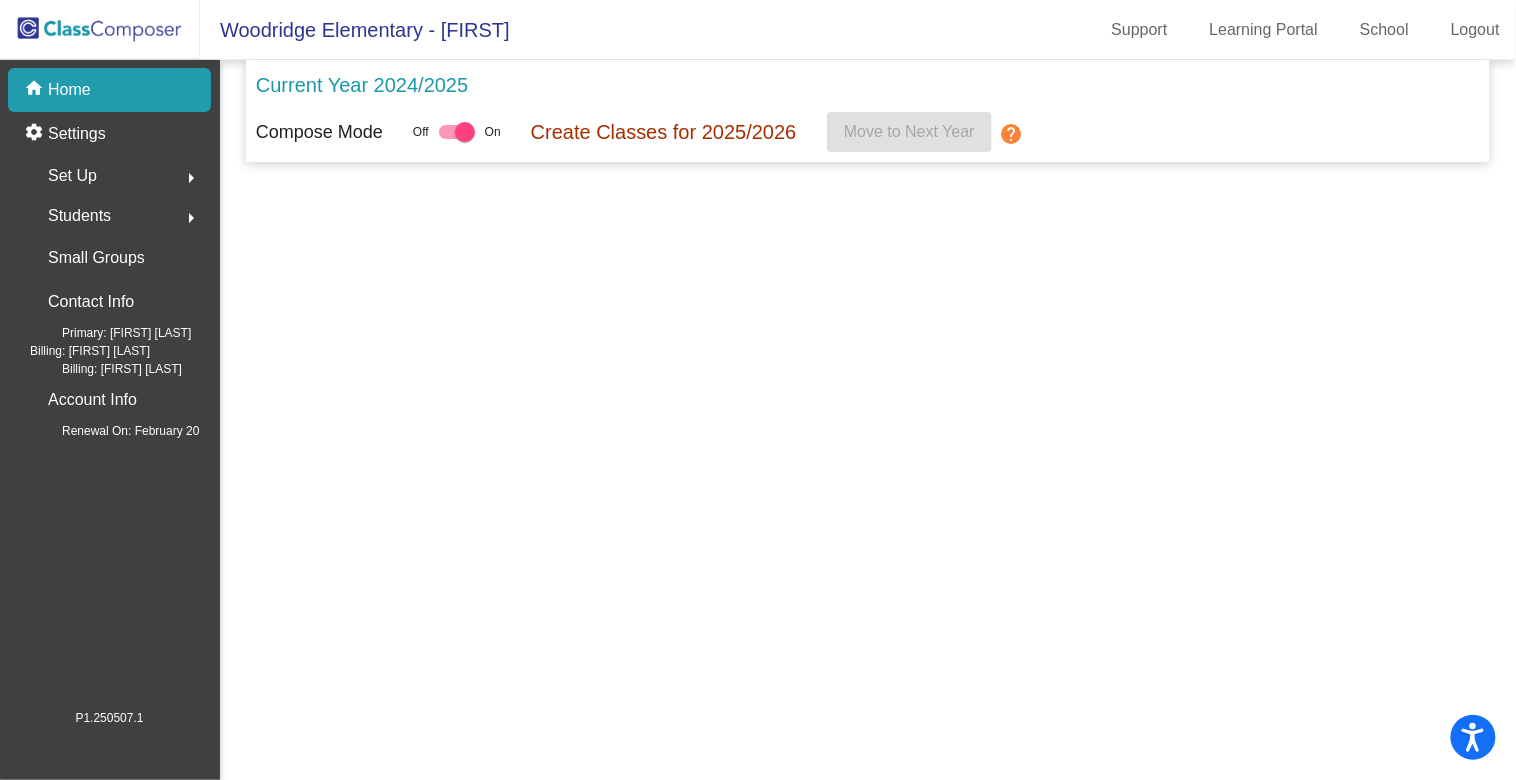 scroll, scrollTop: 0, scrollLeft: 0, axis: both 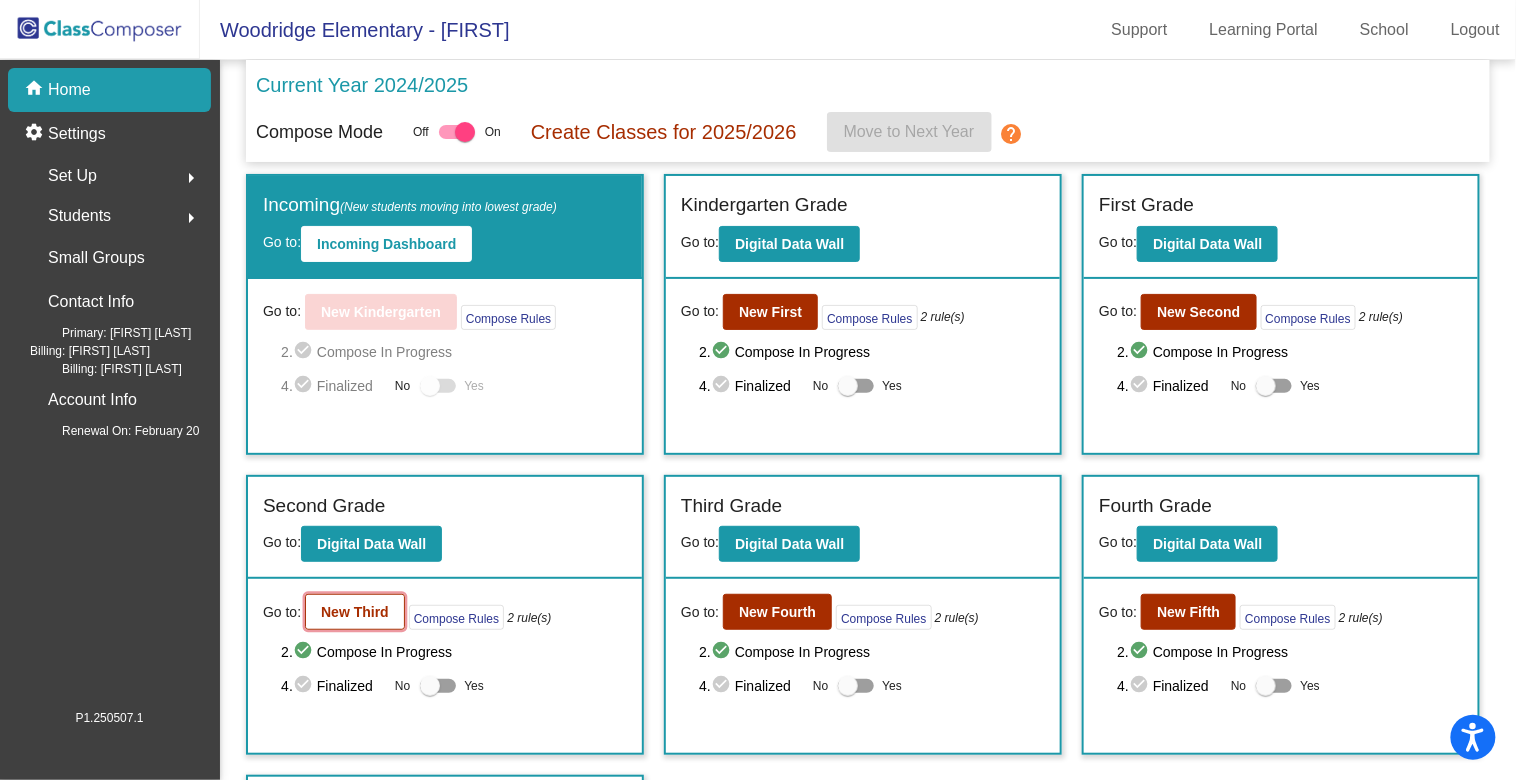 click on "New Third" 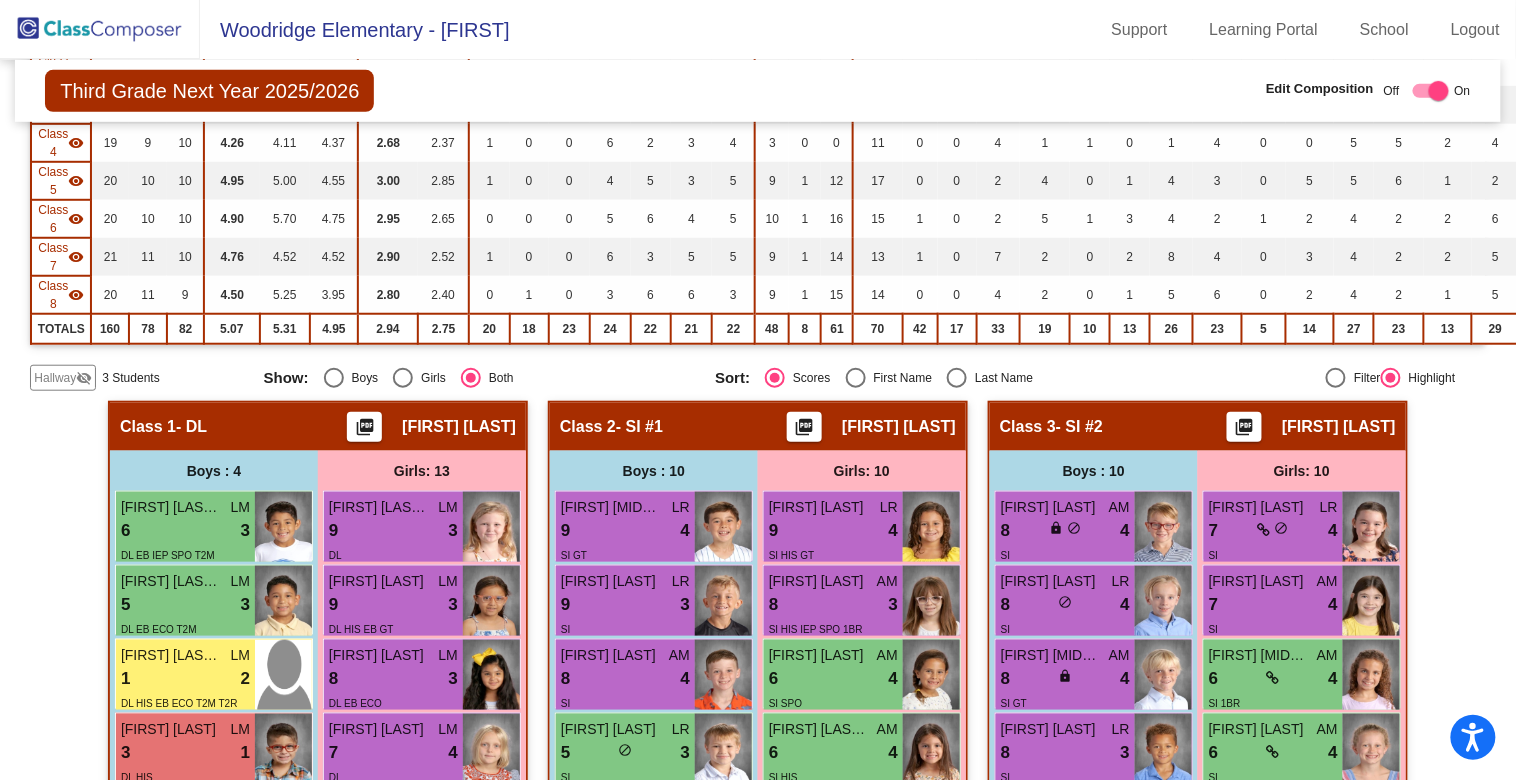 scroll, scrollTop: 366, scrollLeft: 0, axis: vertical 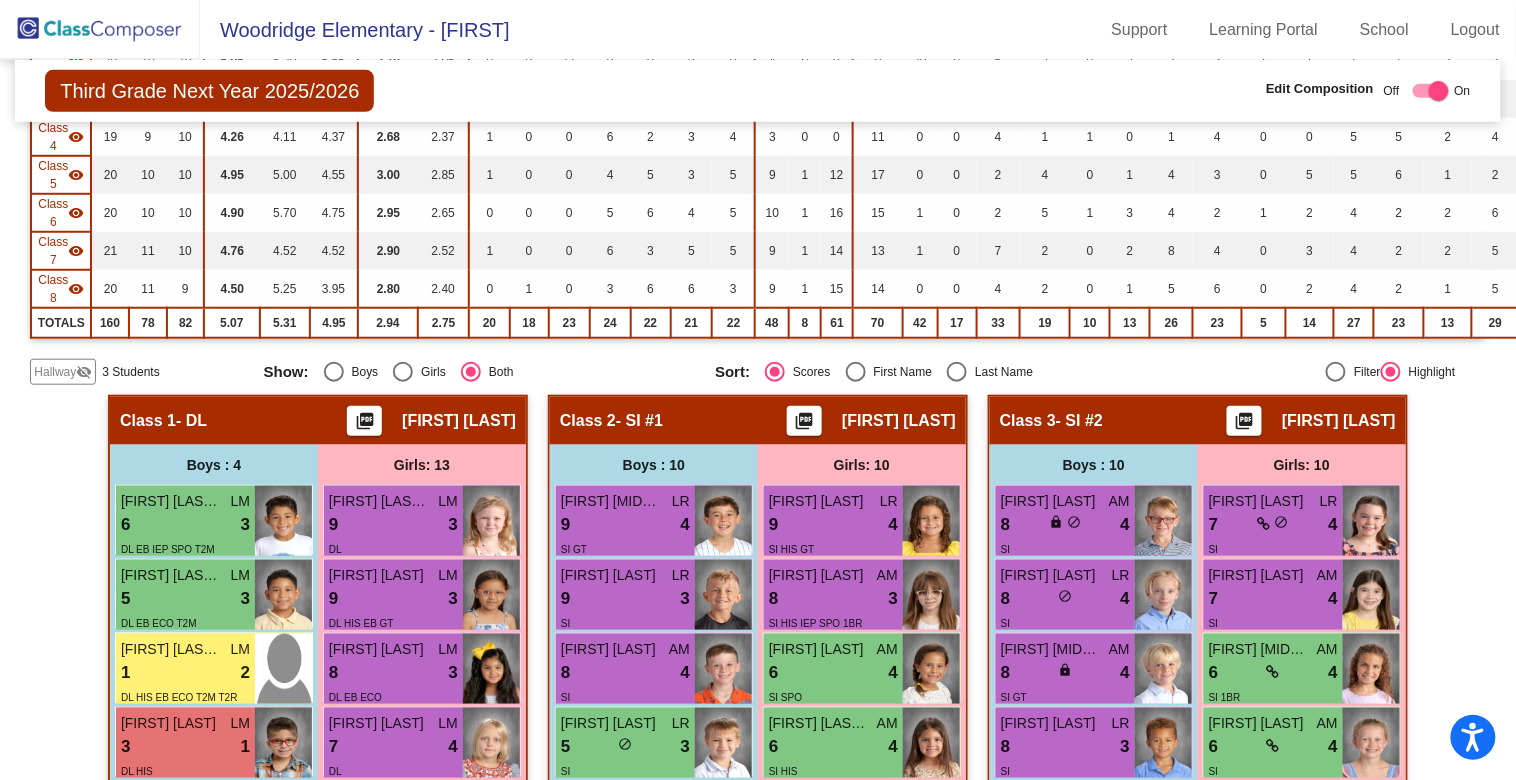 click on "Hallway" 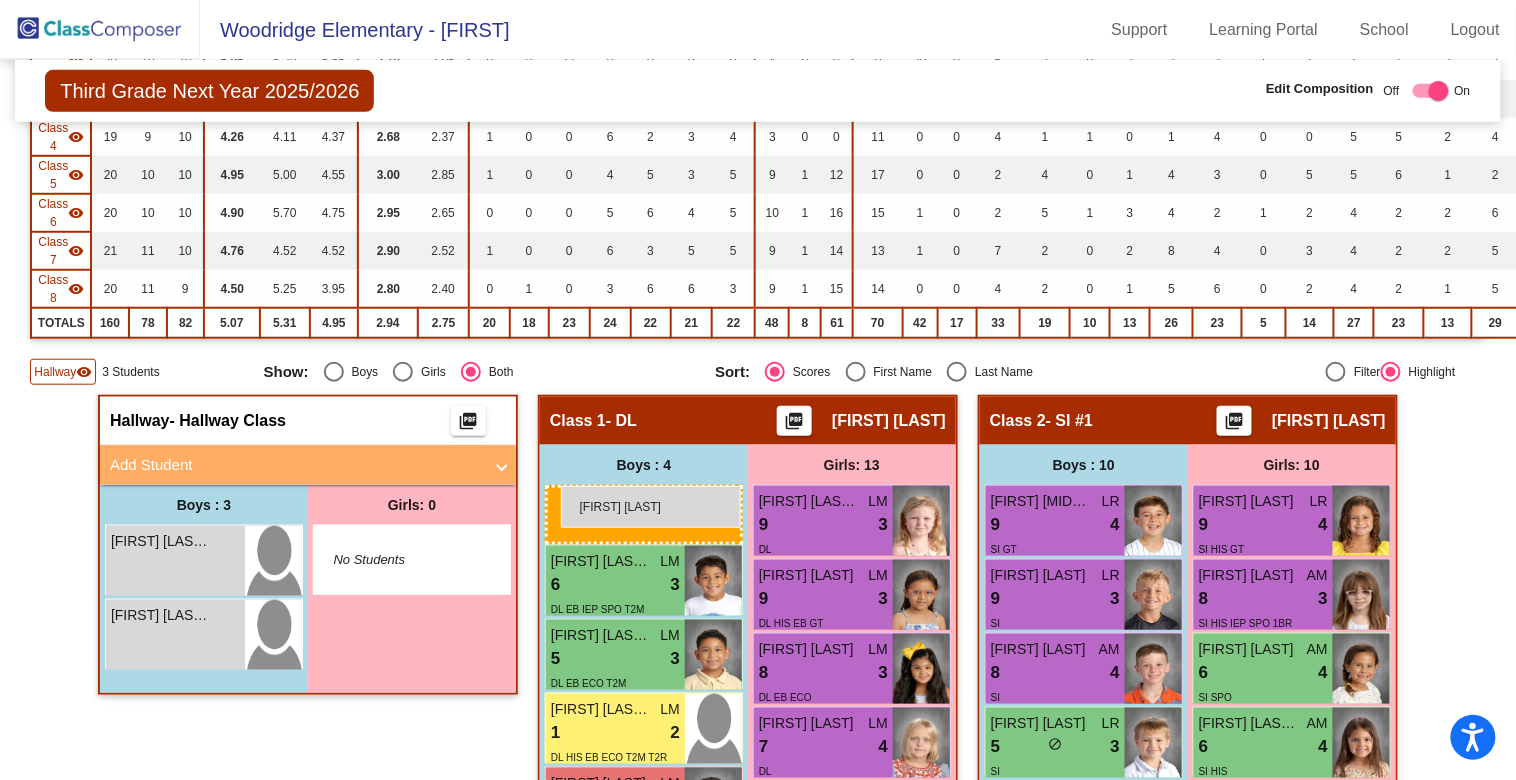 drag, startPoint x: 147, startPoint y: 699, endPoint x: 561, endPoint y: 486, distance: 465.5803 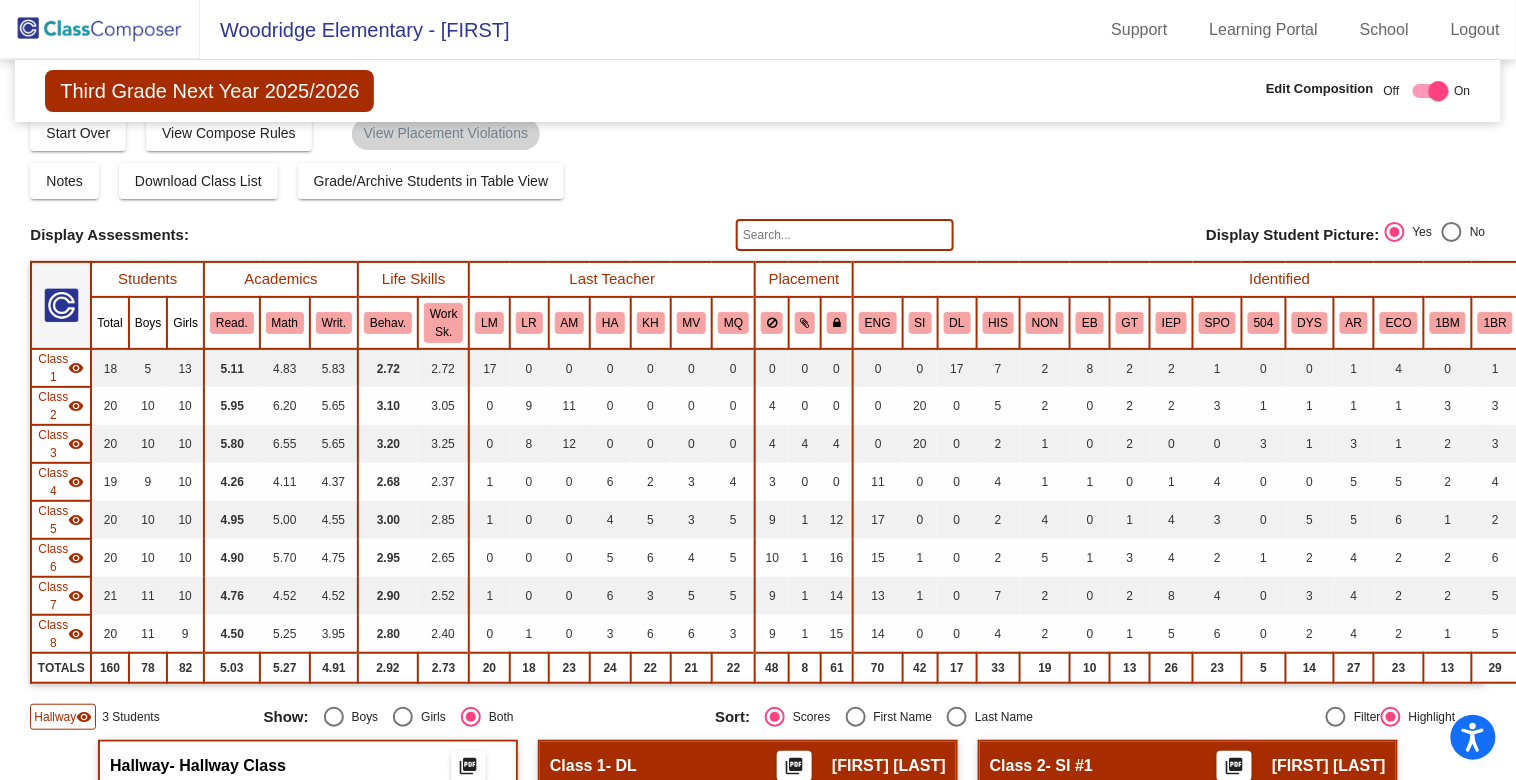 scroll, scrollTop: 0, scrollLeft: 0, axis: both 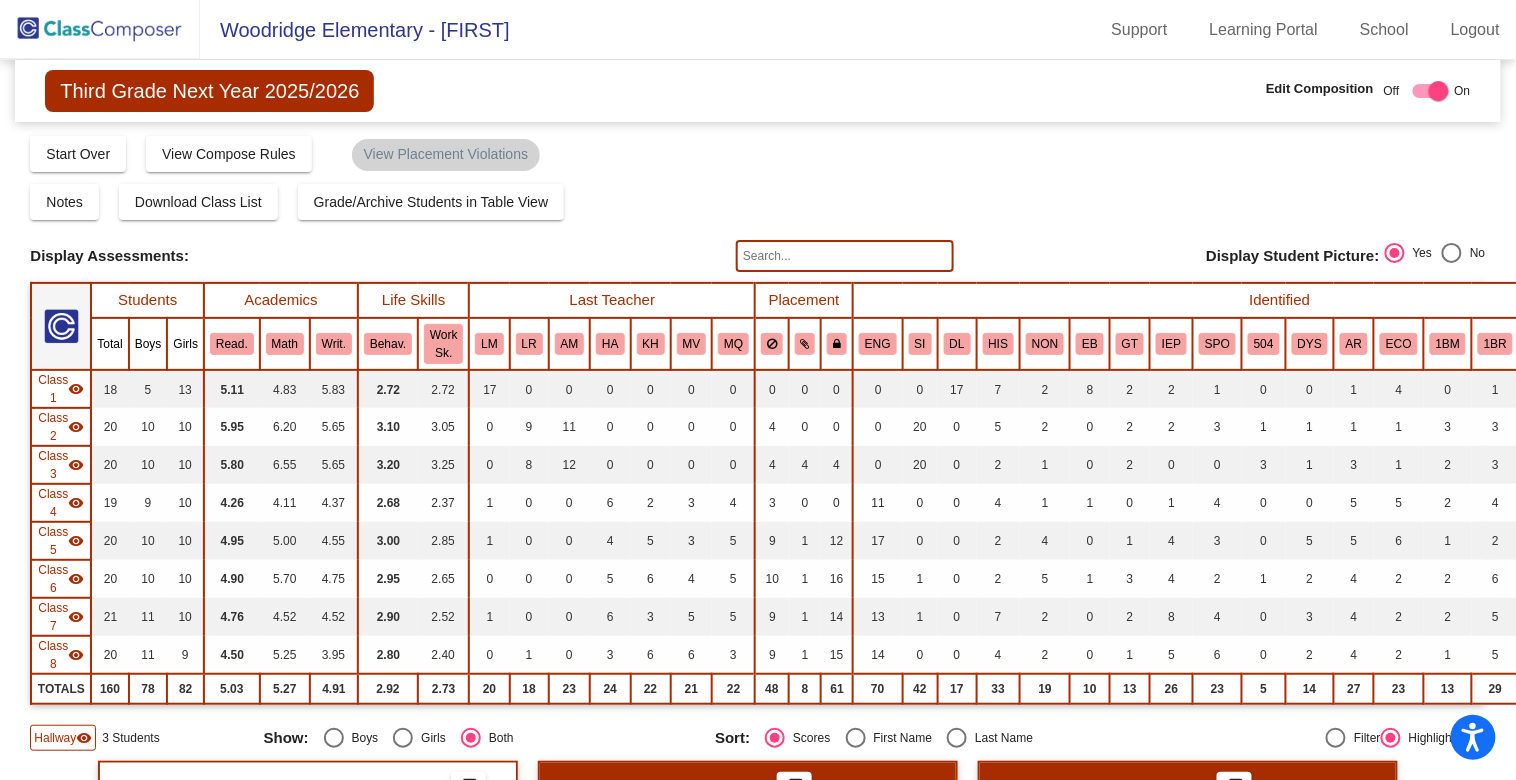 click 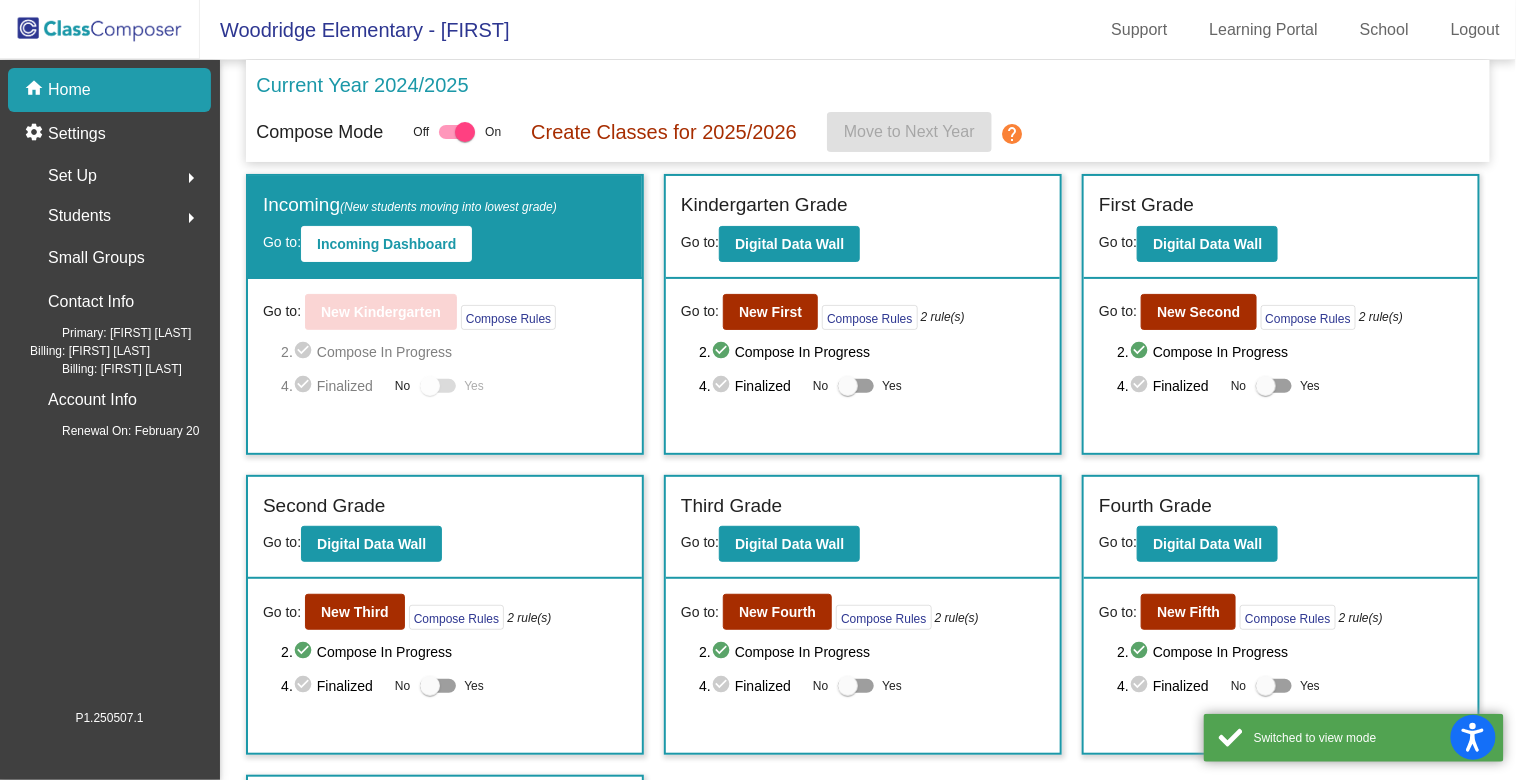 click on "Students" 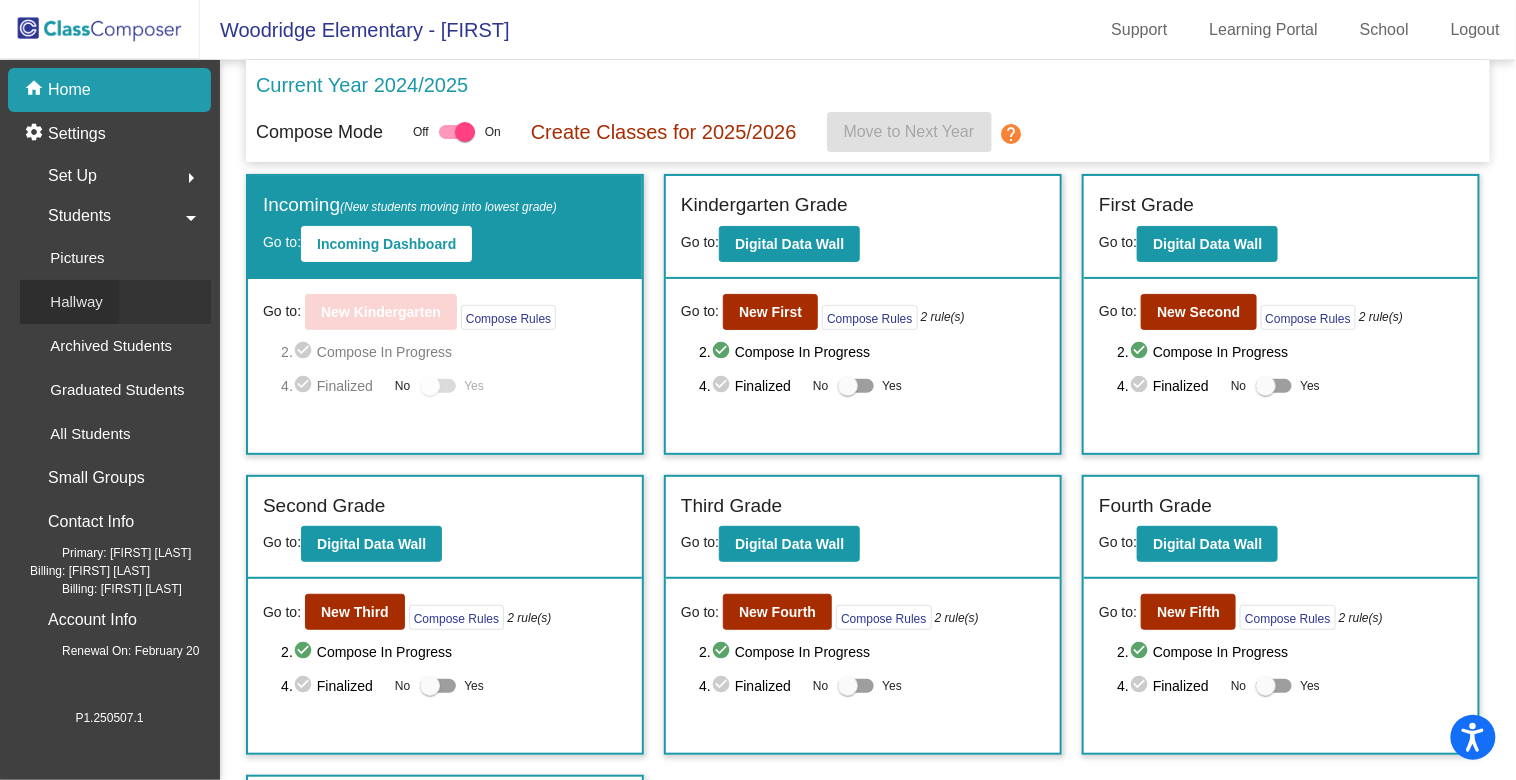 click on "Hallway" 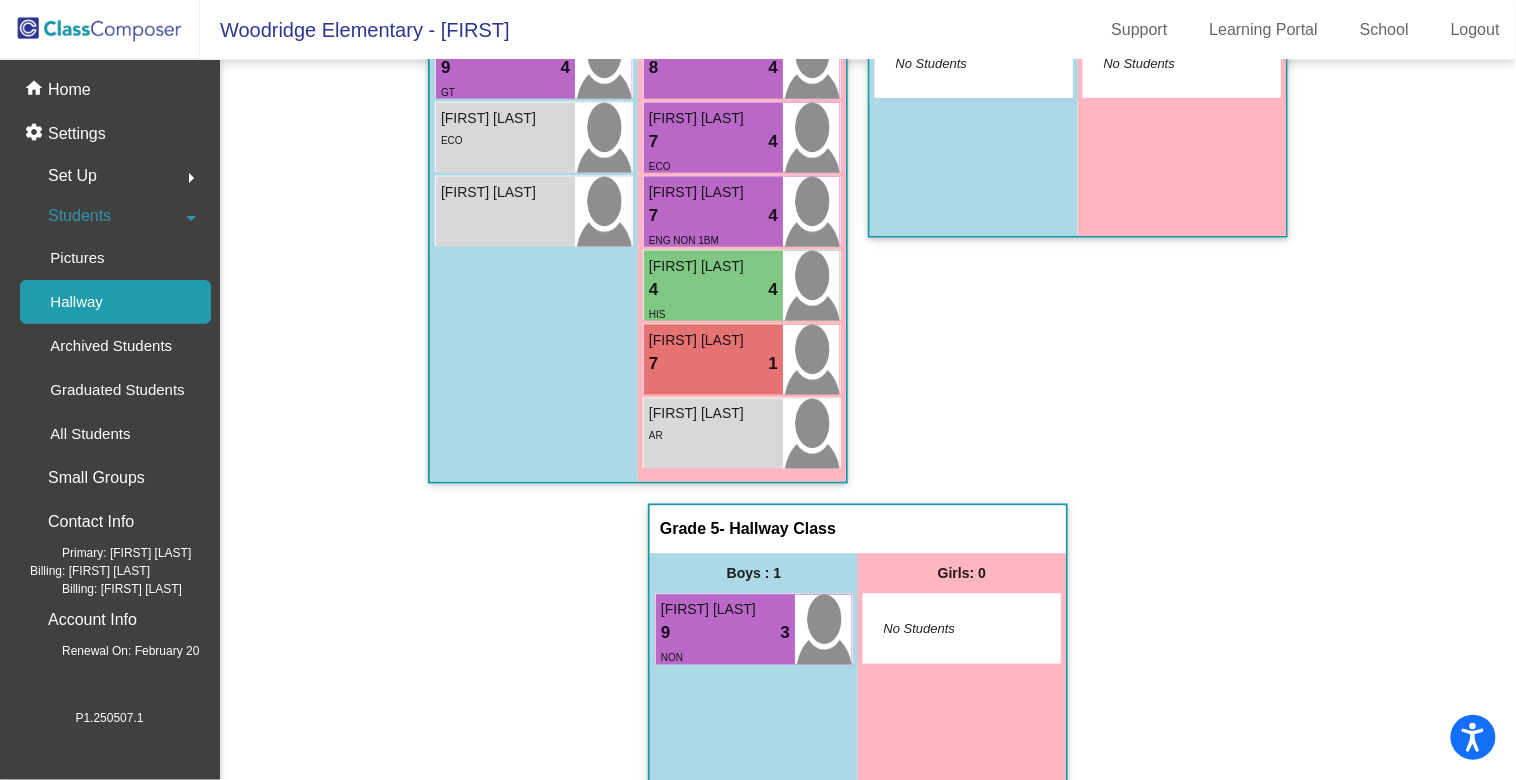 scroll, scrollTop: 794, scrollLeft: 0, axis: vertical 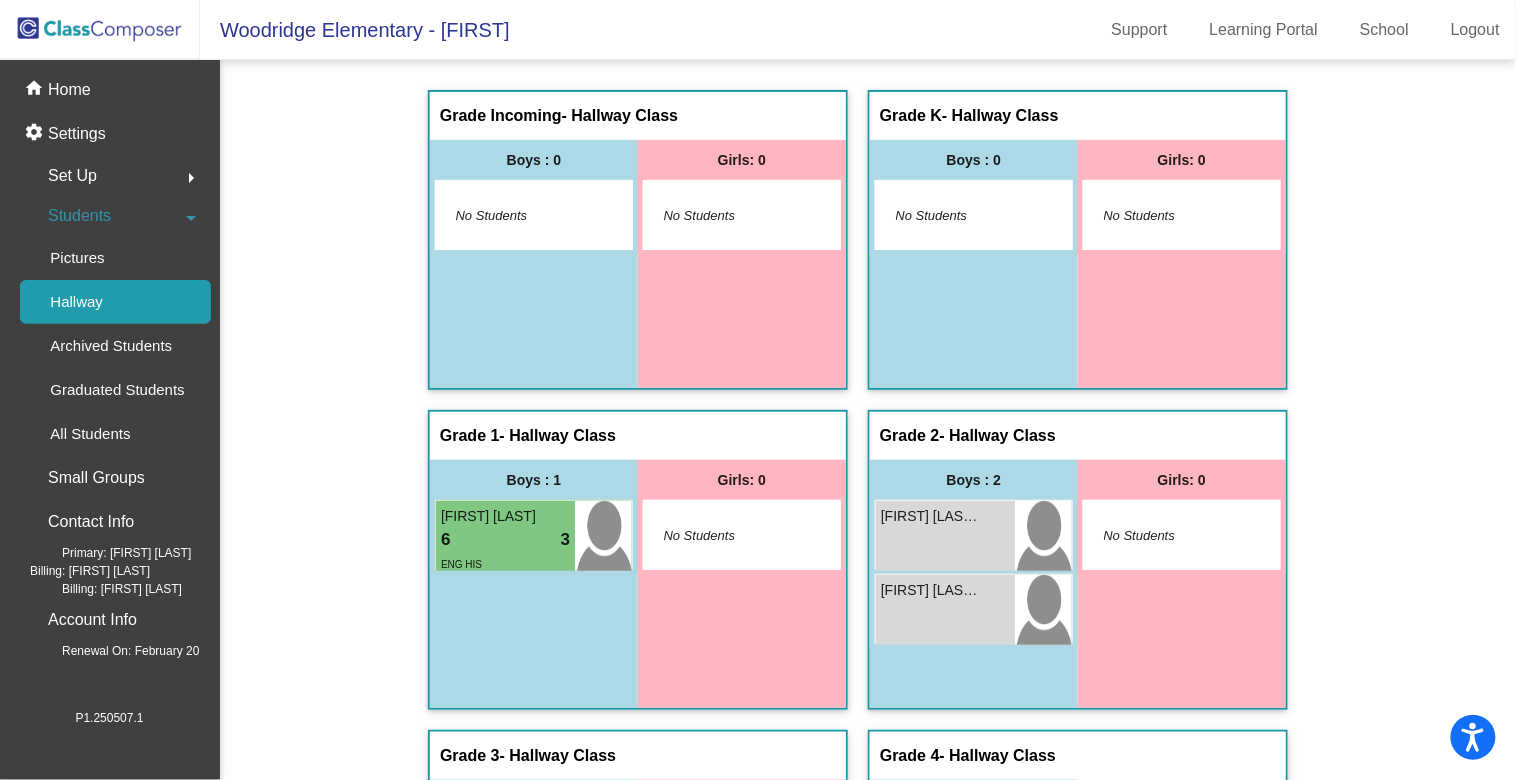 click 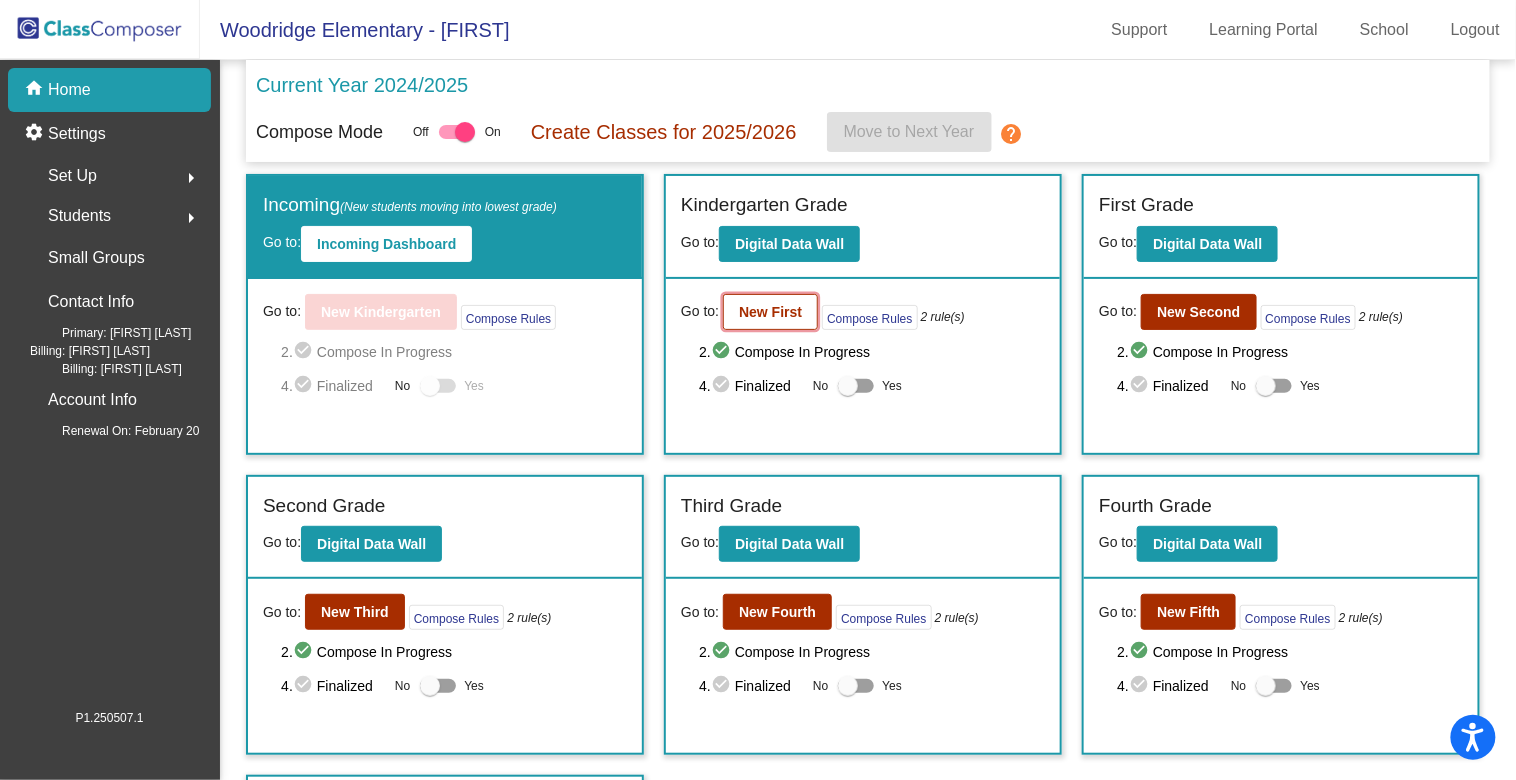 click on "New First" 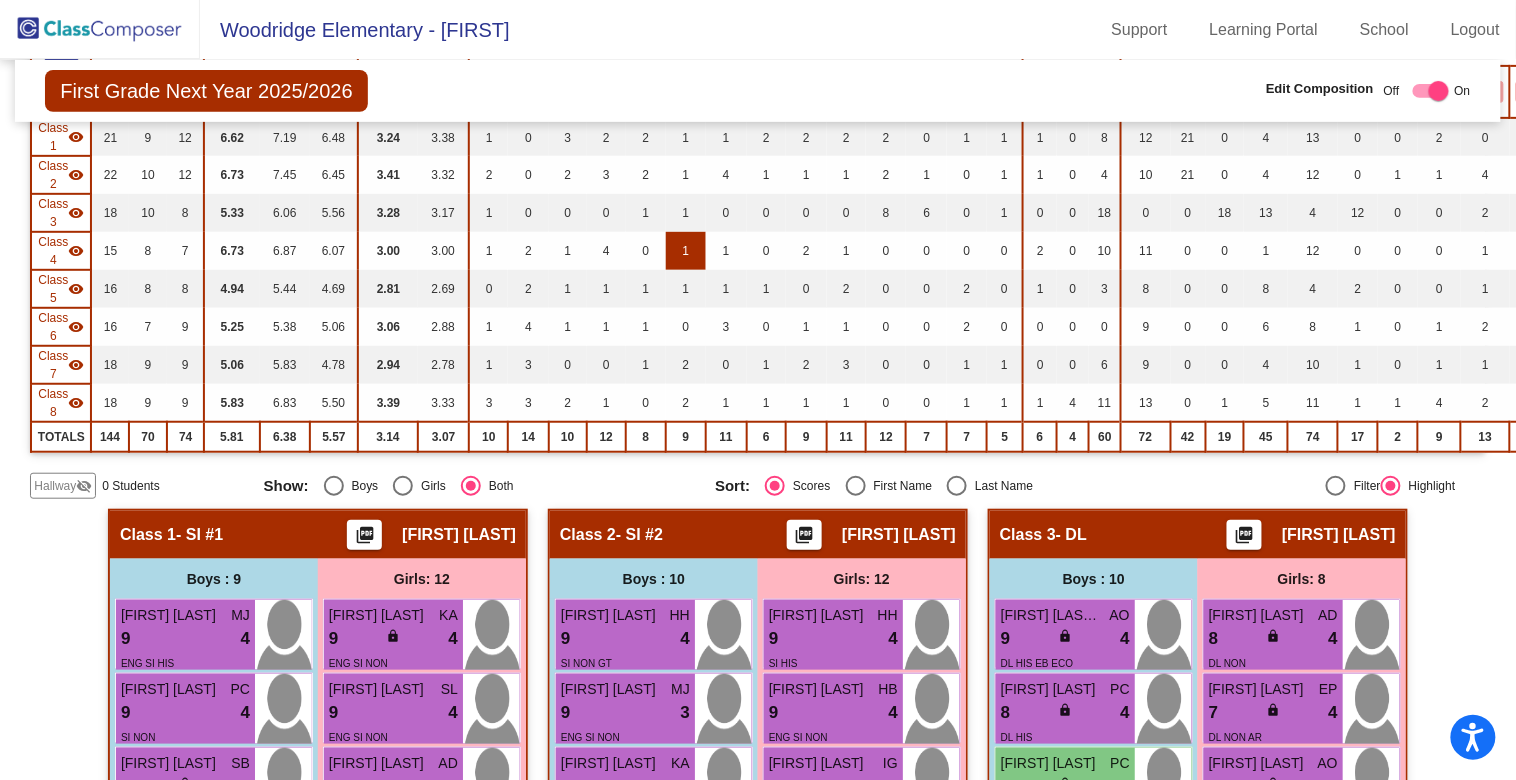 scroll, scrollTop: 291, scrollLeft: 0, axis: vertical 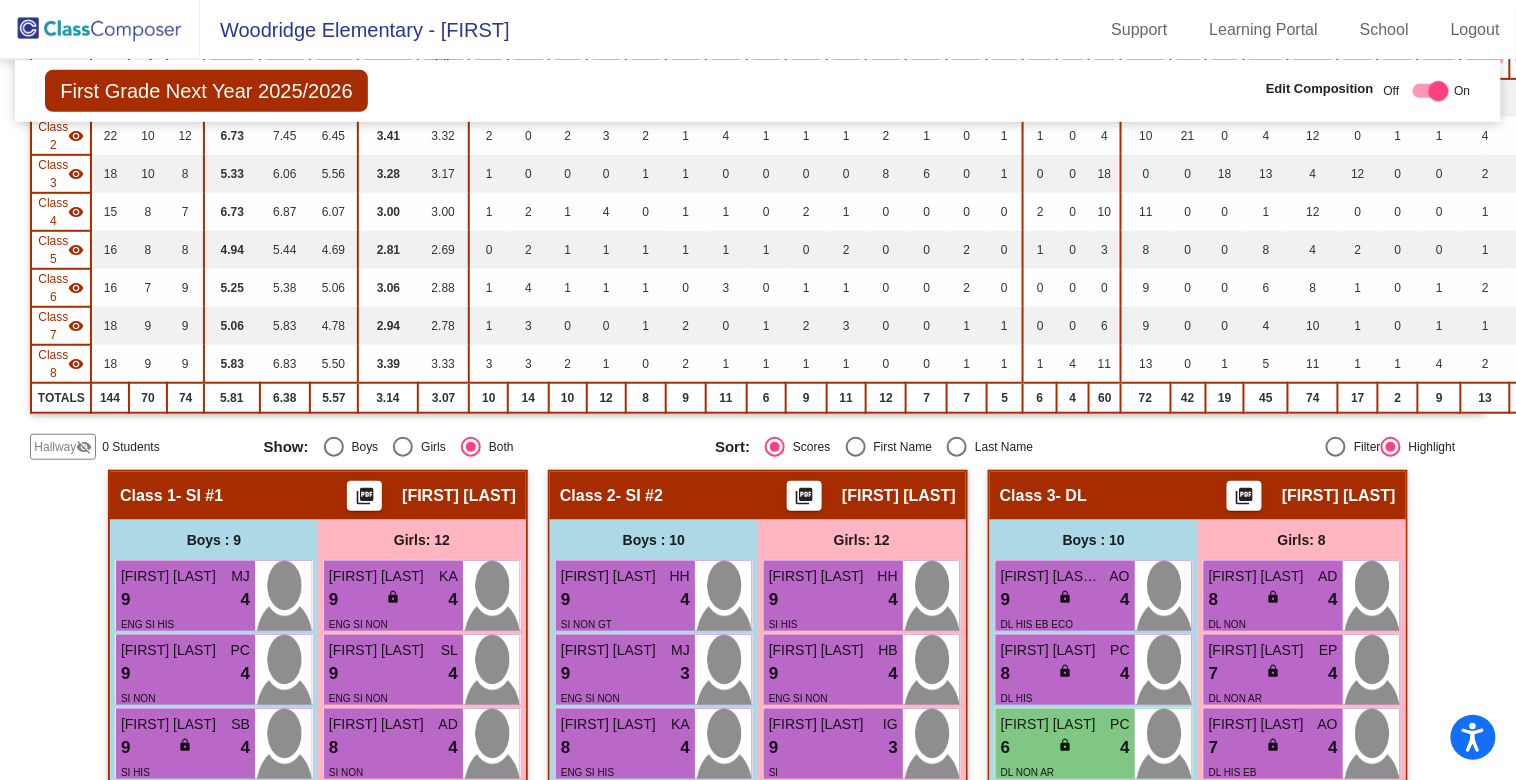 click on "visibility_off" 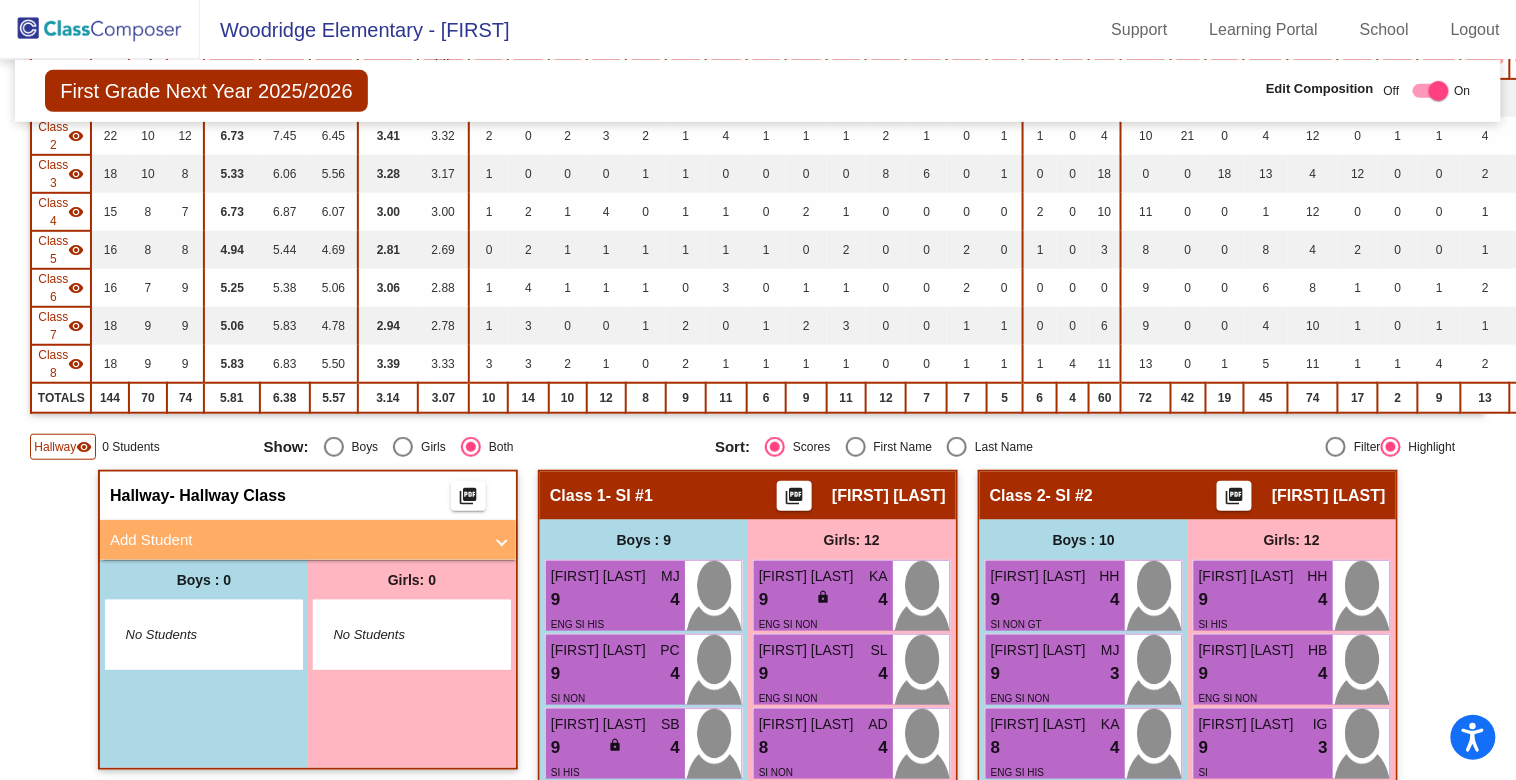 click on "Add Student" at bounding box center [296, 540] 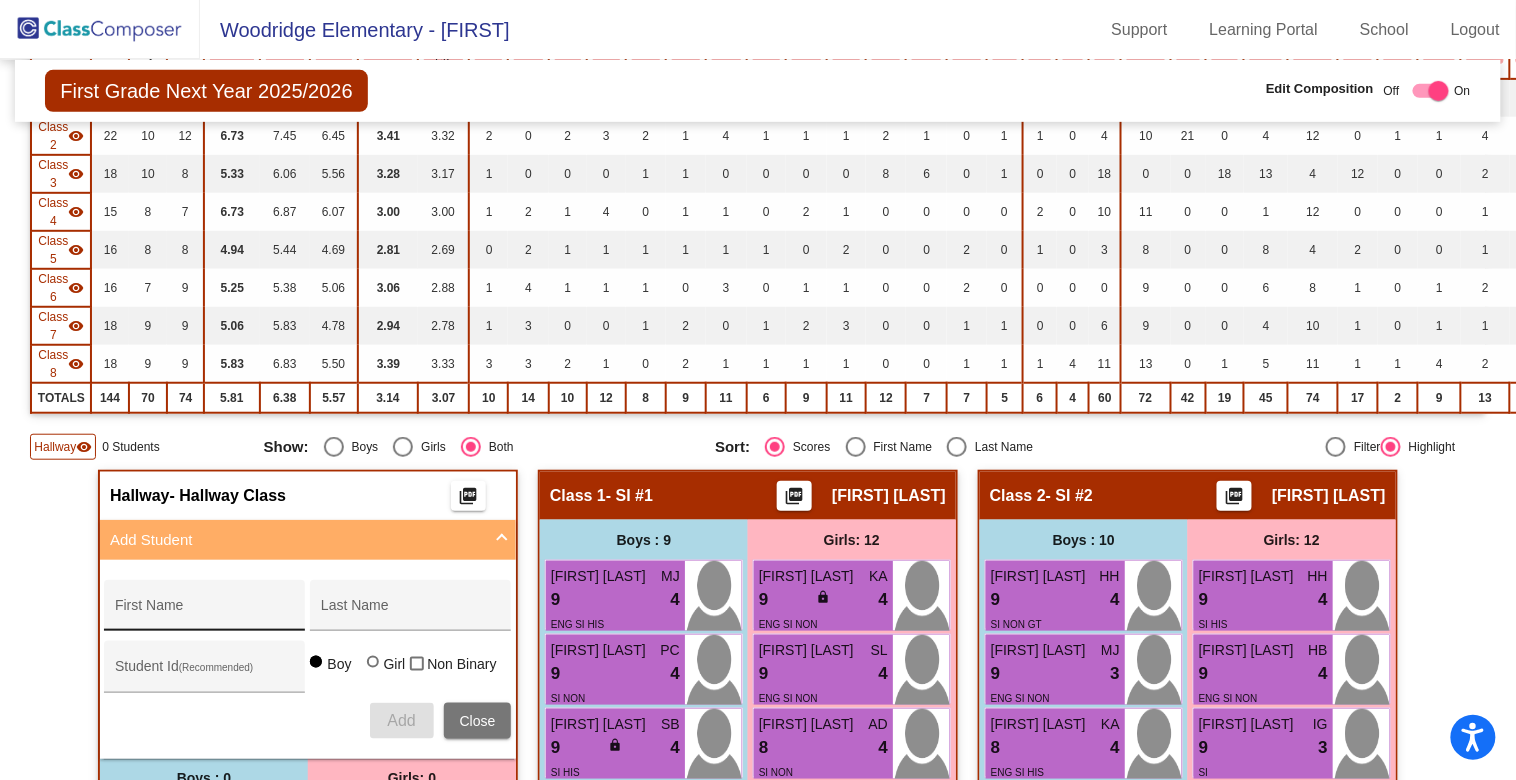 click on "First Name" at bounding box center [205, 611] 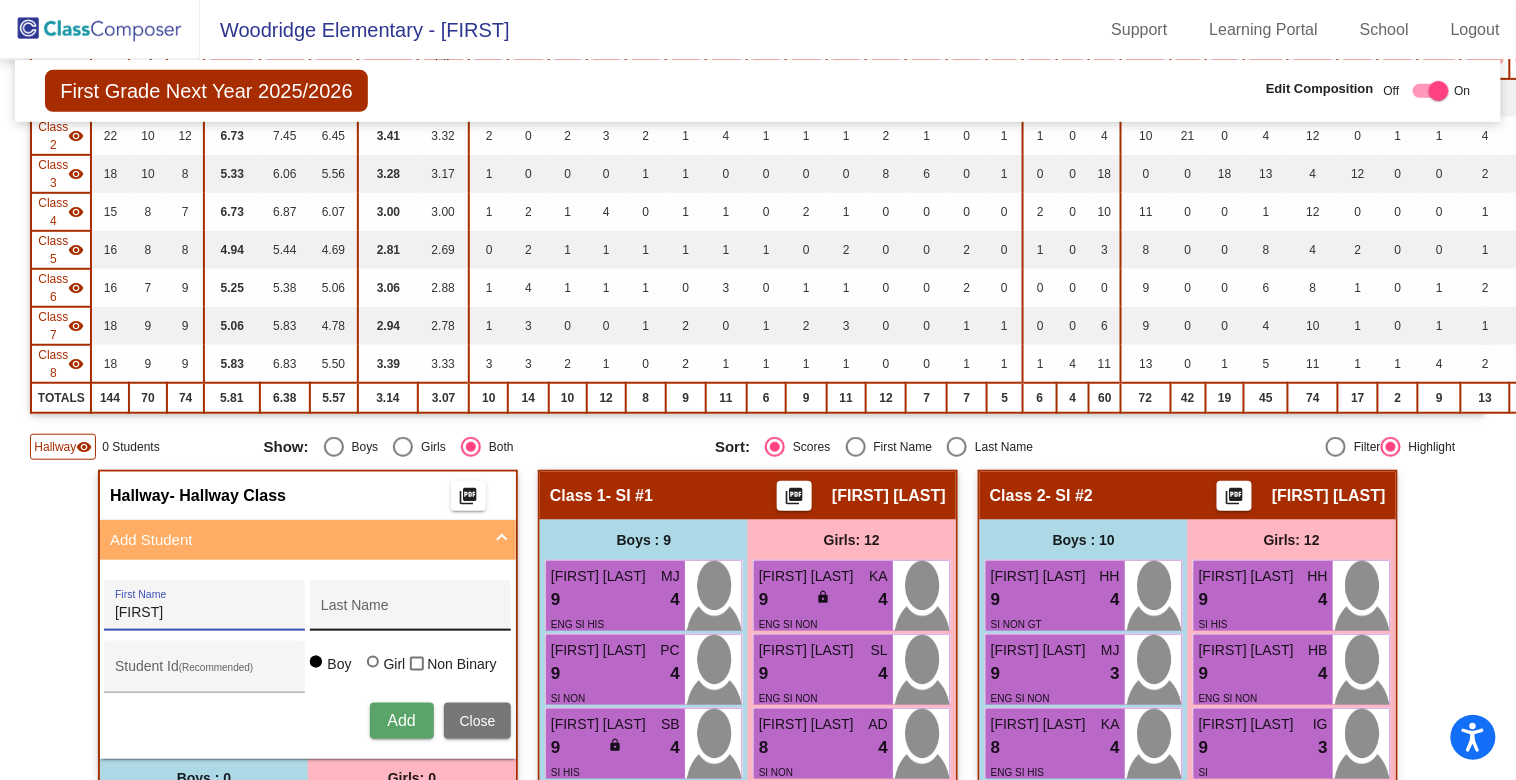 type on "[FIRST]" 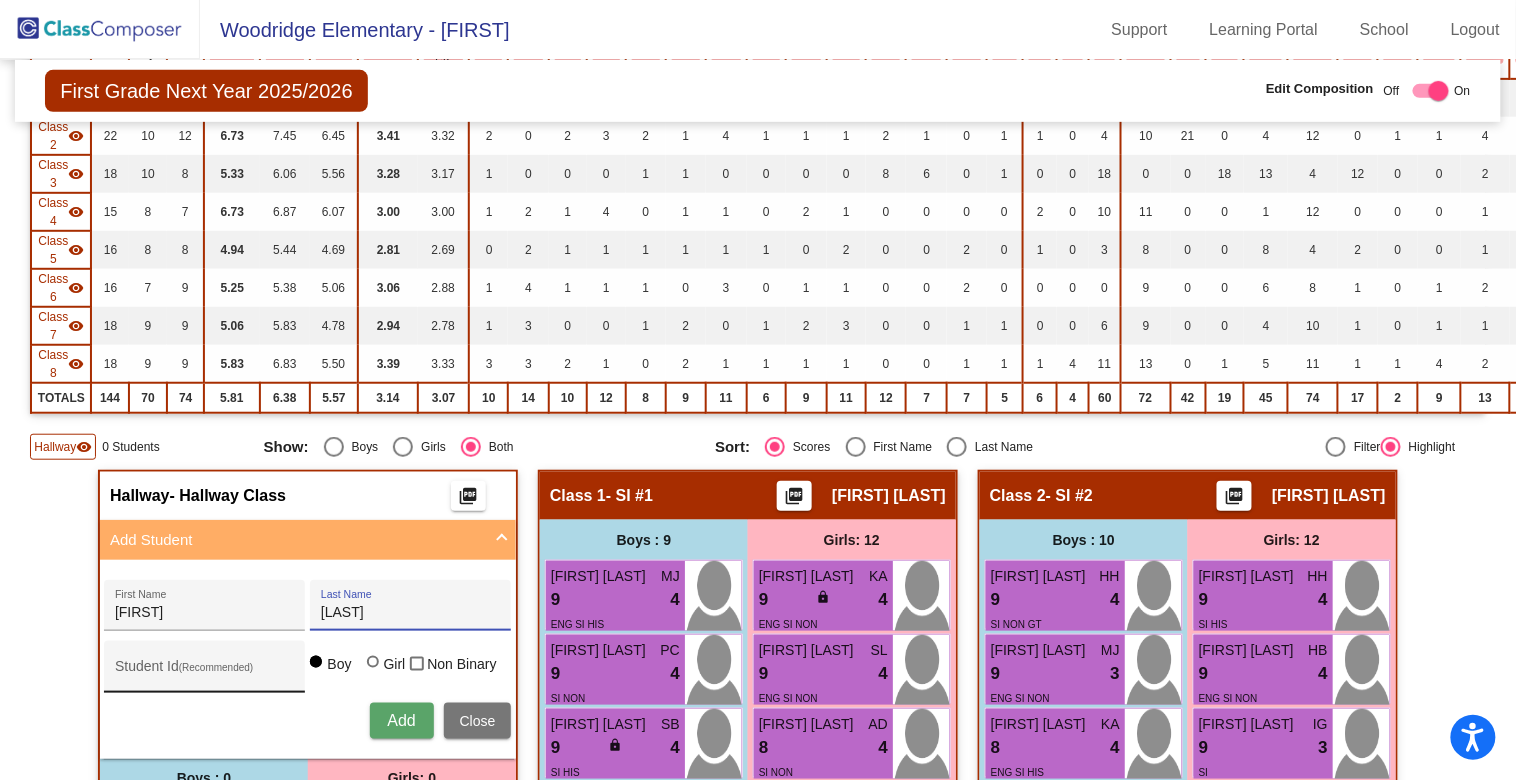type on "[LAST]" 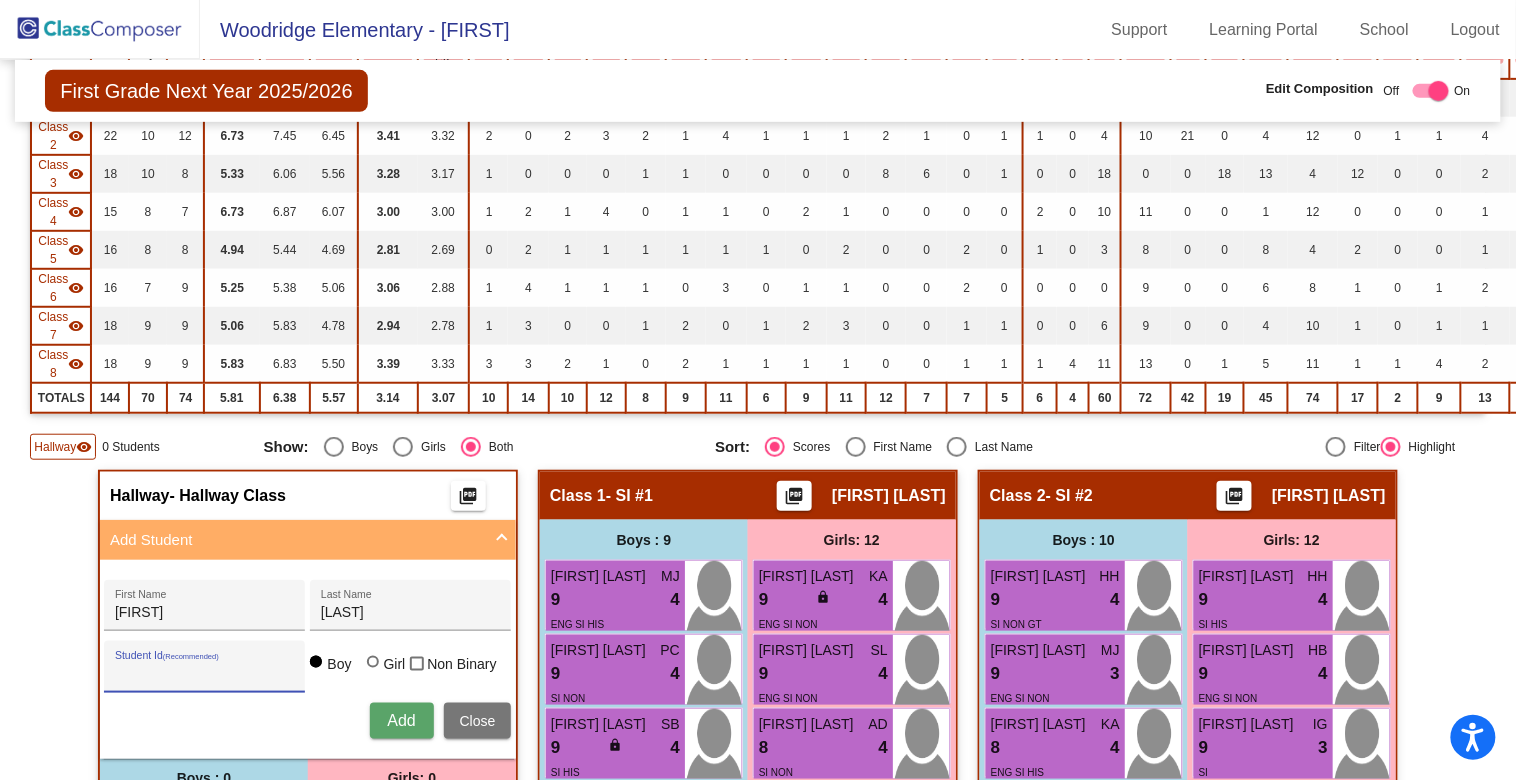 click on "Student Id  (Recommended)" at bounding box center [205, 674] 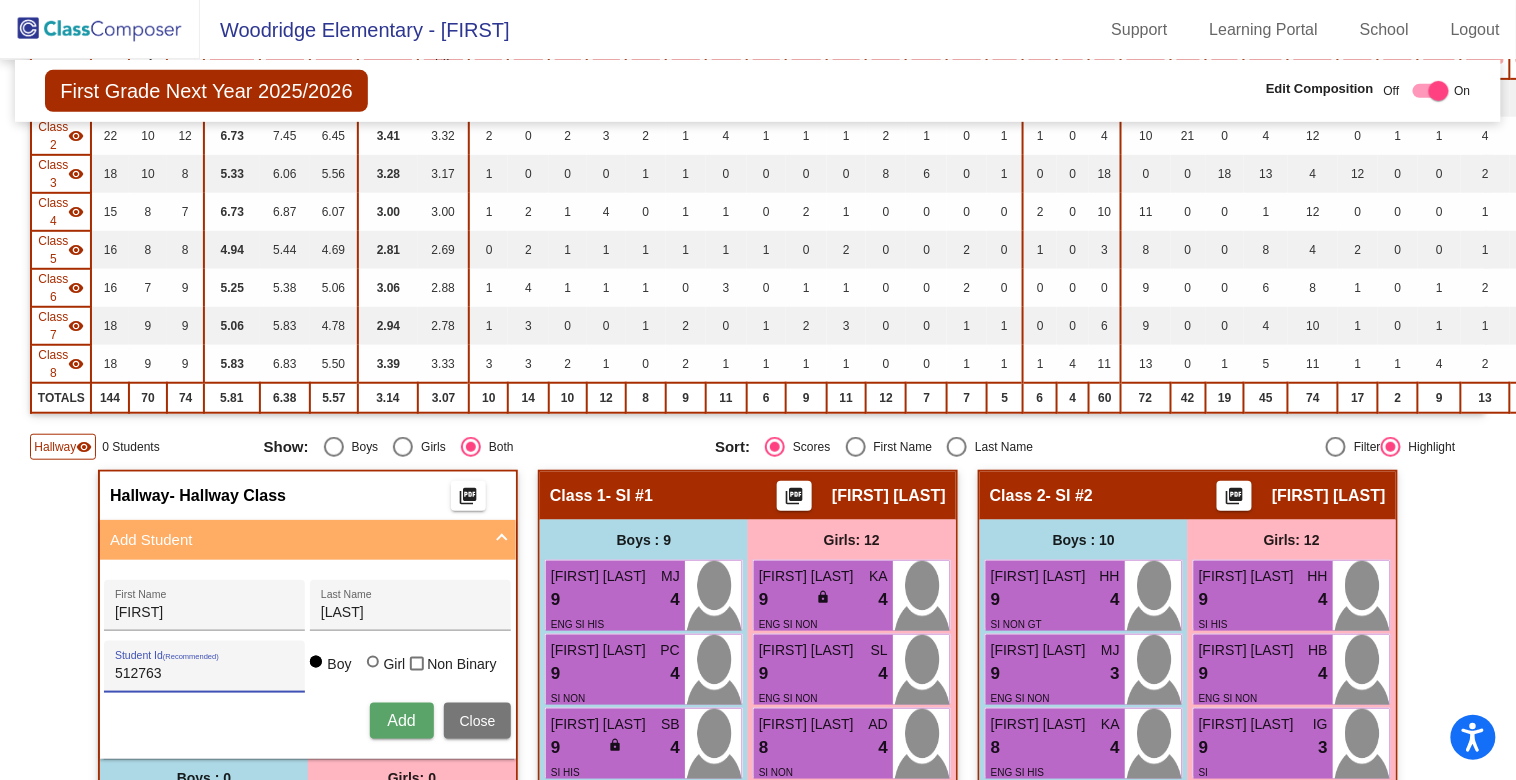 type on "512763" 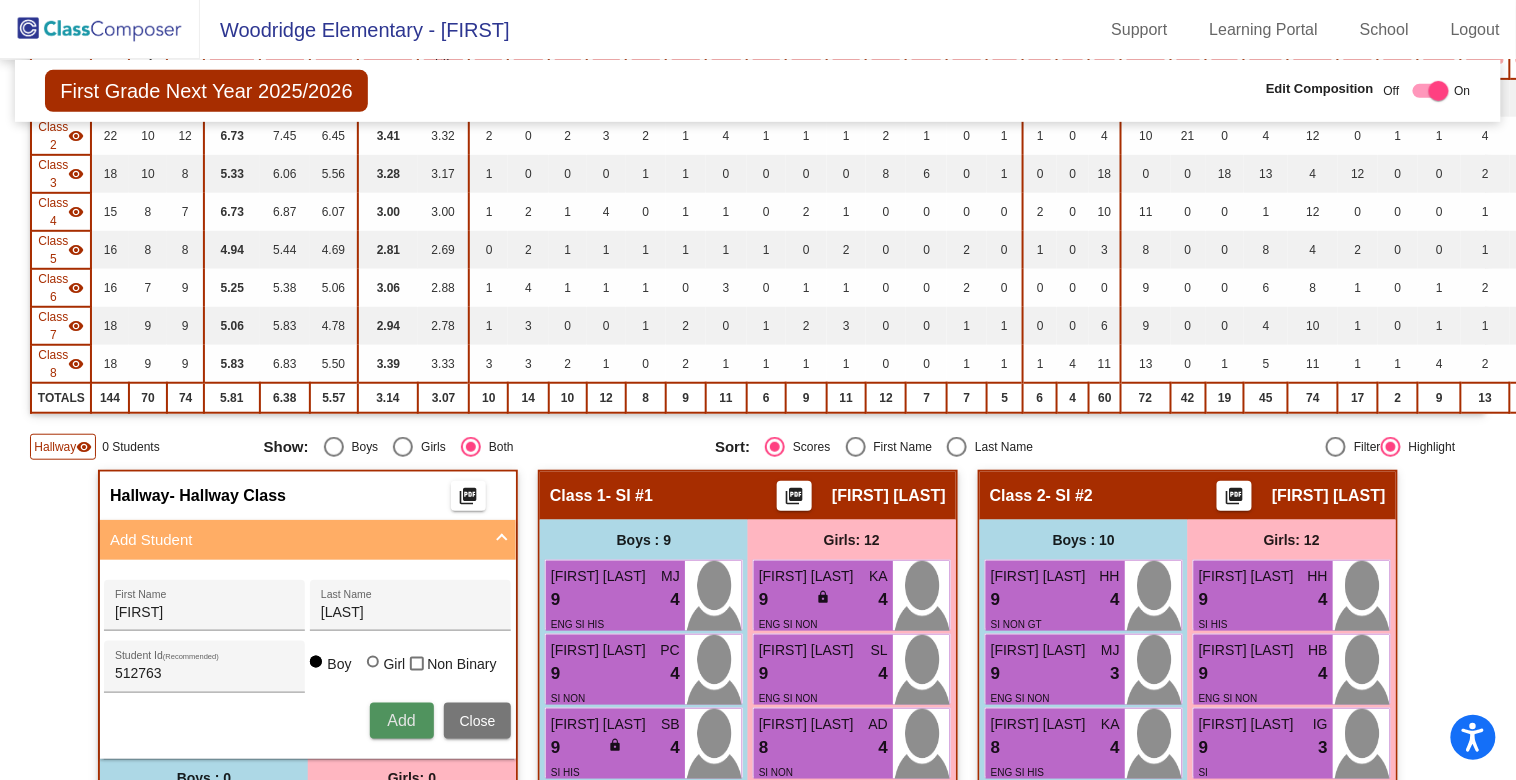 click on "Add" at bounding box center (401, 720) 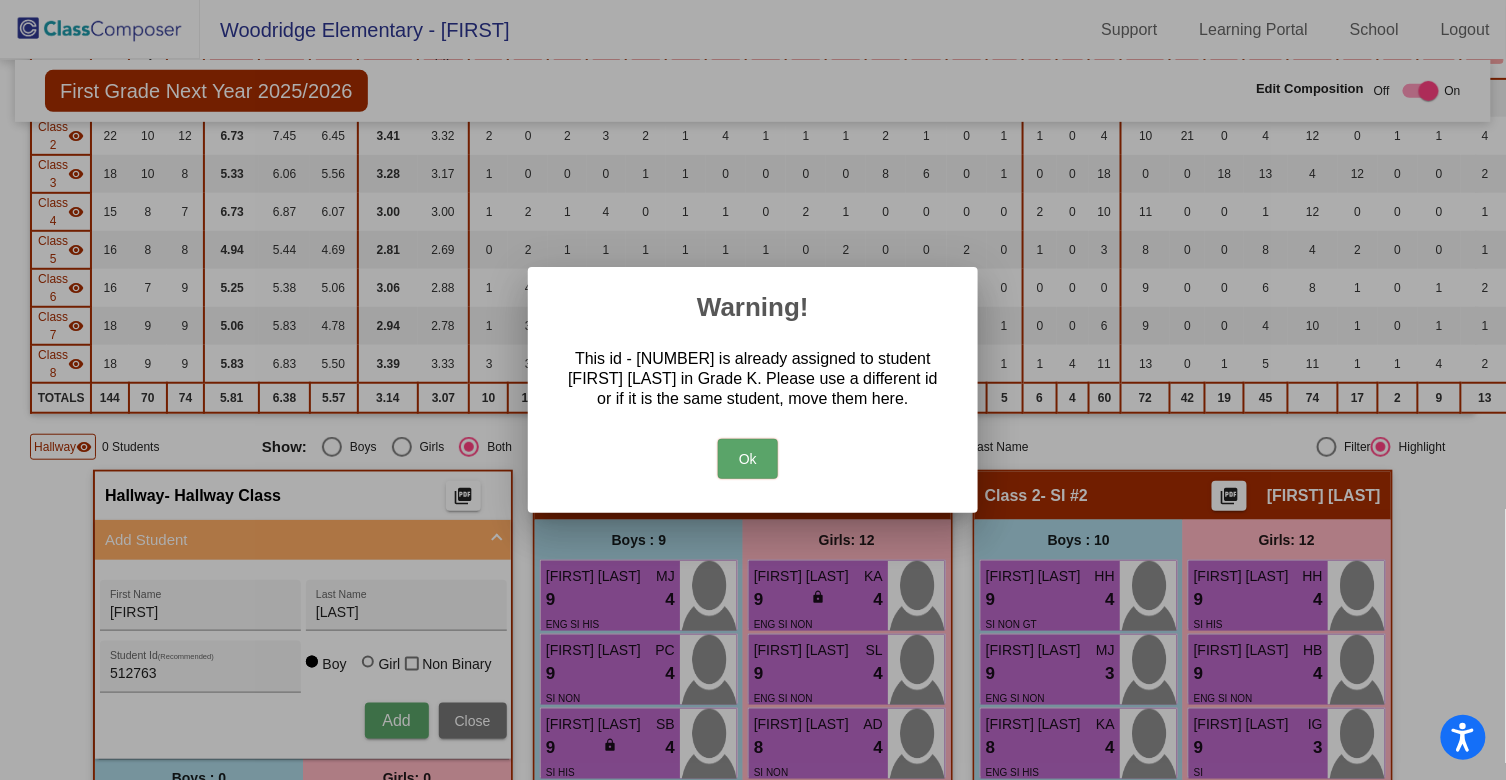 click on "Ok" at bounding box center [748, 459] 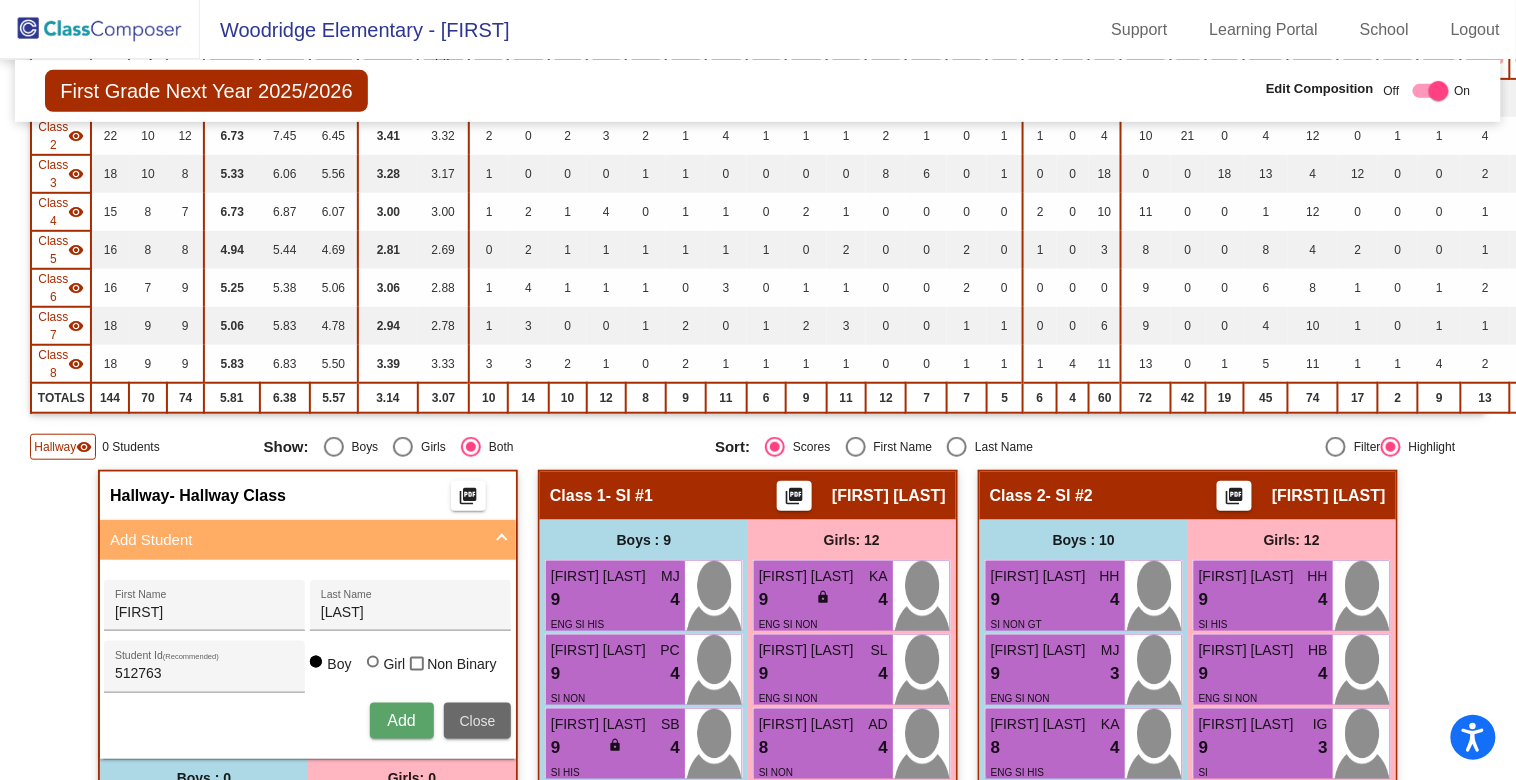 click on "Close" at bounding box center (478, 721) 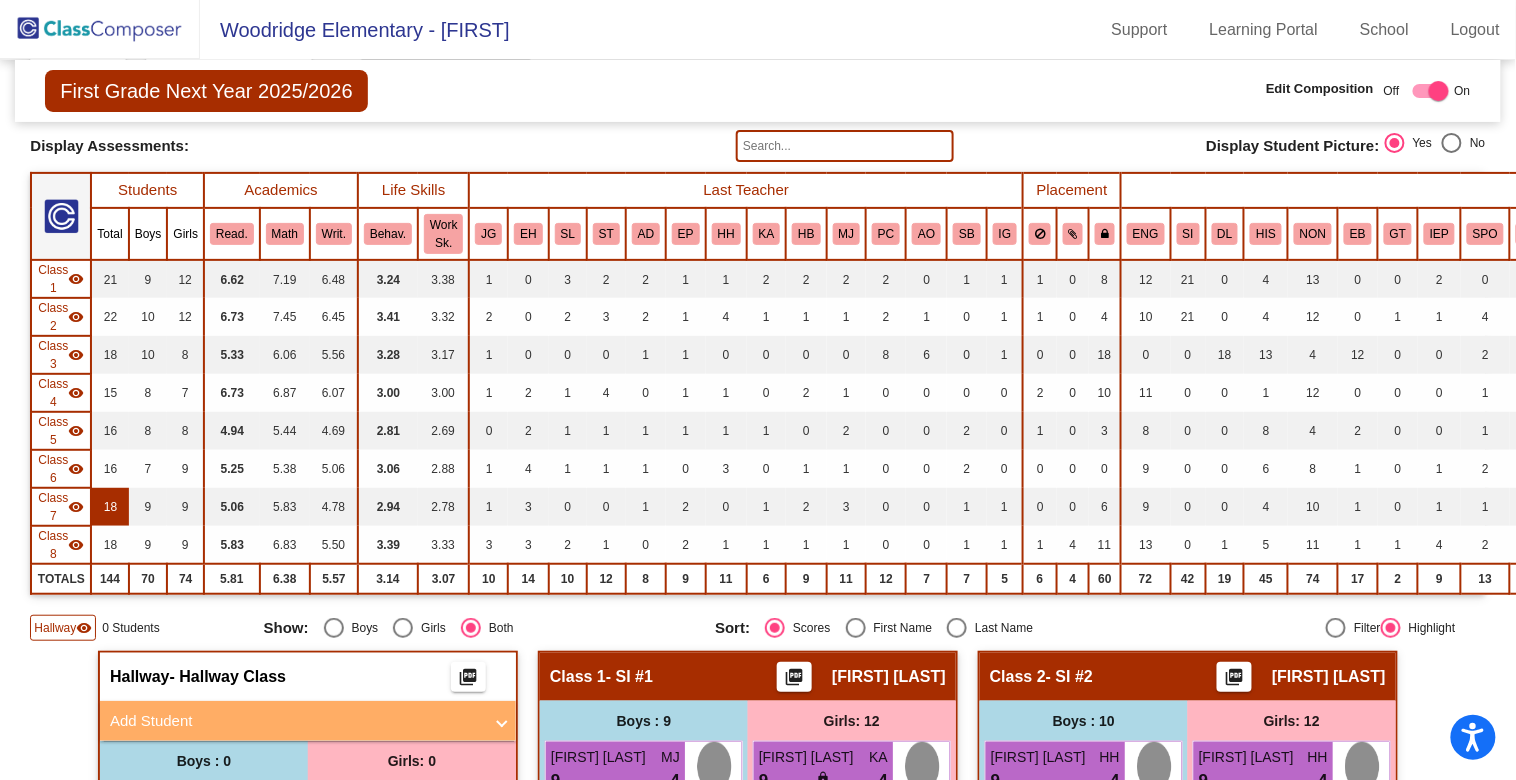 scroll, scrollTop: 0, scrollLeft: 0, axis: both 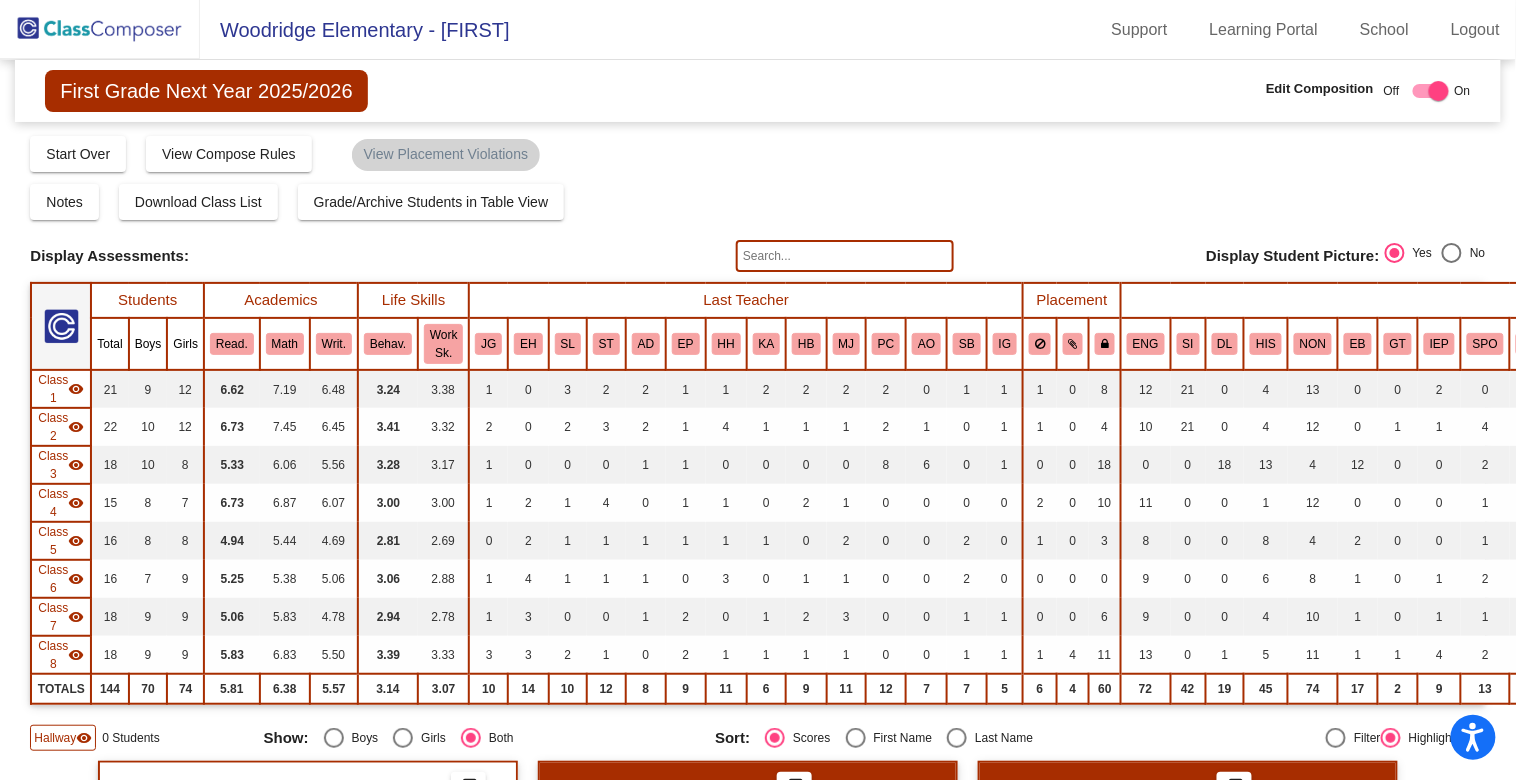 click 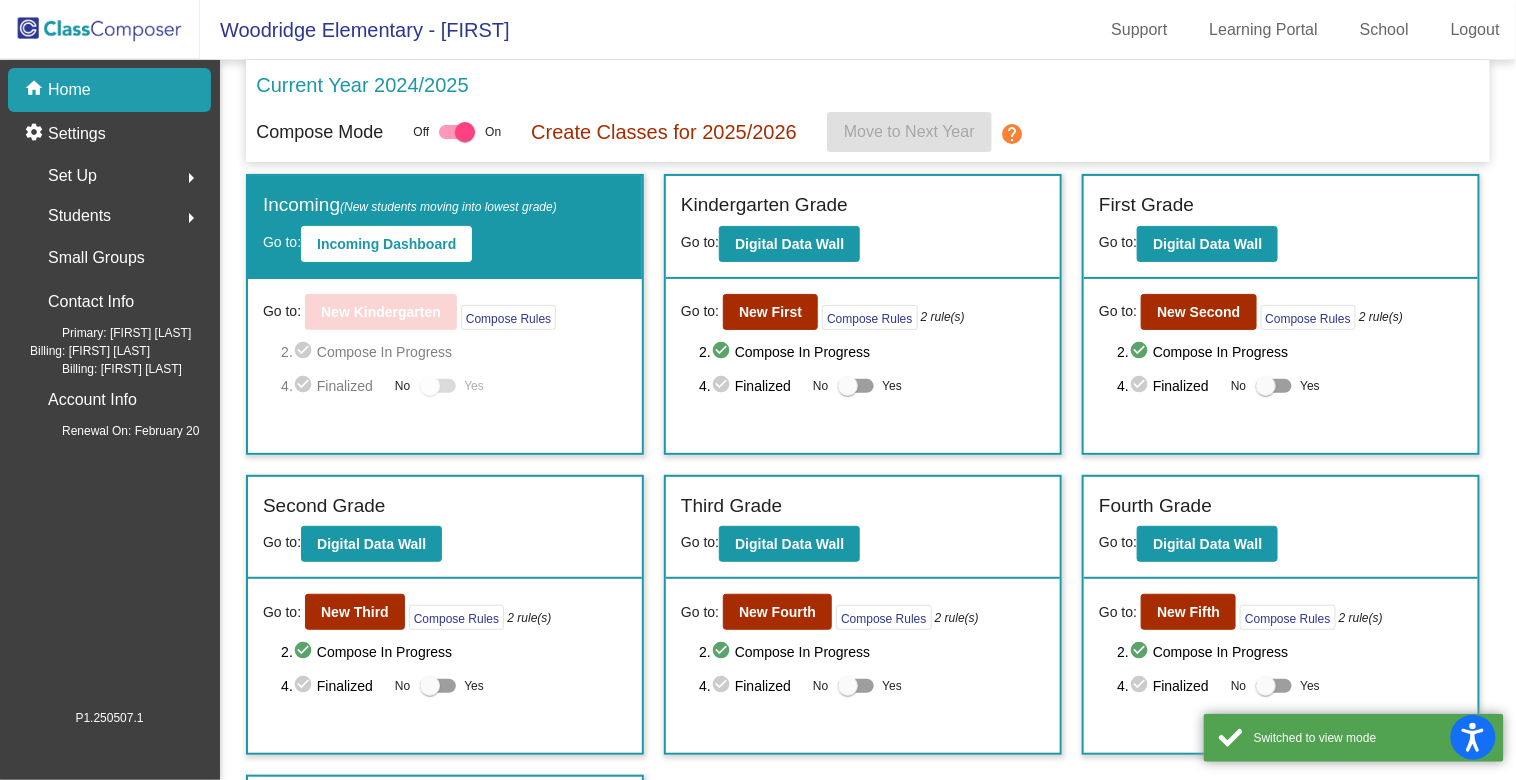 click on "Students  arrow_right" 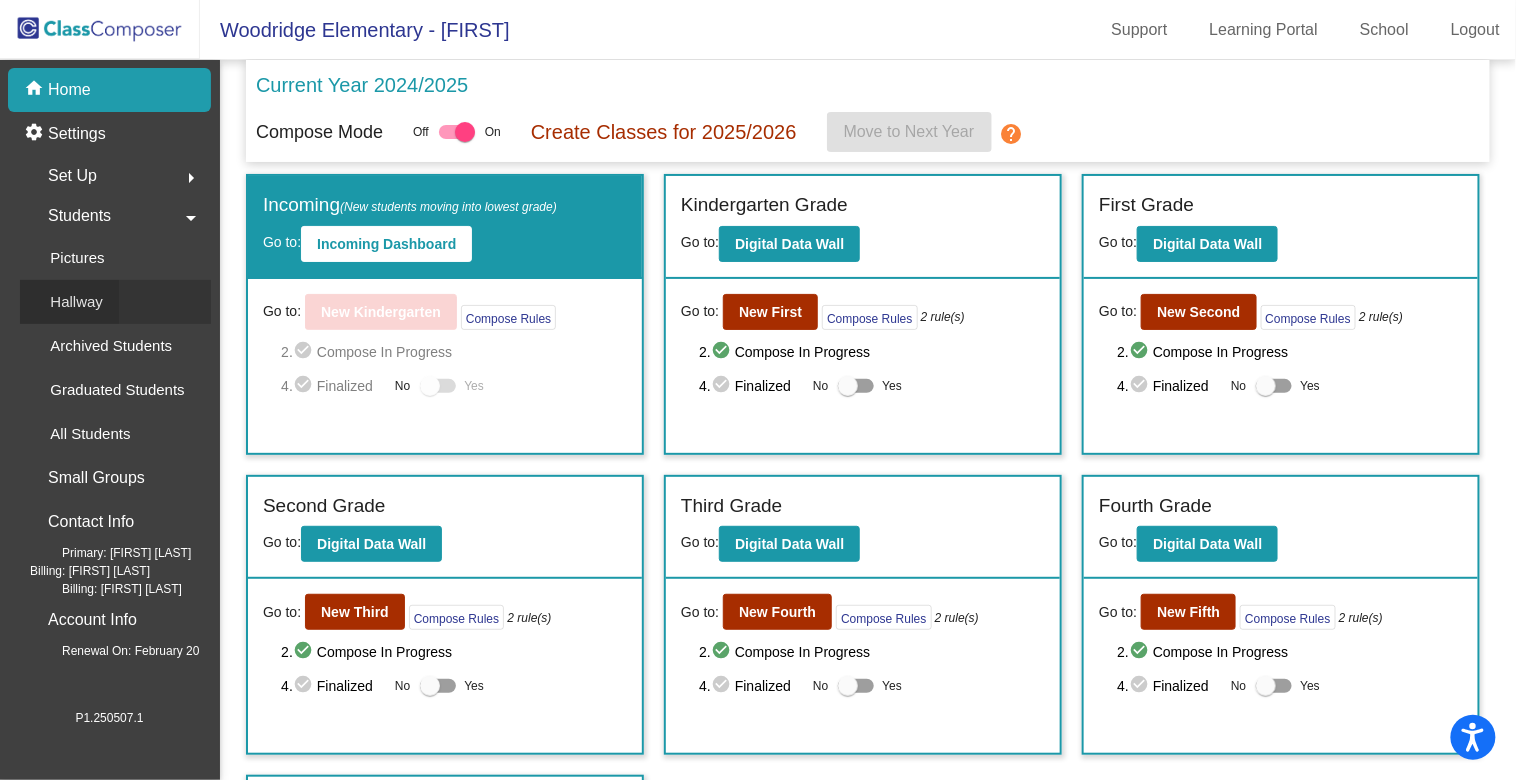 click on "Hallway" 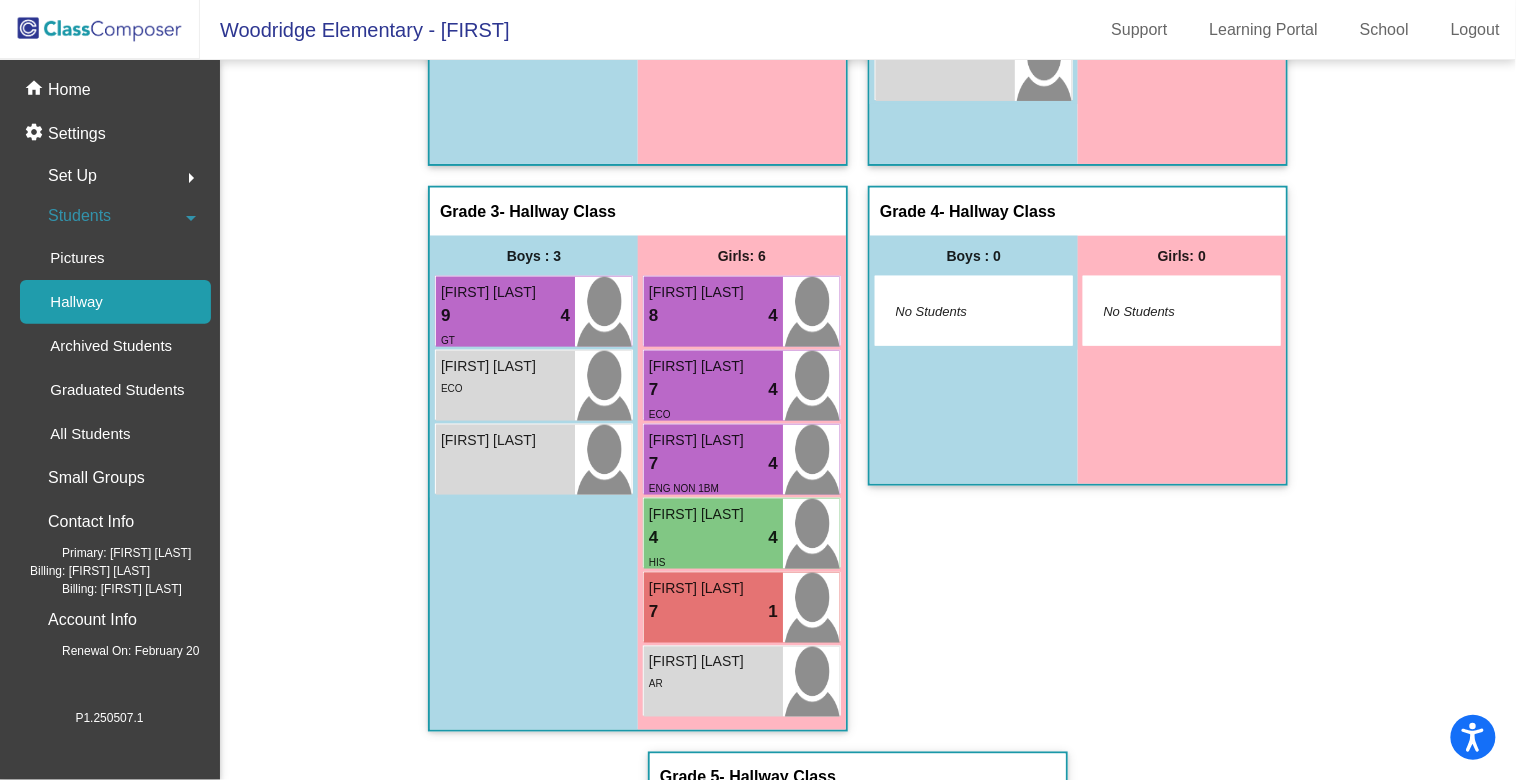 scroll, scrollTop: 0, scrollLeft: 0, axis: both 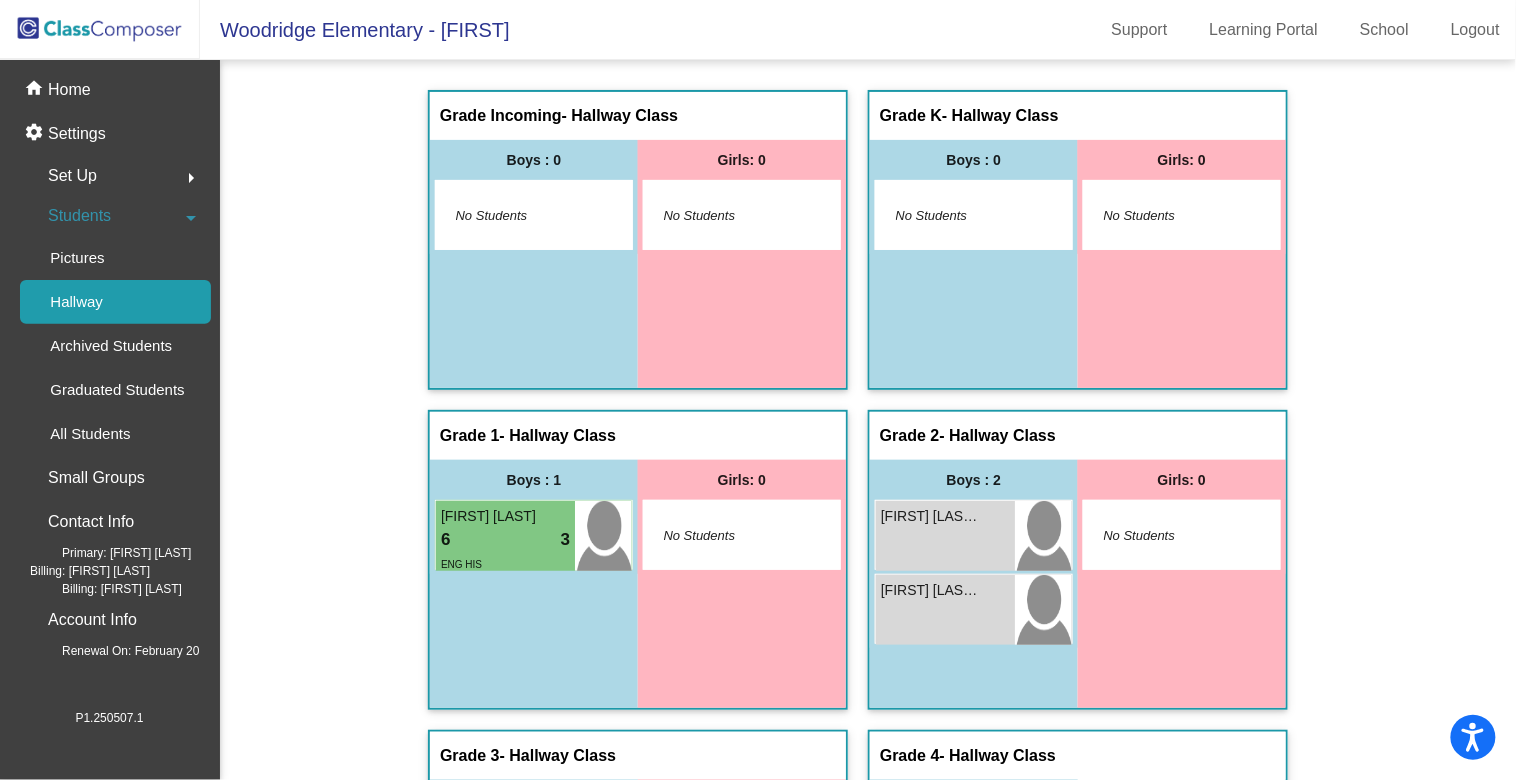 click on "Students  arrow_drop_down" 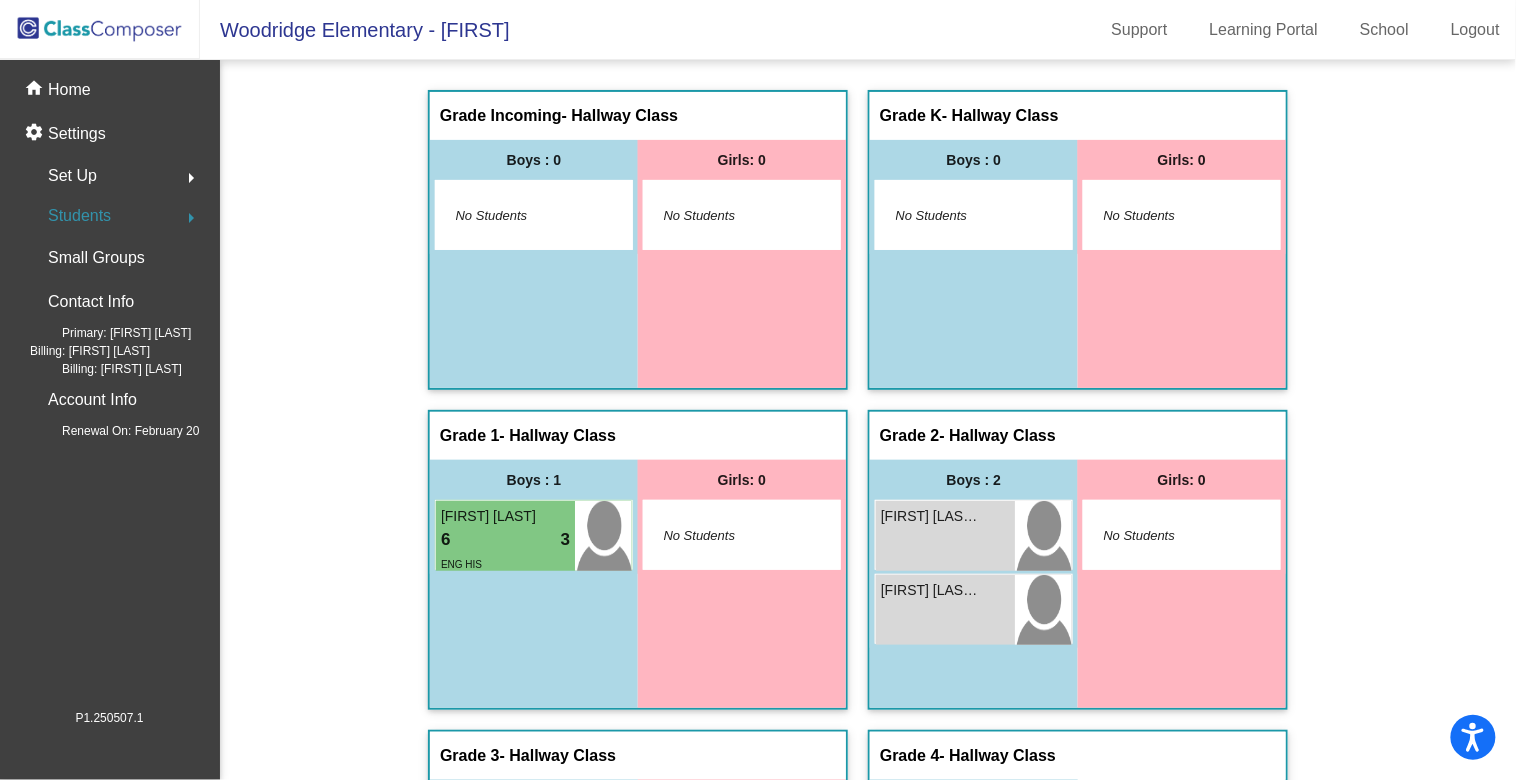 click on "Students  arrow_right" 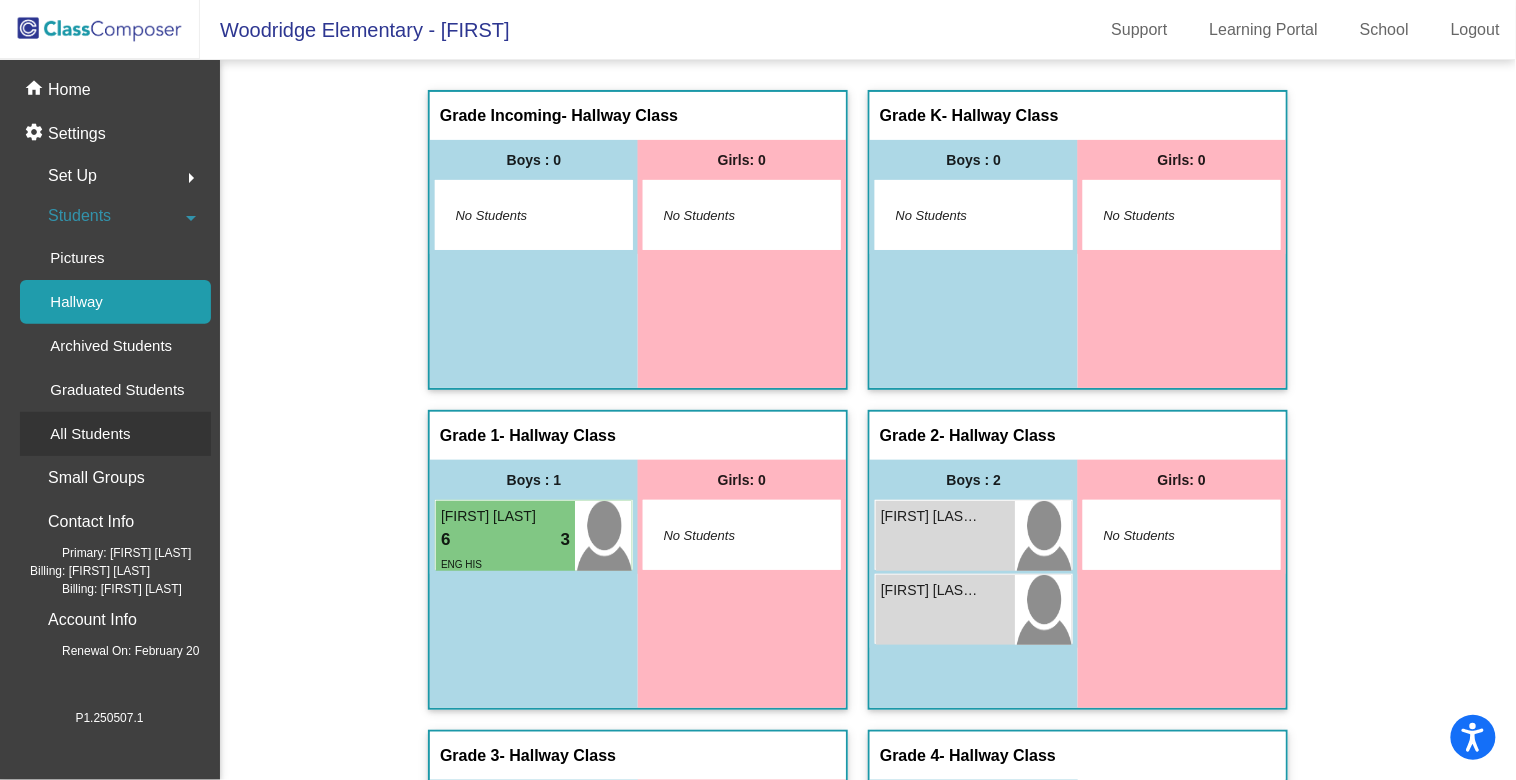 click on "All Students" 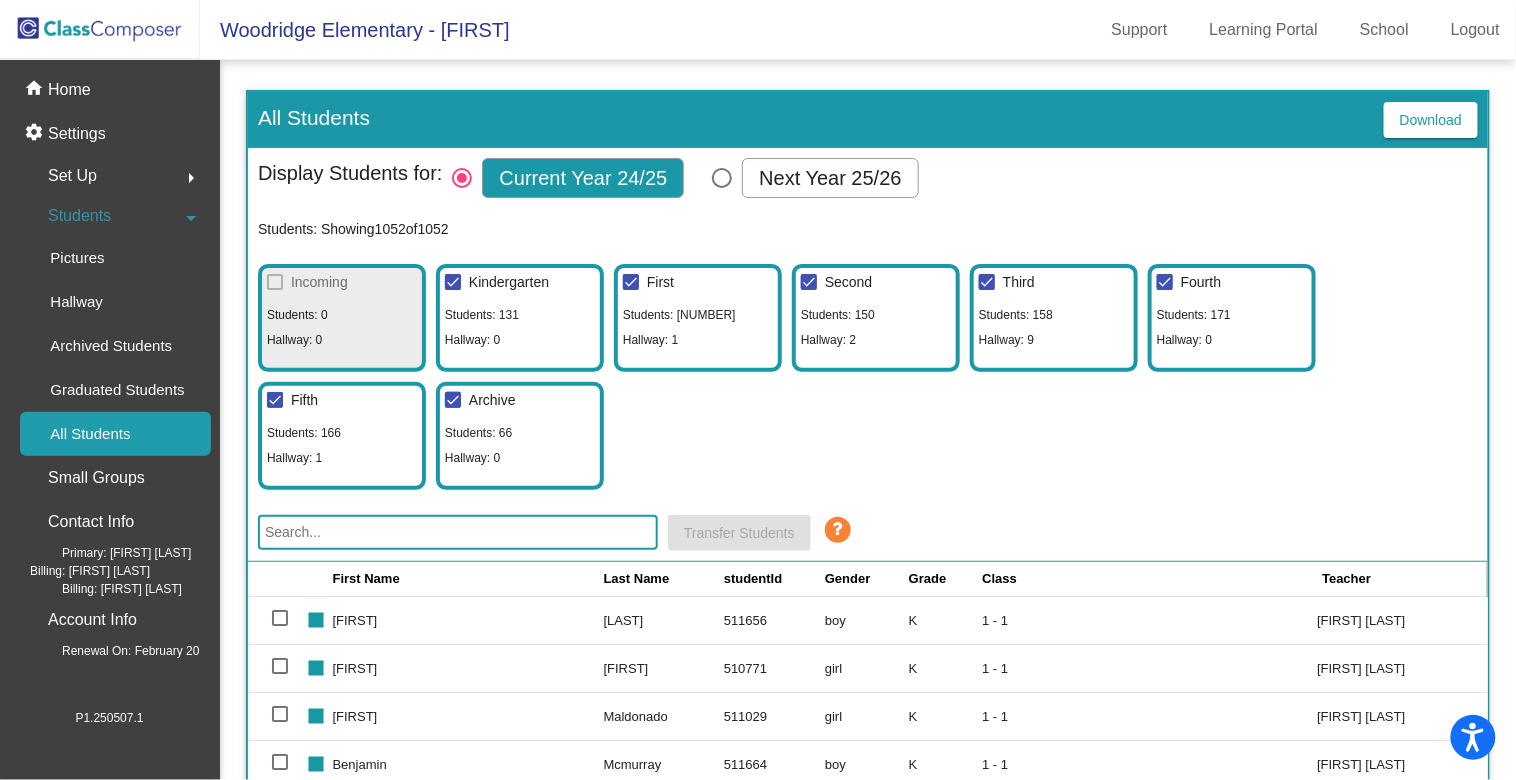 click on "Kindergarten Students: 131 Hallway: 0" 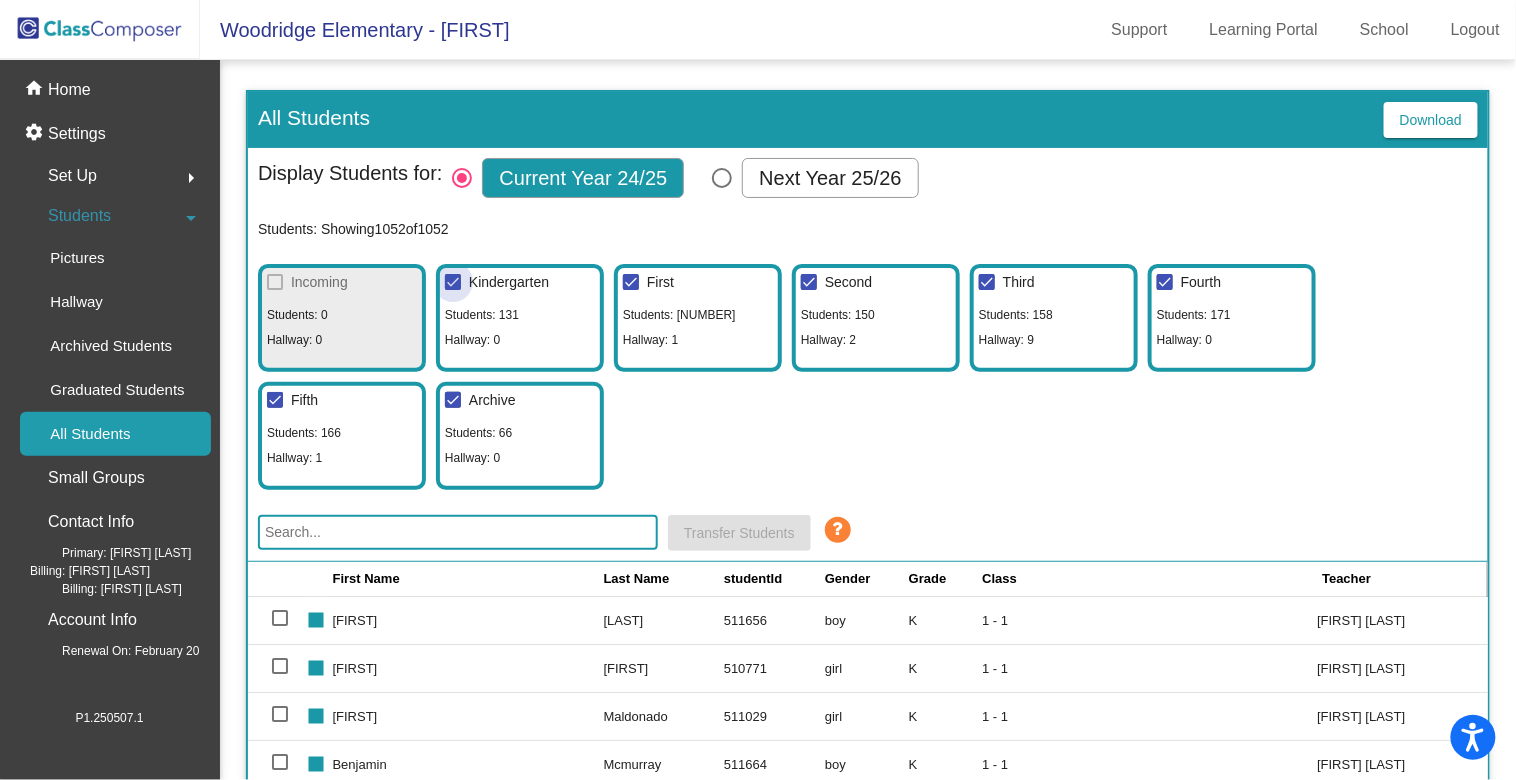 click on "Kindergarten" at bounding box center (509, 282) 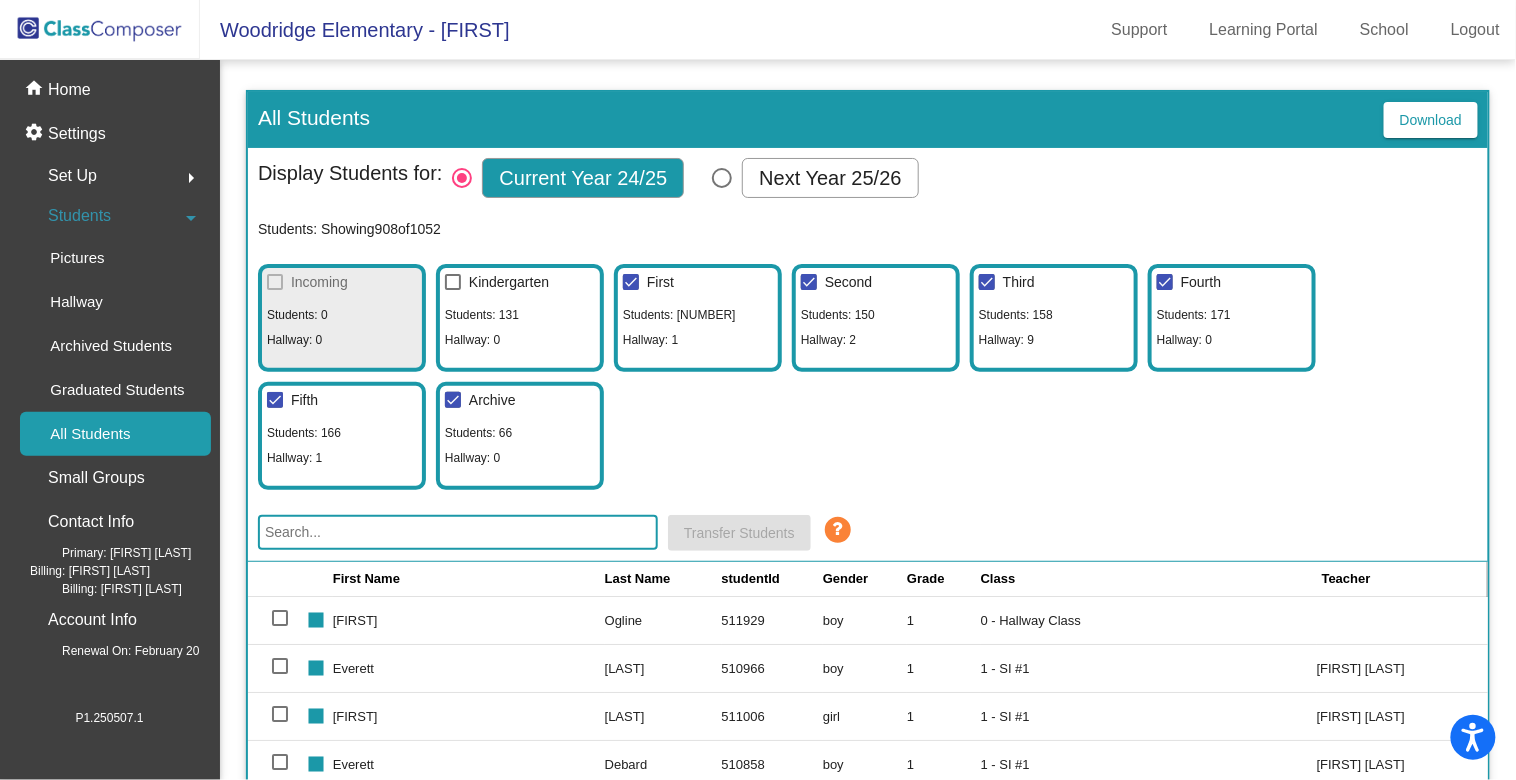 click 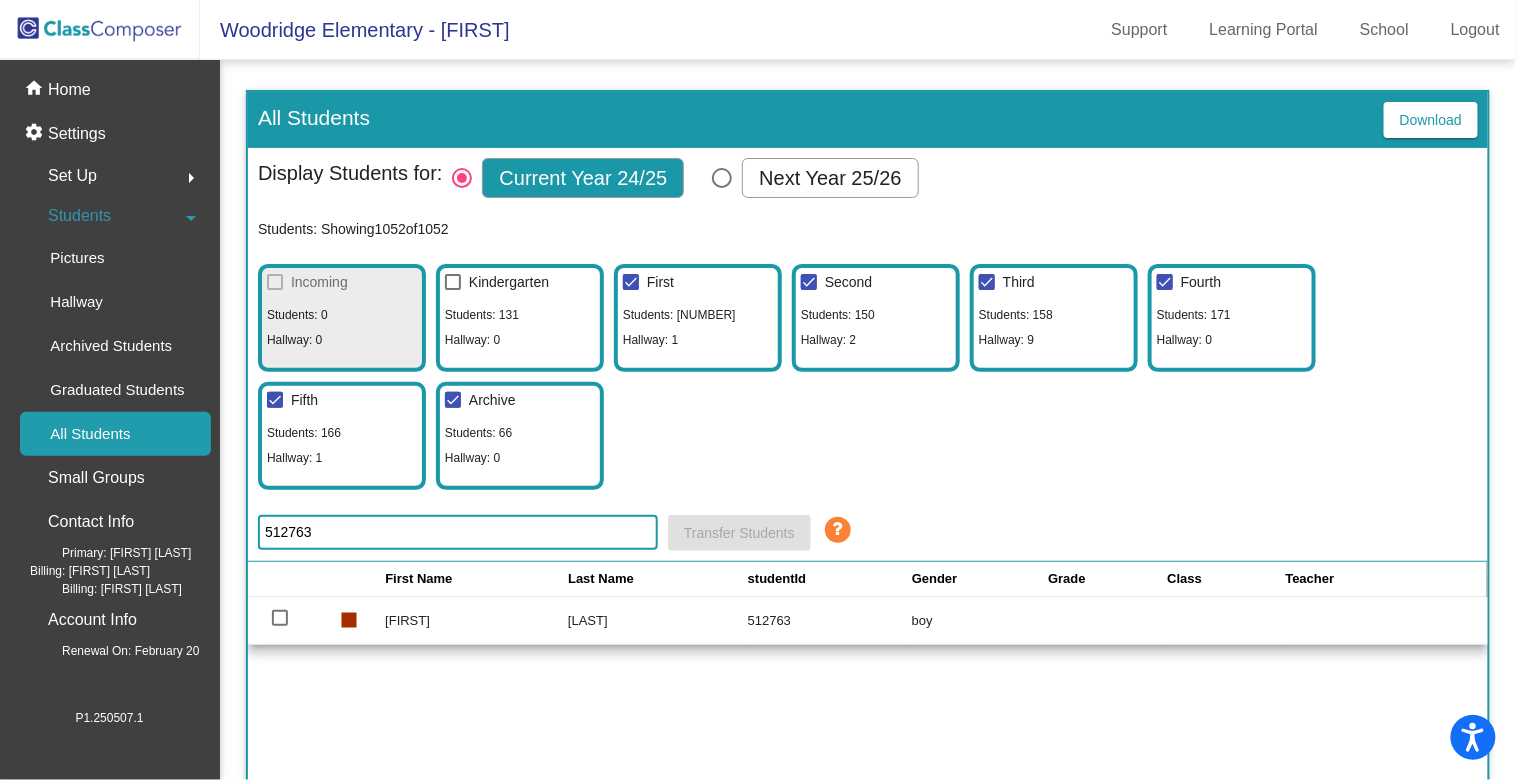 type on "512763" 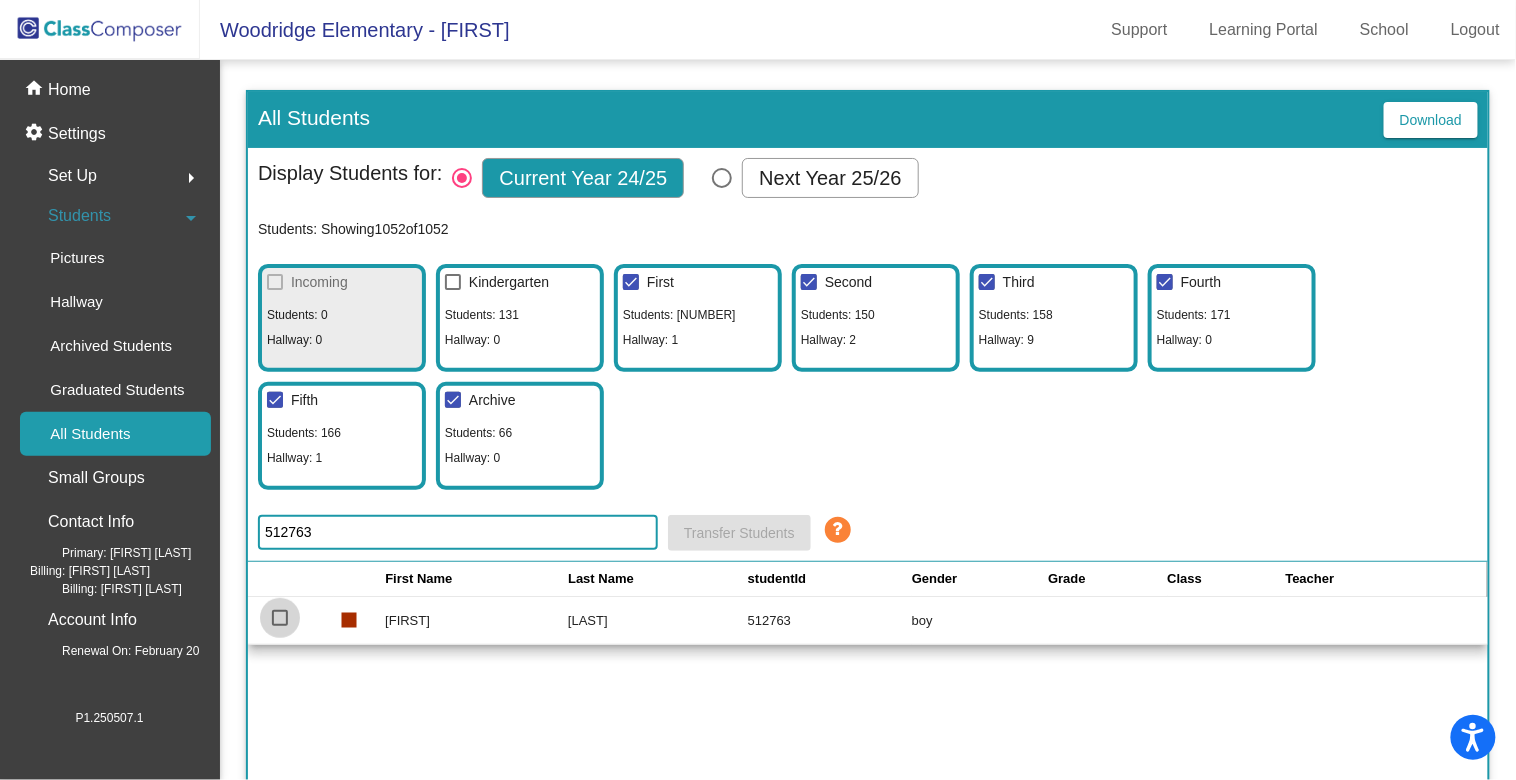 click at bounding box center [280, 618] 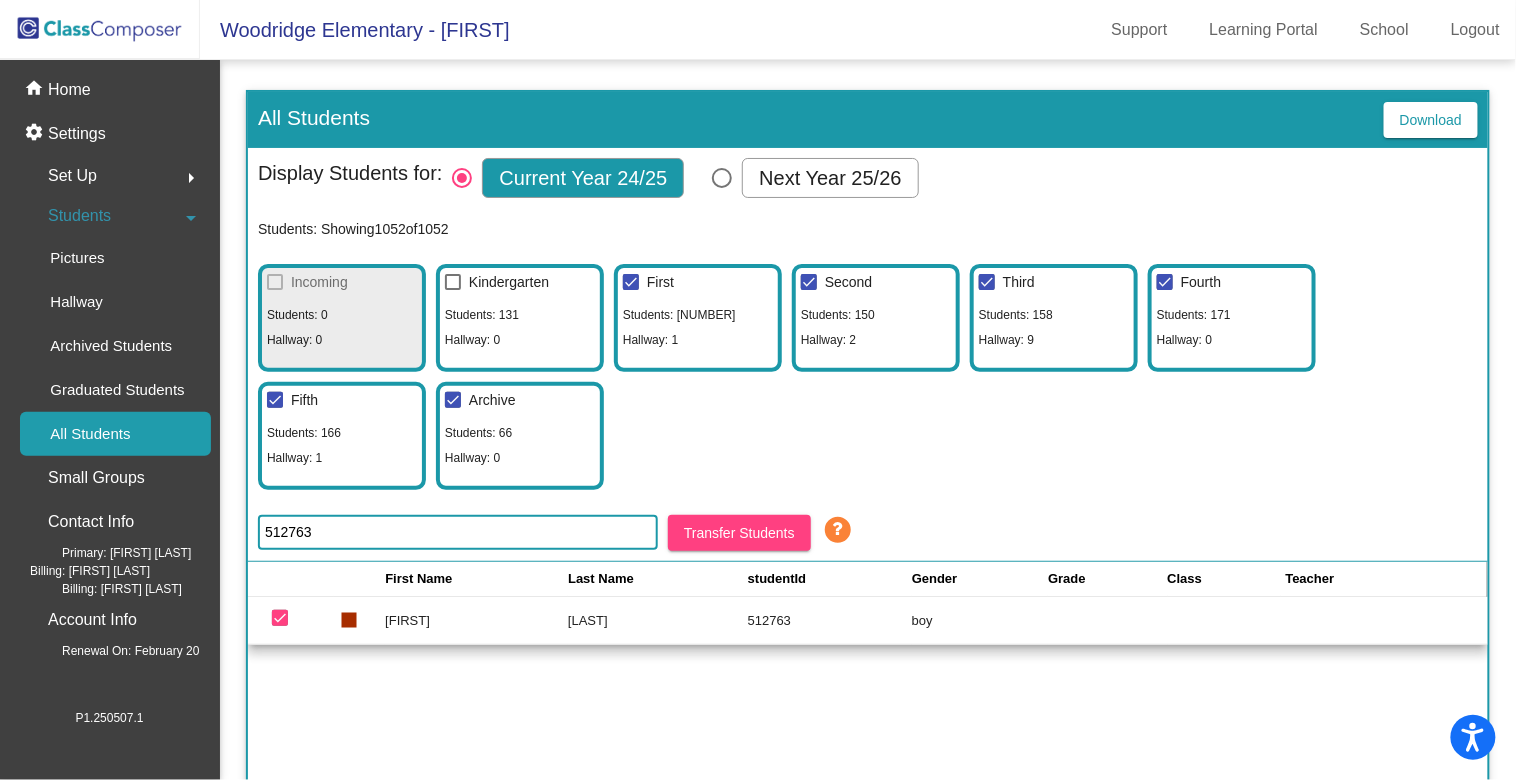 click on "Transfer Students" 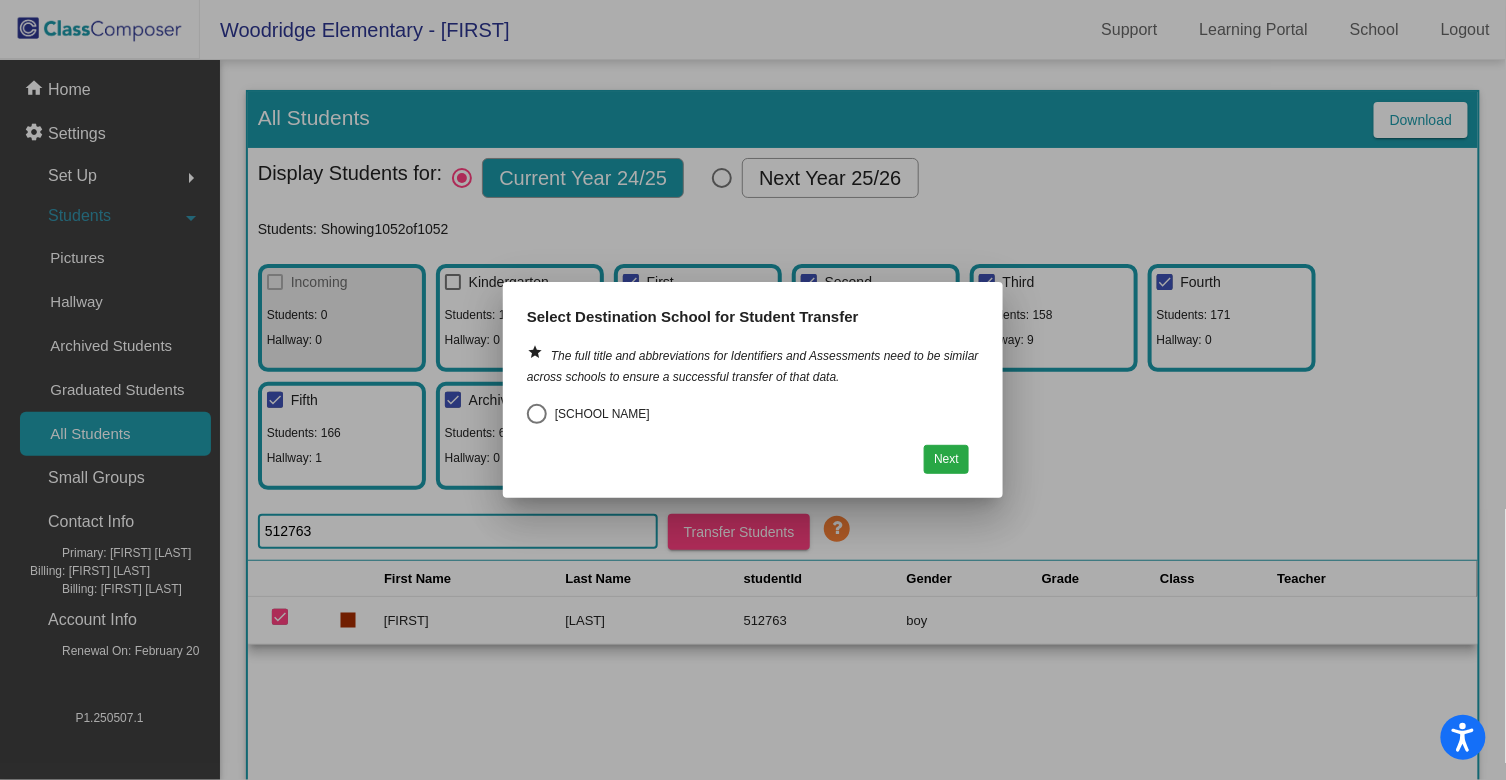 click at bounding box center (753, 390) 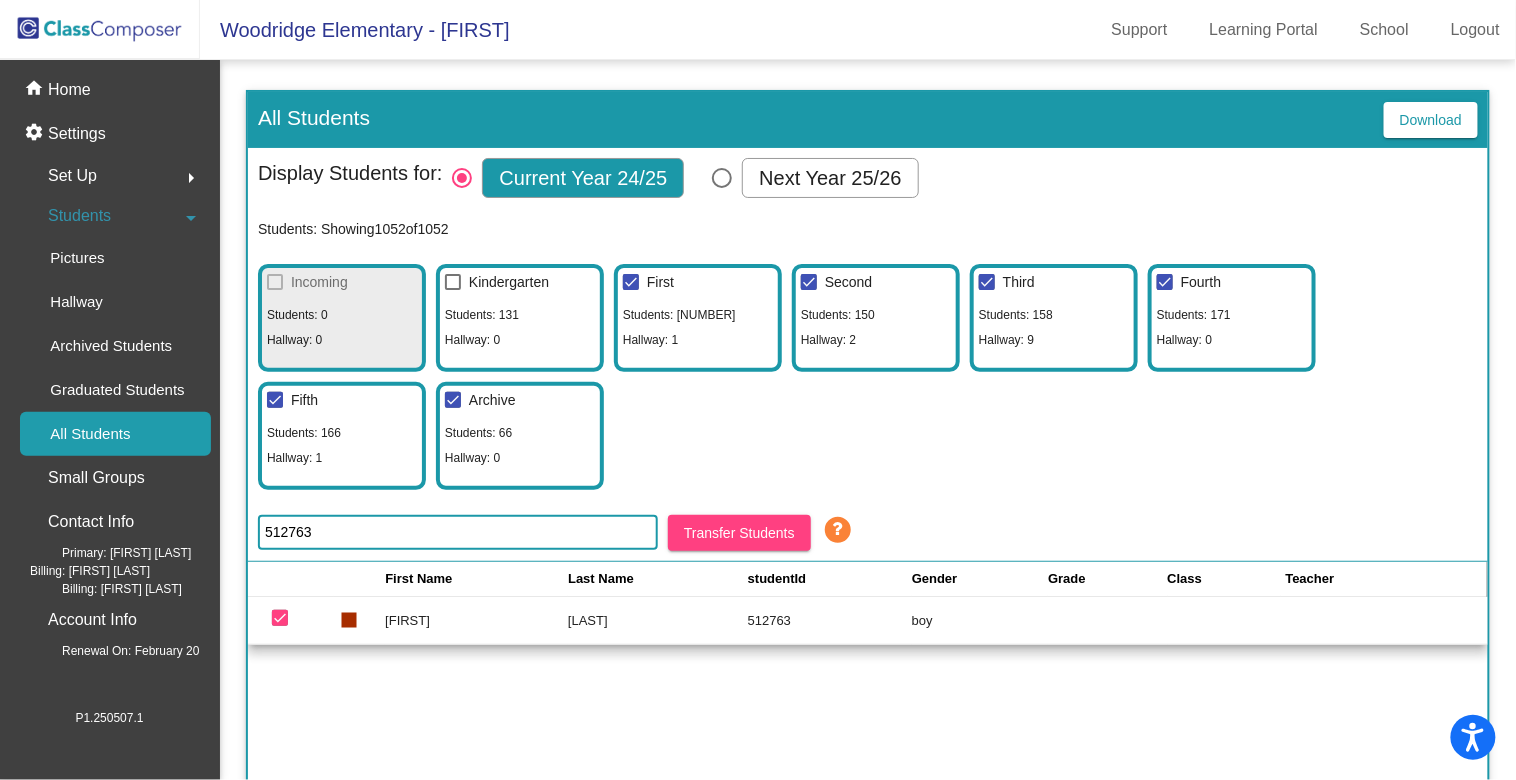 click at bounding box center [280, 618] 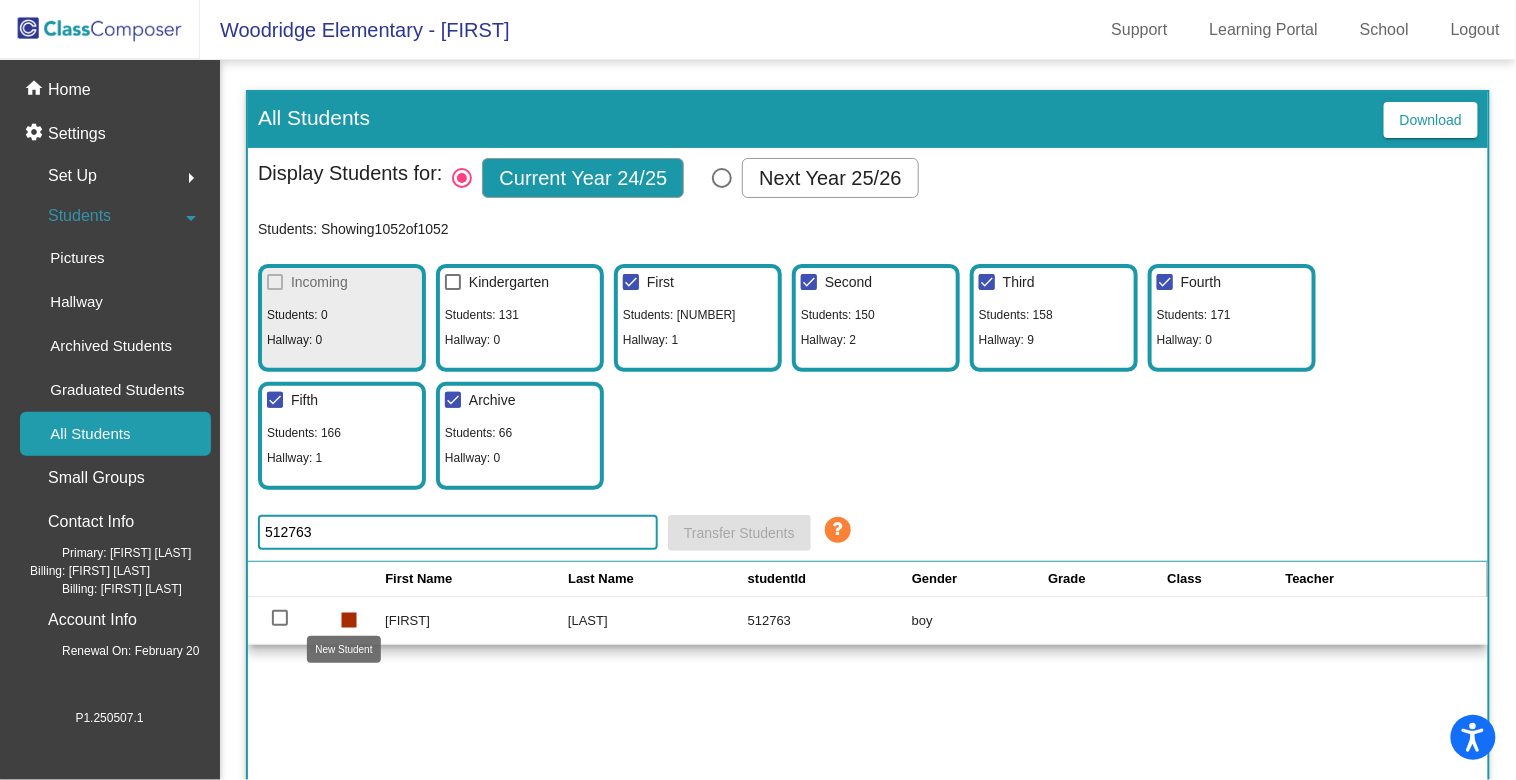 click on "stop" 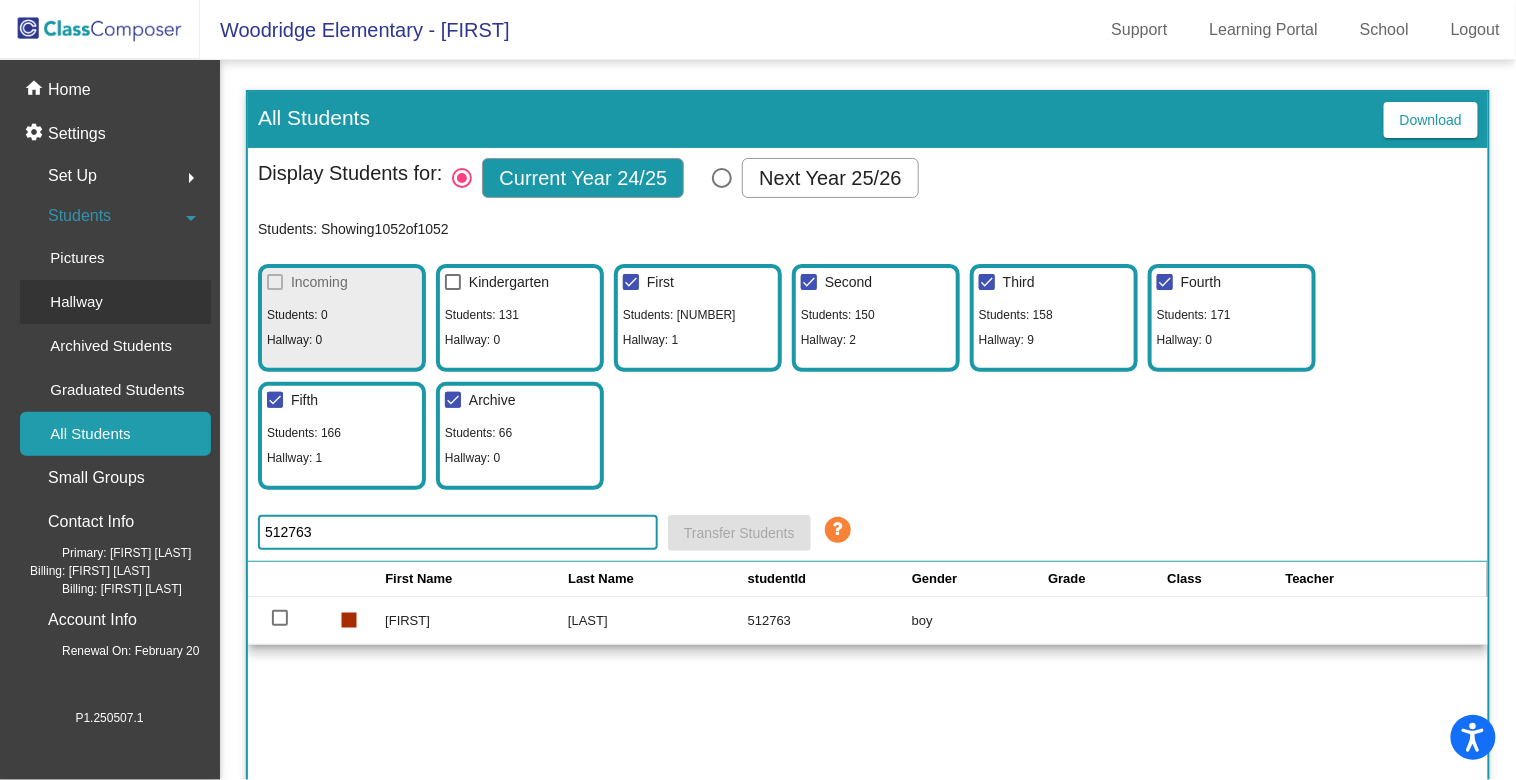 click on "Hallway" 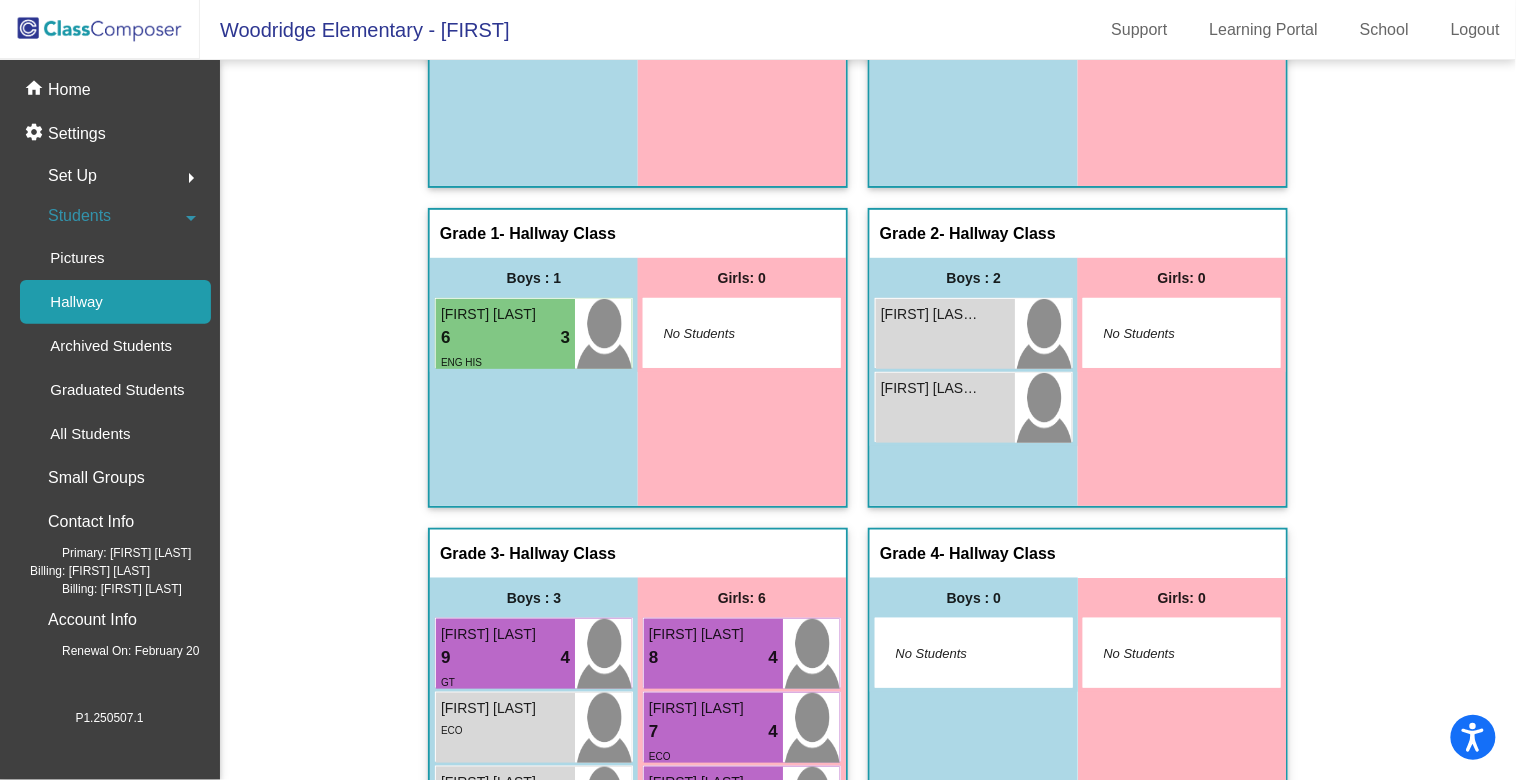 scroll, scrollTop: 0, scrollLeft: 0, axis: both 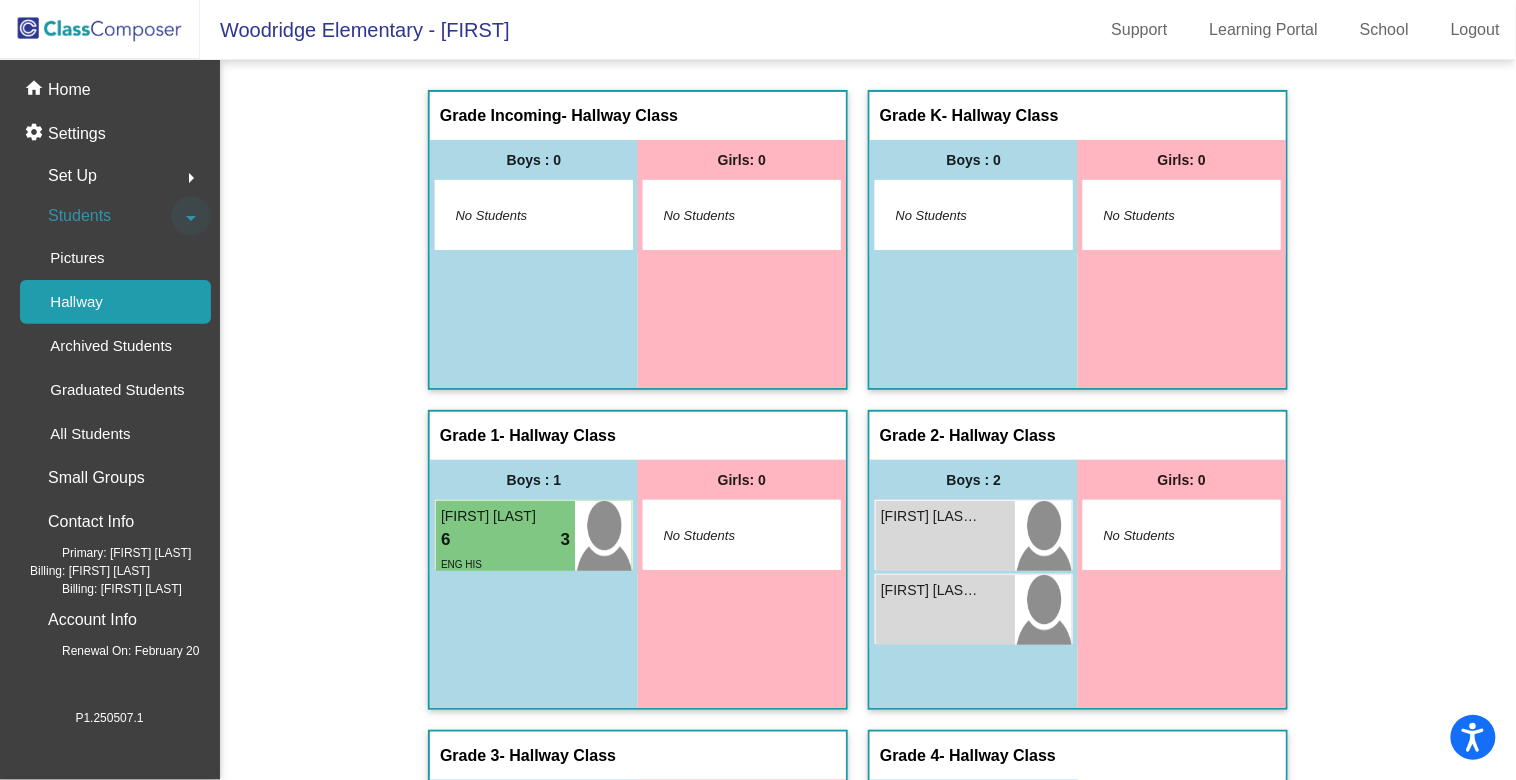 click on "arrow_drop_down" 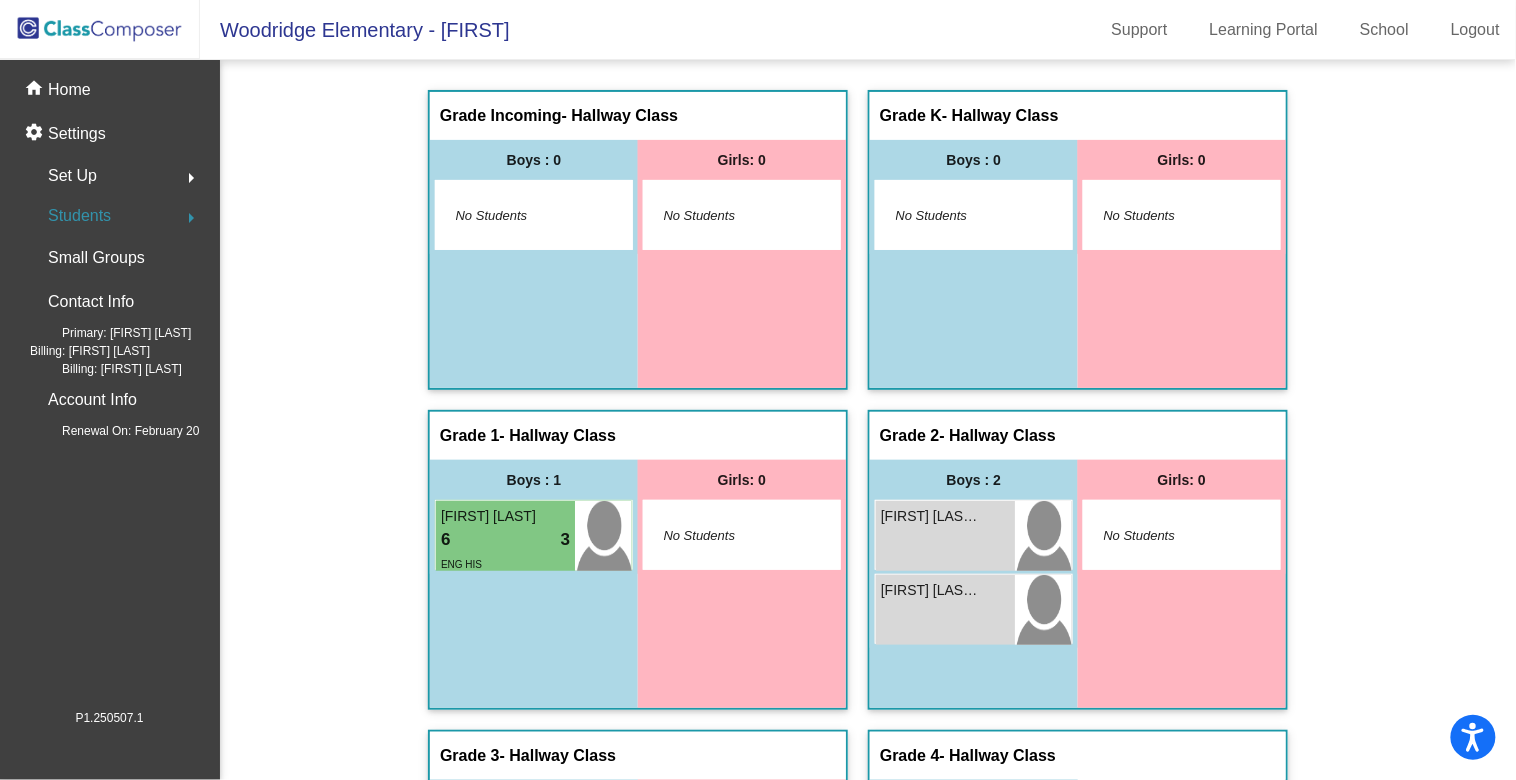 click on "Students  arrow_right" 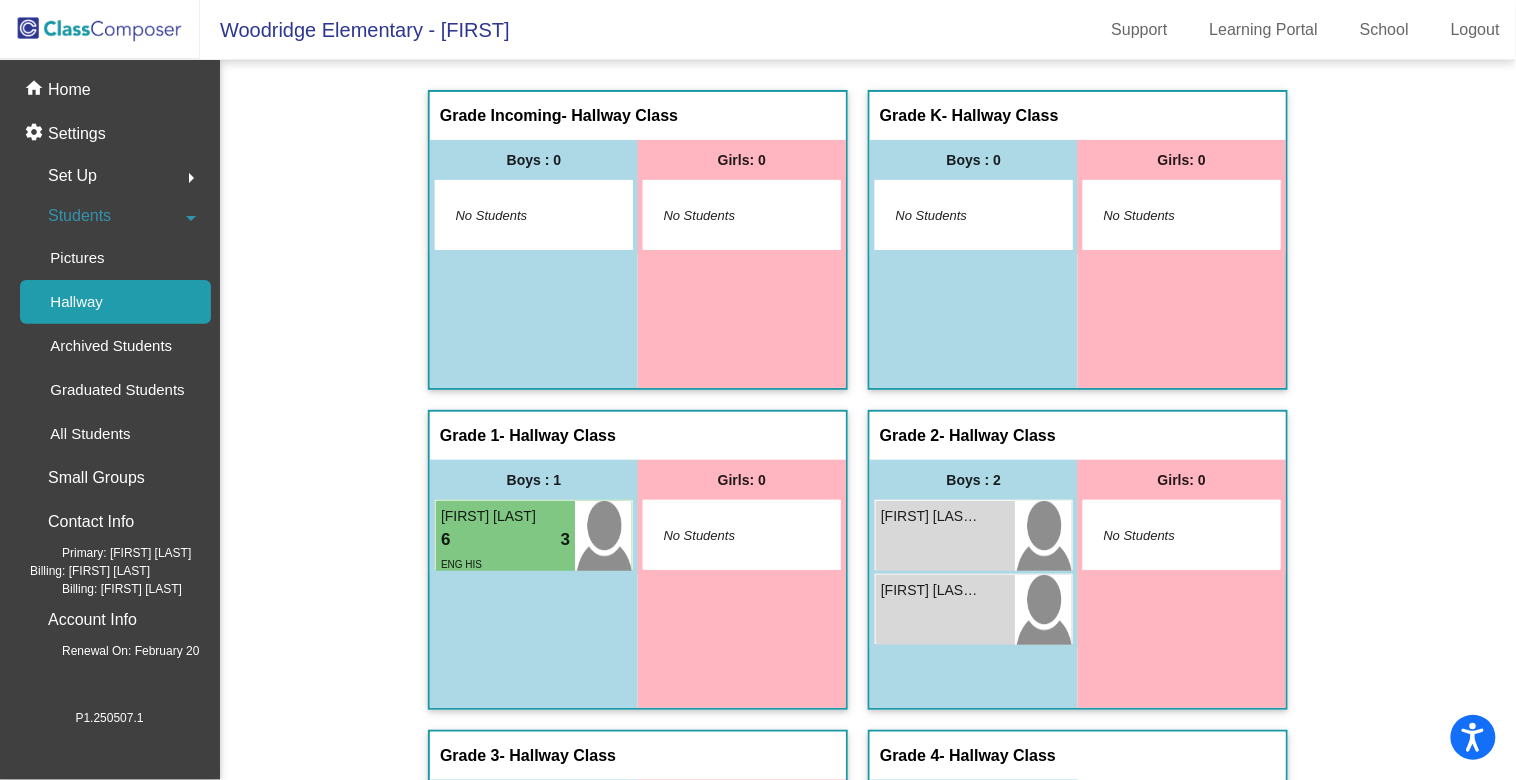 click on "Students" 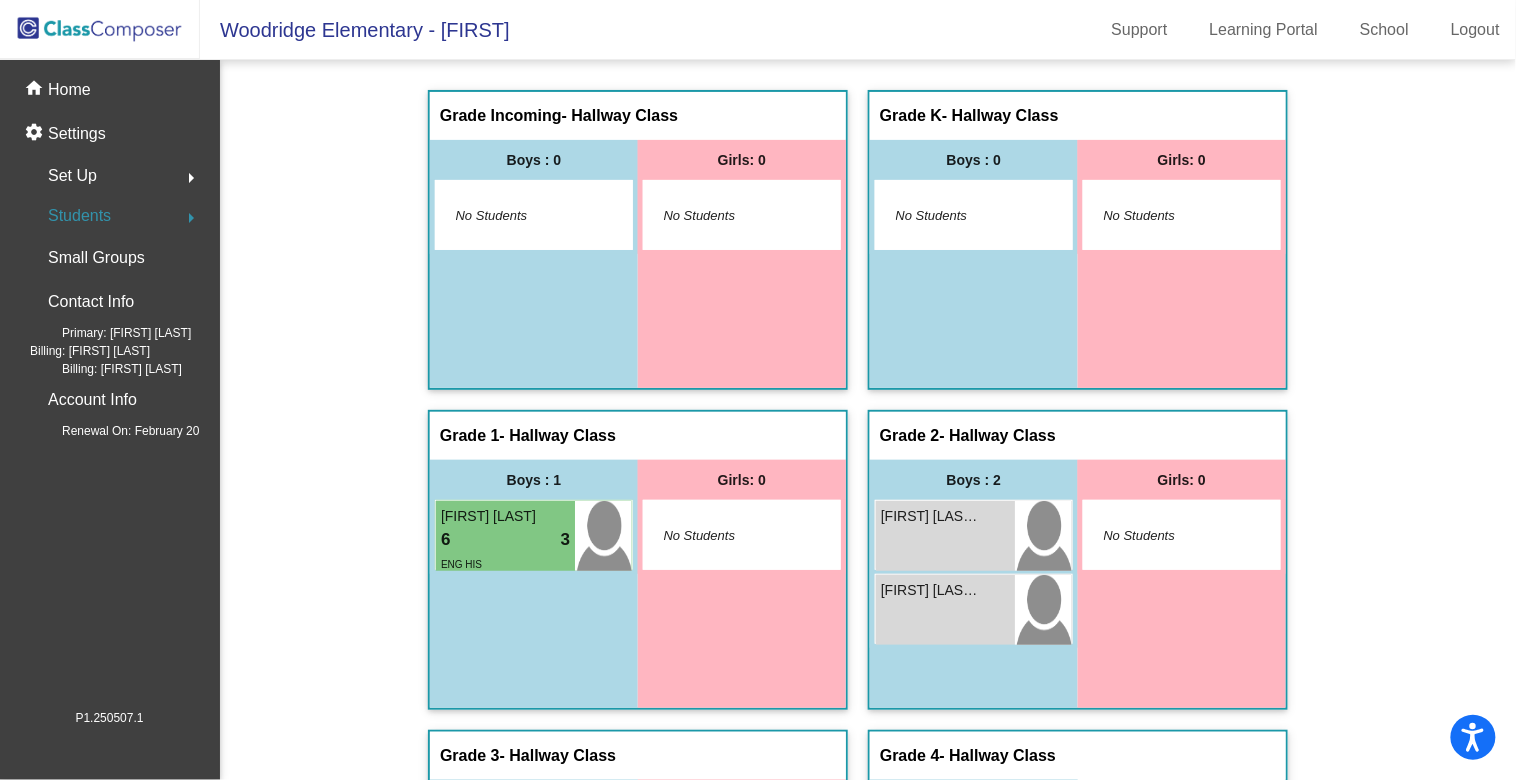 click on "Students" 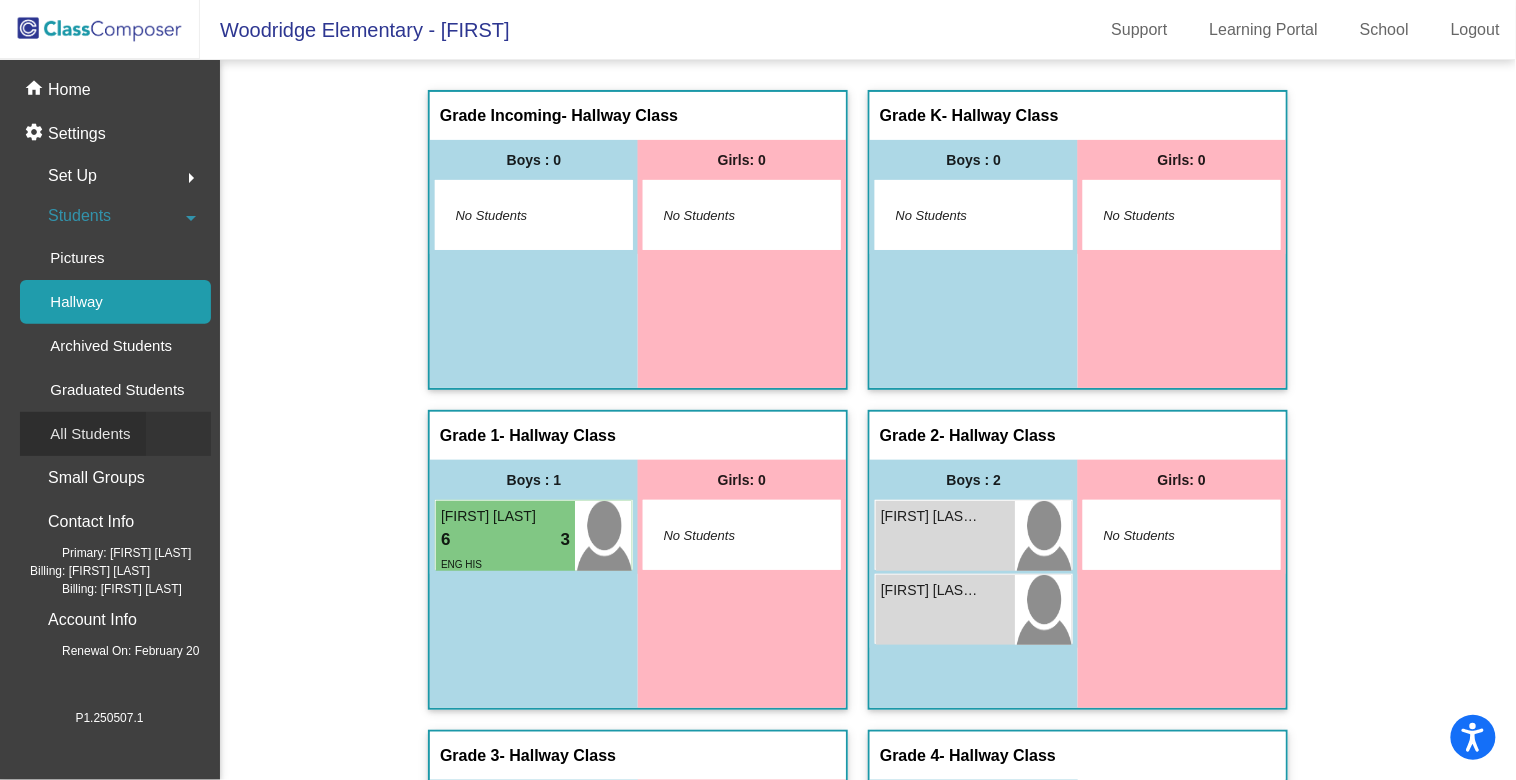 click on "All Students" 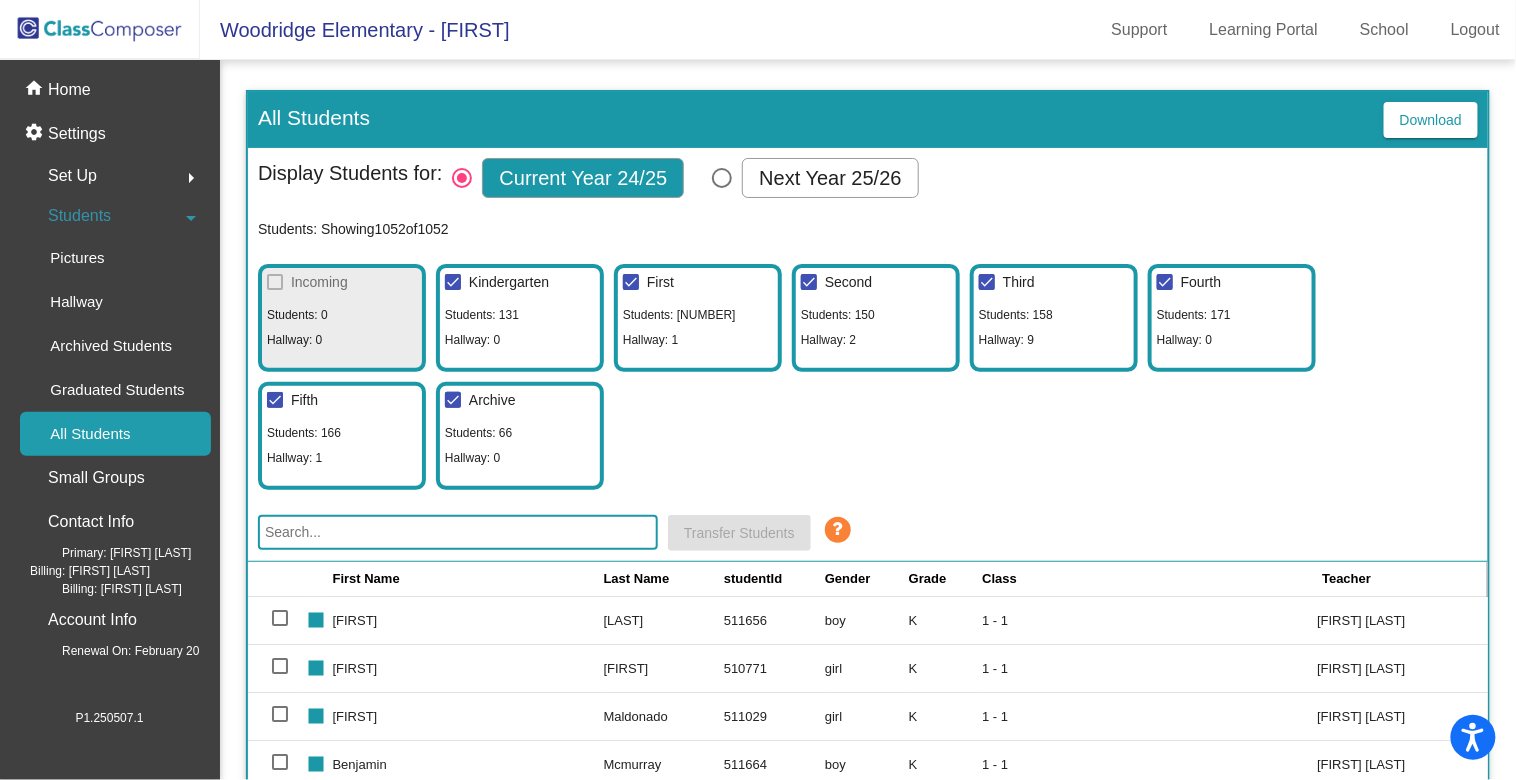 click 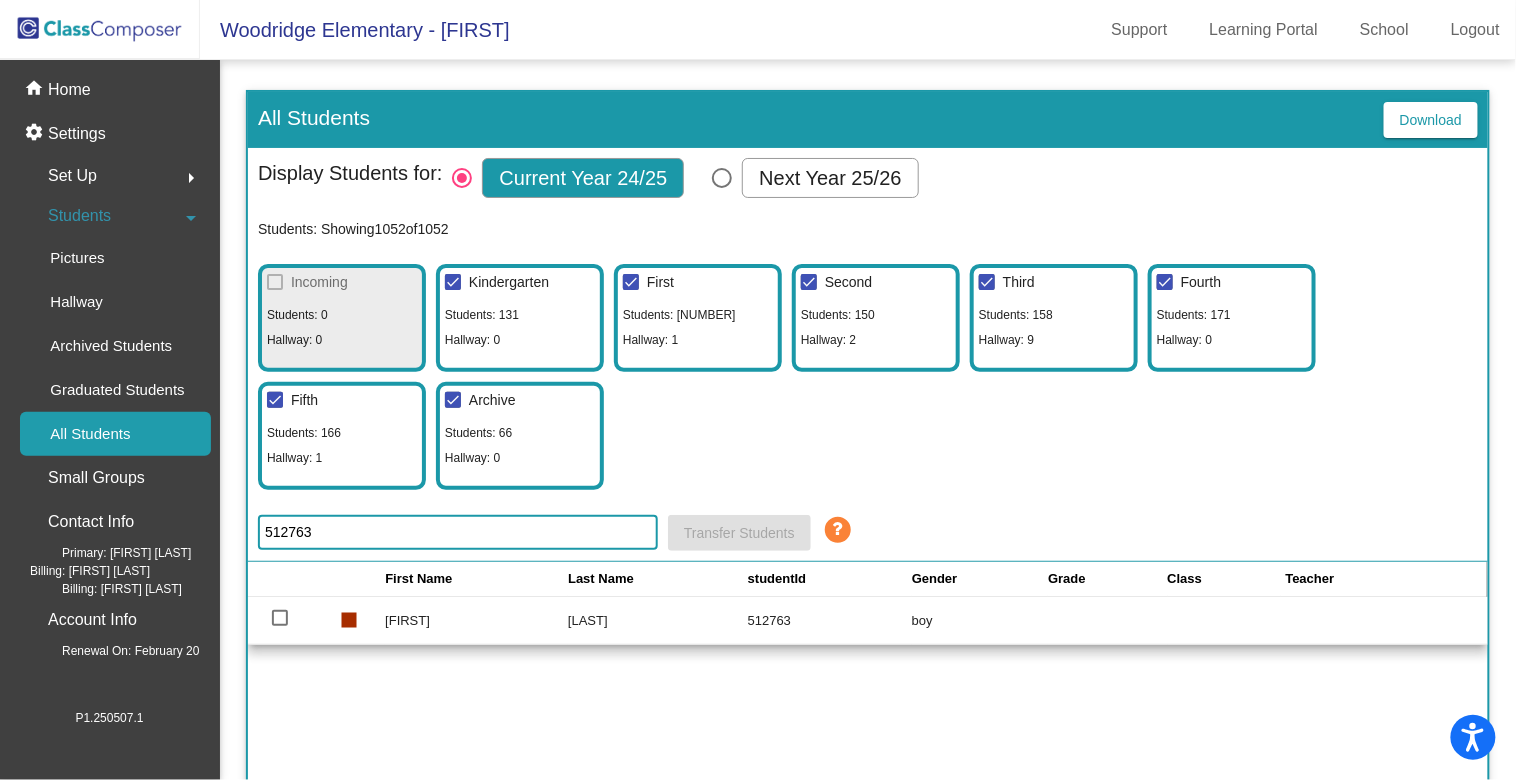 type on "512763" 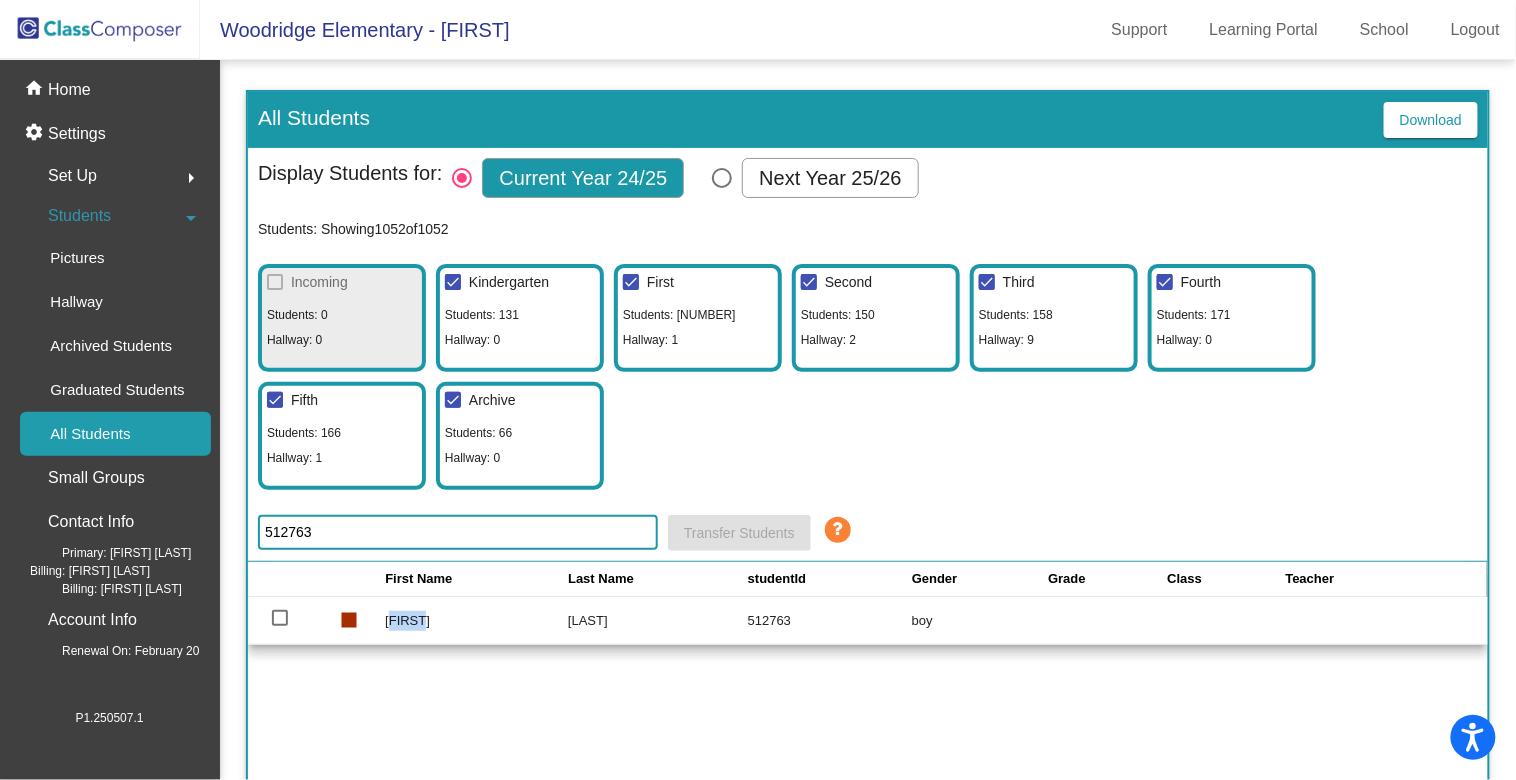click on "[FIRST]" 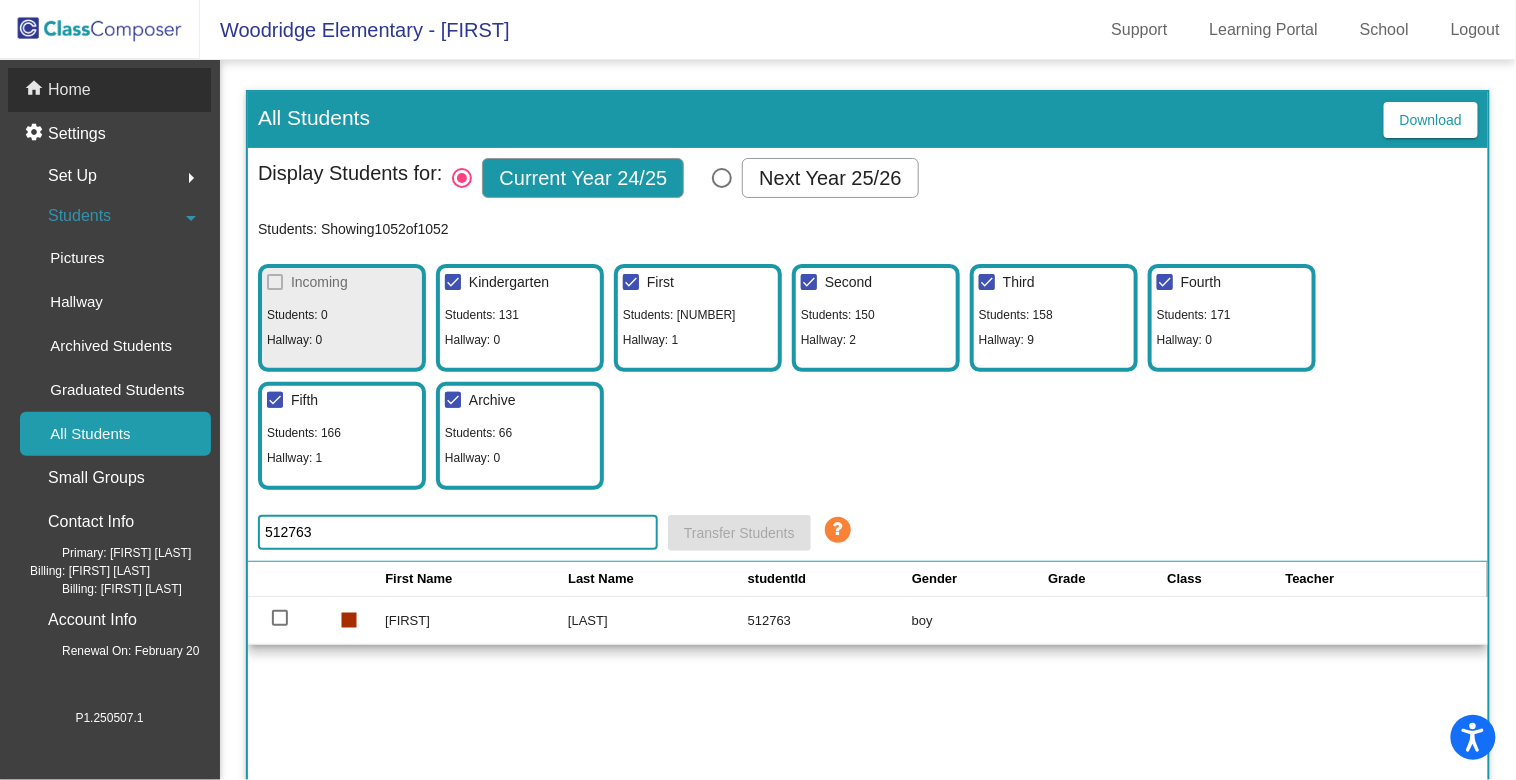 click on "Home" 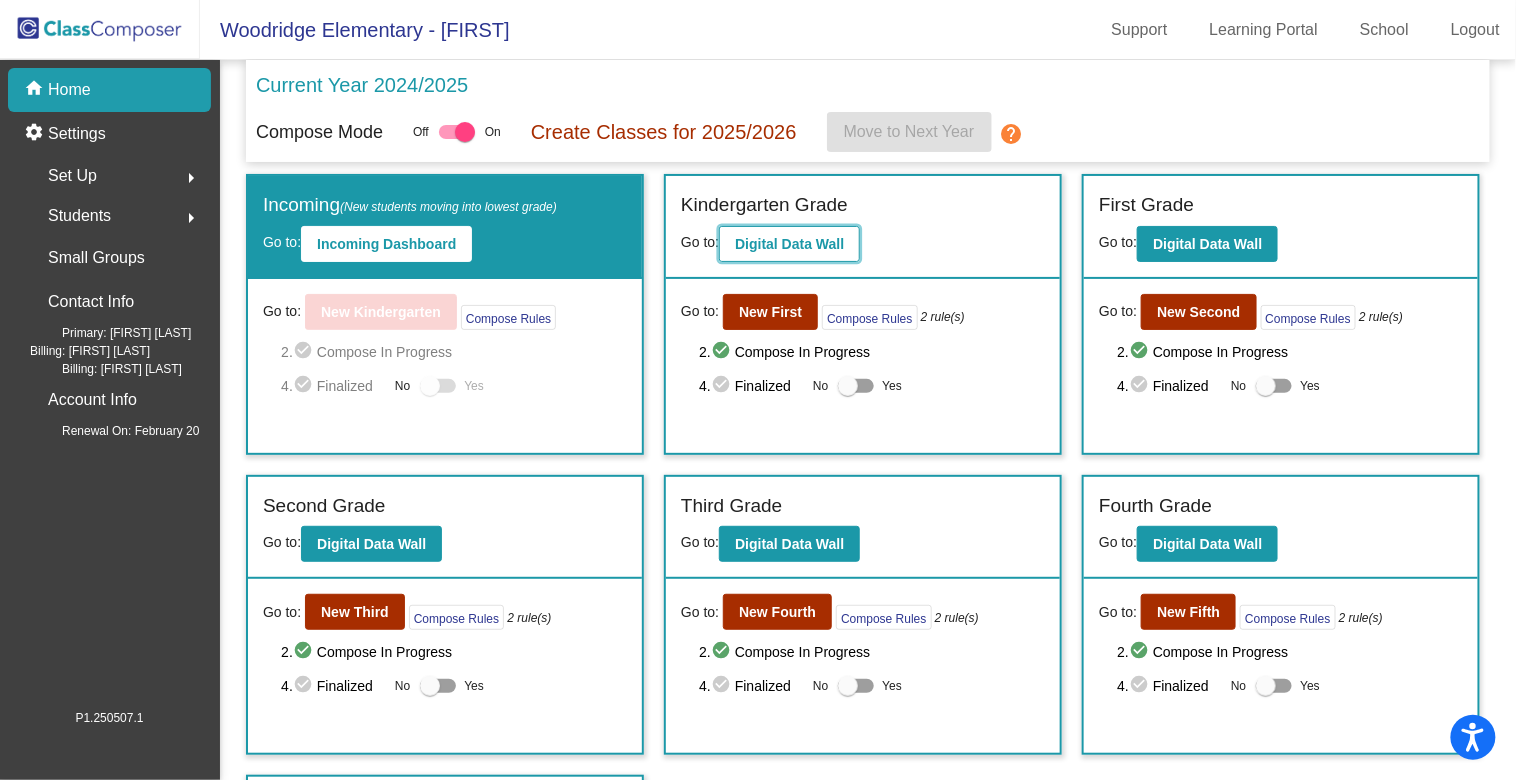click on "Digital Data Wall" 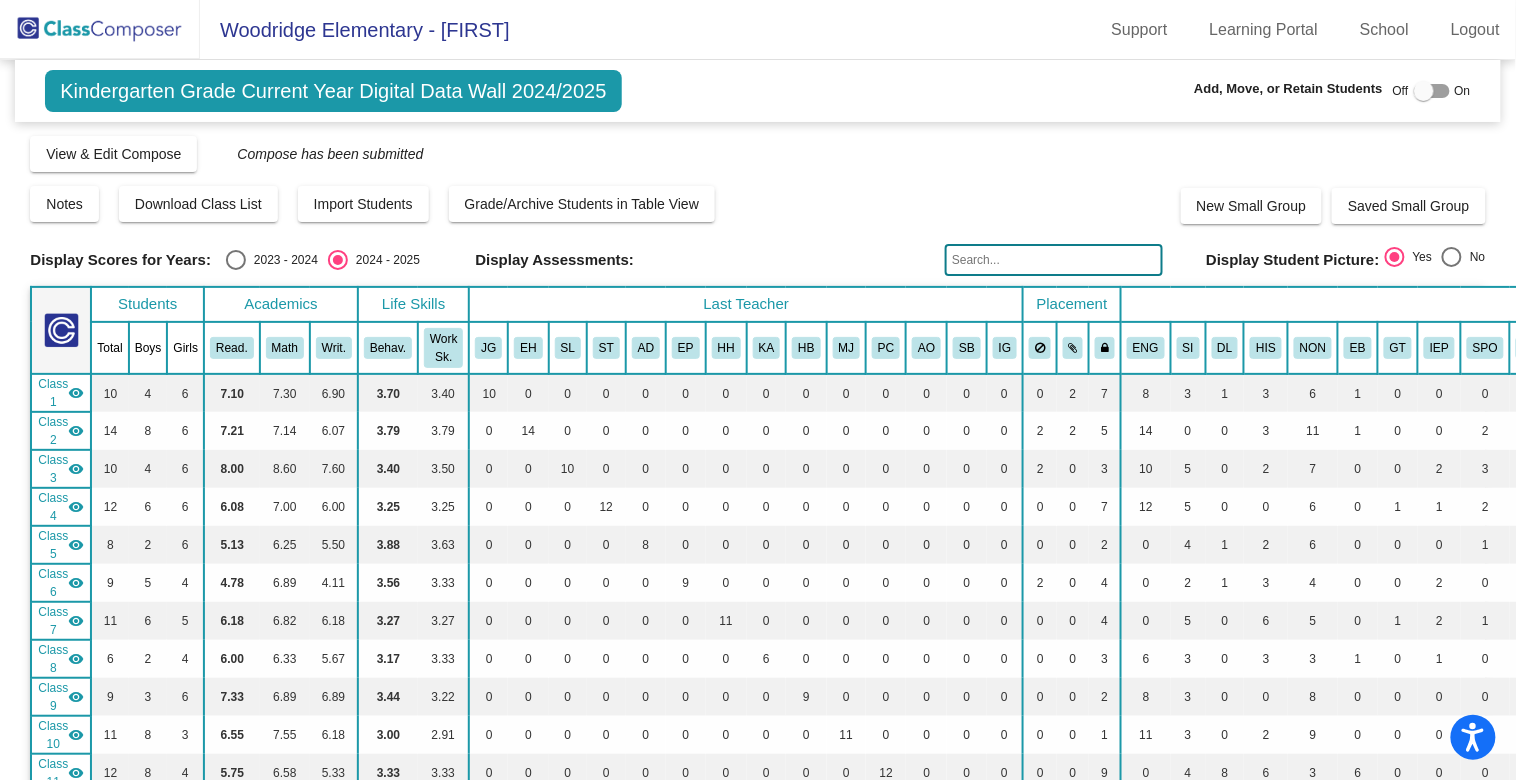 click 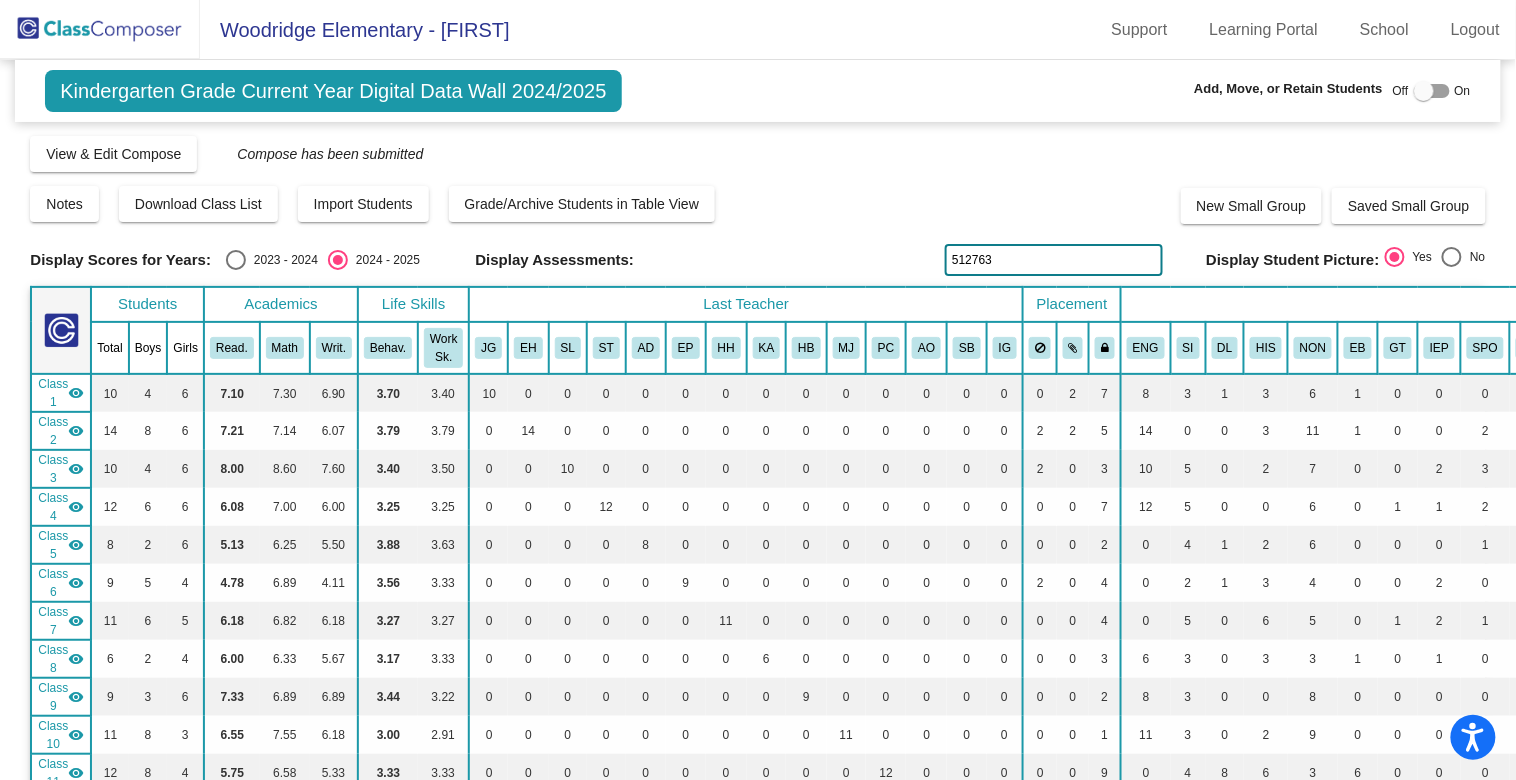 type on "512763" 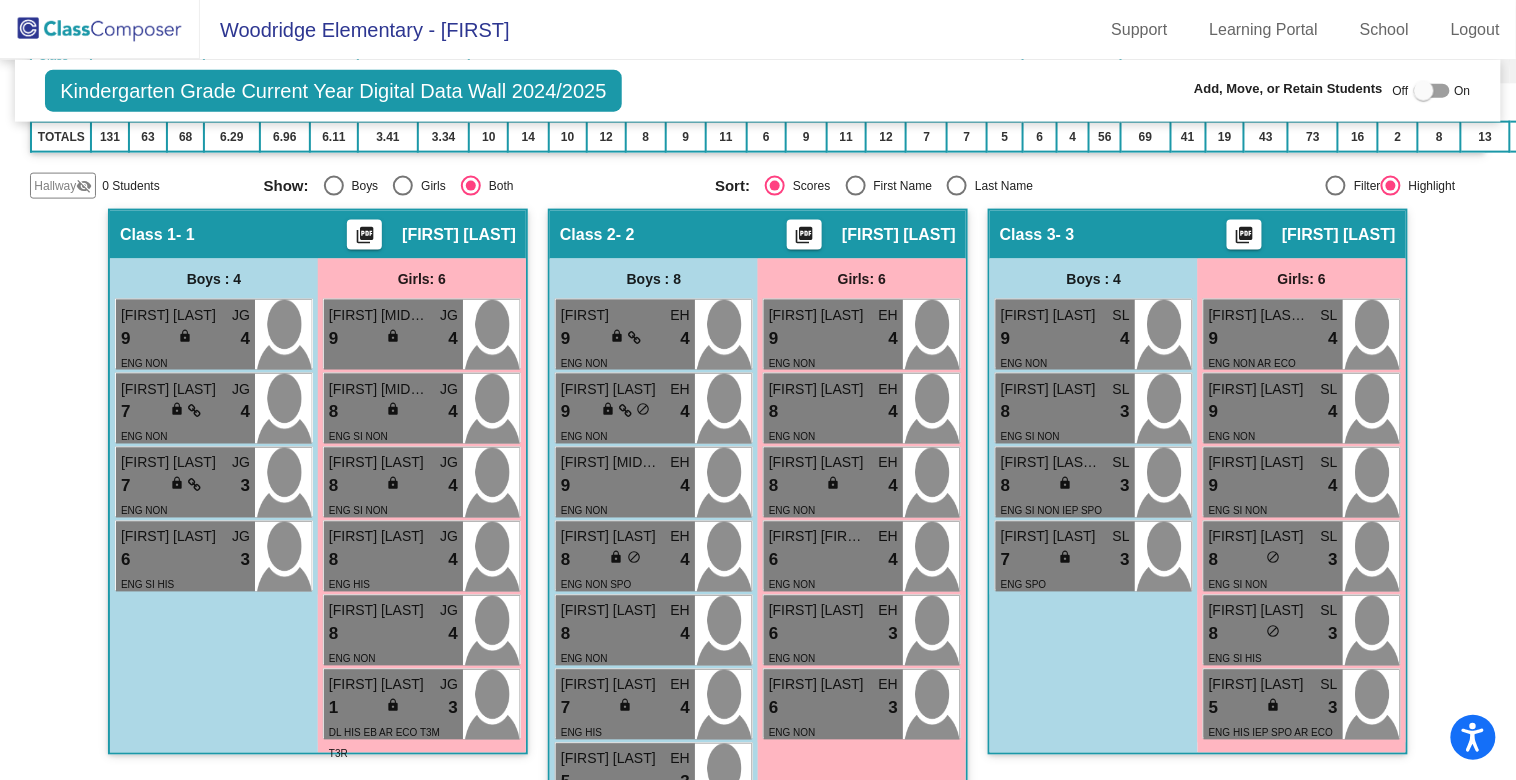 scroll, scrollTop: 737, scrollLeft: 0, axis: vertical 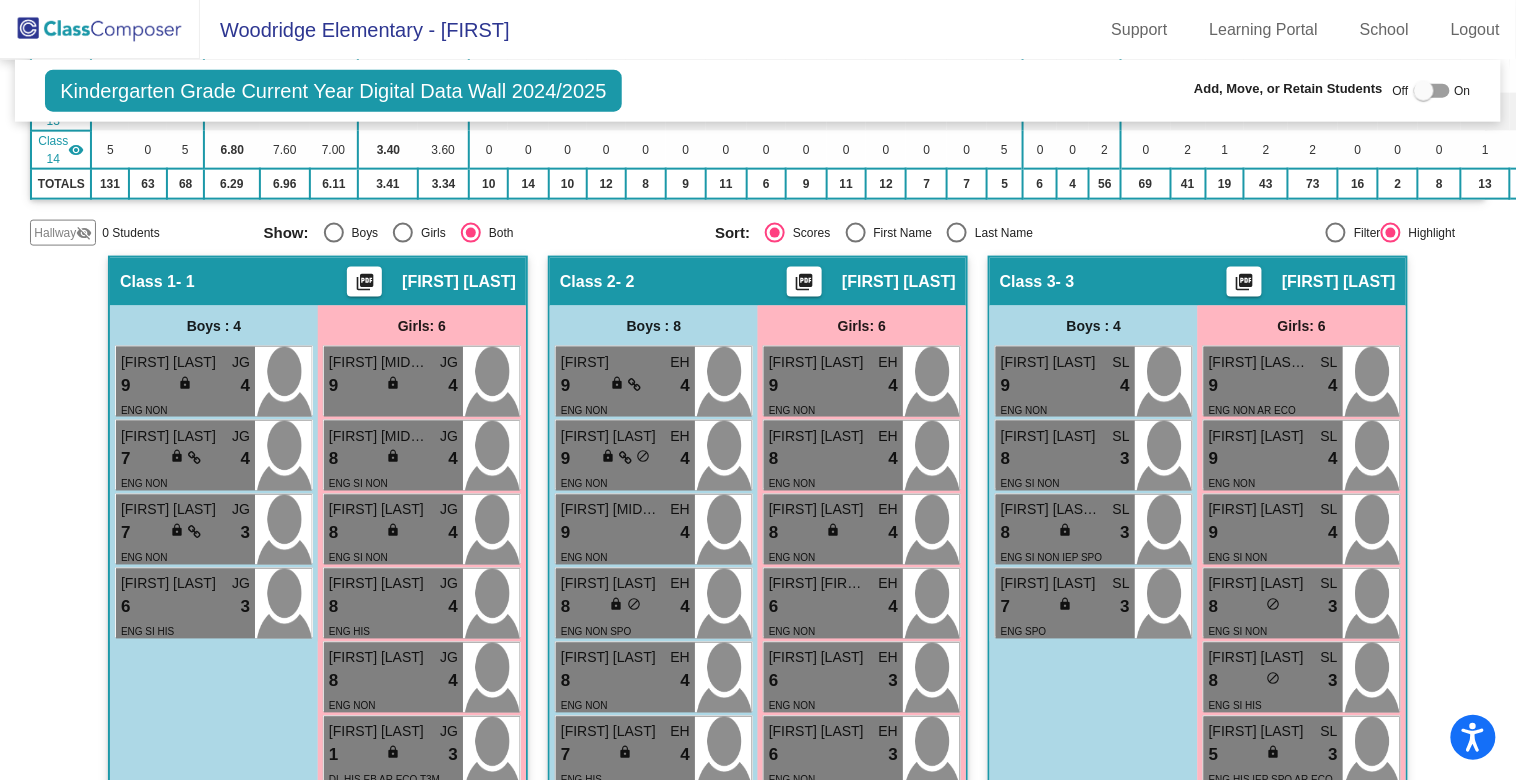 click on "Hallway" 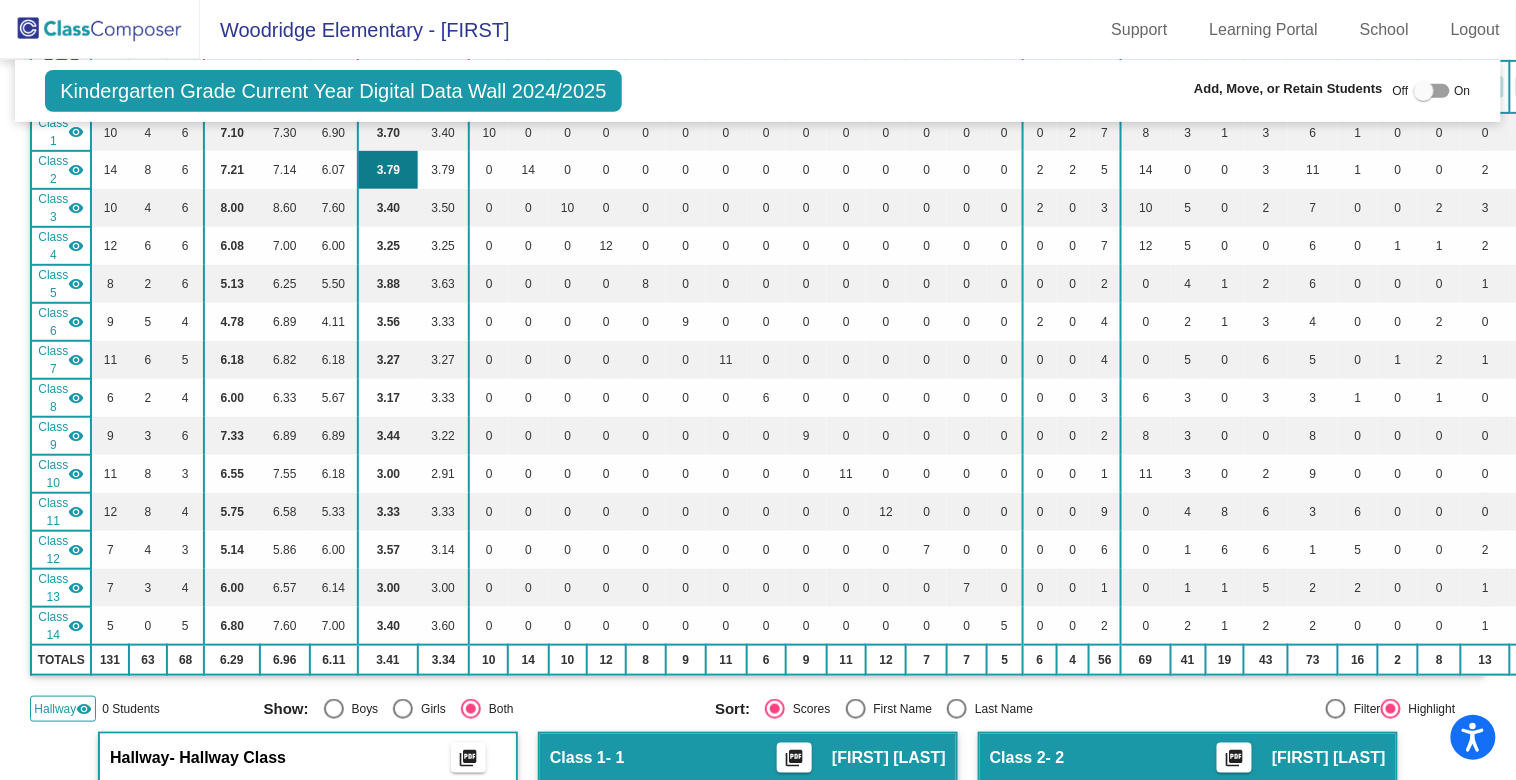 scroll, scrollTop: 286, scrollLeft: 0, axis: vertical 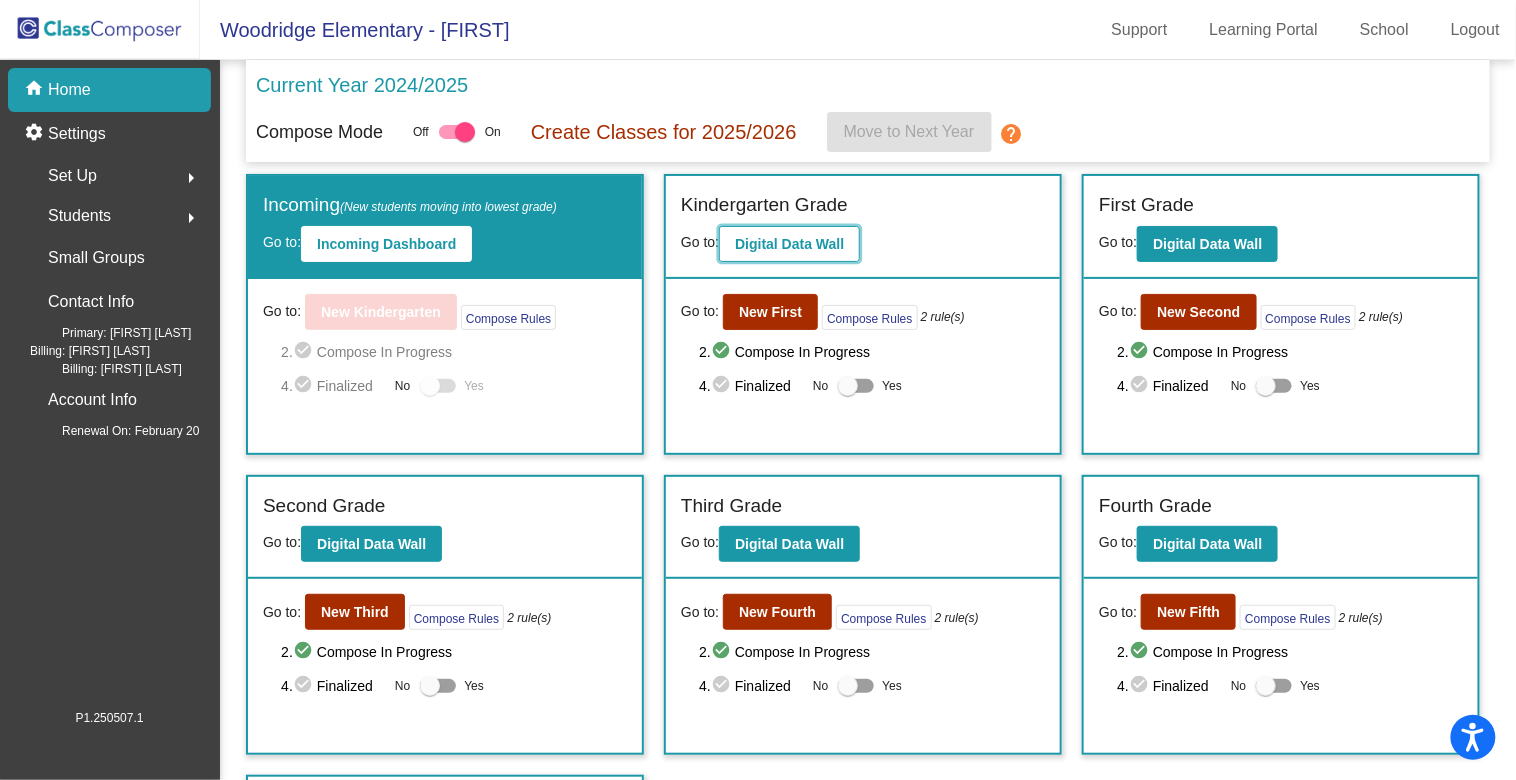 click on "Digital Data Wall" 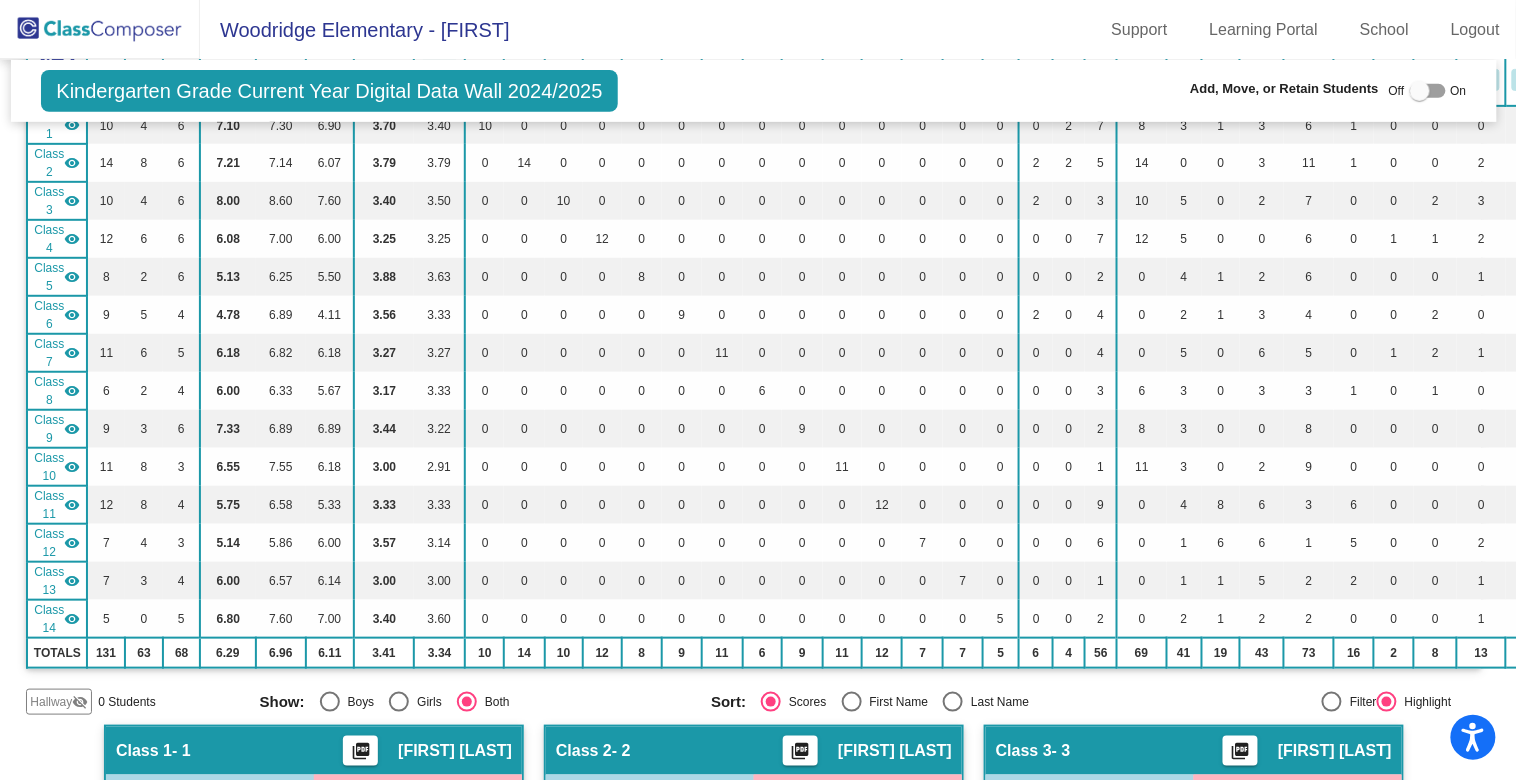 scroll, scrollTop: 292, scrollLeft: 4, axis: both 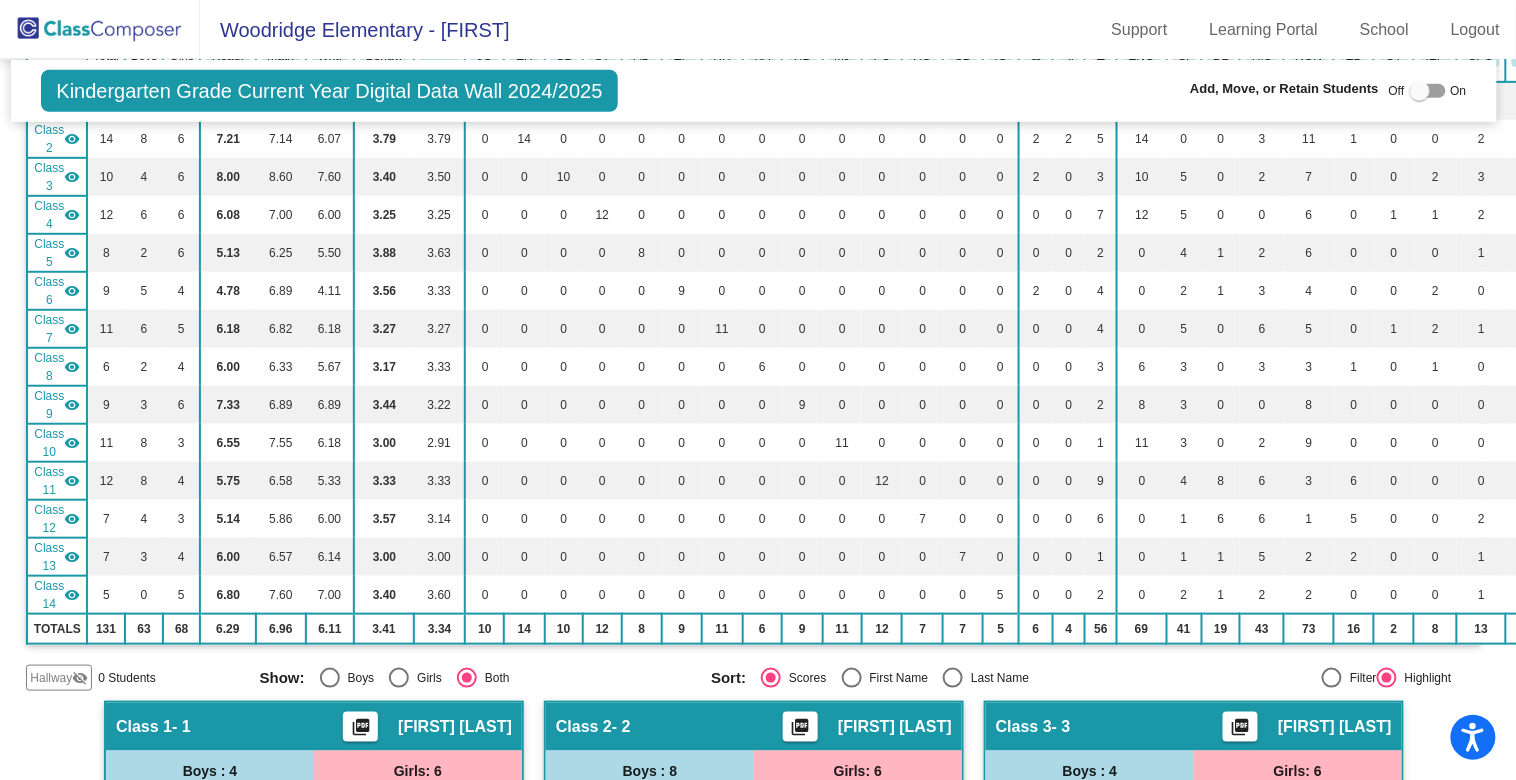 click on "Hallway" 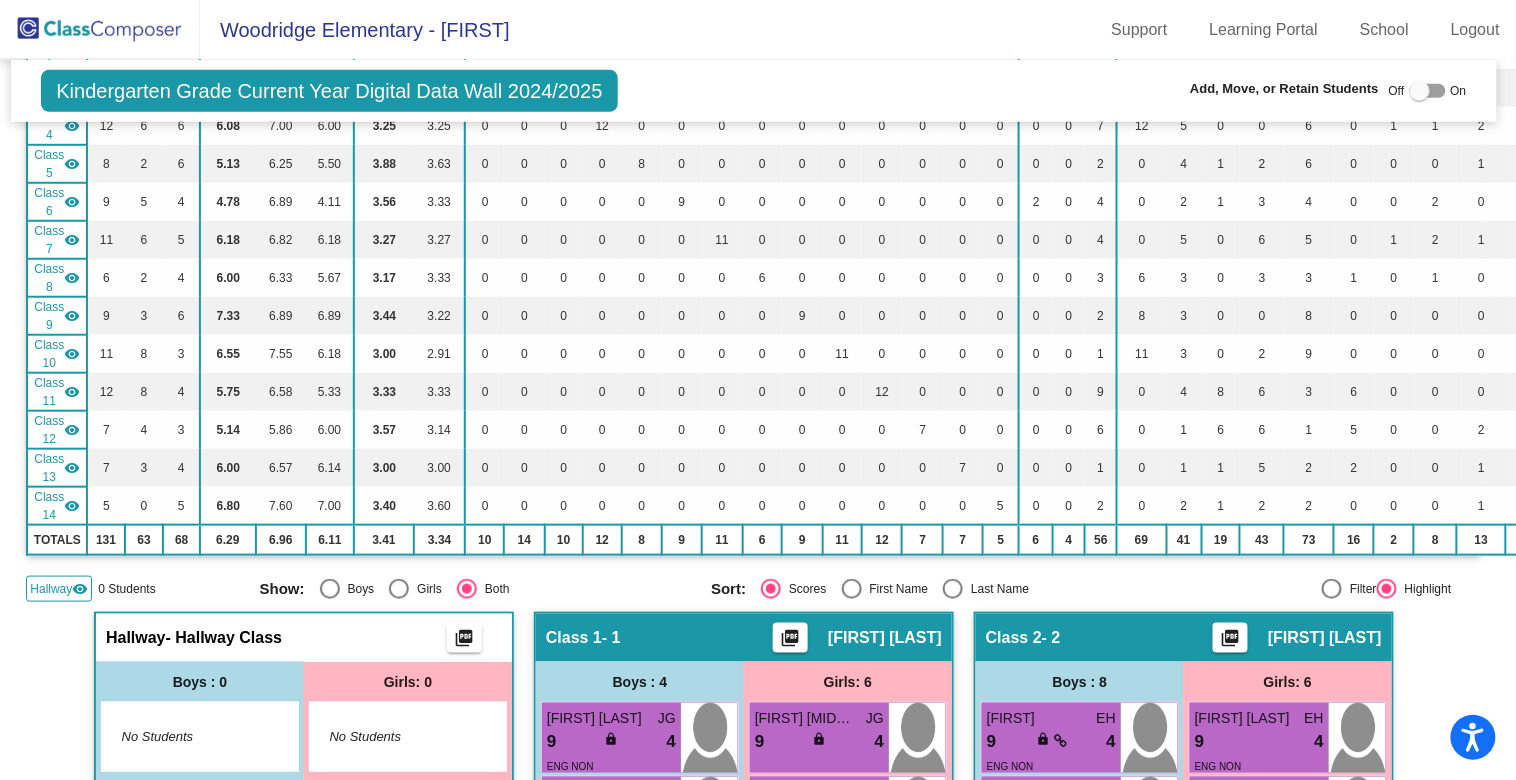 scroll, scrollTop: 437, scrollLeft: 4, axis: both 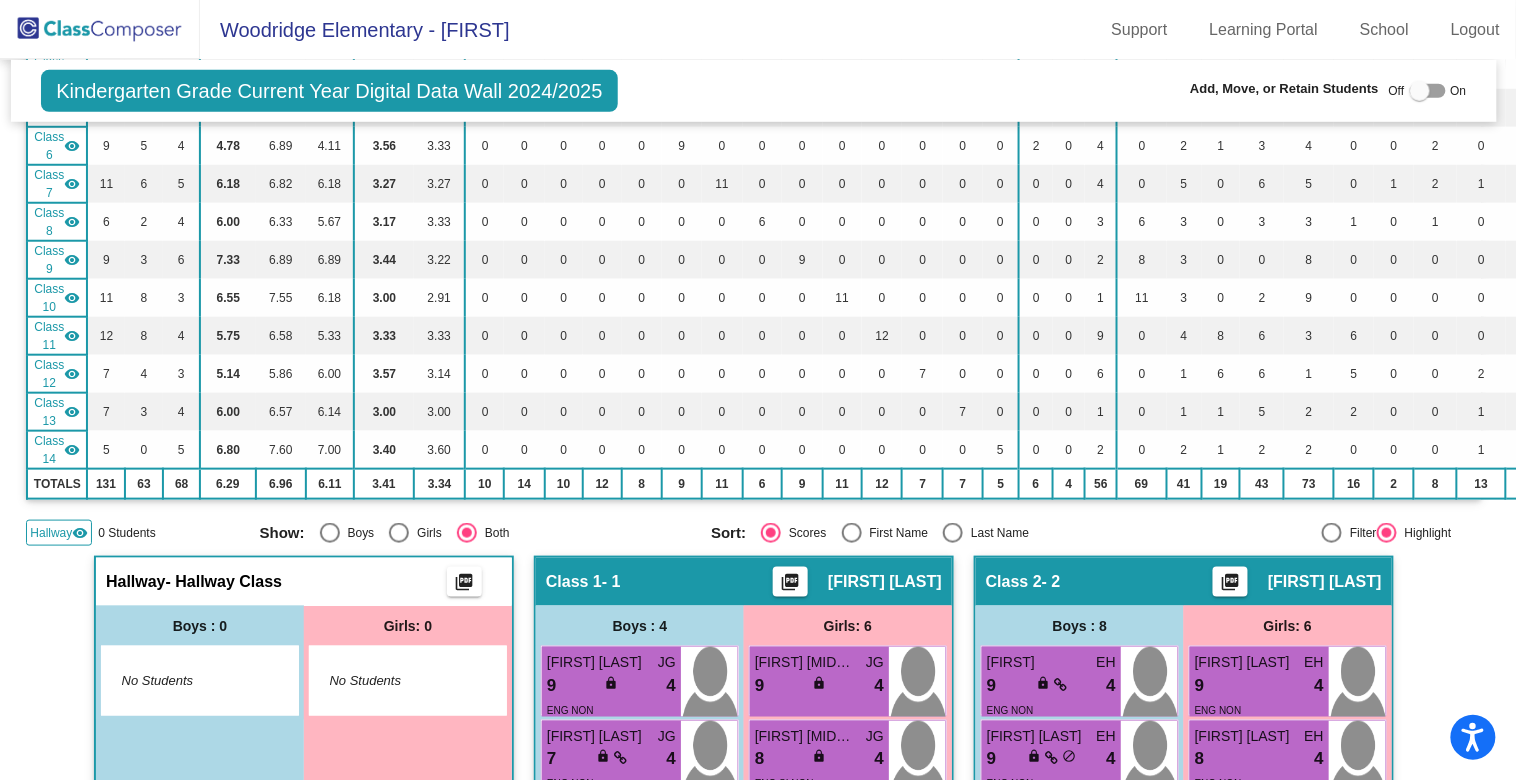 click on "Hallway   - Hallway Class  picture_as_pdf" 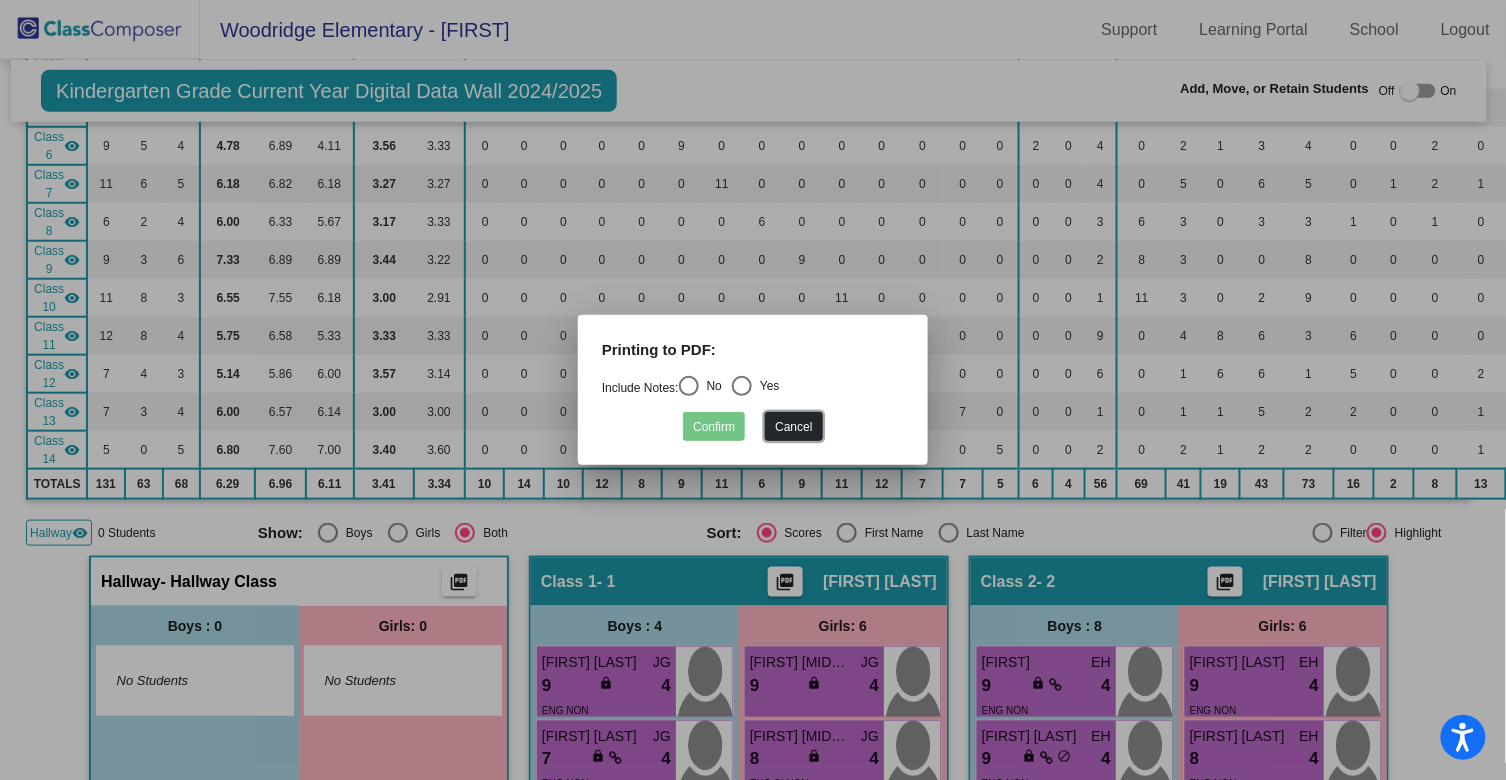click on "Cancel" at bounding box center [793, 426] 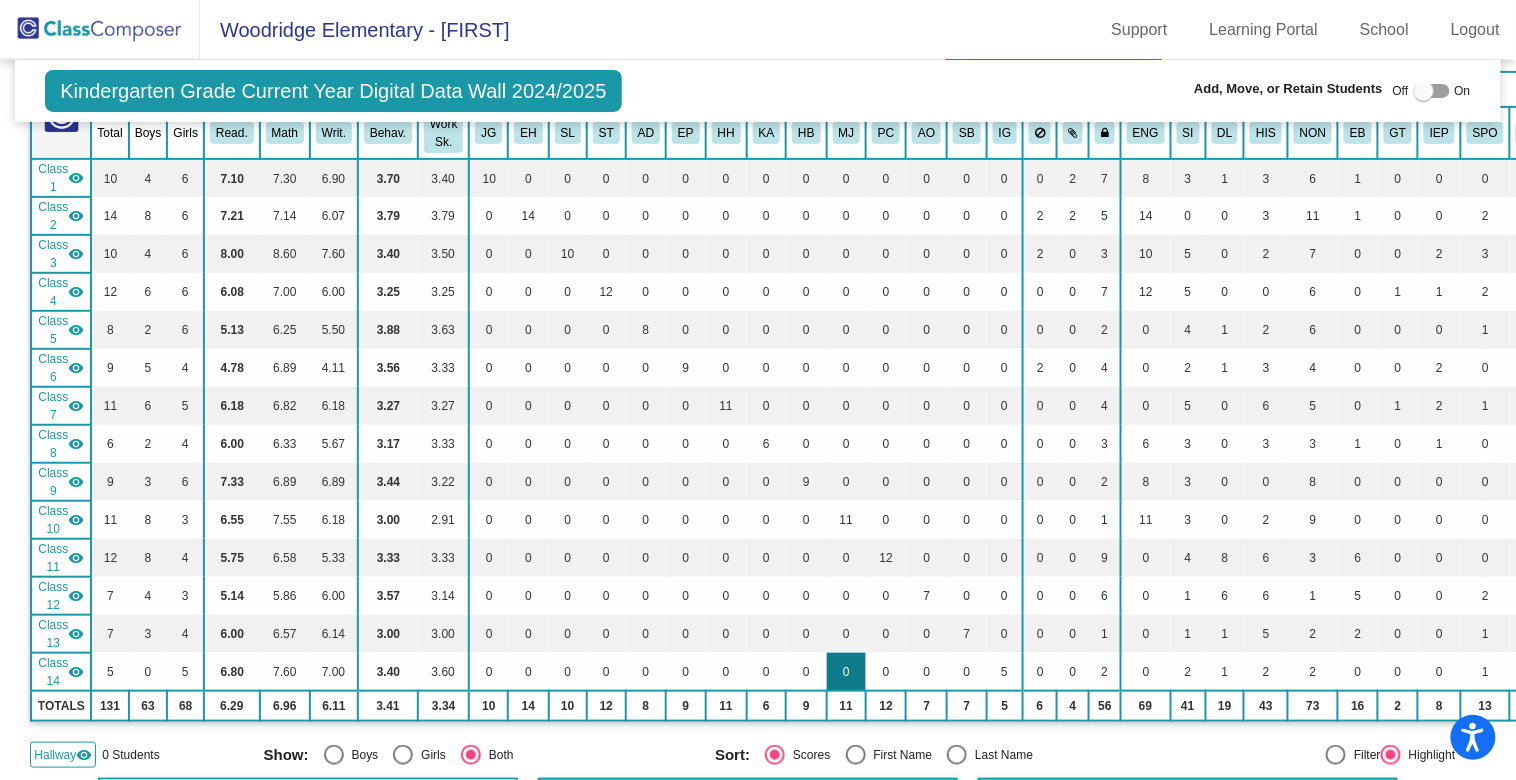 scroll, scrollTop: 171, scrollLeft: 0, axis: vertical 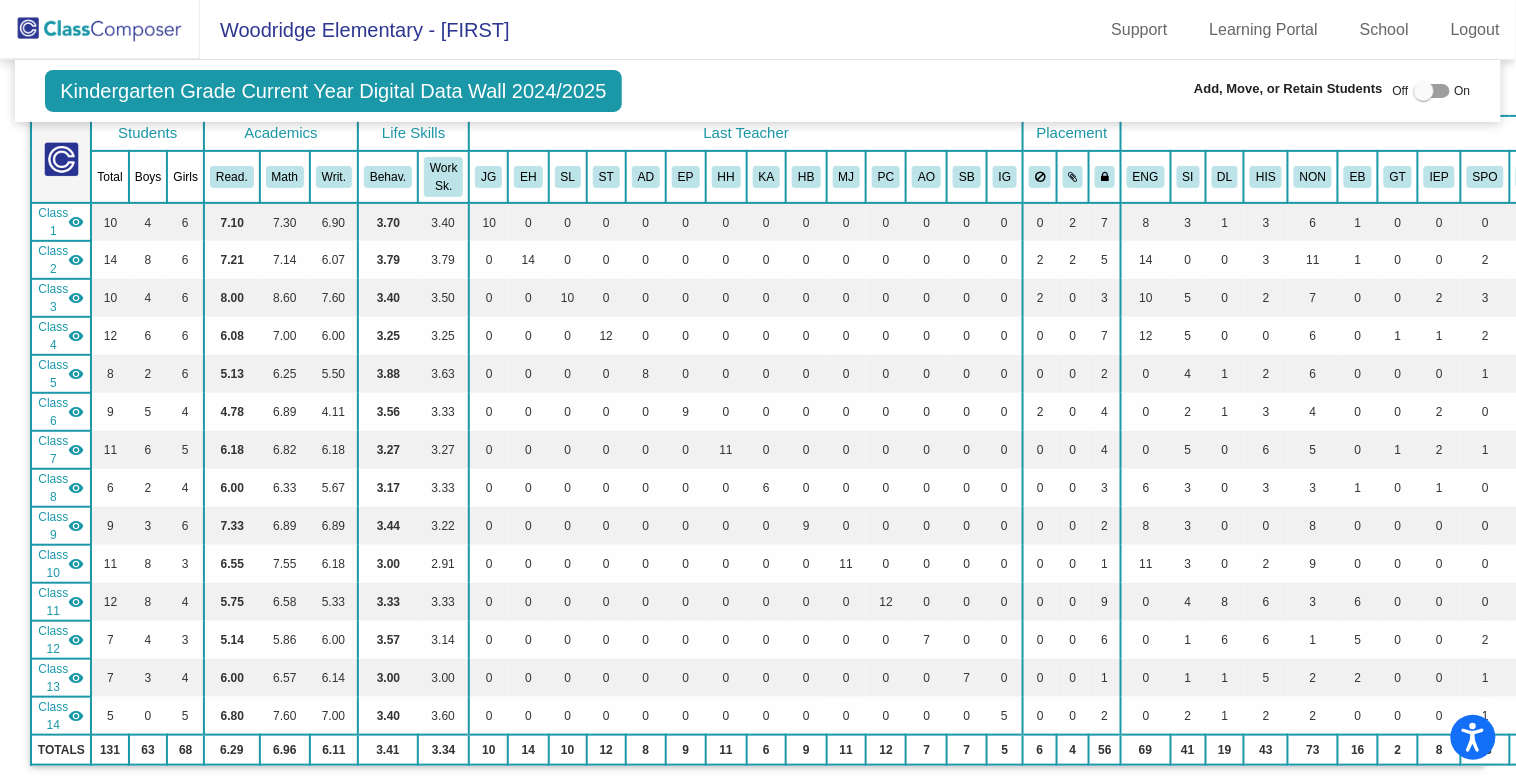 click at bounding box center (1432, 91) 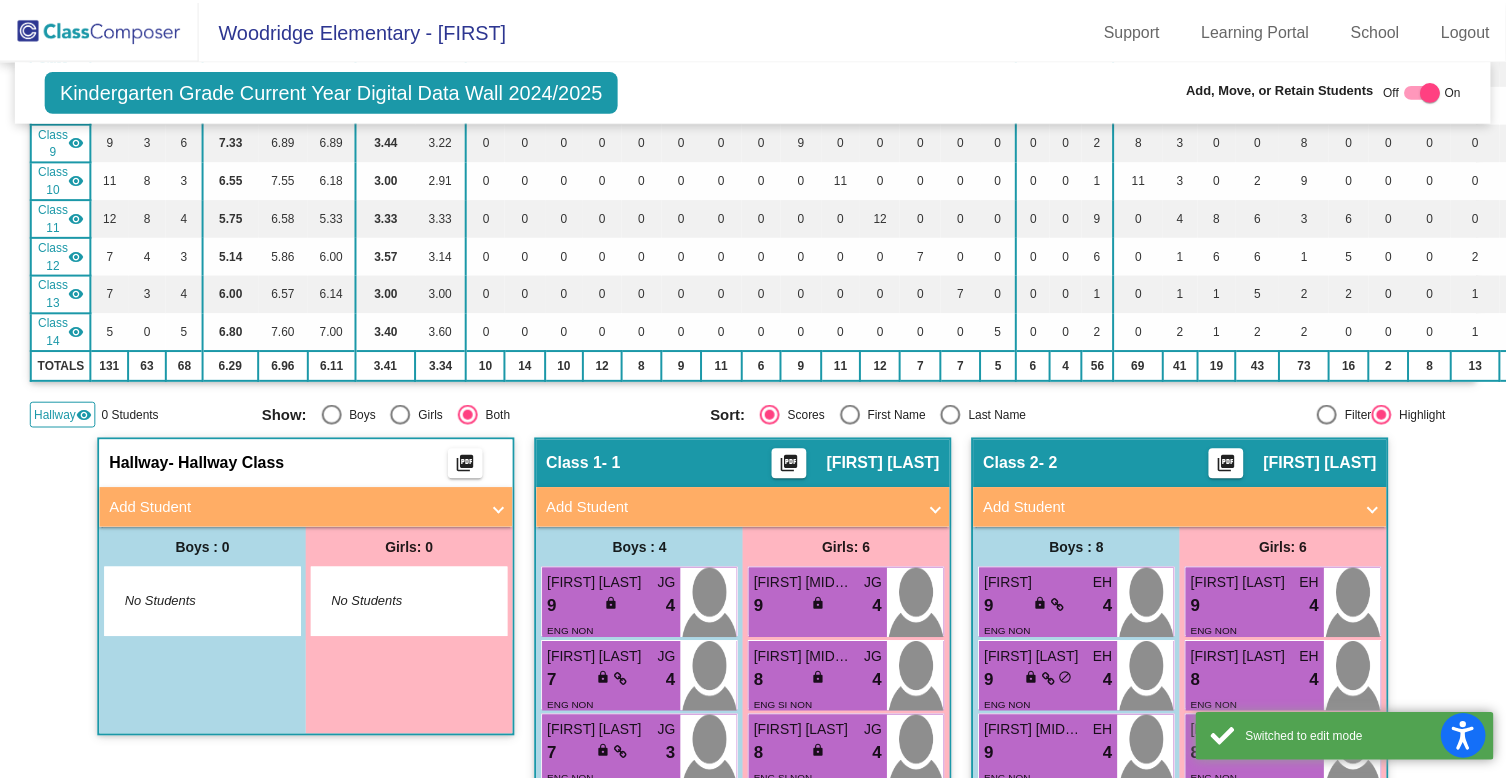 scroll, scrollTop: 585, scrollLeft: 0, axis: vertical 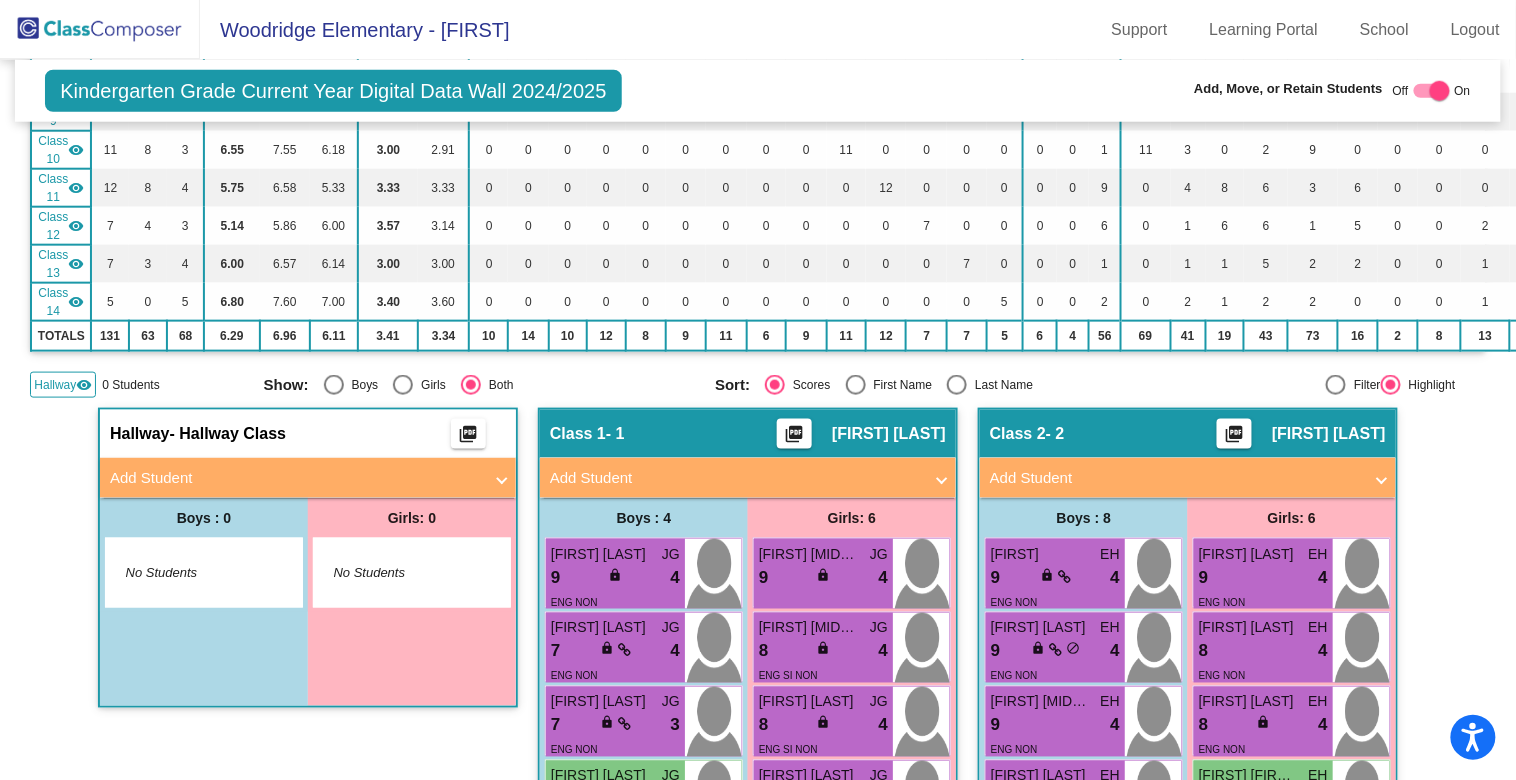click on "No Students" at bounding box center (204, 573) 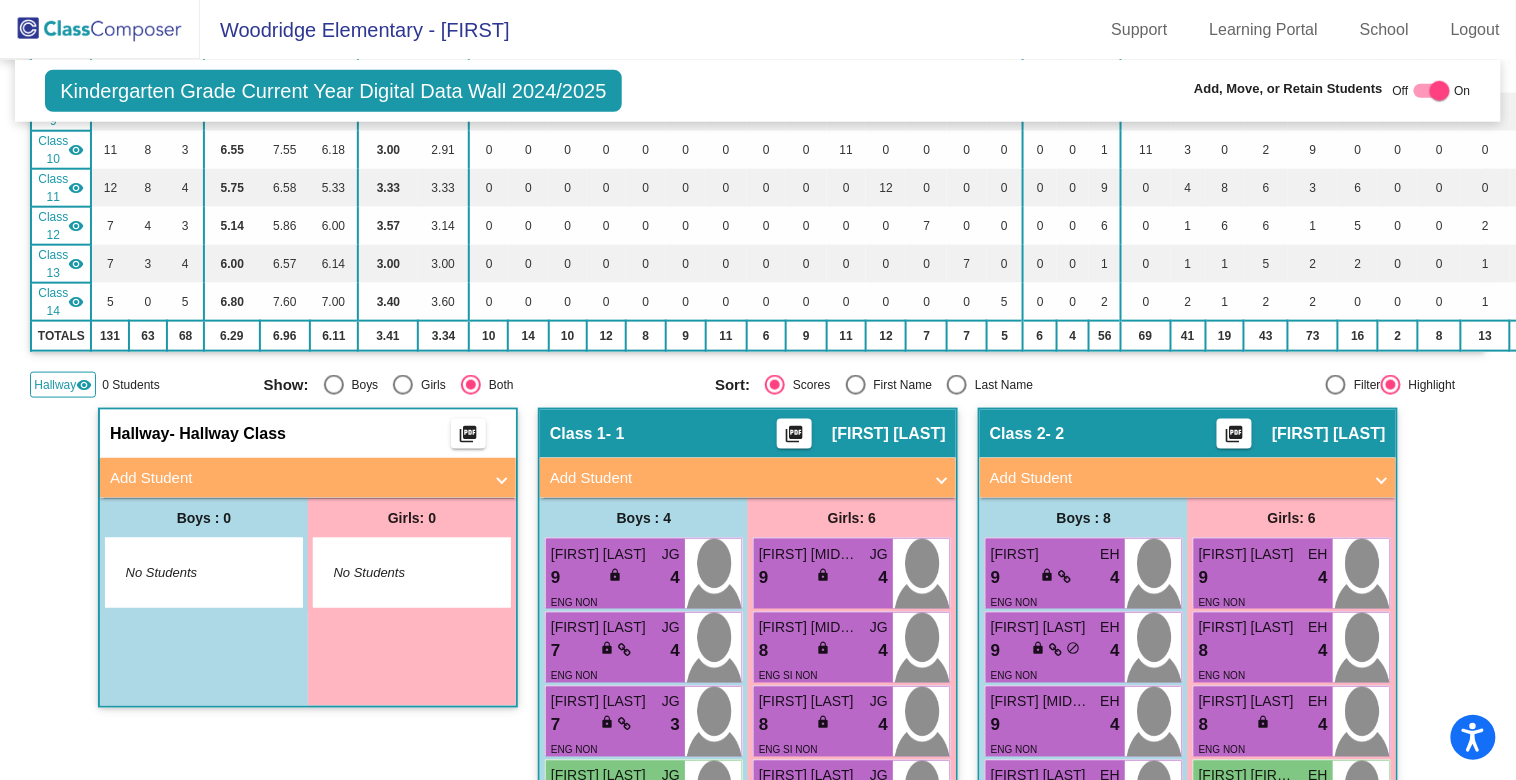 click on "Add Student" at bounding box center (304, 478) 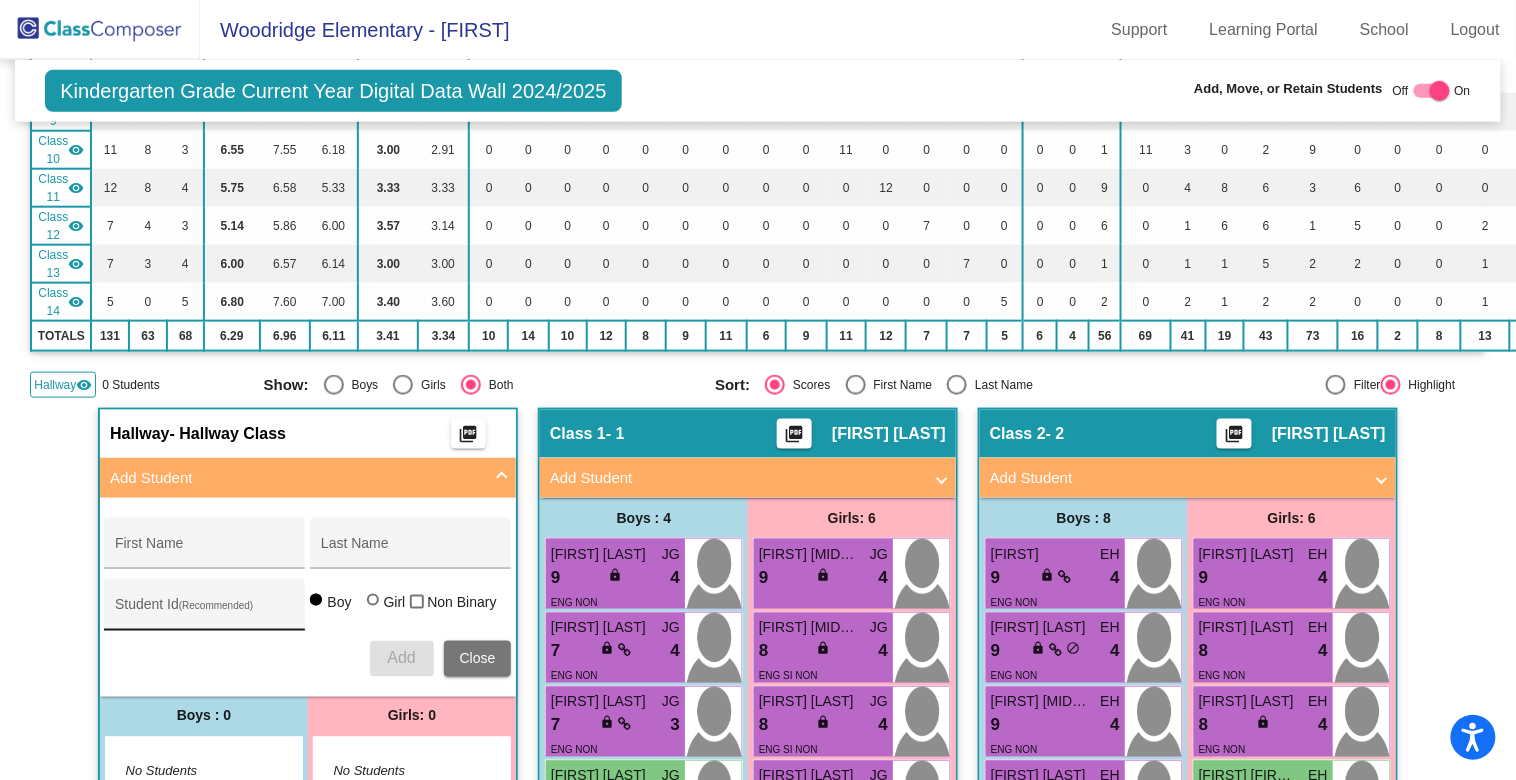click on "Student Id  (Recommended)" at bounding box center [205, 612] 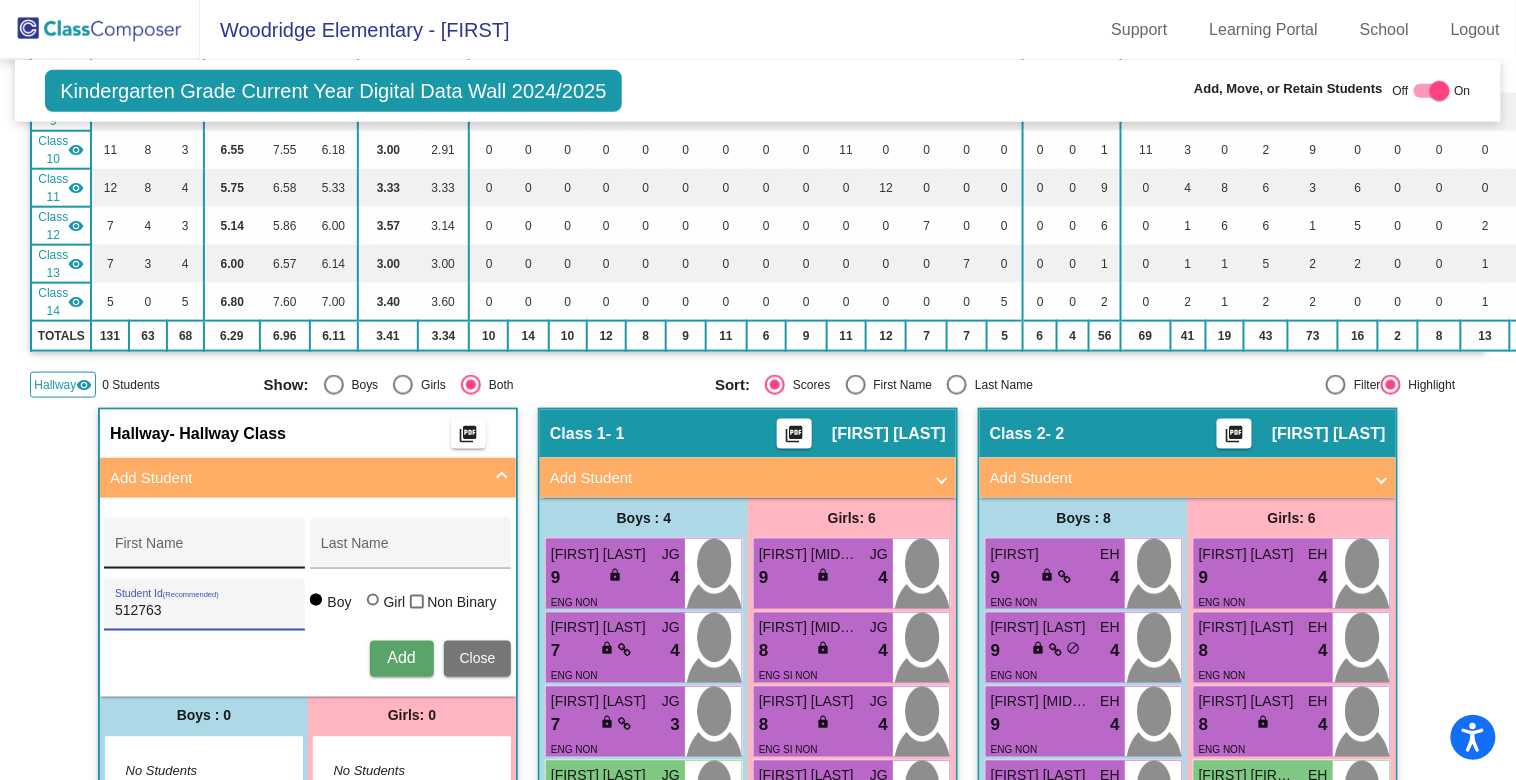 type on "512763" 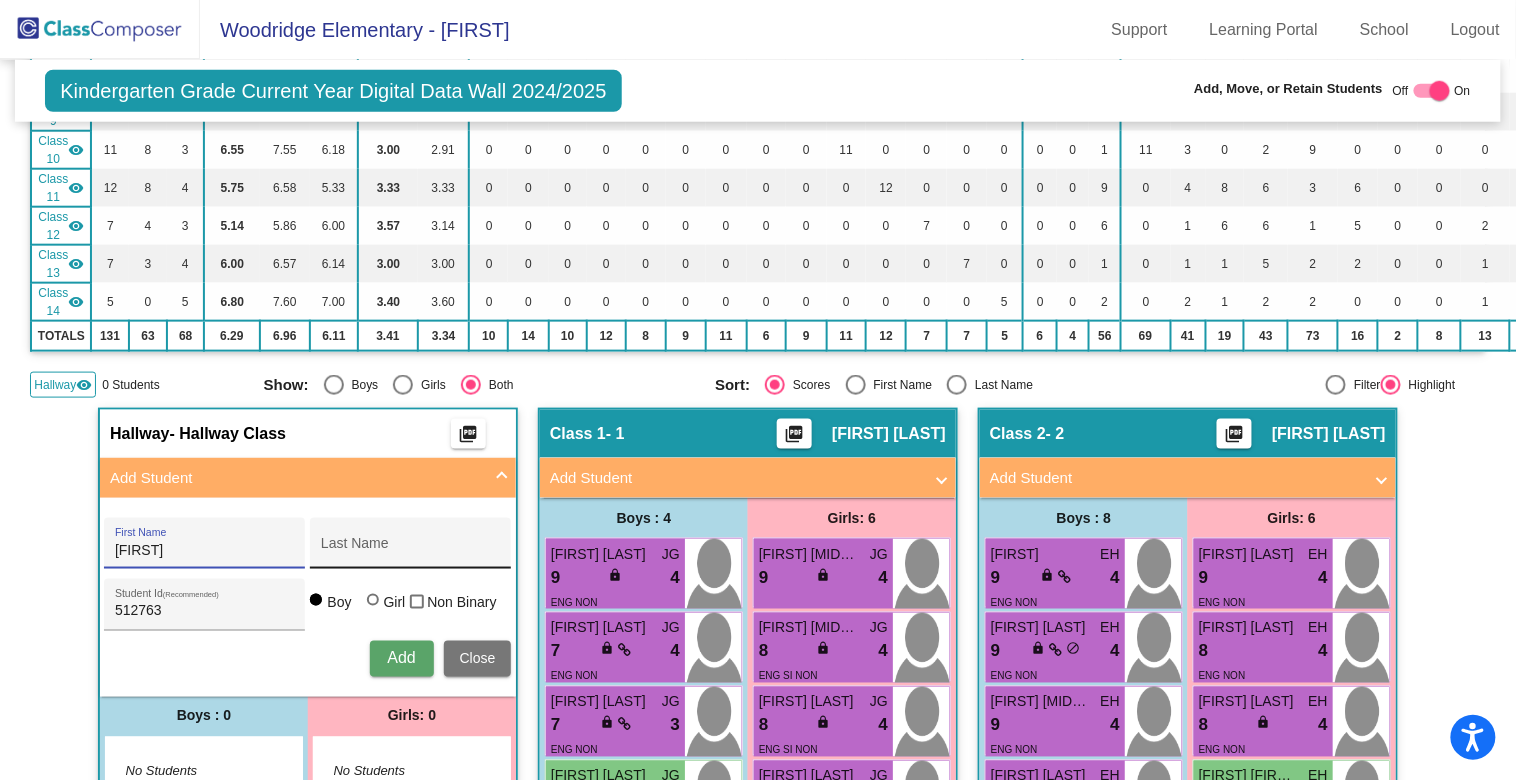 type on "[FIRST]" 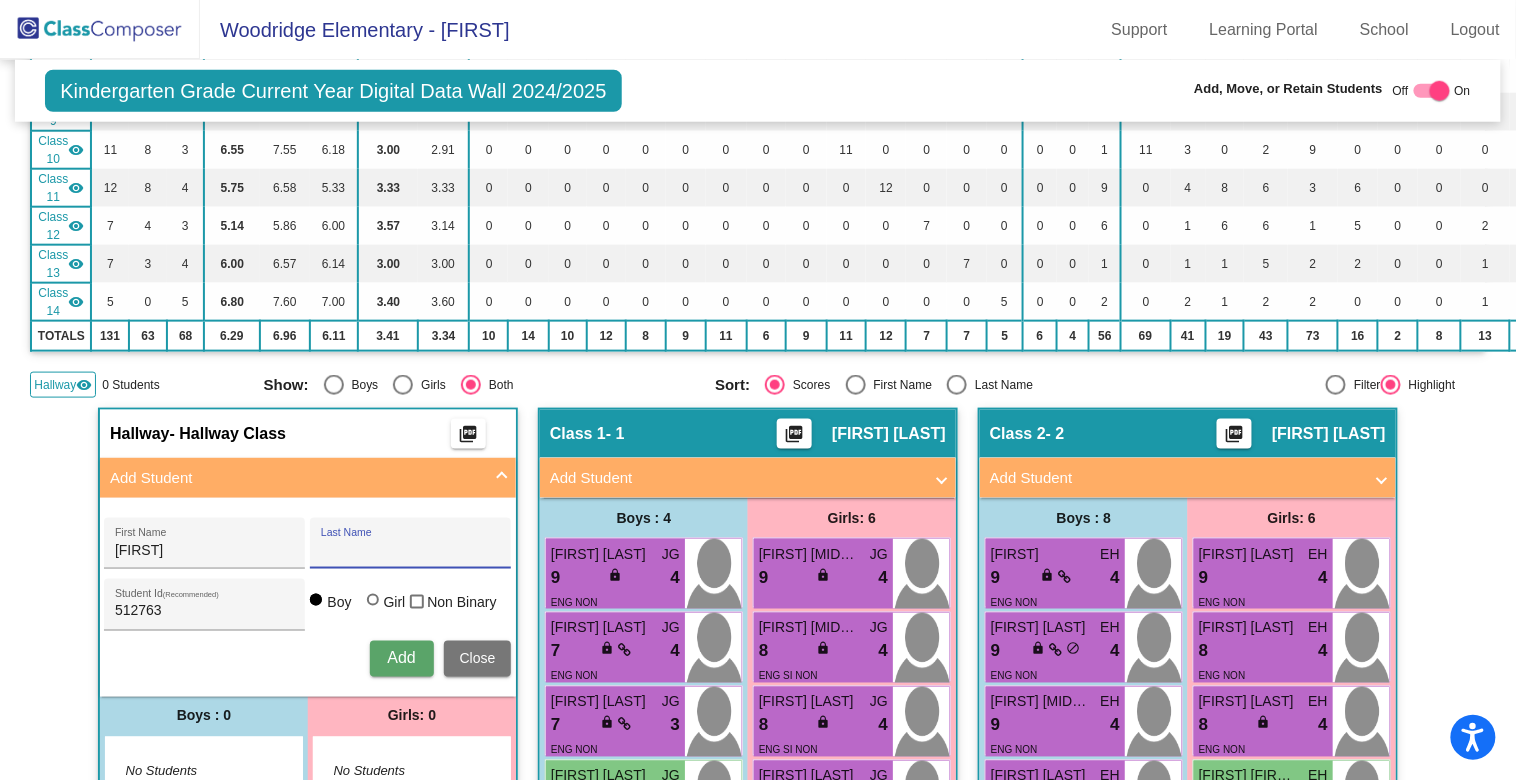 click on "Last Name" at bounding box center [411, 551] 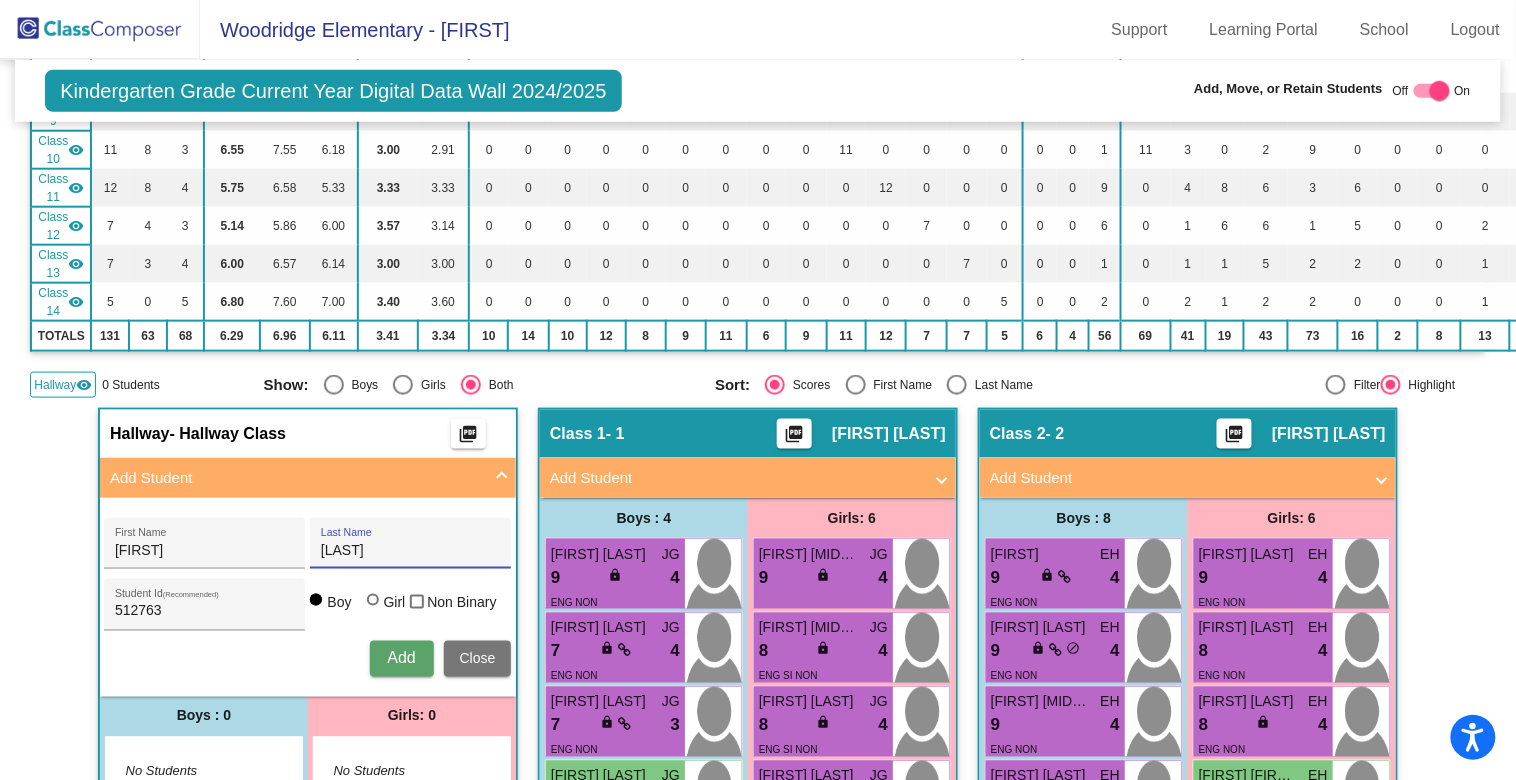 type on "[LAST]" 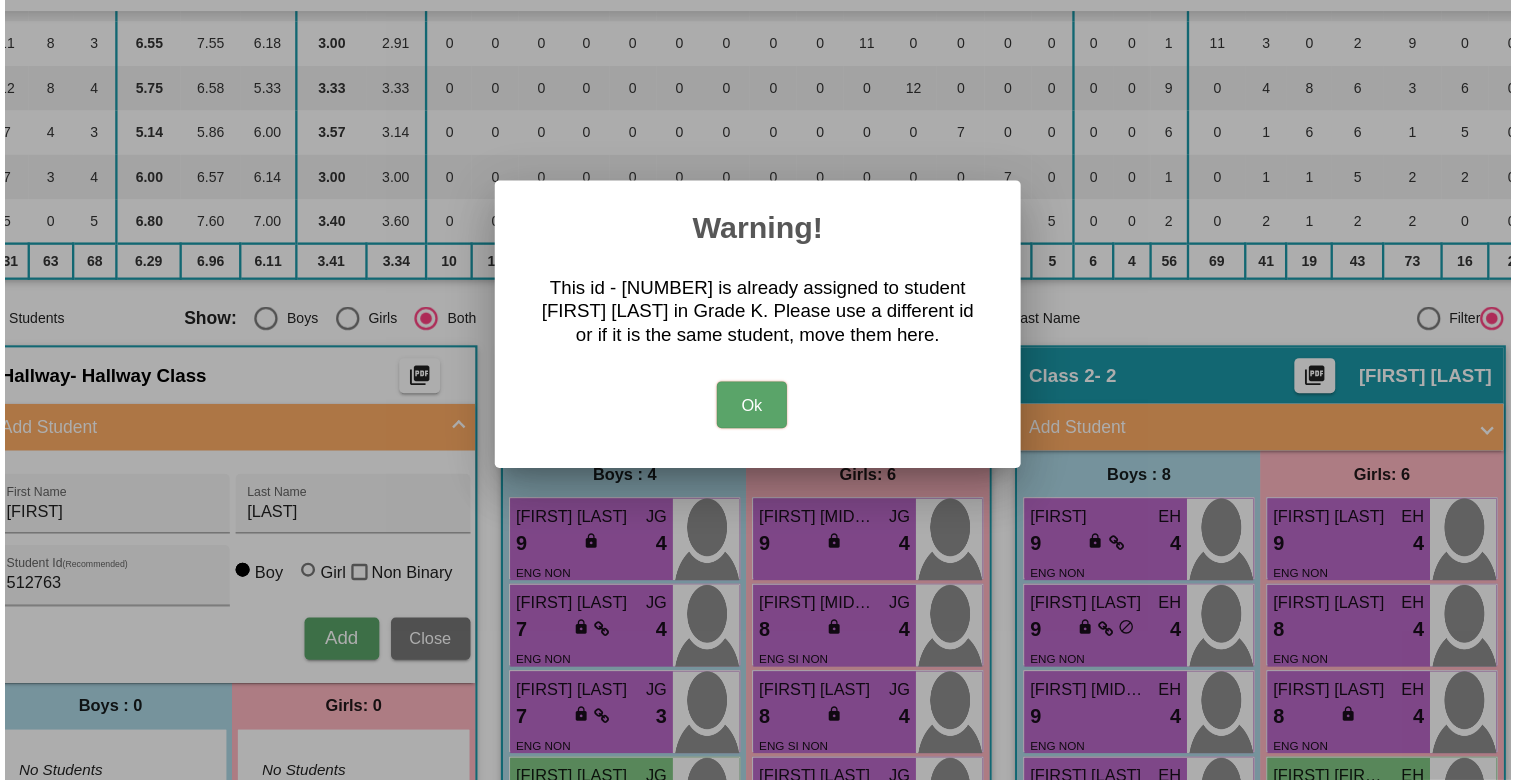 scroll, scrollTop: 0, scrollLeft: 0, axis: both 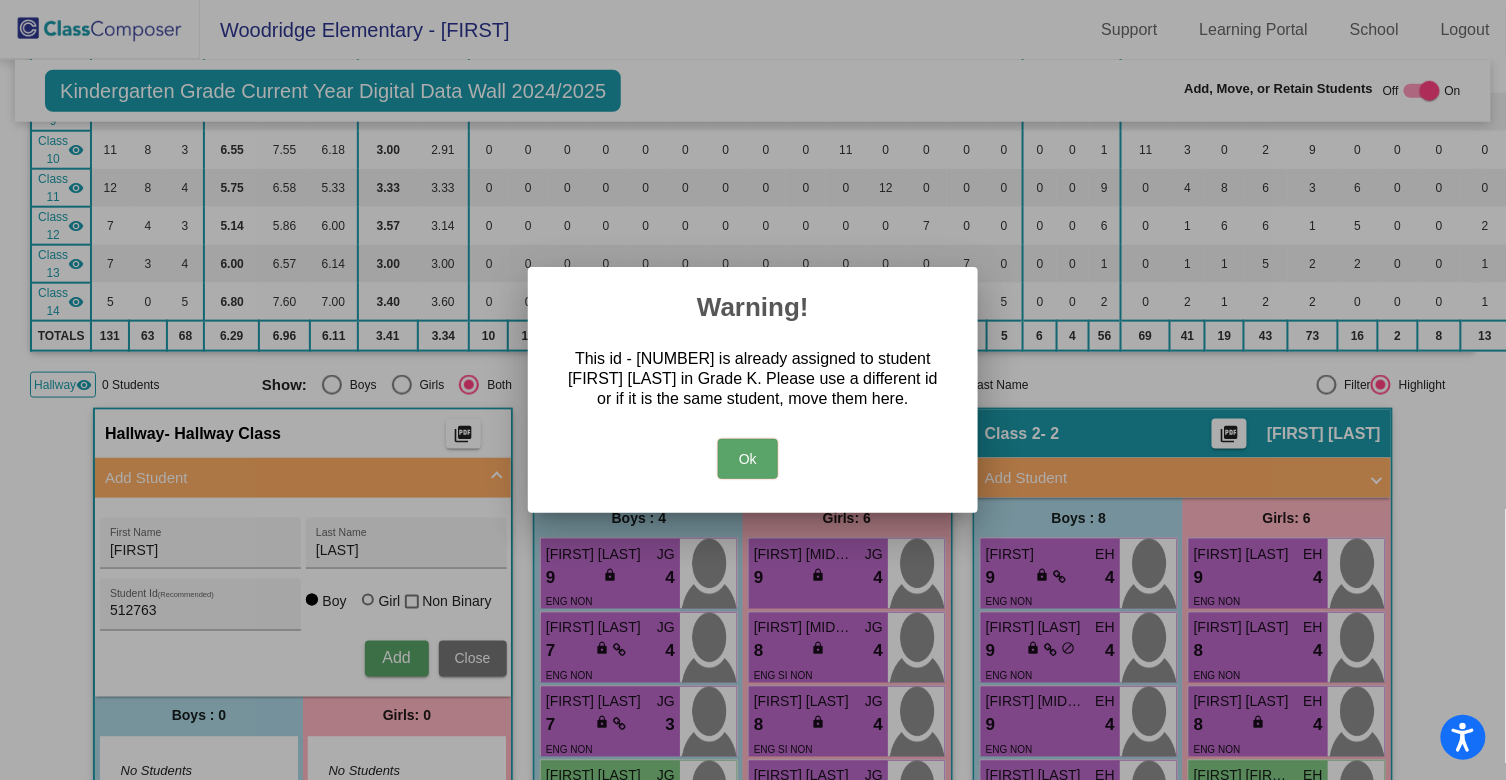 click on "Ok" at bounding box center [748, 459] 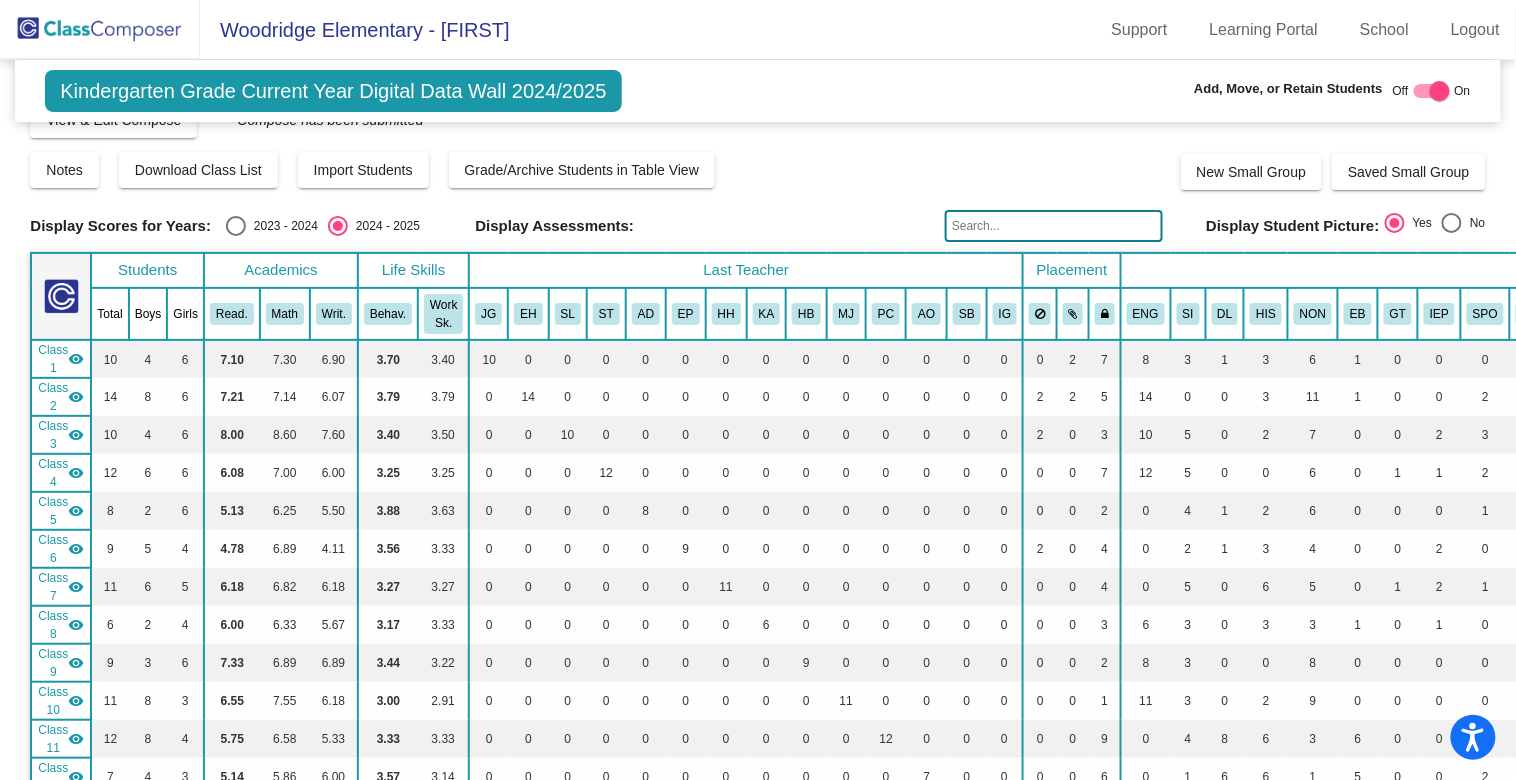 scroll, scrollTop: 16, scrollLeft: 0, axis: vertical 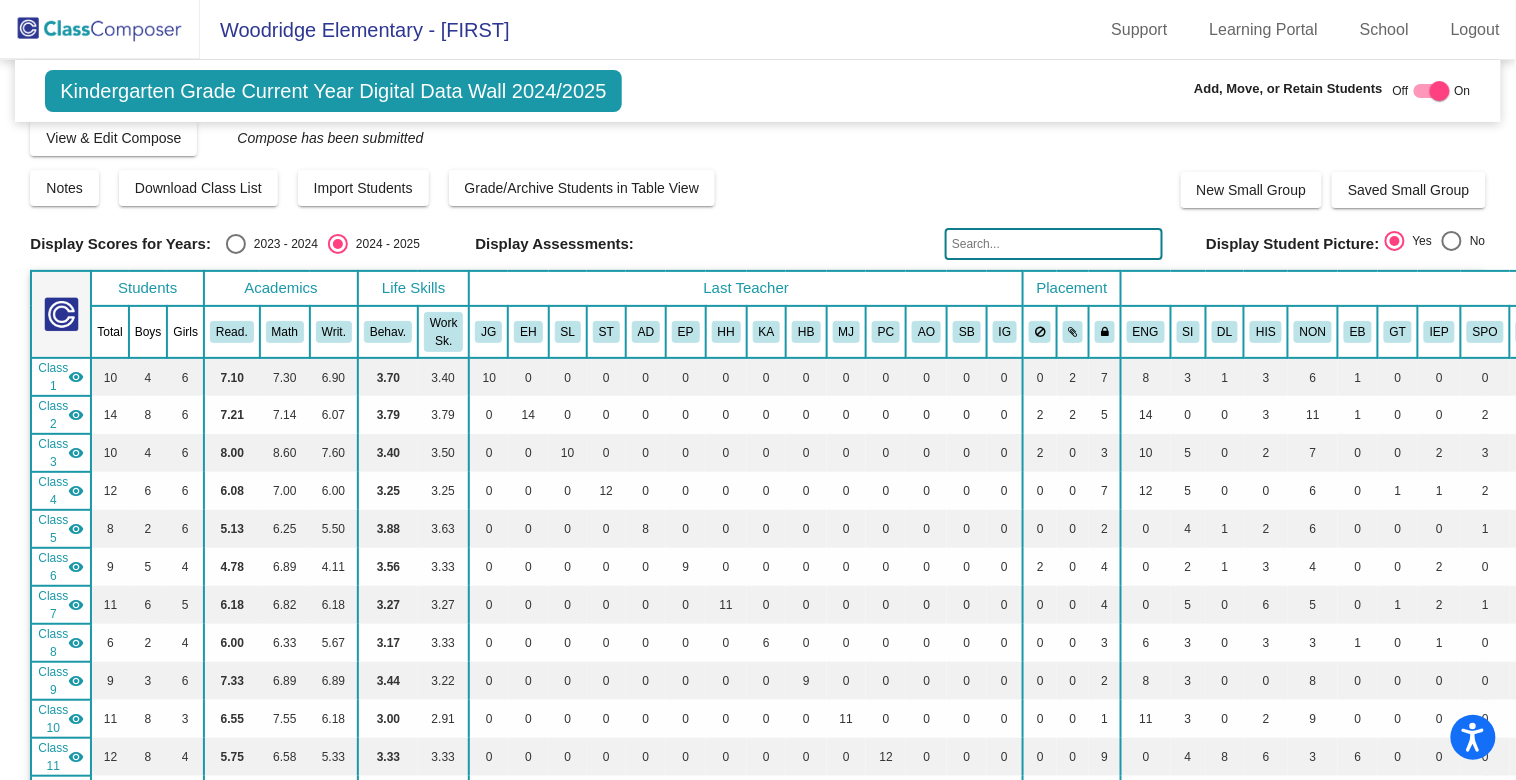 click 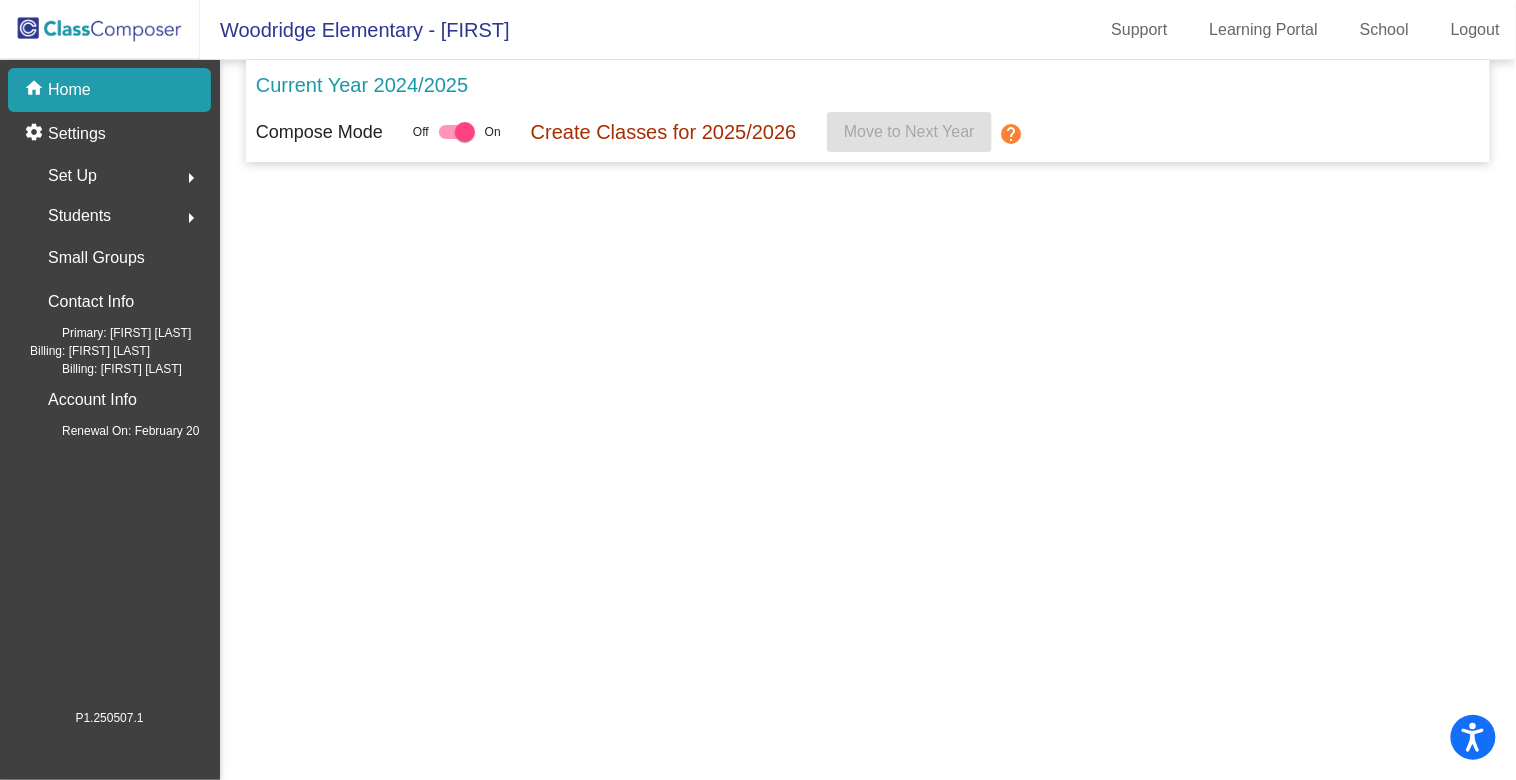 scroll, scrollTop: 0, scrollLeft: 0, axis: both 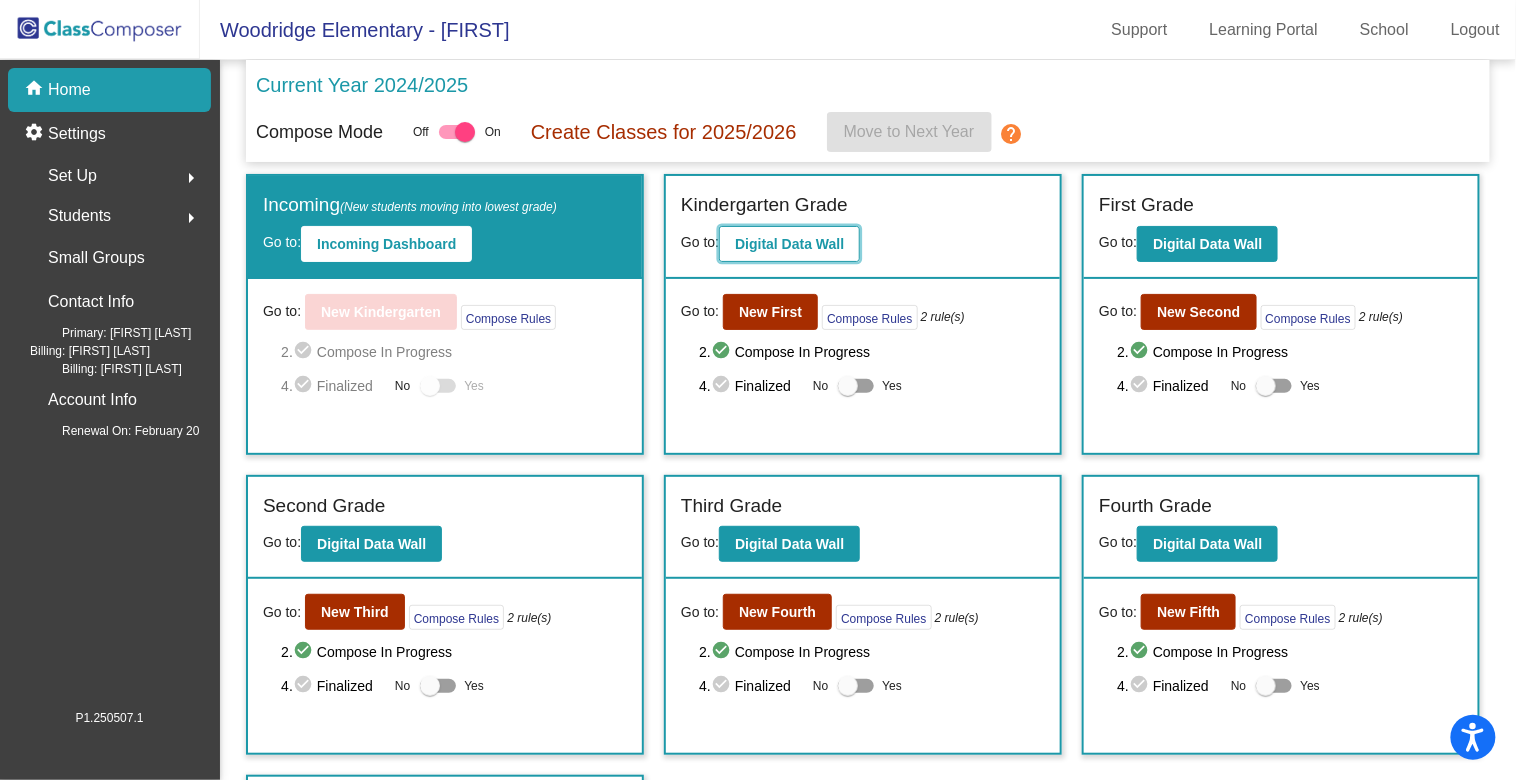 click on "Digital Data Wall" 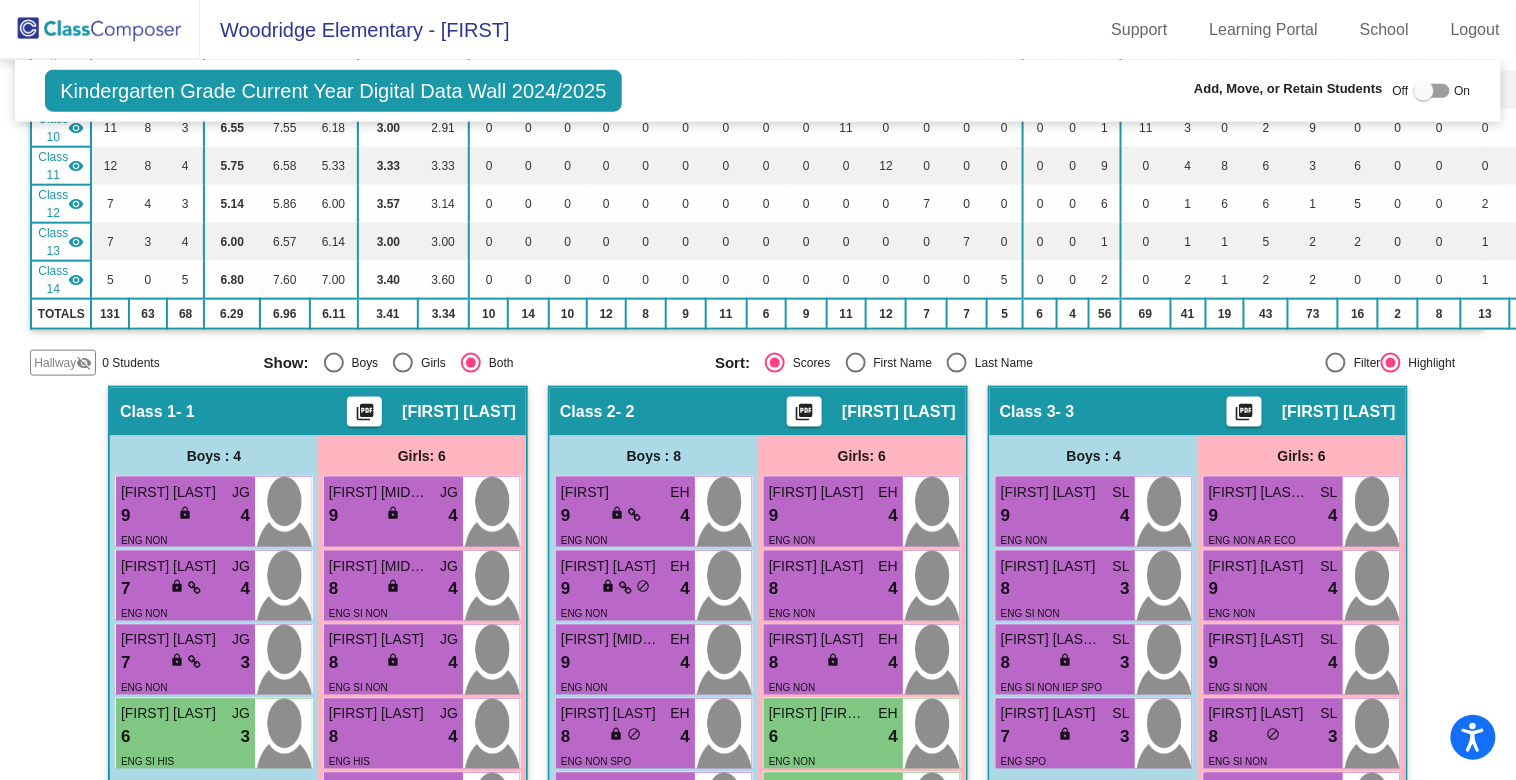 scroll, scrollTop: 671, scrollLeft: 0, axis: vertical 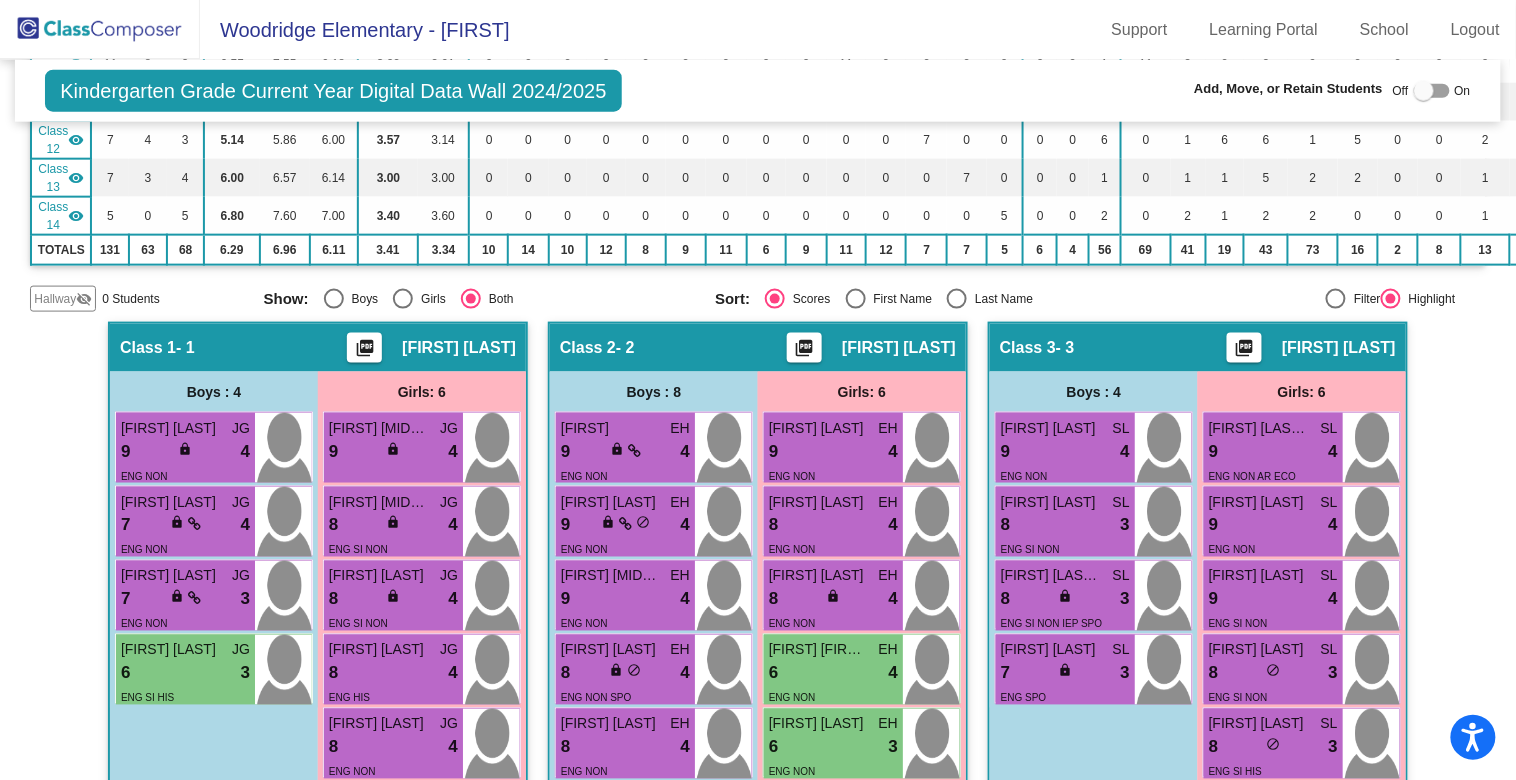 click on "Hallway" 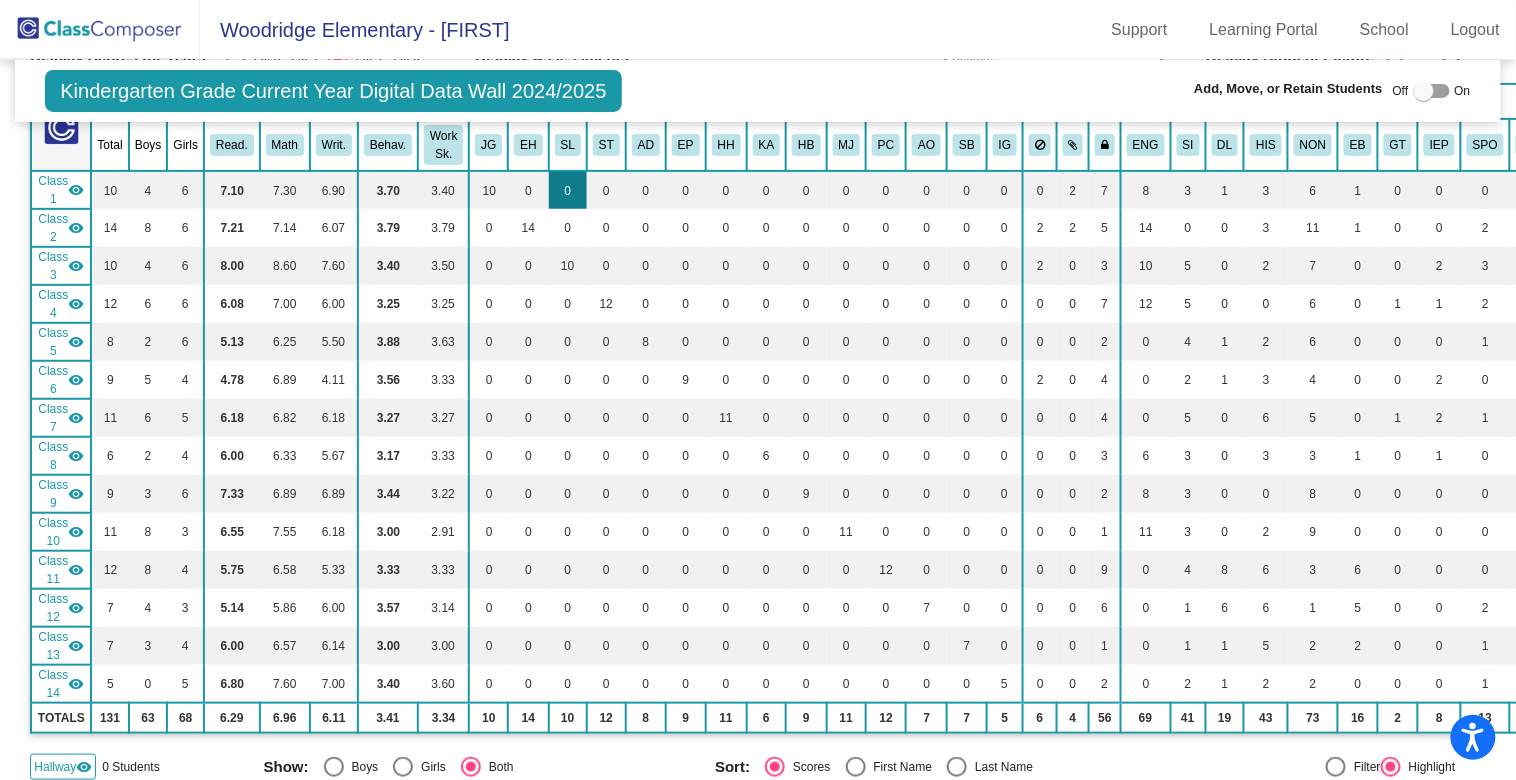 scroll, scrollTop: 206, scrollLeft: 0, axis: vertical 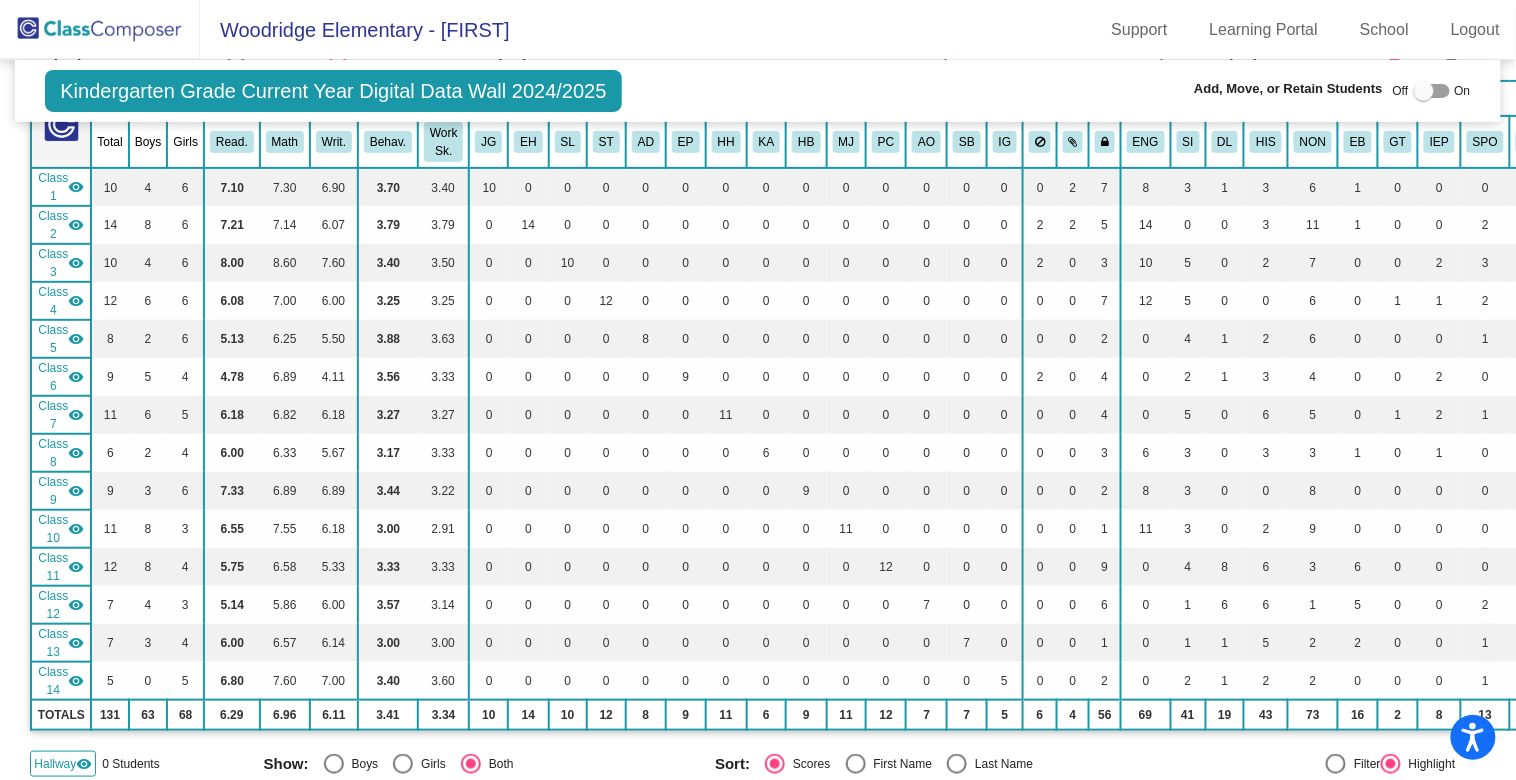 click 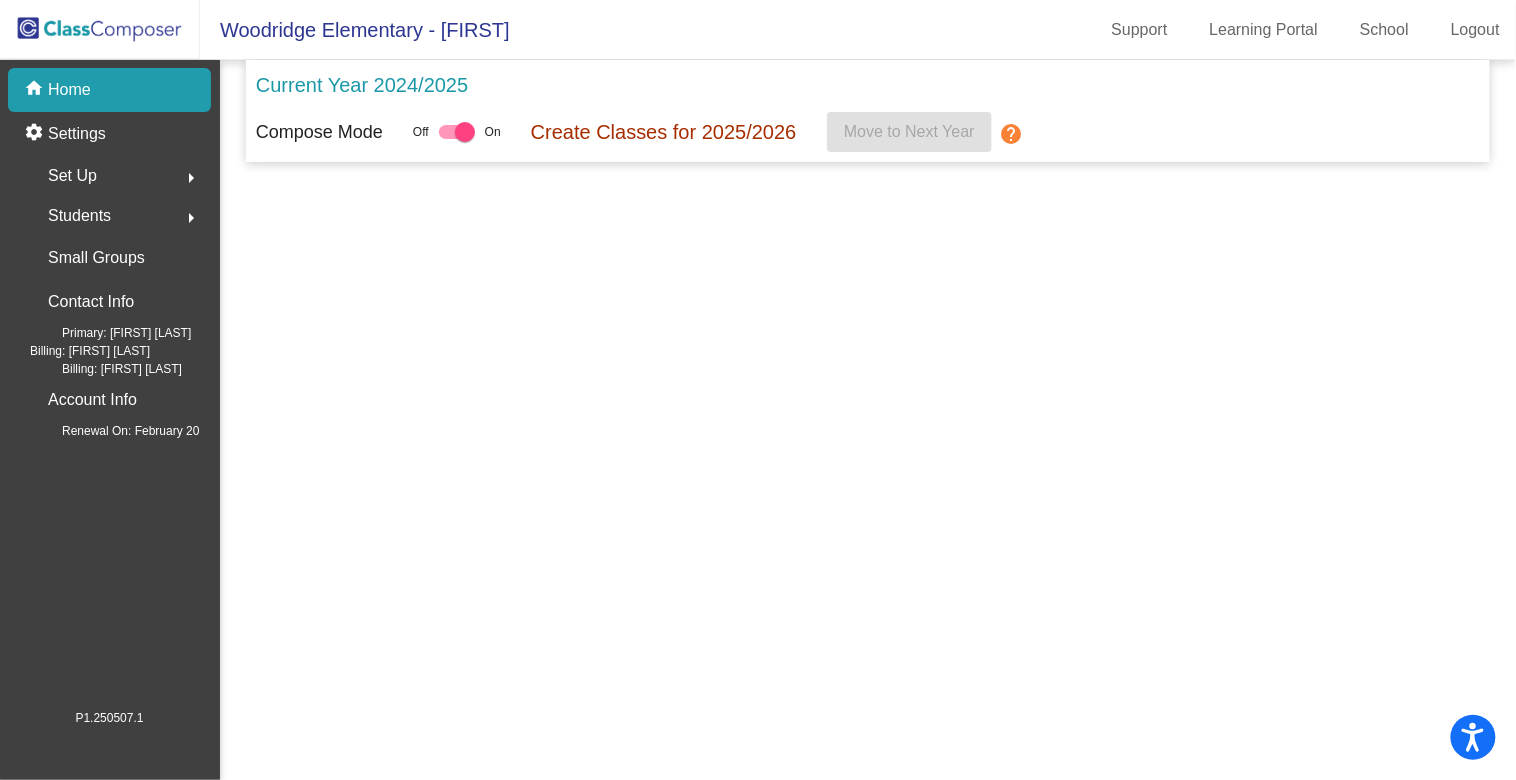 scroll, scrollTop: 0, scrollLeft: 0, axis: both 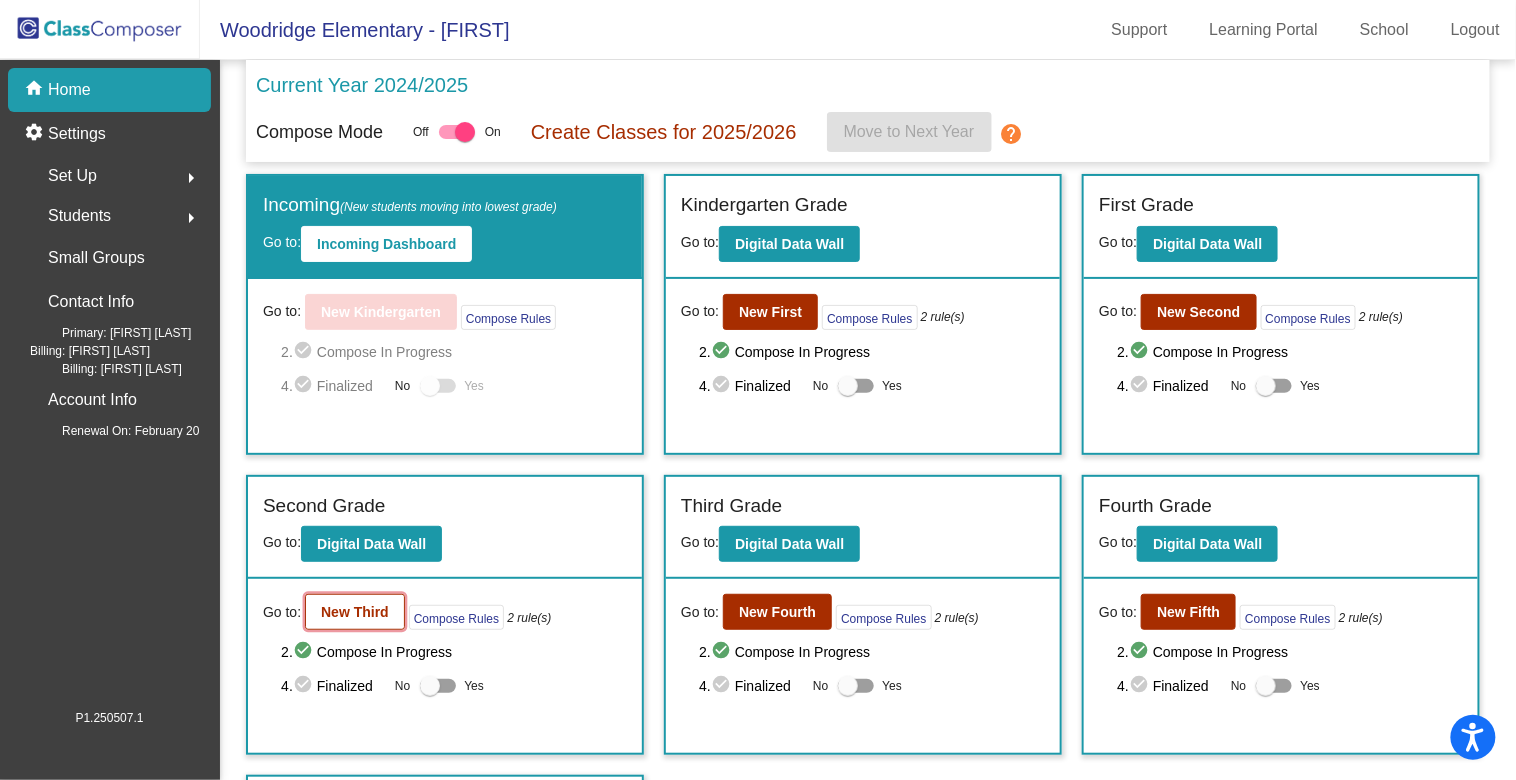 click on "New Third" 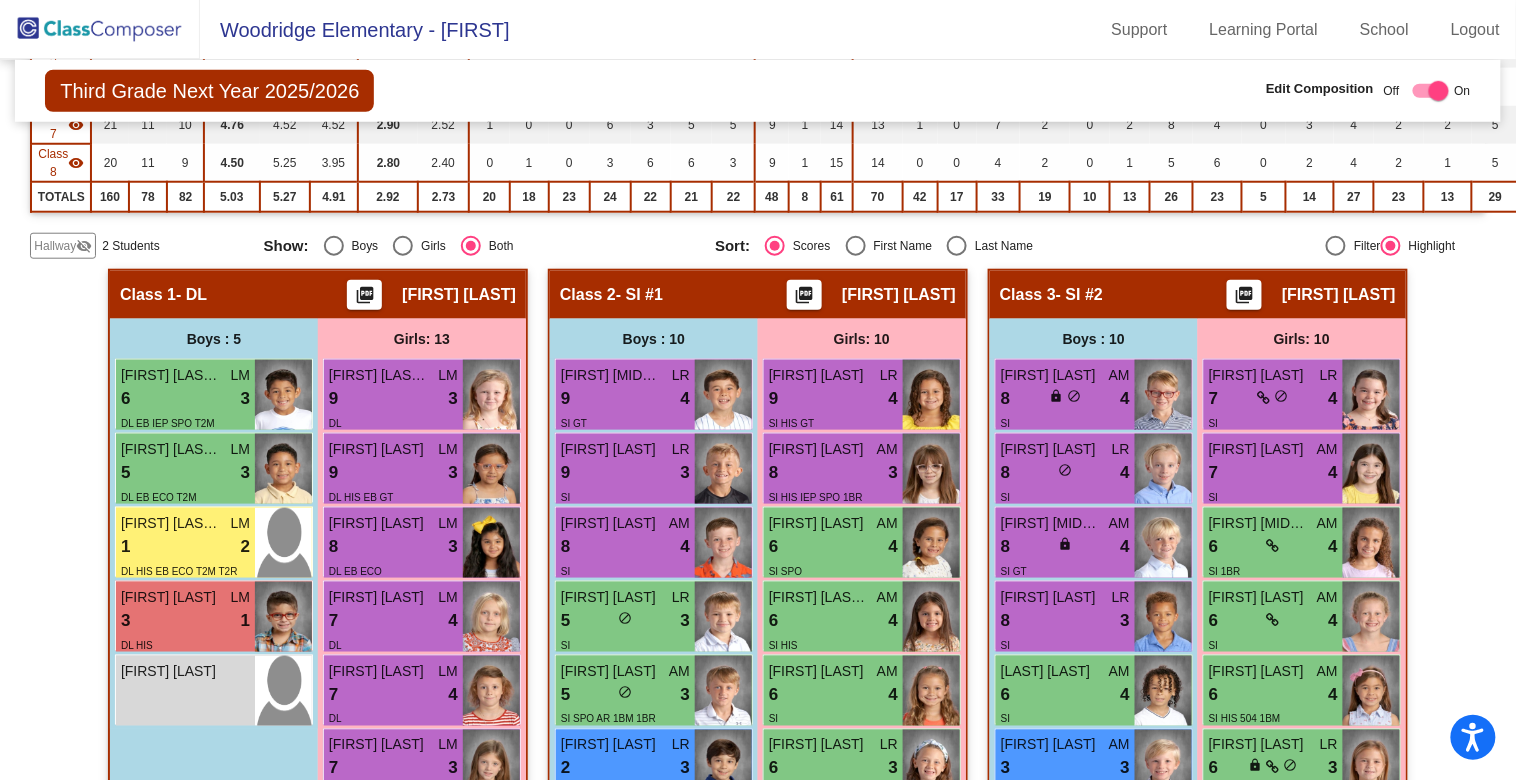 scroll, scrollTop: 0, scrollLeft: 0, axis: both 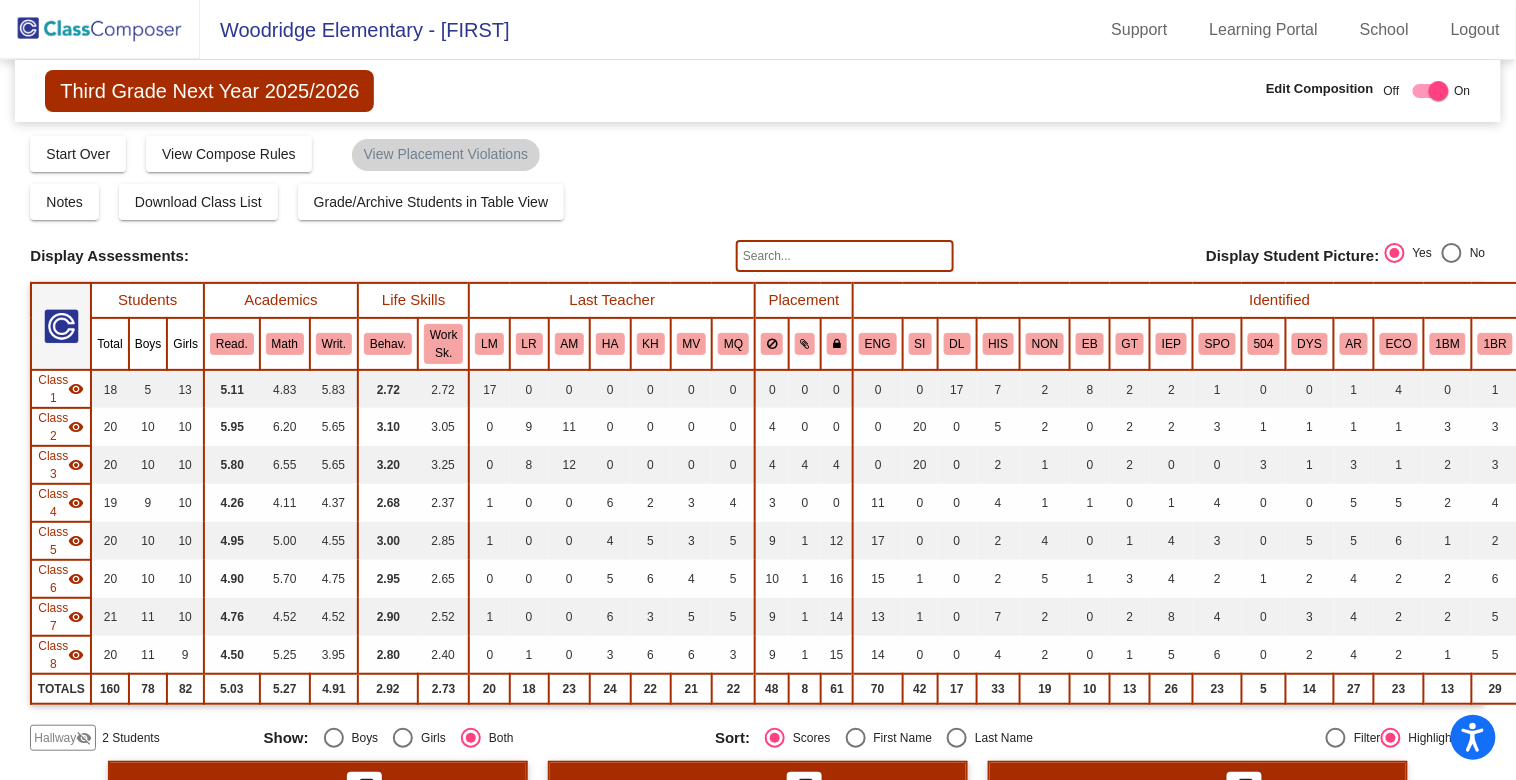 click 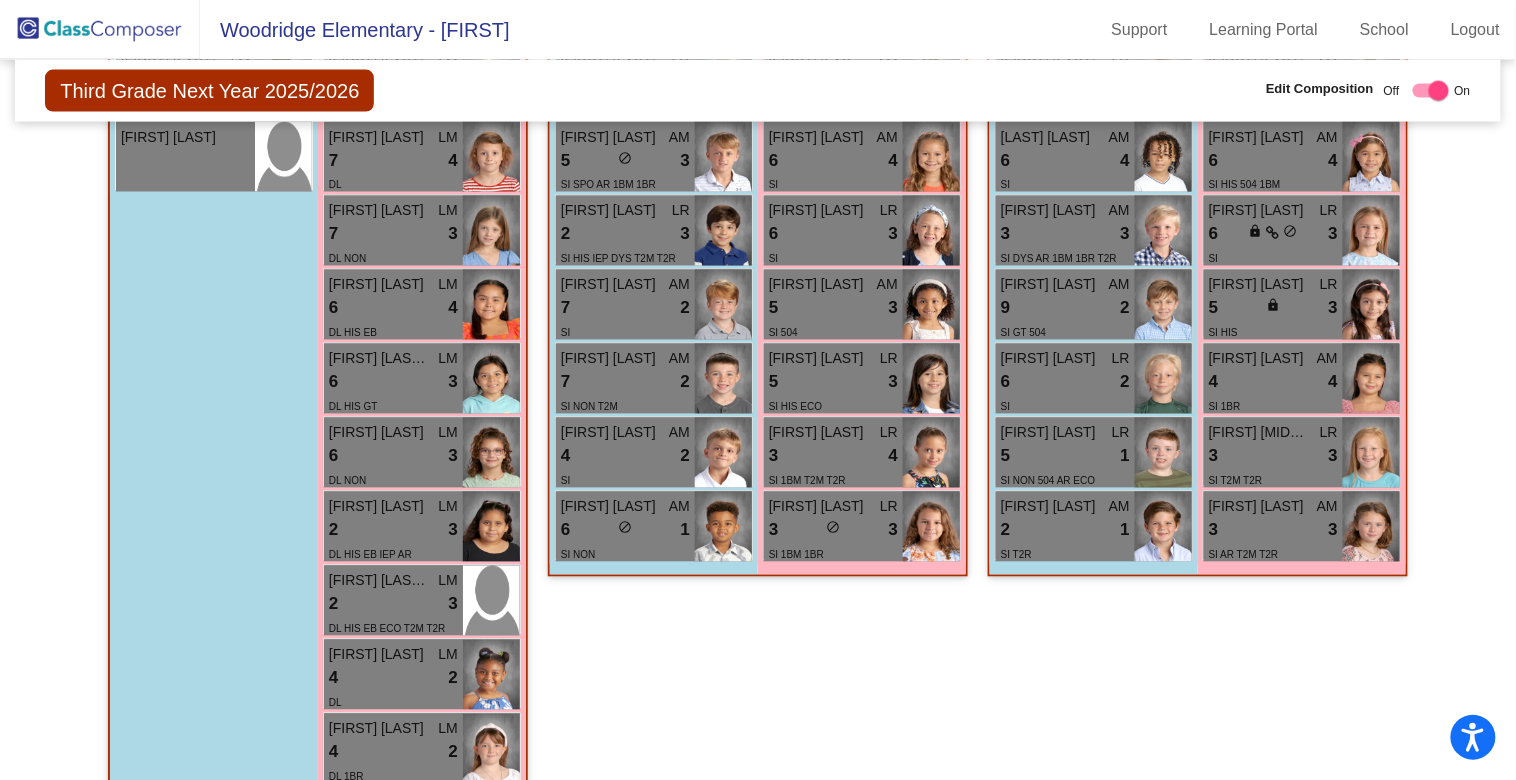 scroll, scrollTop: 118, scrollLeft: 0, axis: vertical 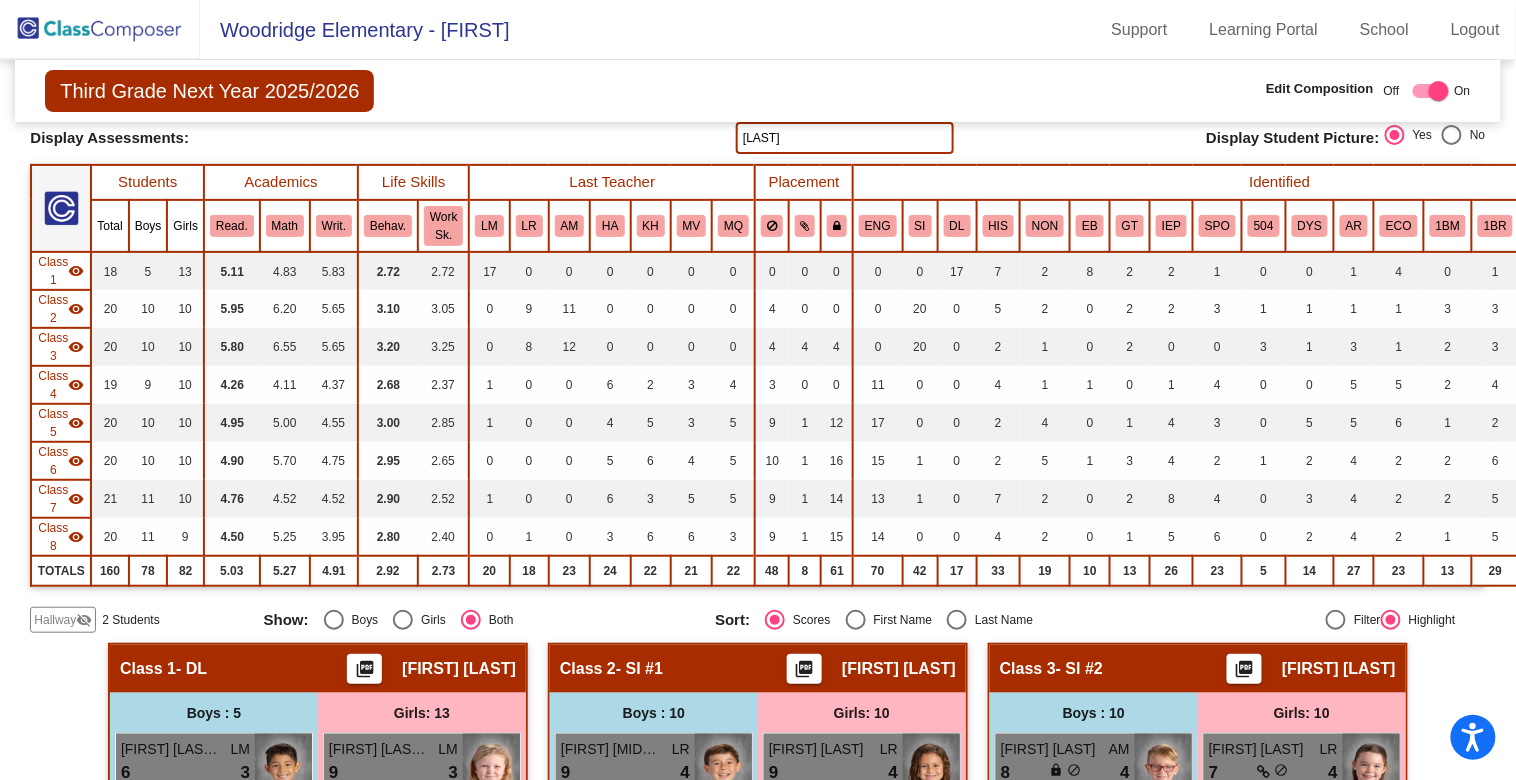 click on "[LAST]" 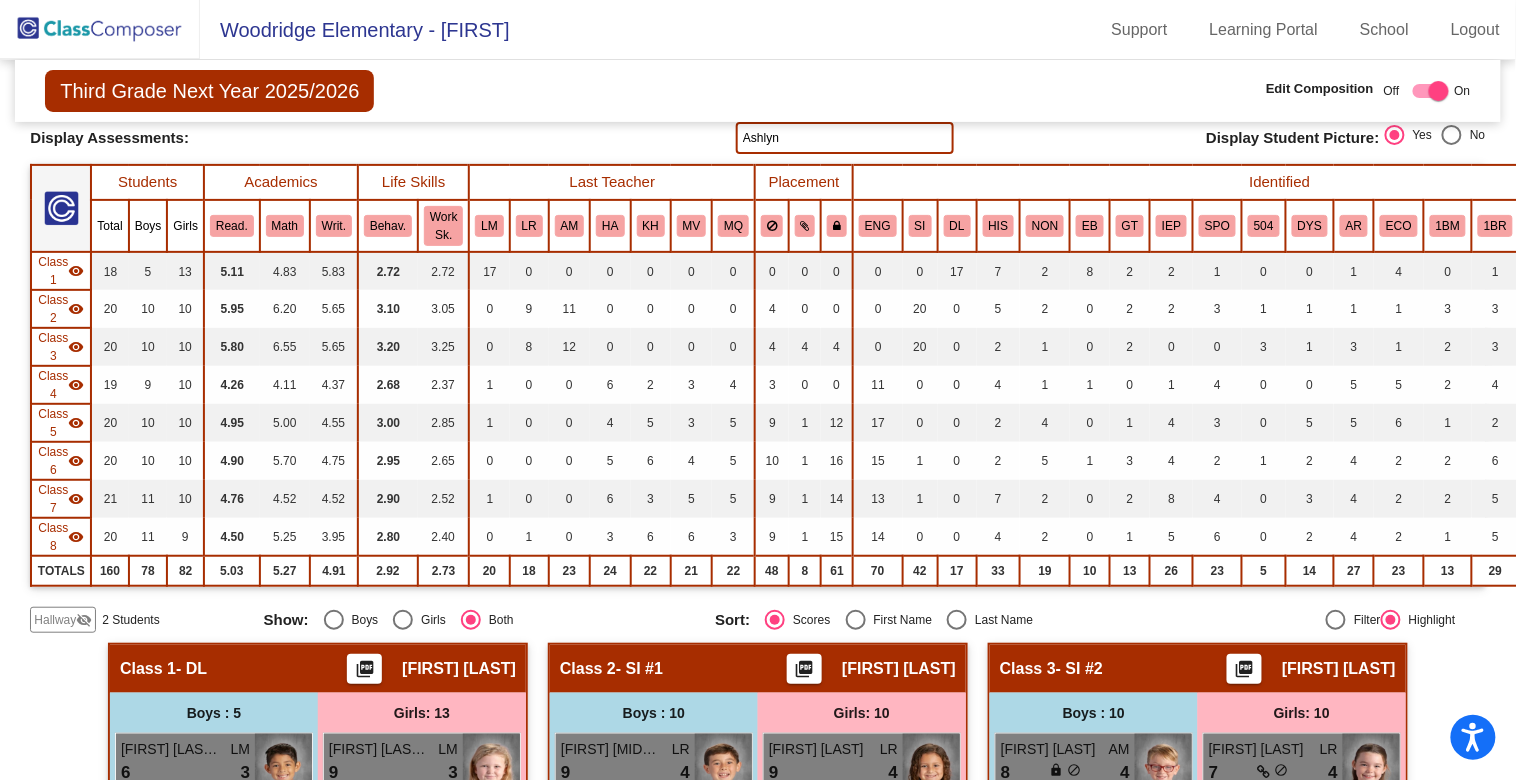 type on "Ashlyn" 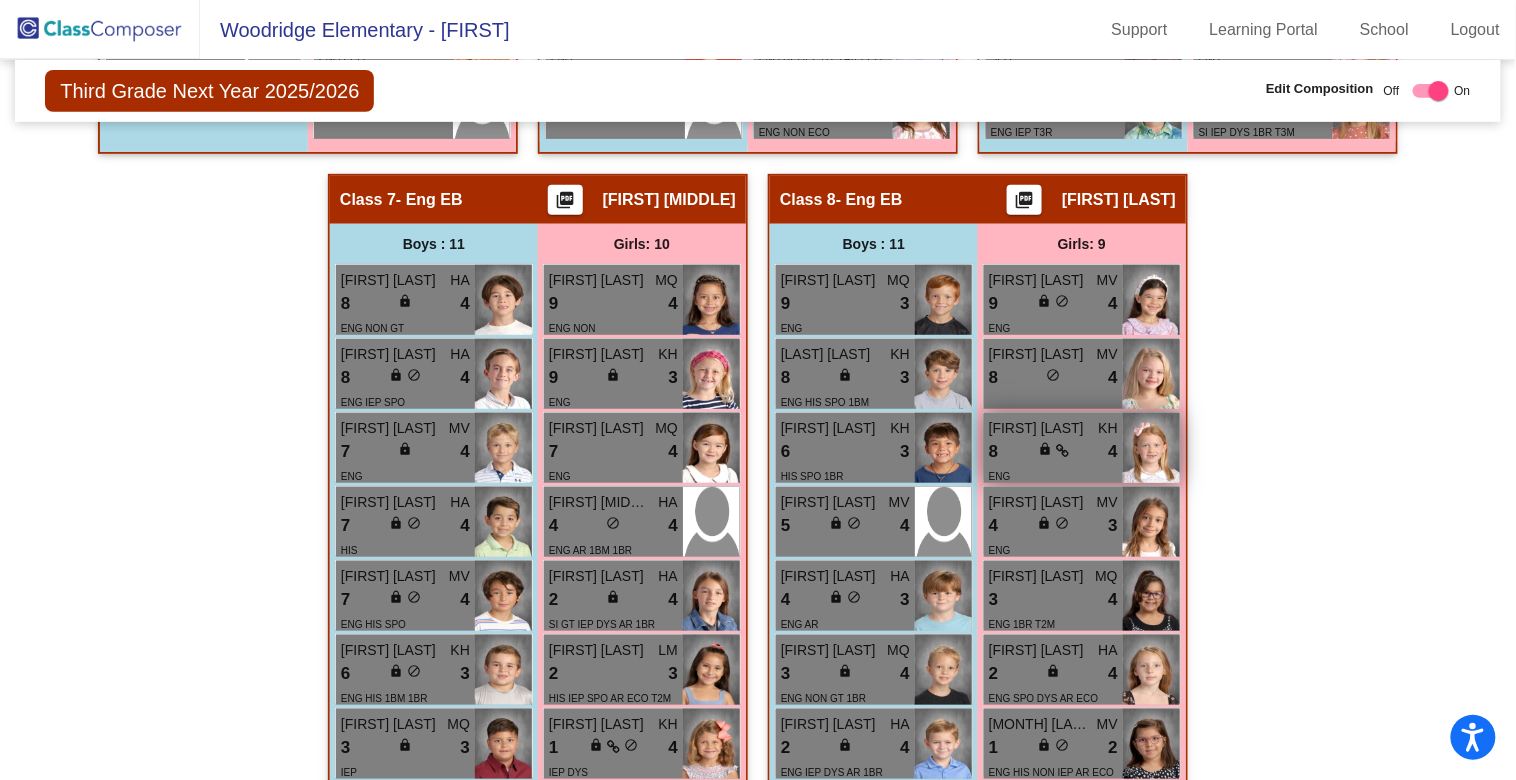 scroll, scrollTop: 2512, scrollLeft: 0, axis: vertical 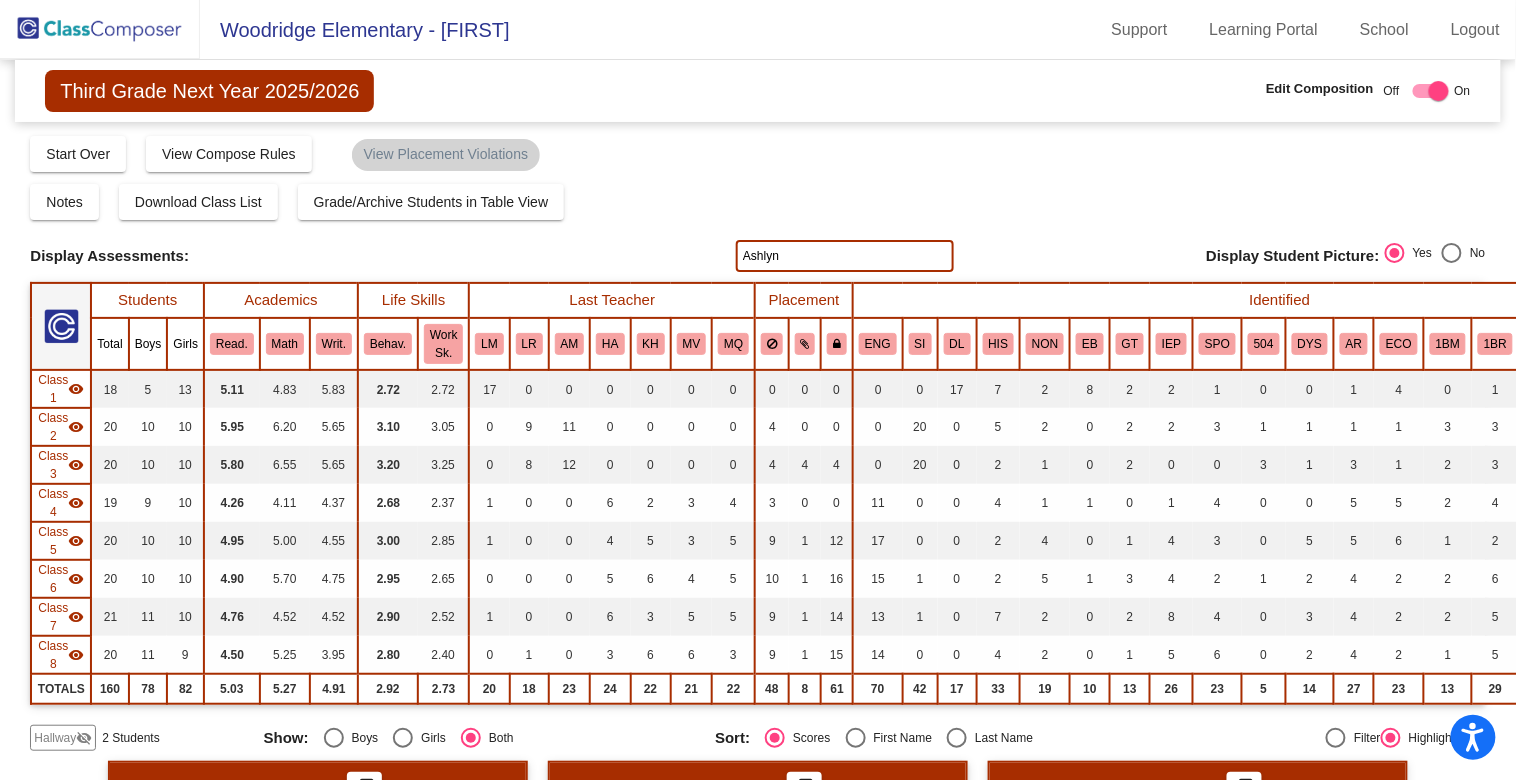 click 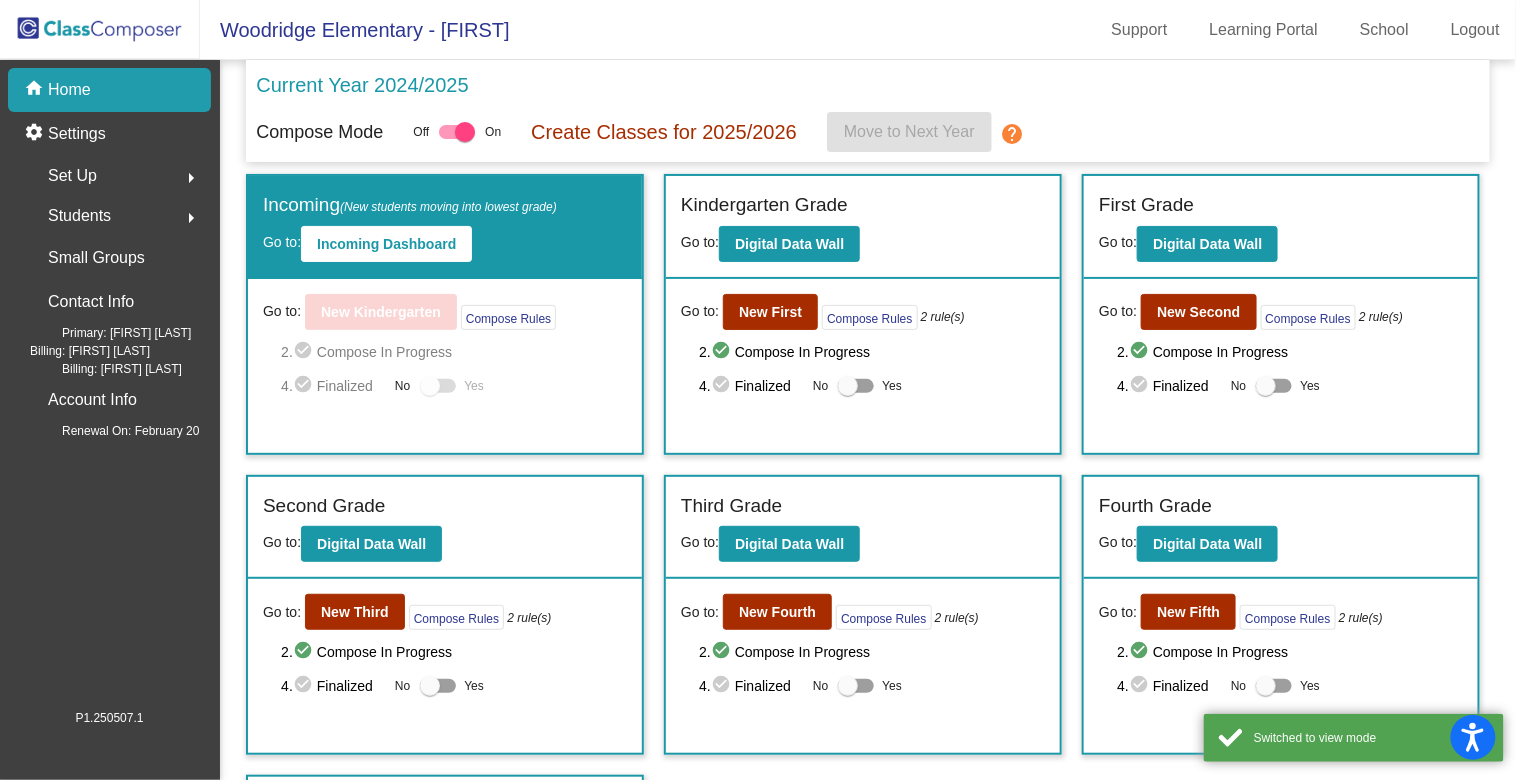 click on "Students  arrow_right" 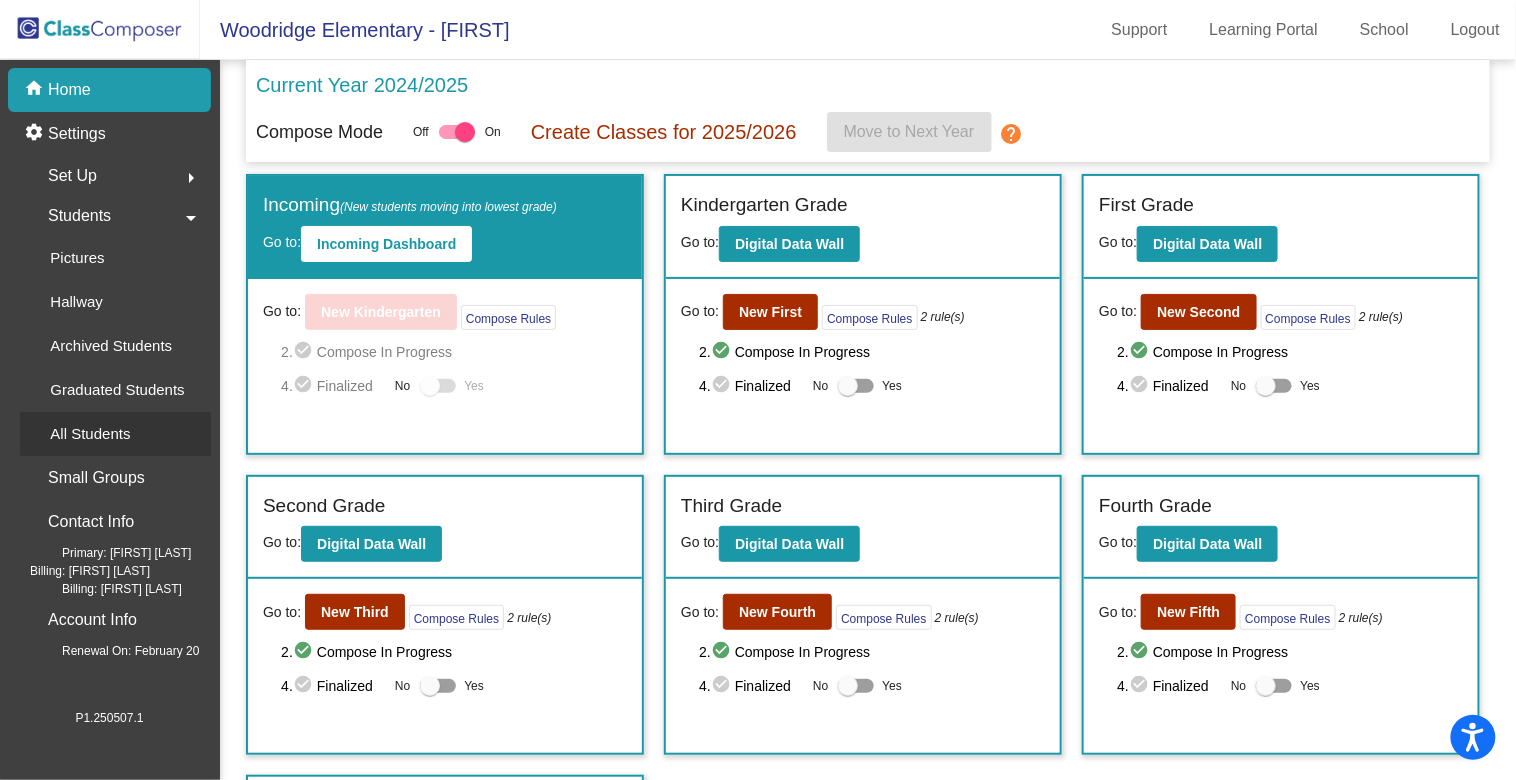 click on "All Students" 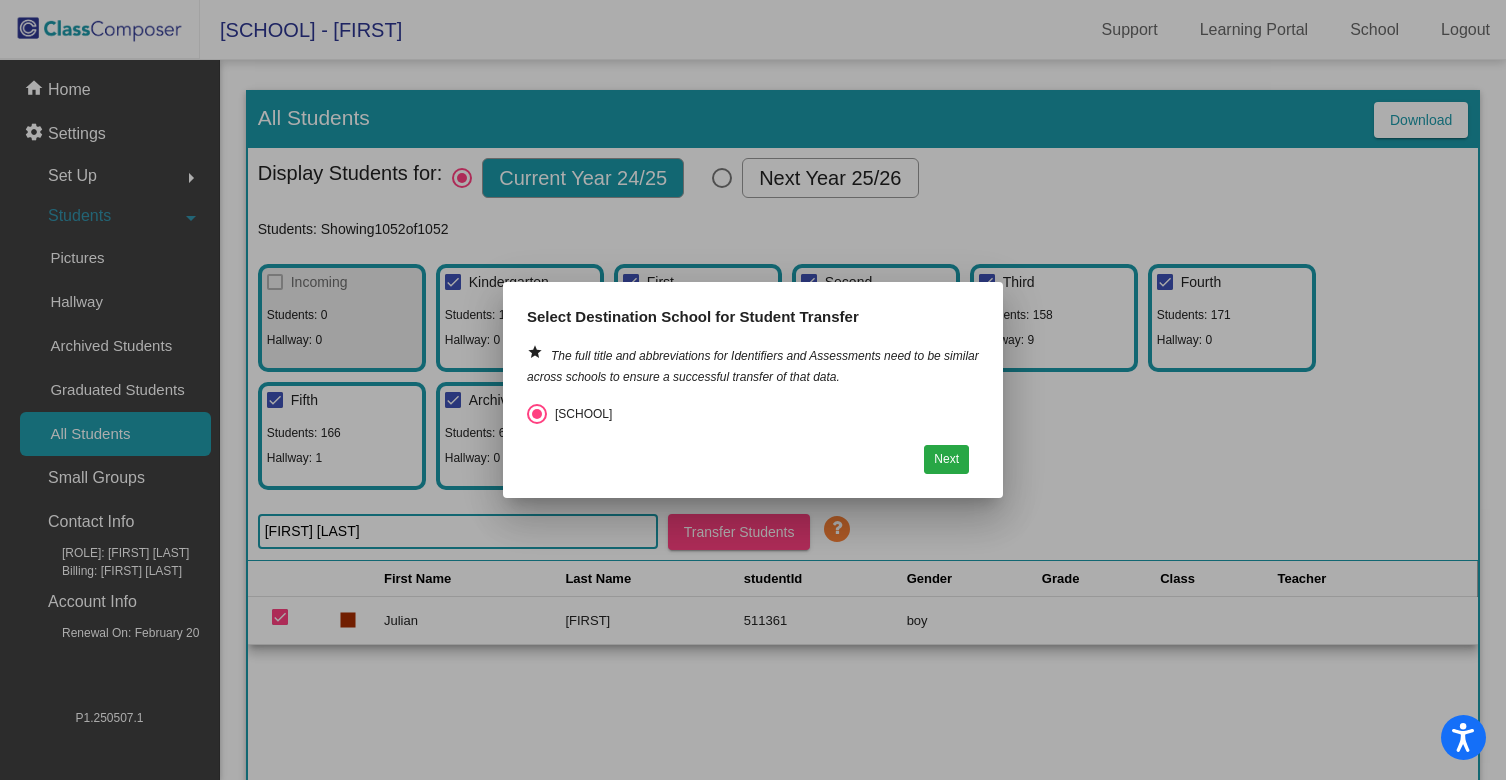 scroll, scrollTop: 0, scrollLeft: 0, axis: both 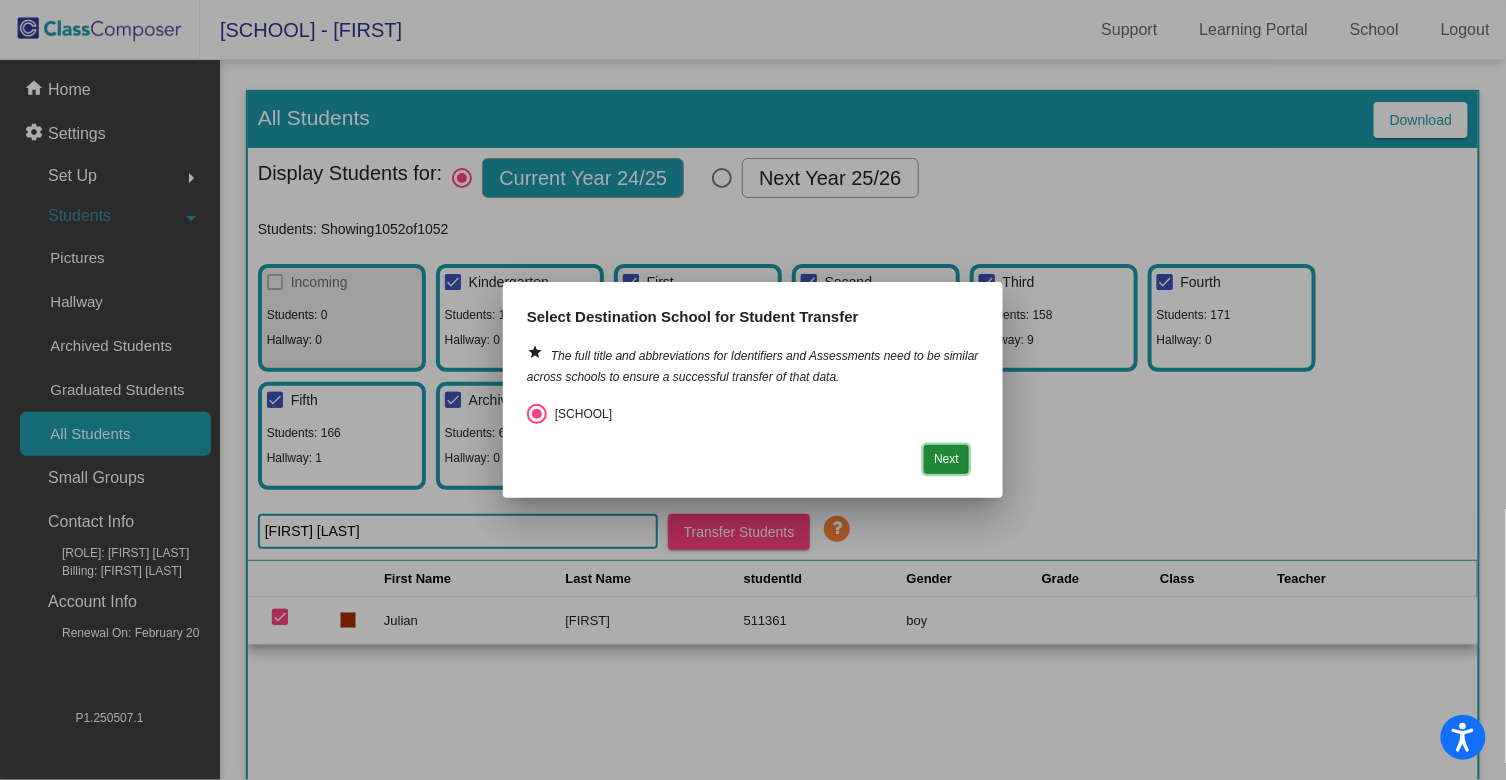 click on "Next" at bounding box center [946, 459] 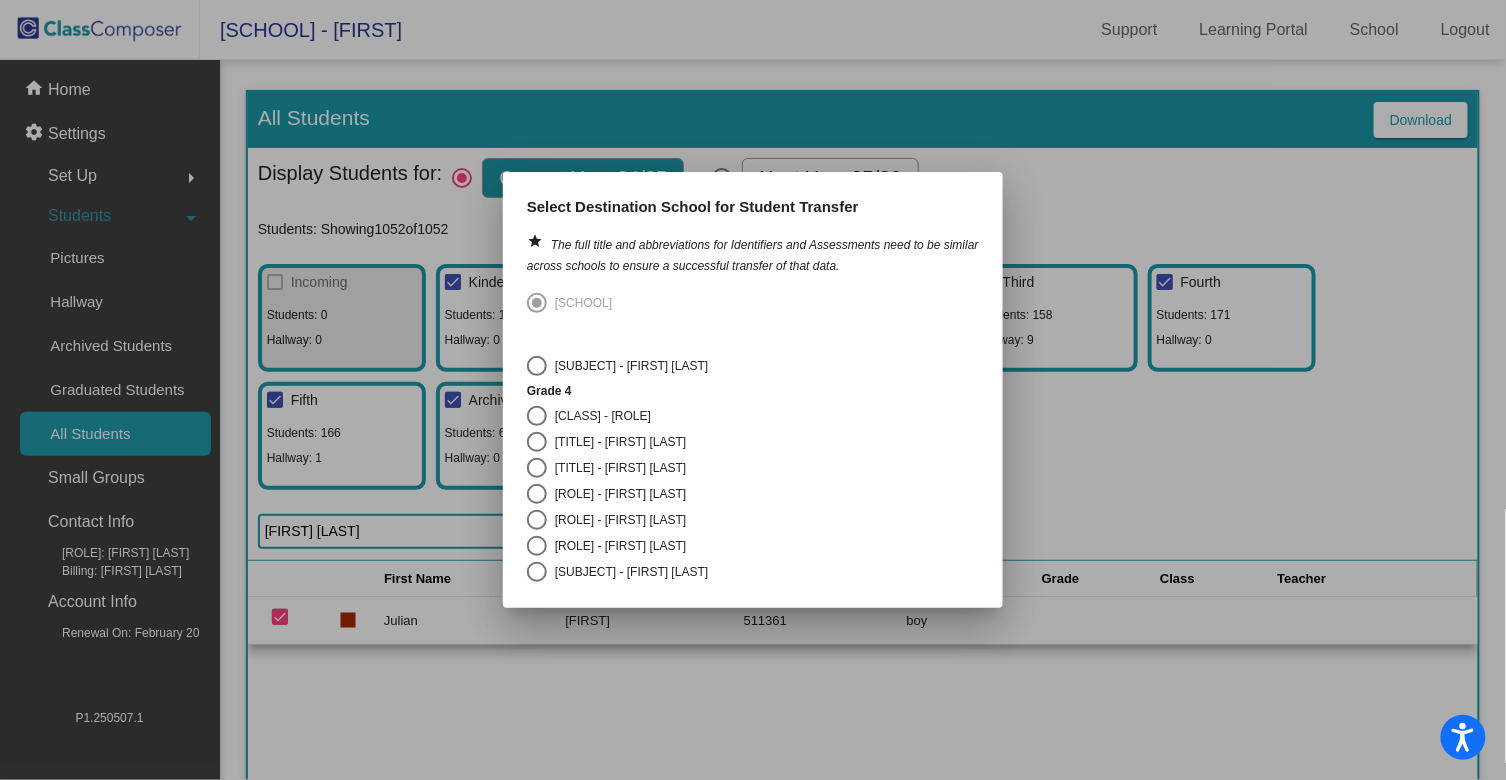 scroll, scrollTop: 724, scrollLeft: 0, axis: vertical 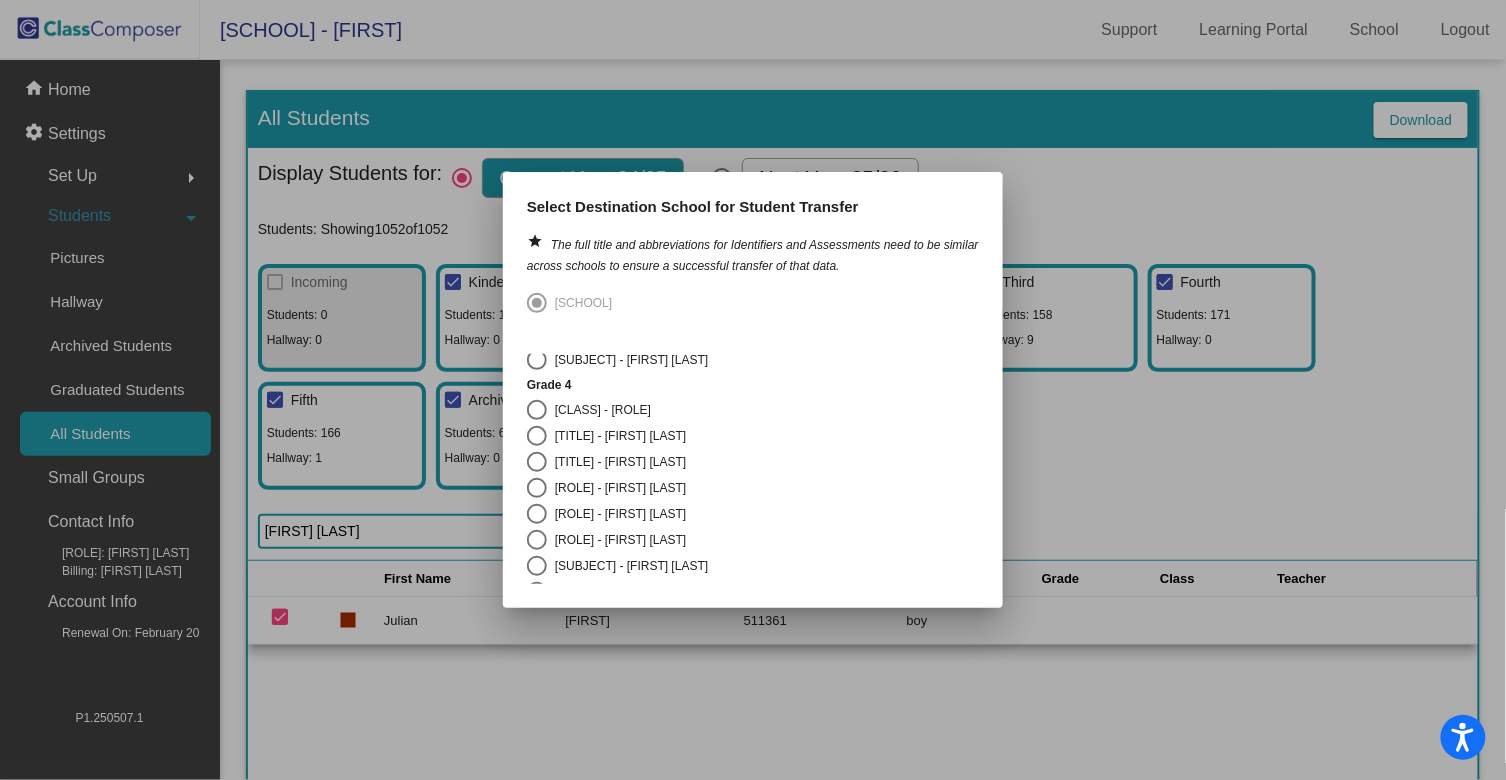 click at bounding box center (537, 410) 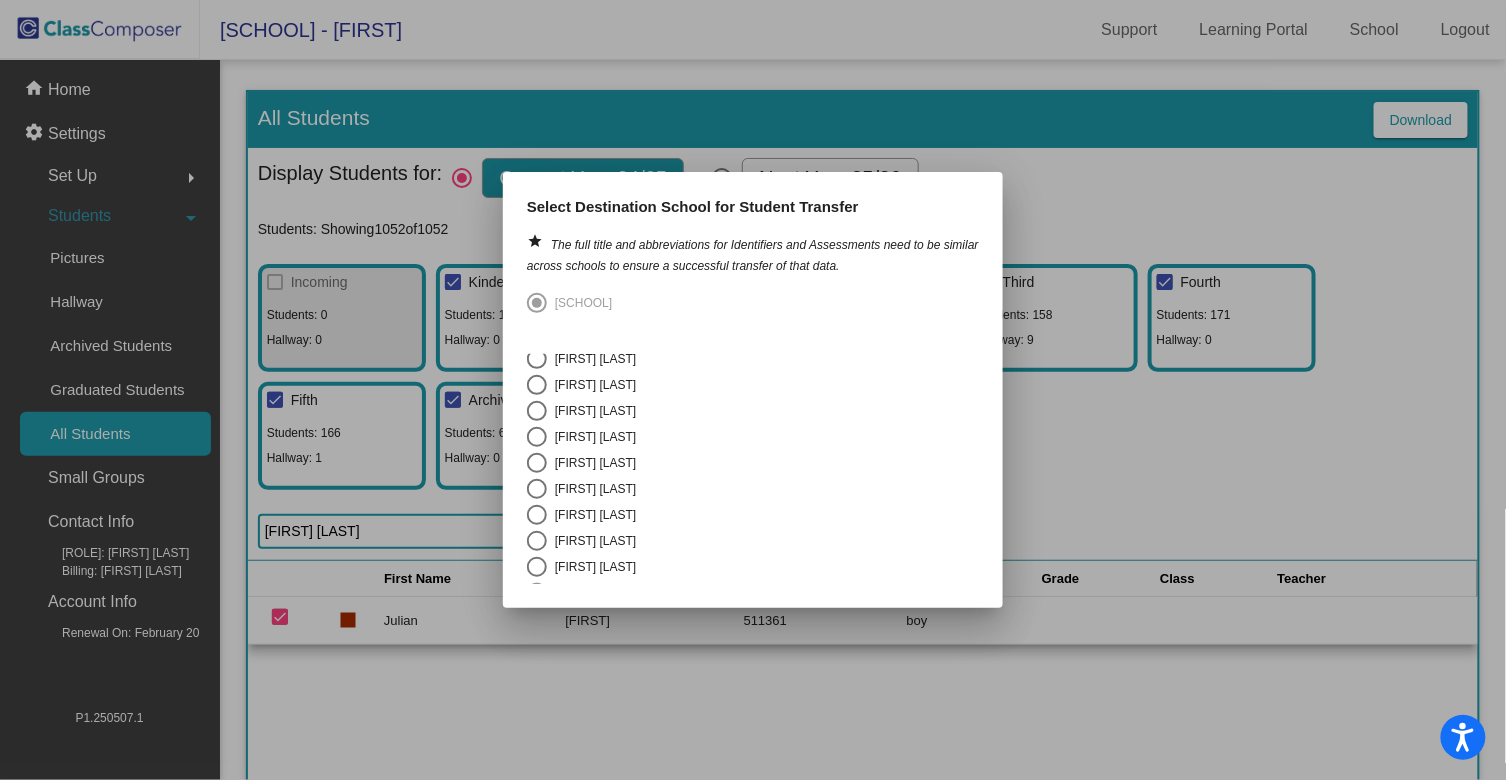 scroll, scrollTop: 1488, scrollLeft: 0, axis: vertical 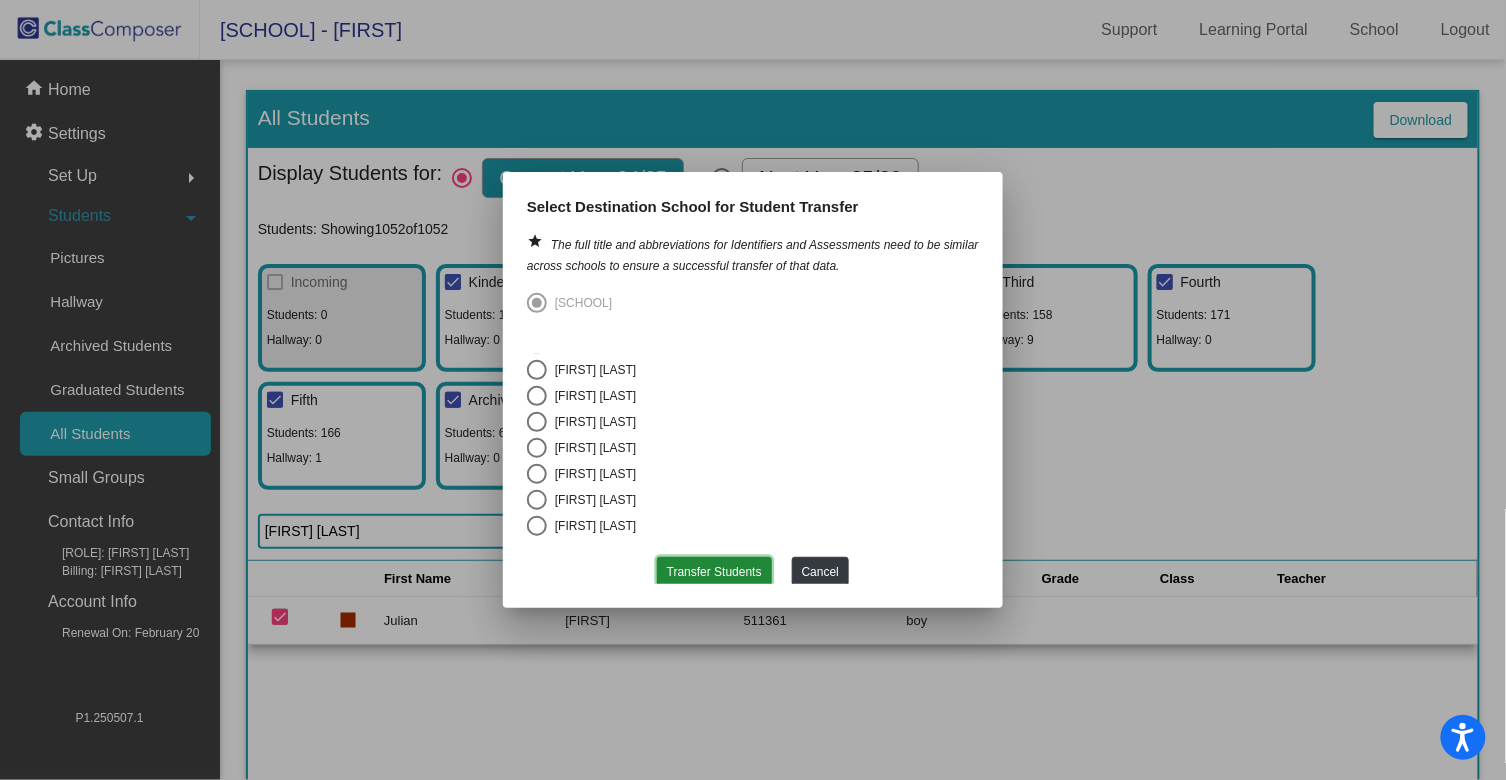 click on "Transfer Students" at bounding box center (714, 571) 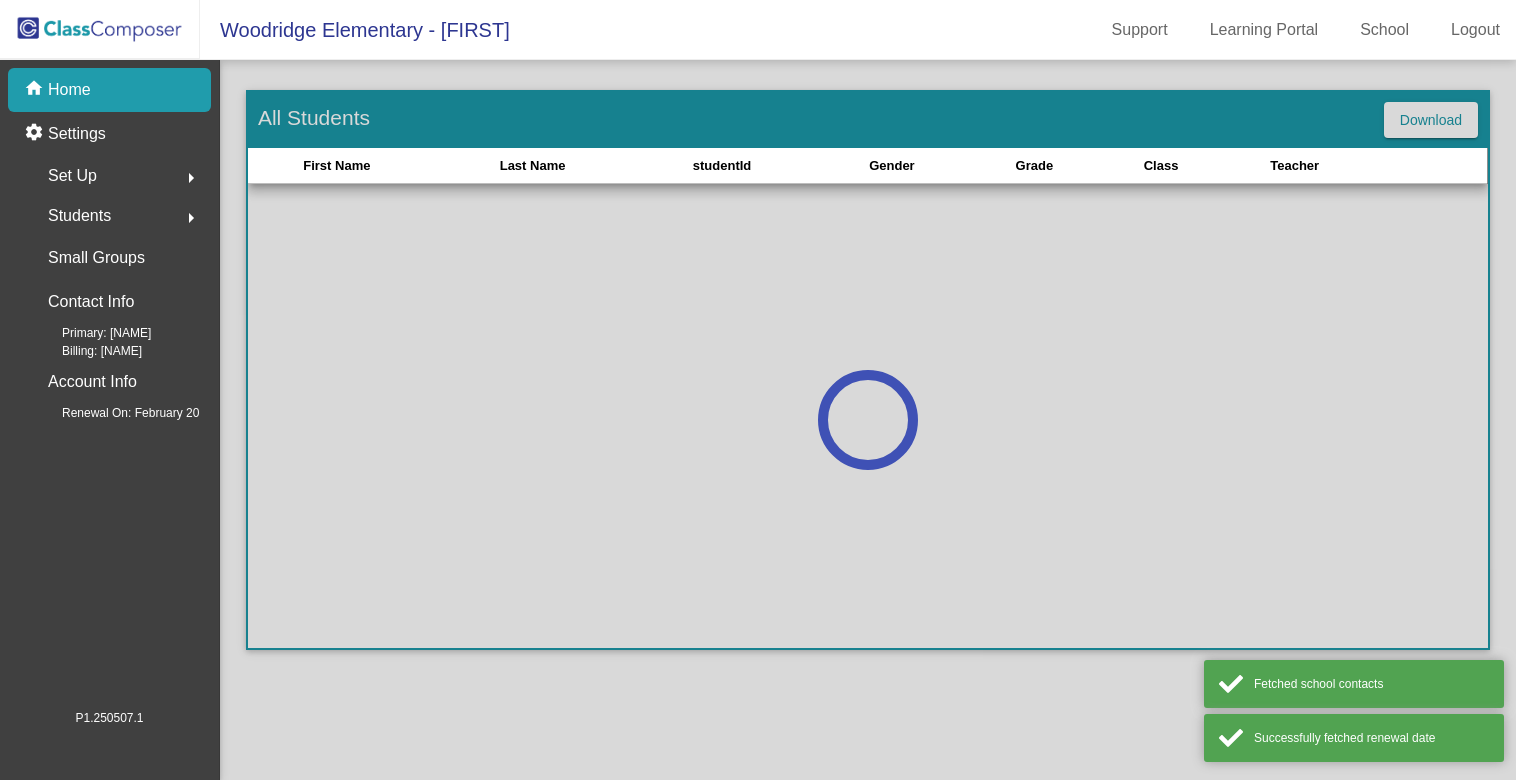 scroll, scrollTop: 0, scrollLeft: 0, axis: both 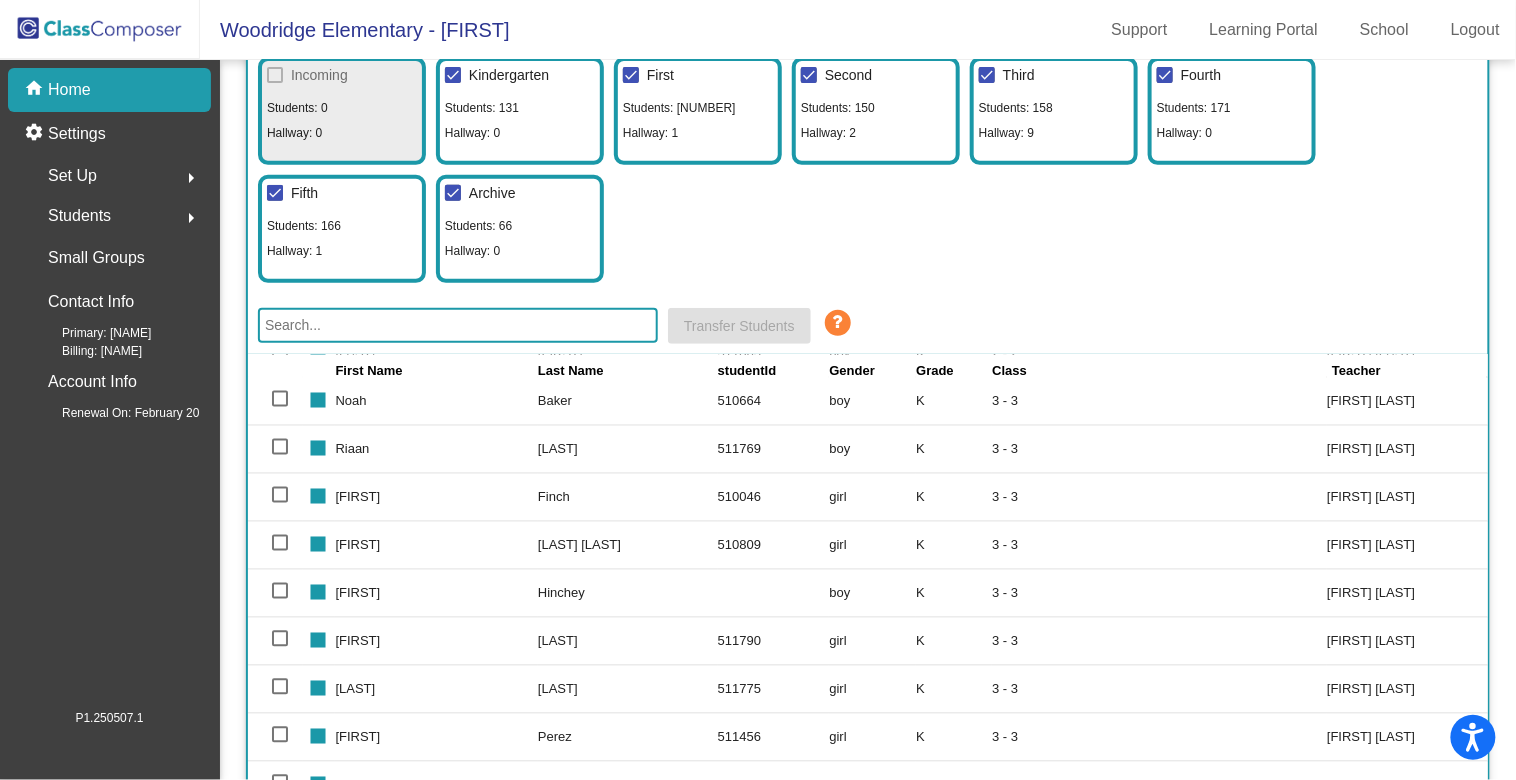 click 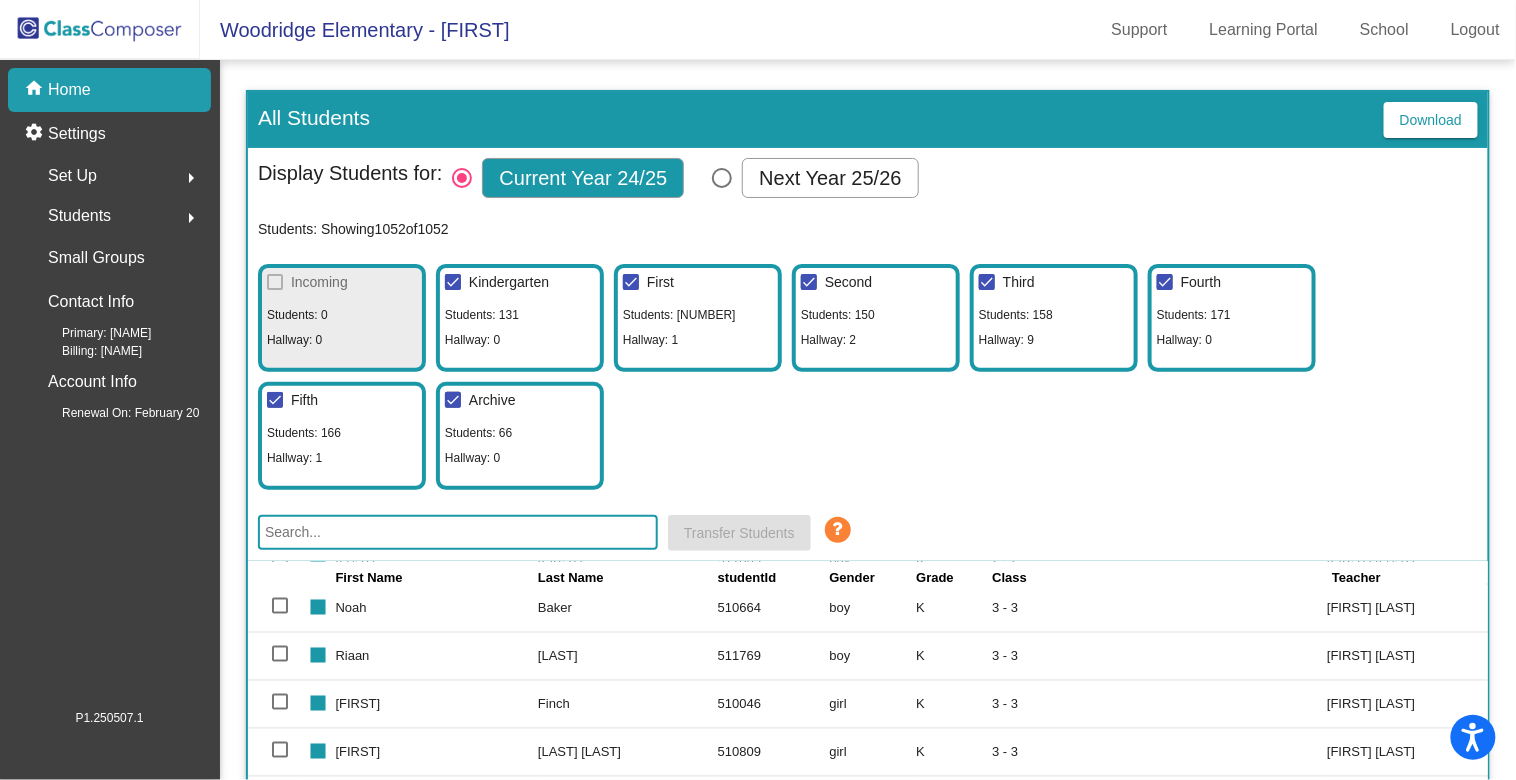 click 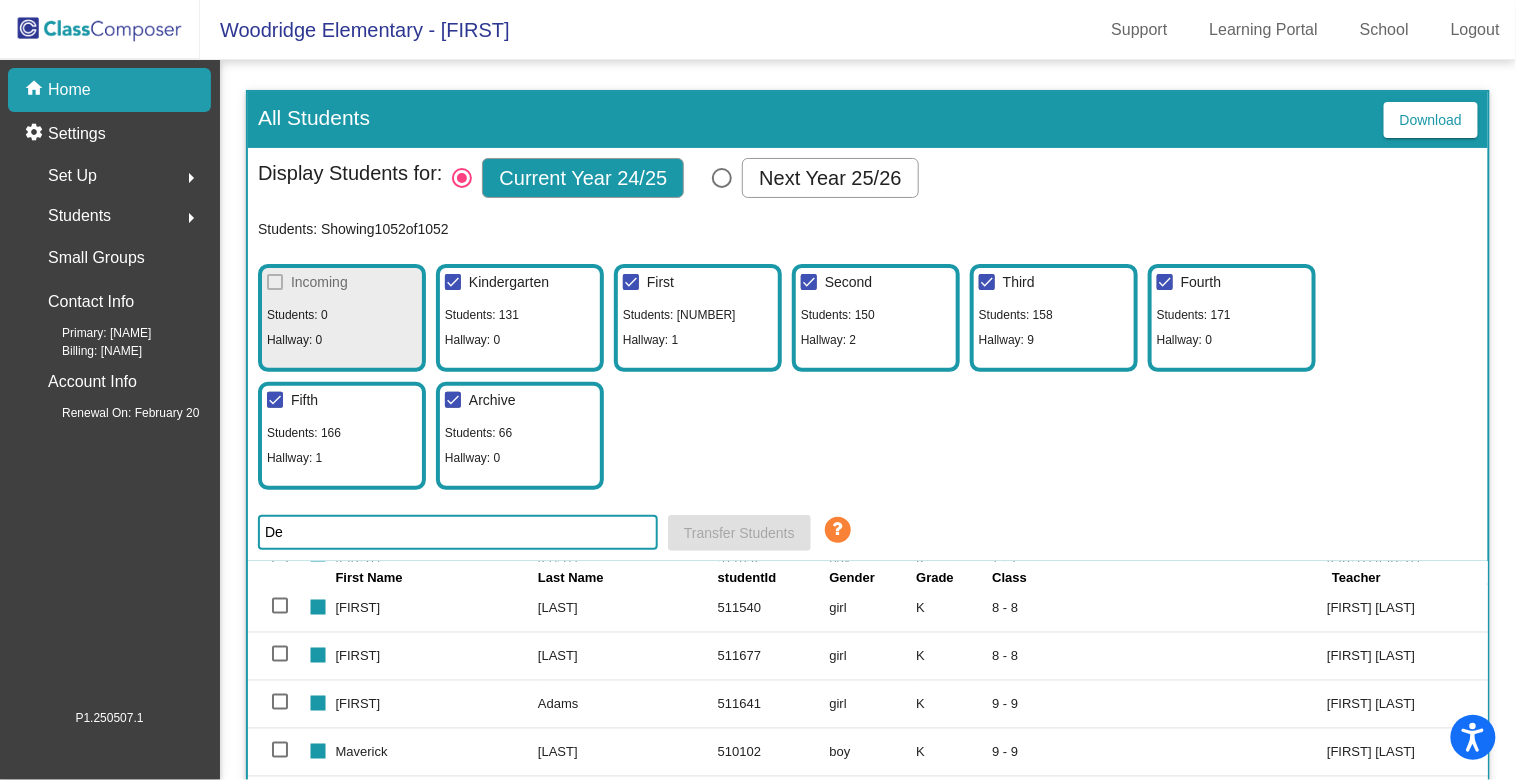 scroll, scrollTop: 0, scrollLeft: 0, axis: both 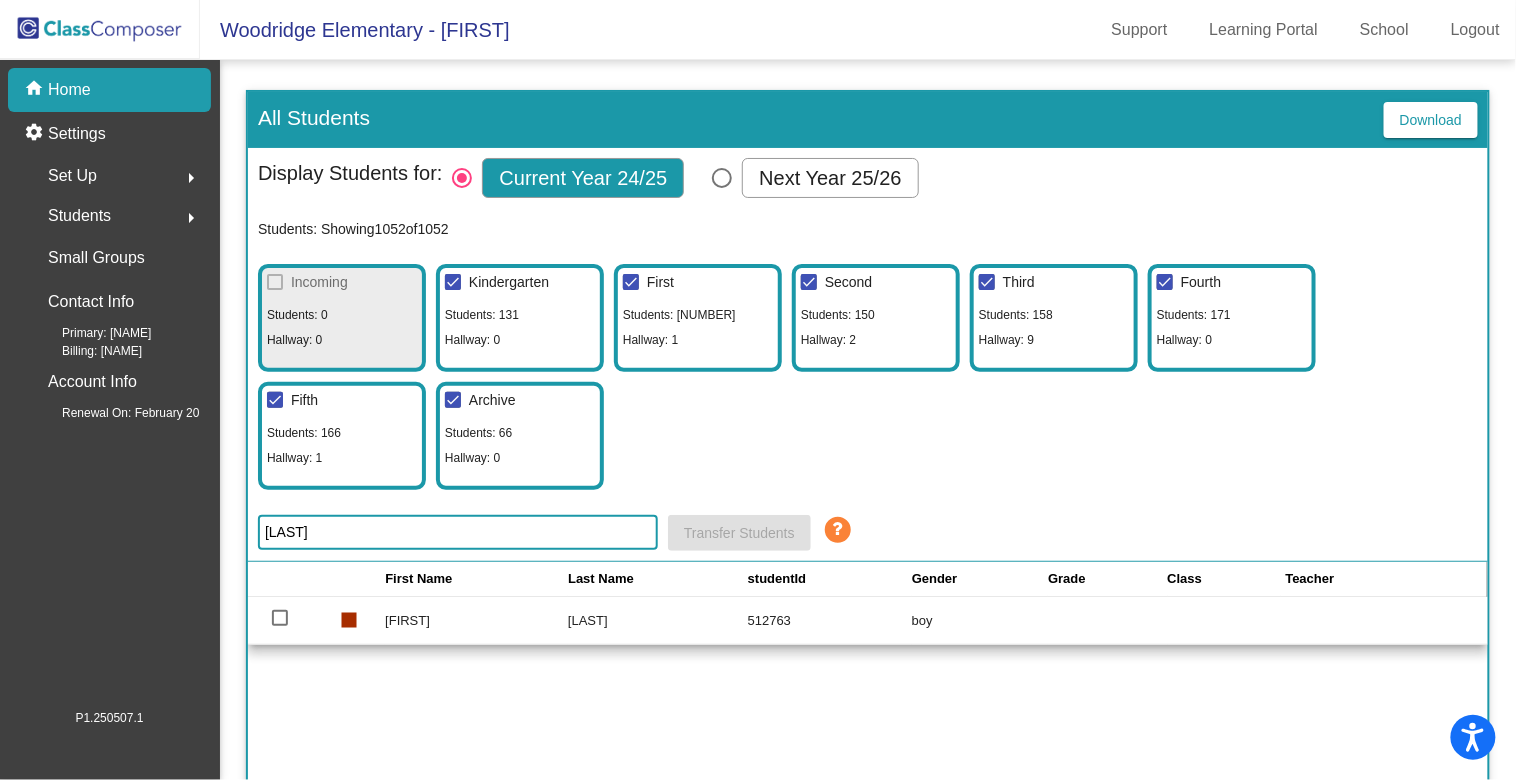 type on "[LAST]" 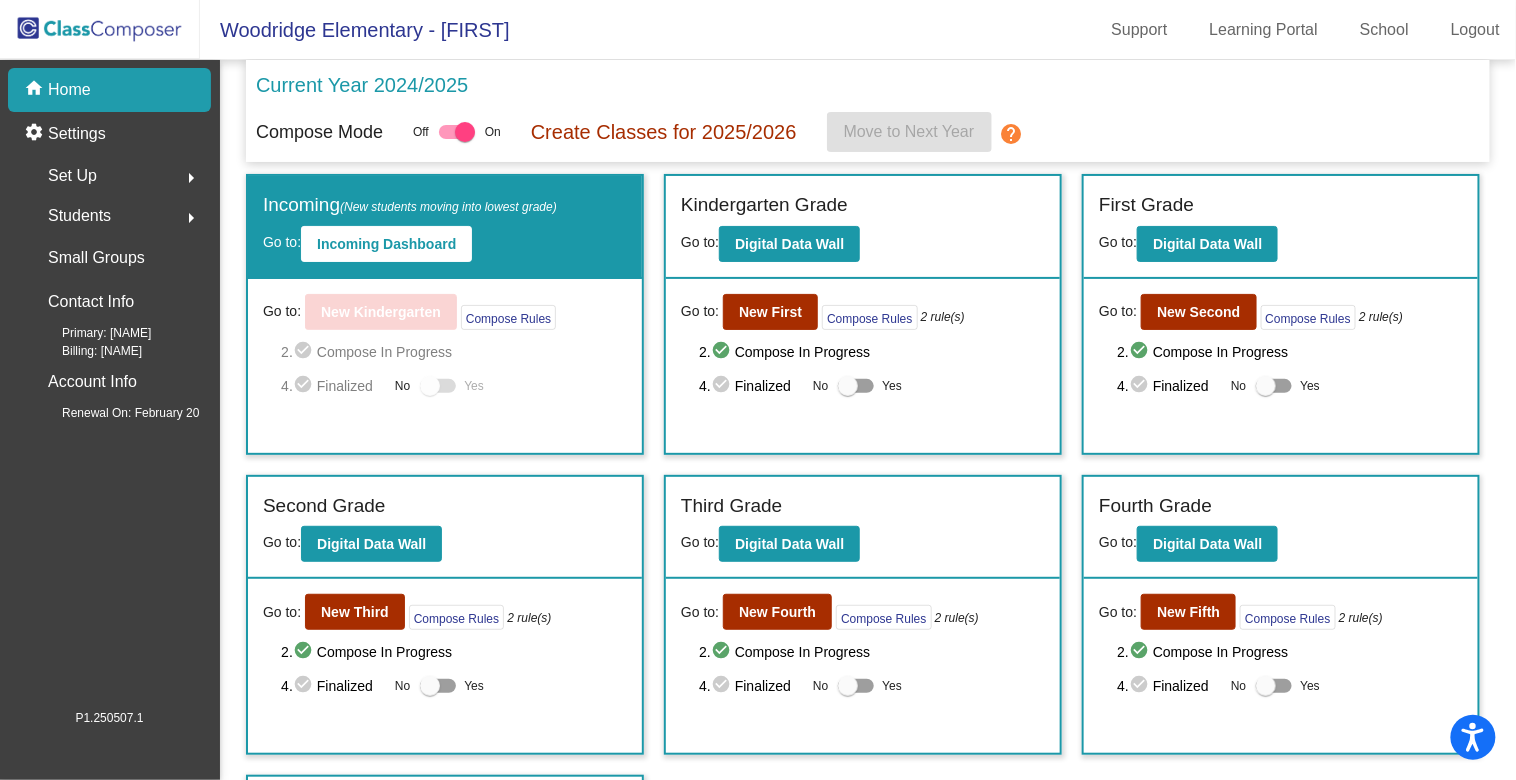 click on "Students  arrow_right" 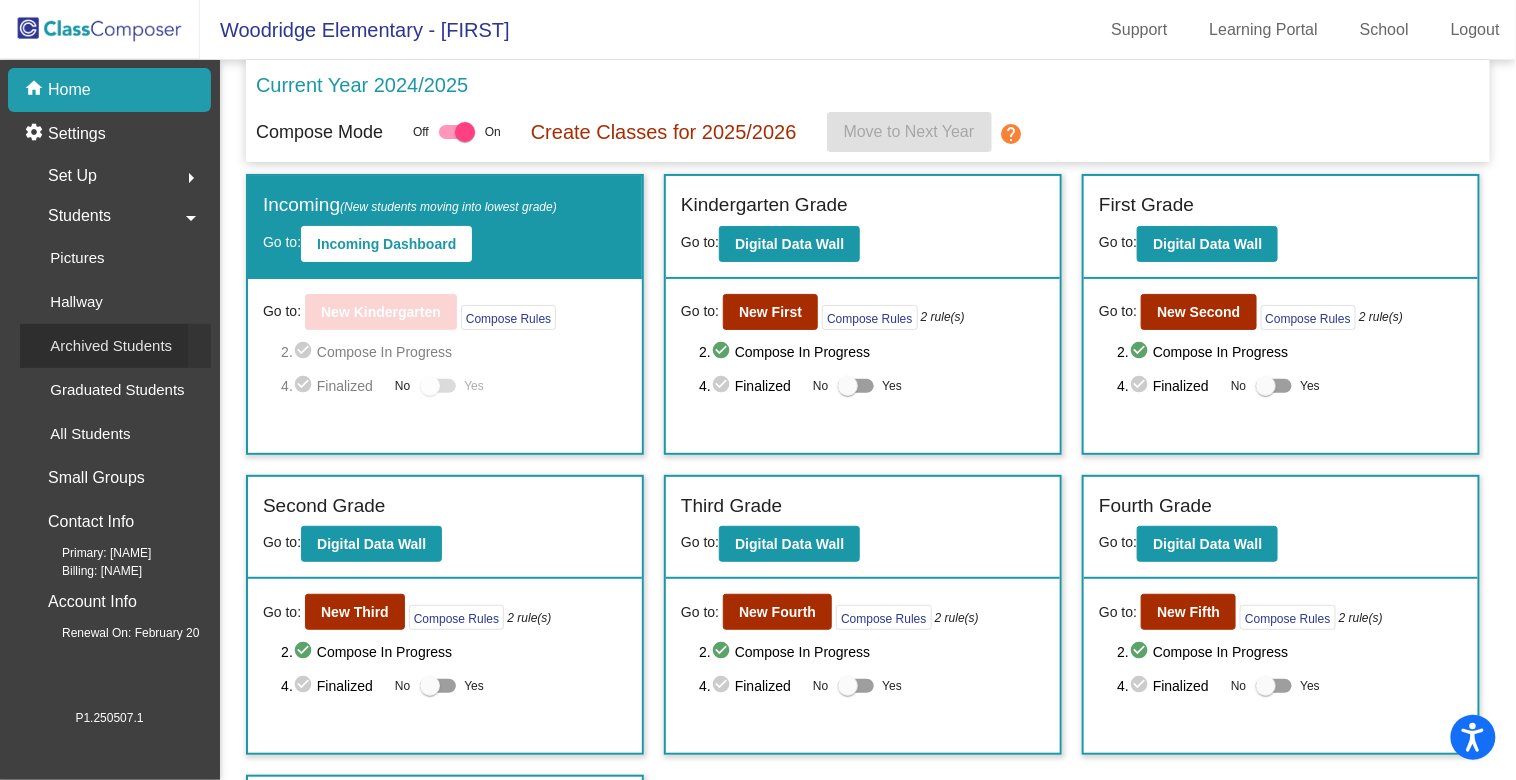 click on "Archived Students" 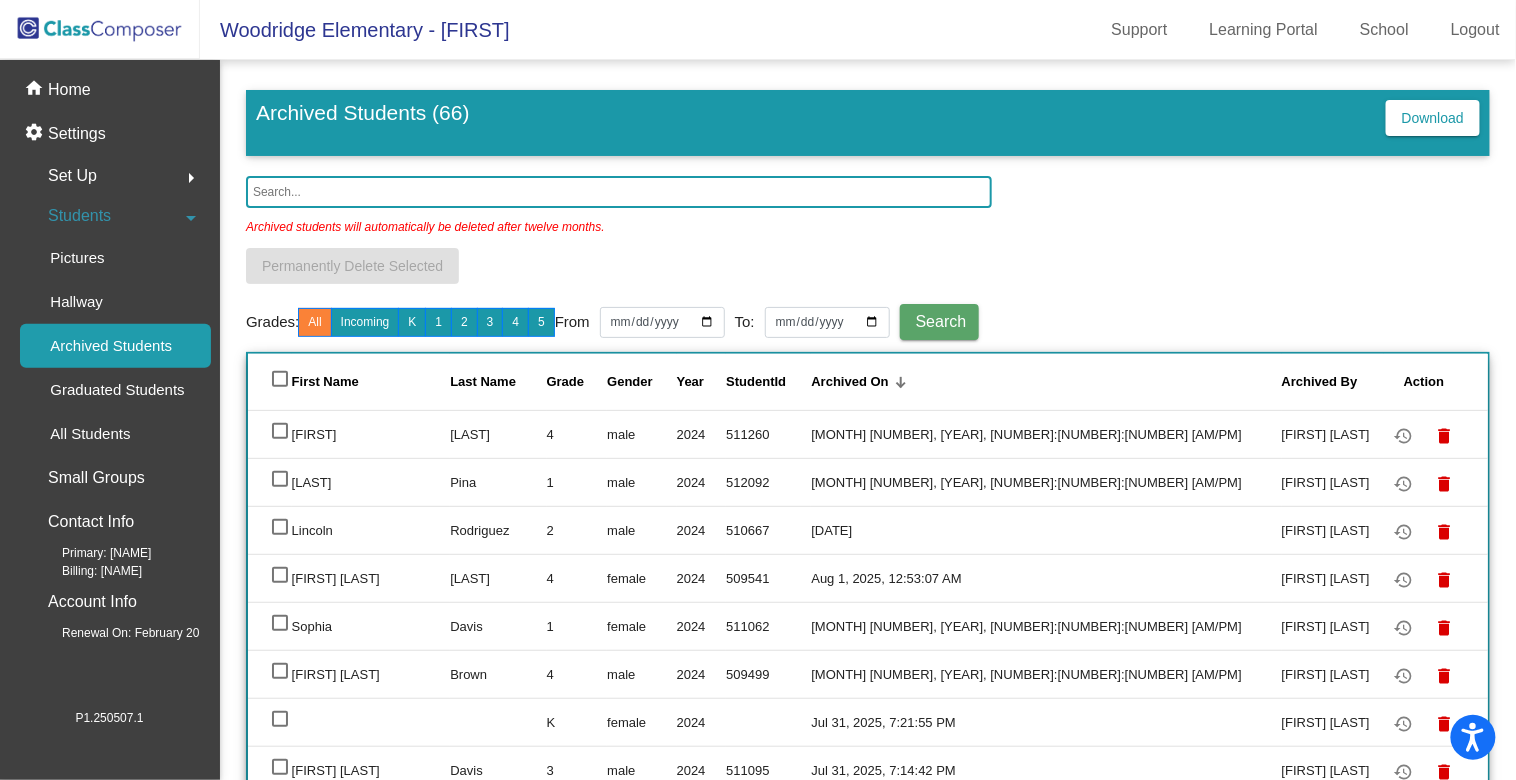 click 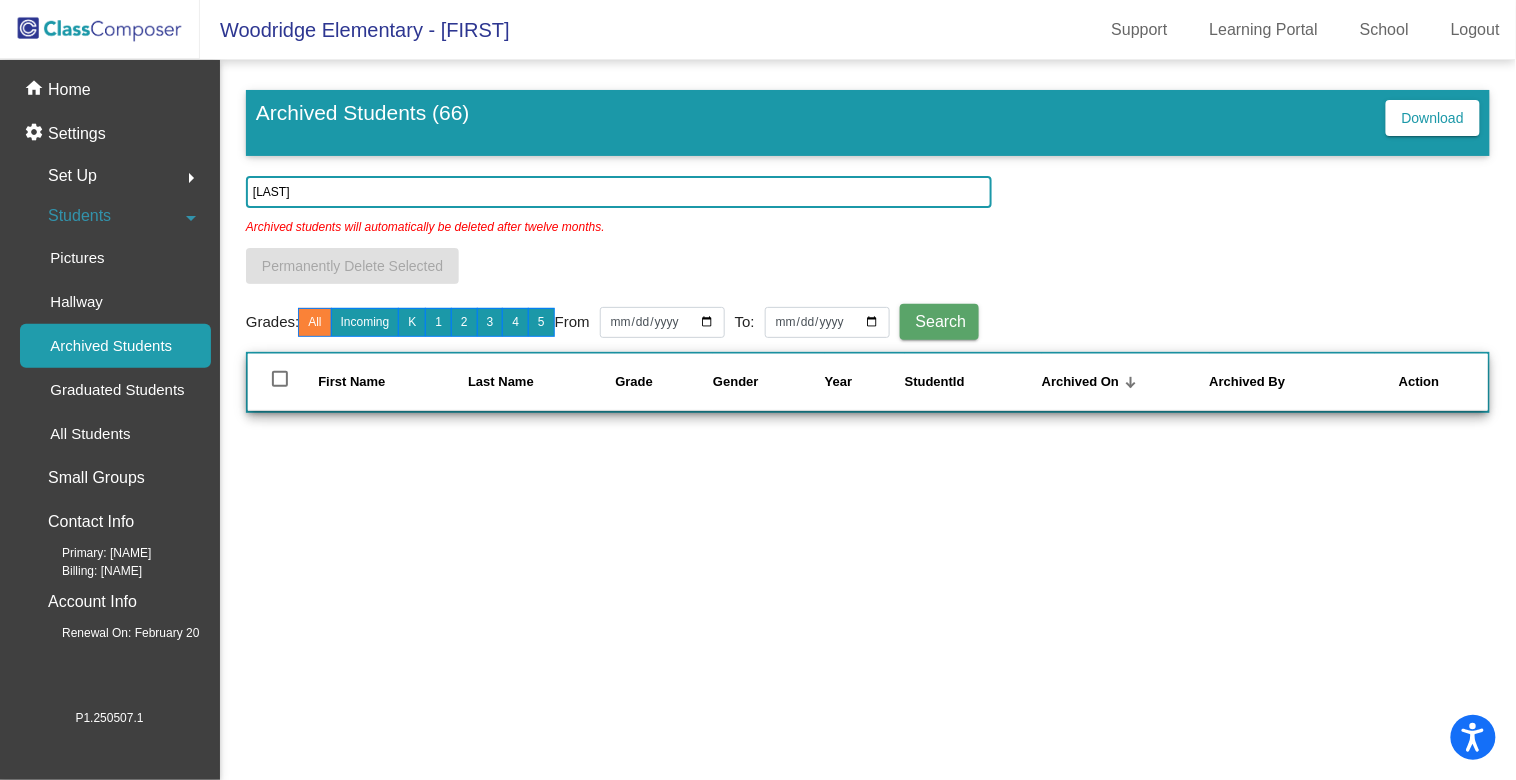 type on "[LAST]" 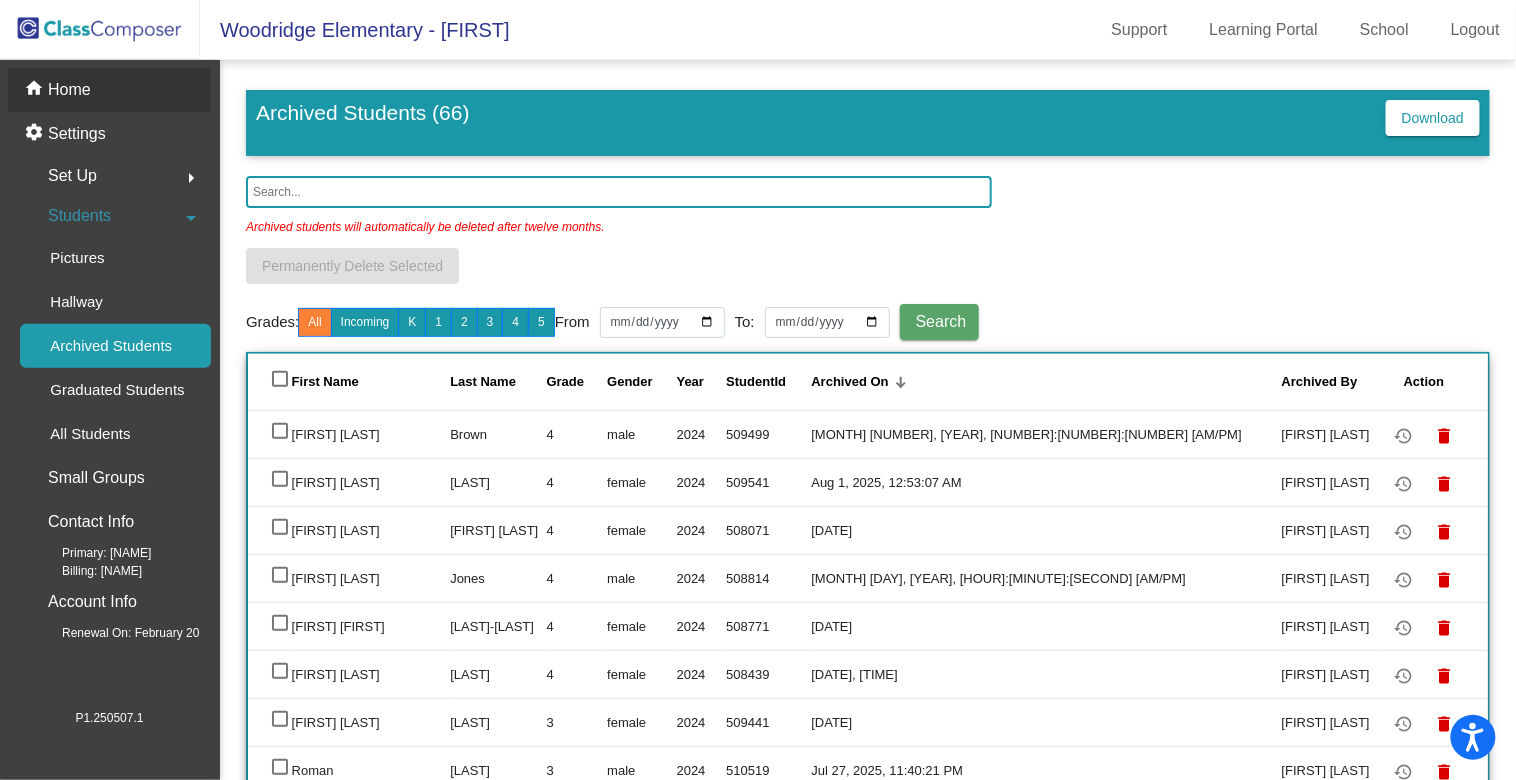 type 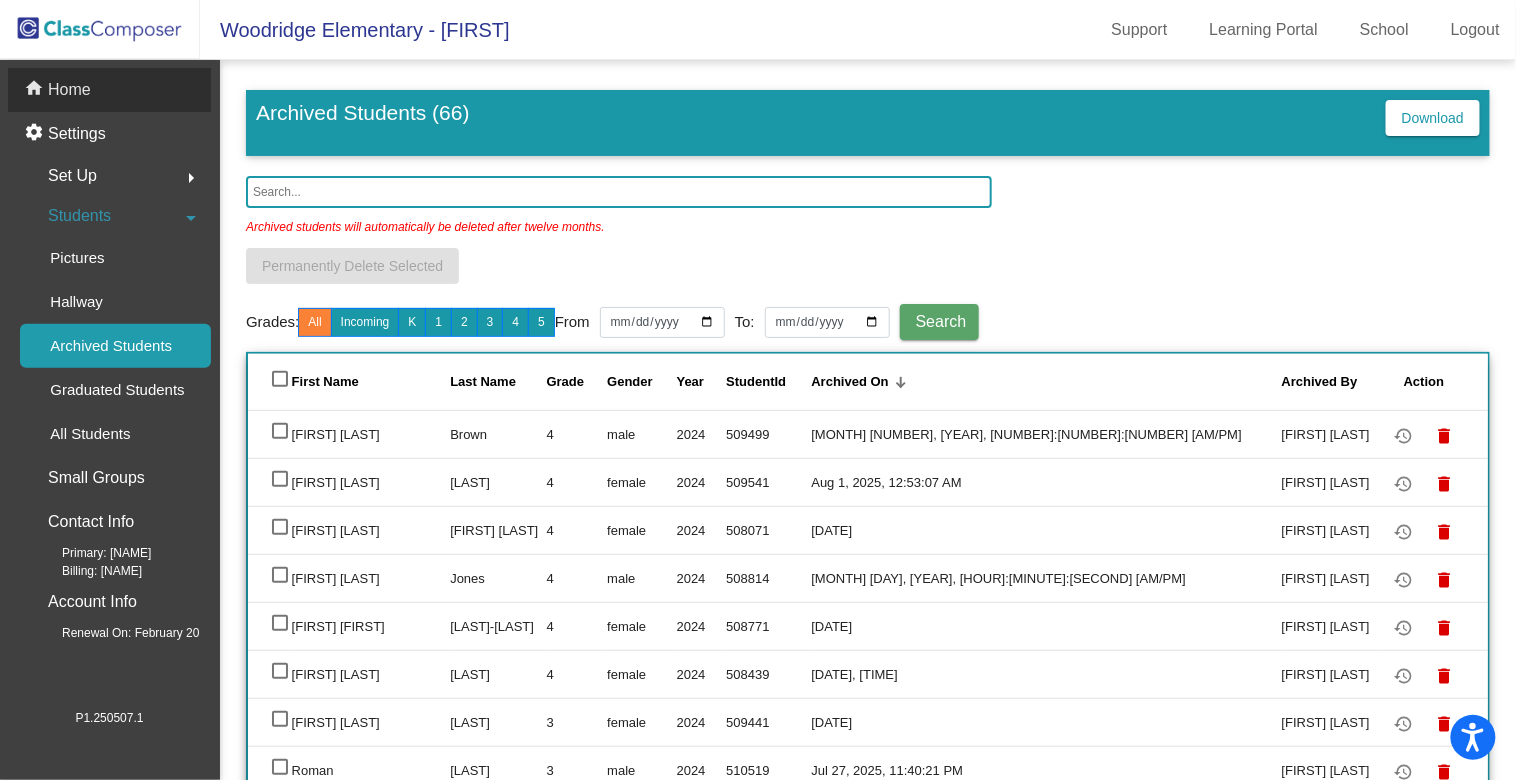 click on "home Home" 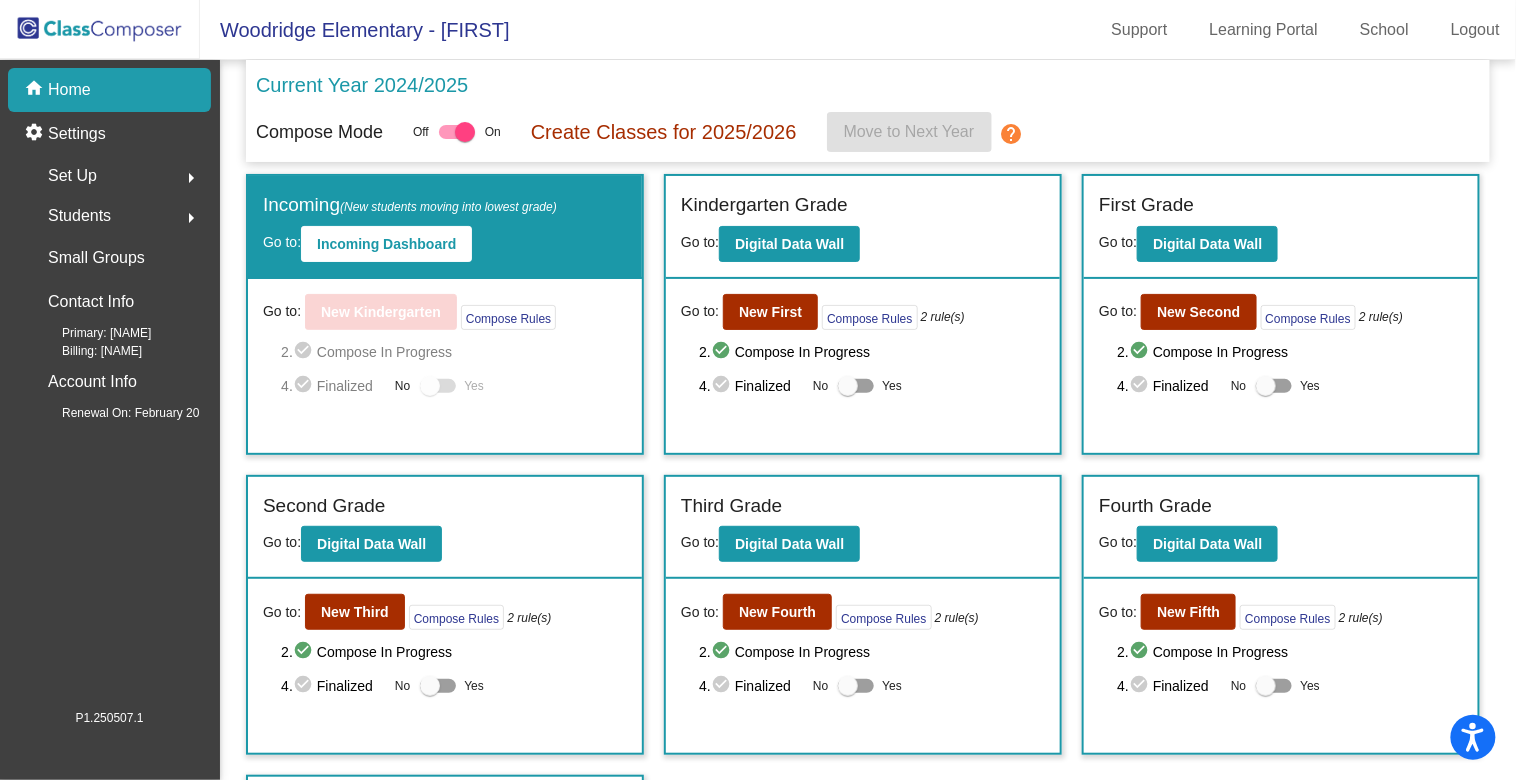 click on "Students  arrow_right" 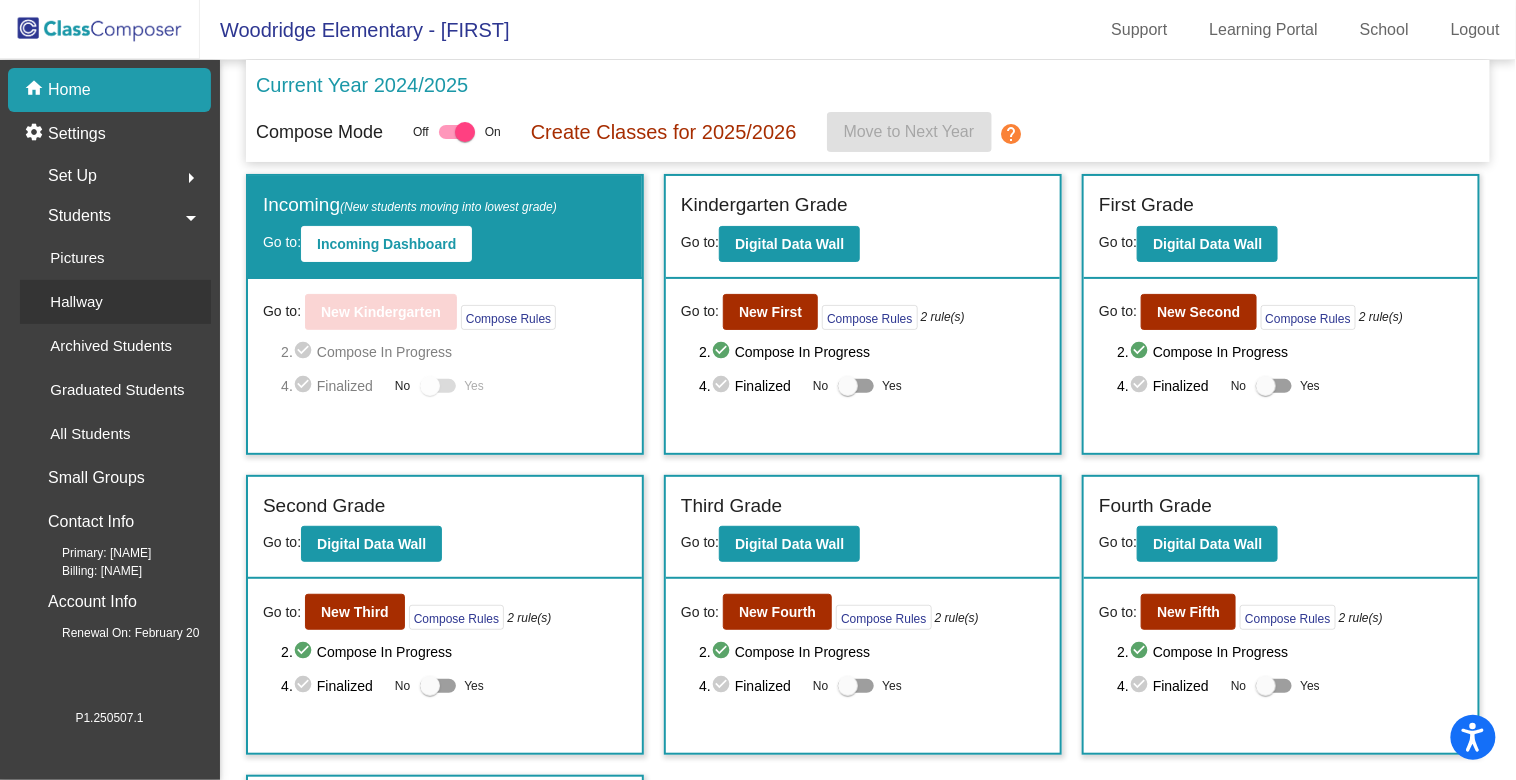 click on "Hallway" 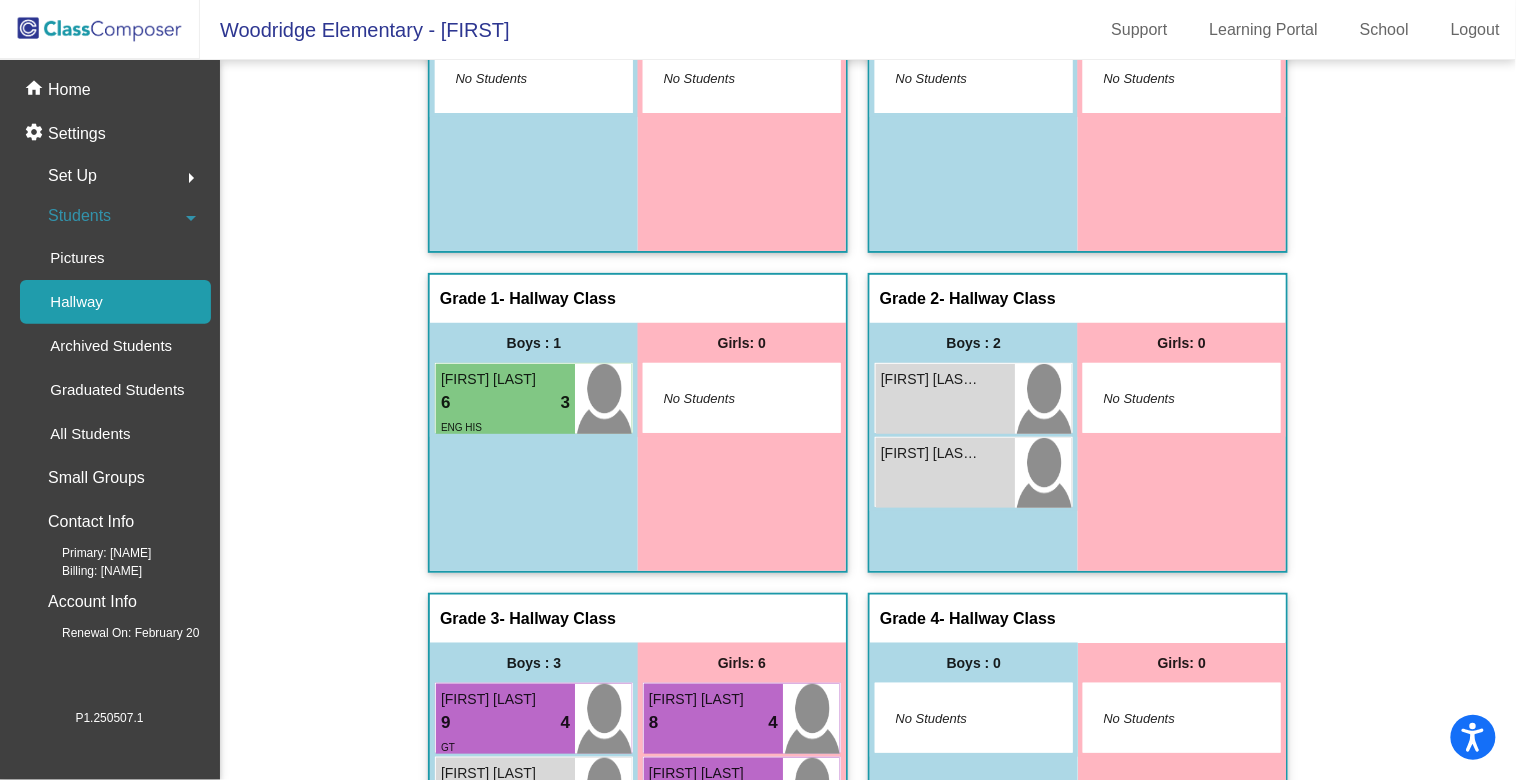 scroll, scrollTop: 0, scrollLeft: 0, axis: both 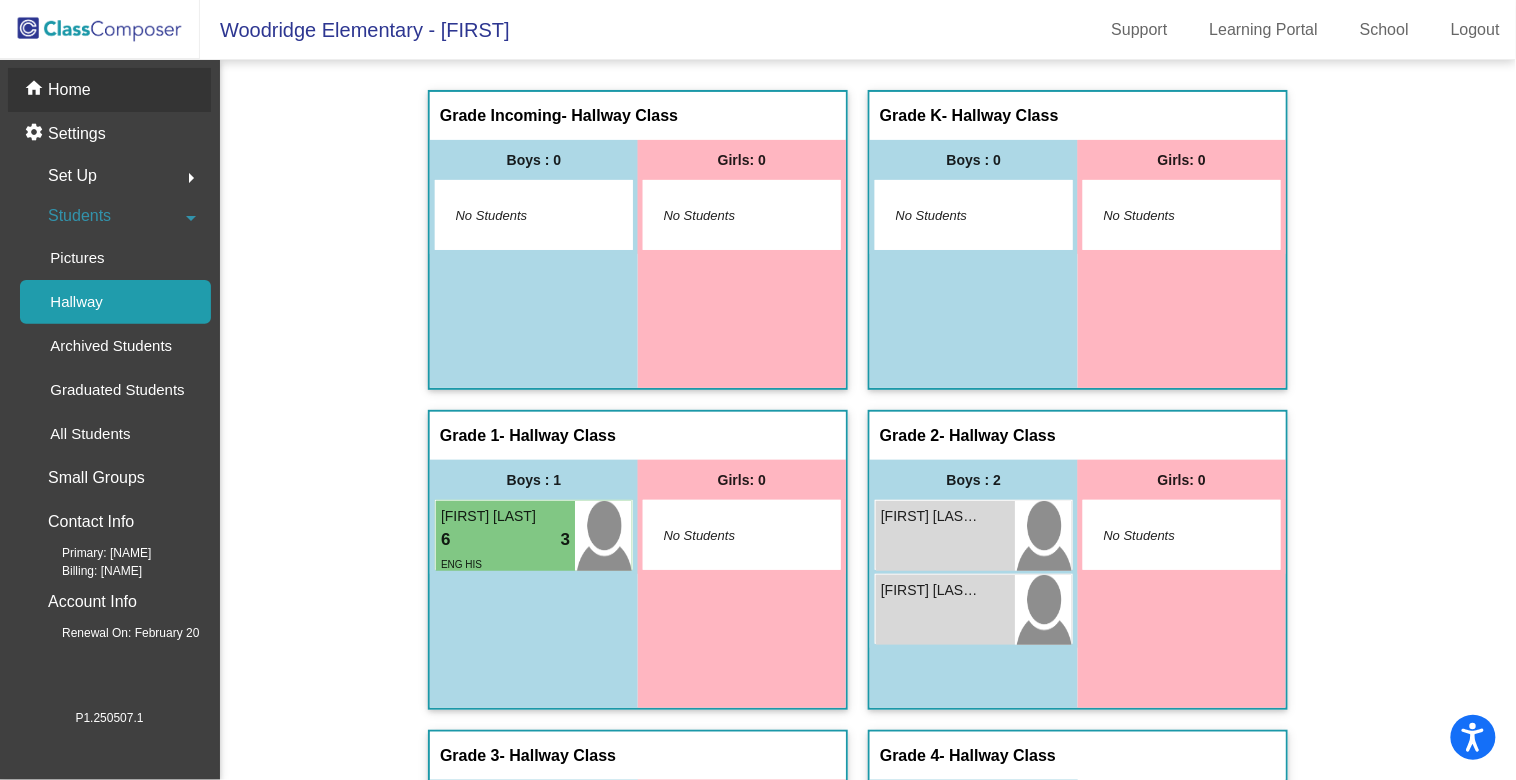 click on "Home" 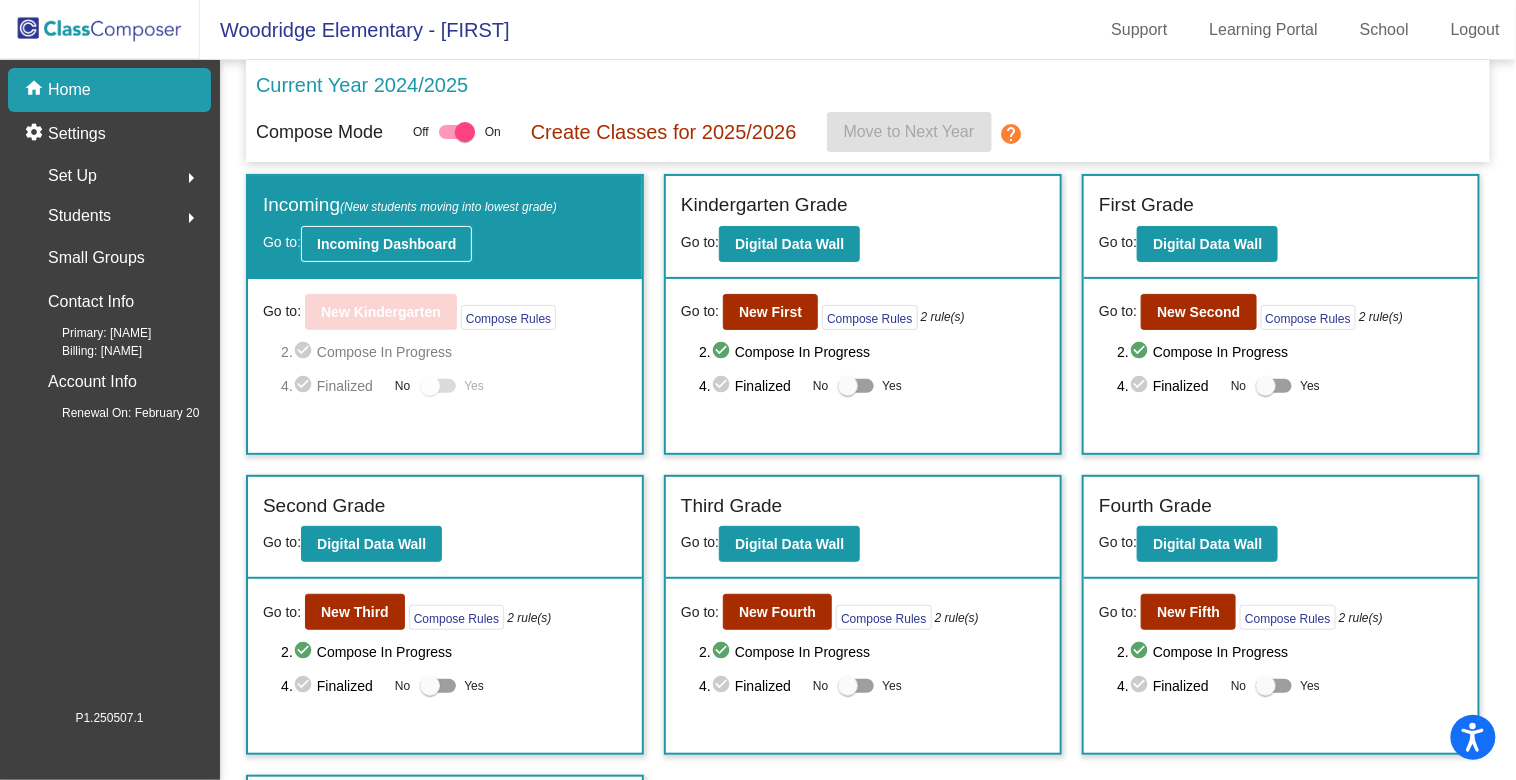 click on "Incoming Dashboard" 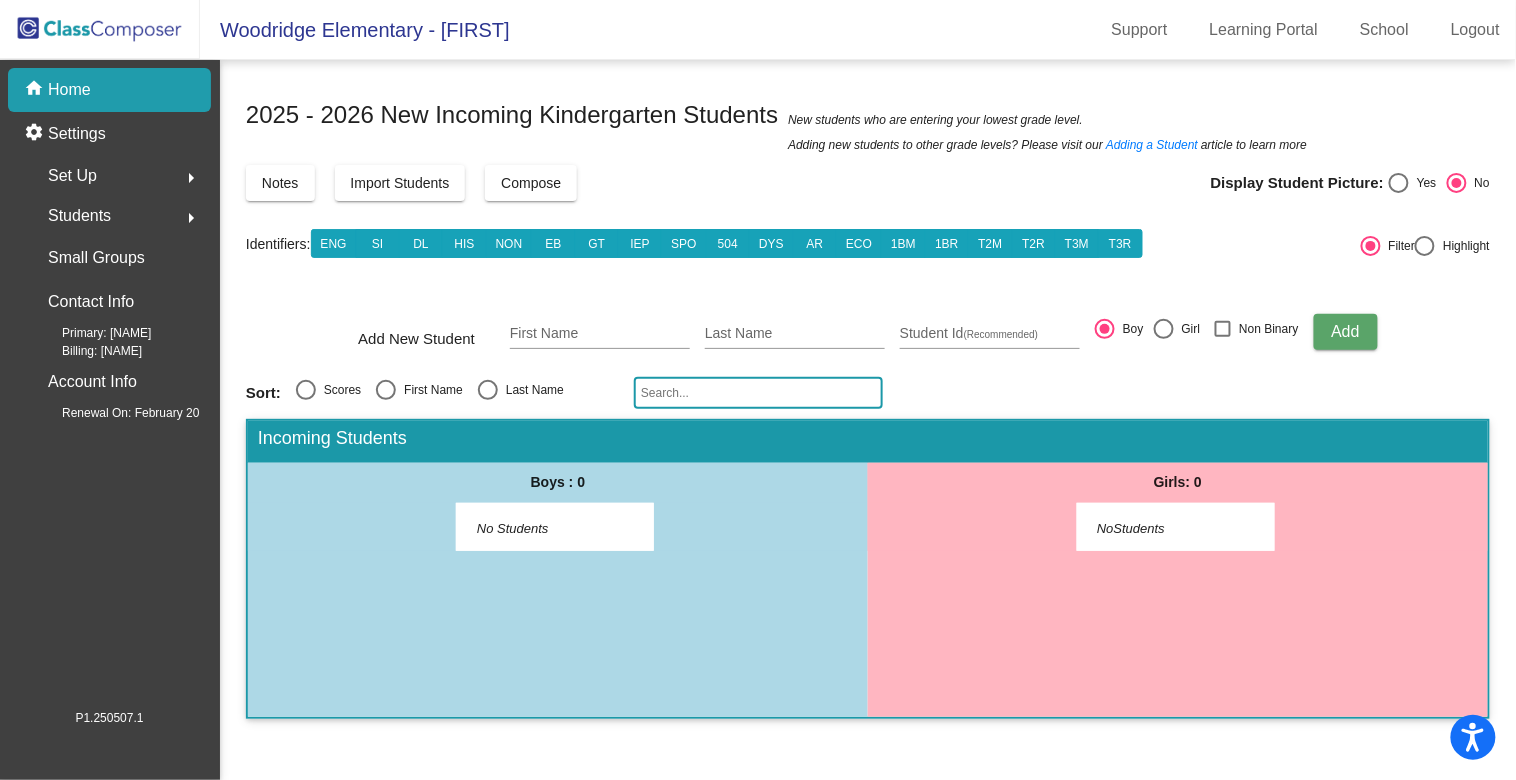 click 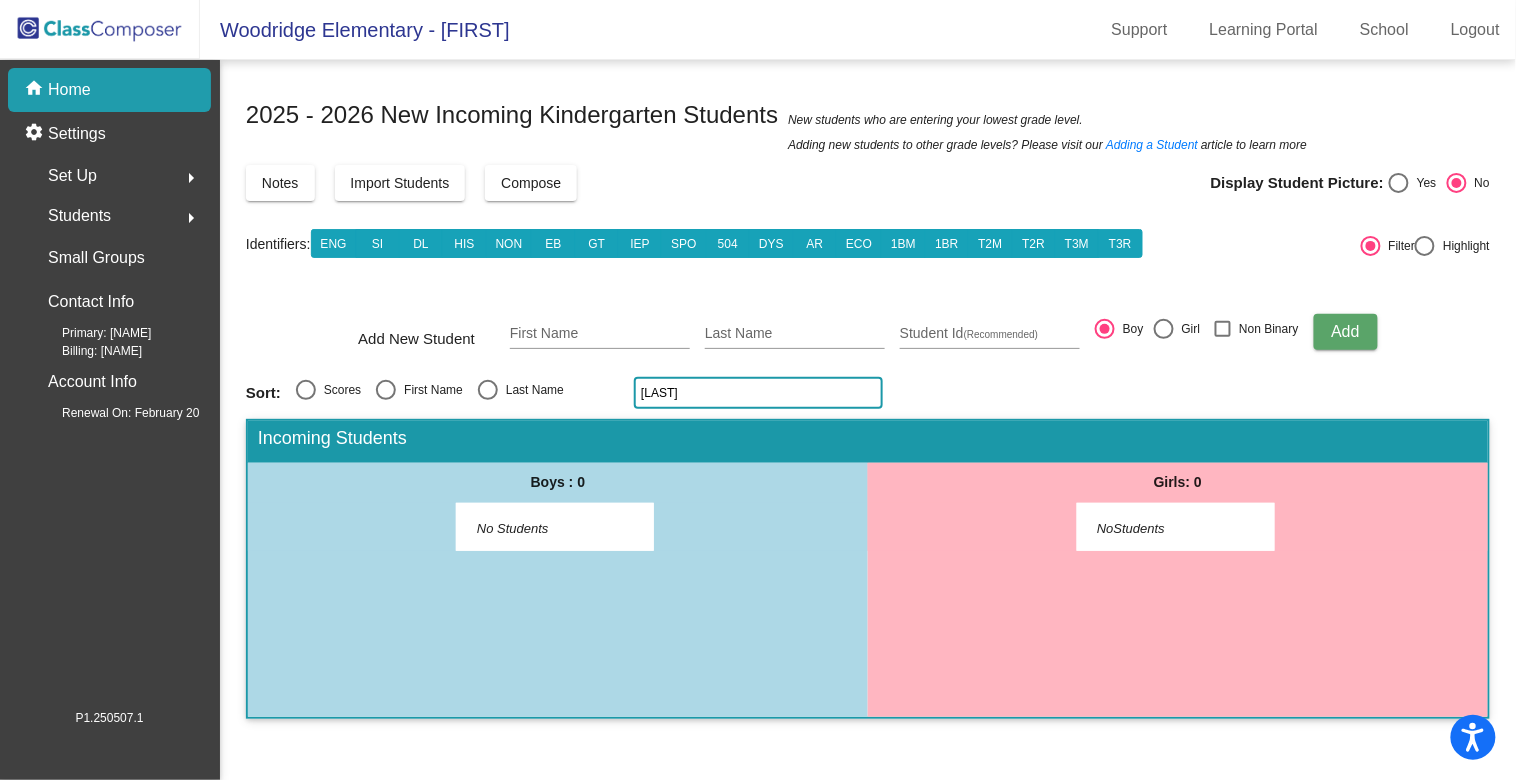 type on "[LAST]" 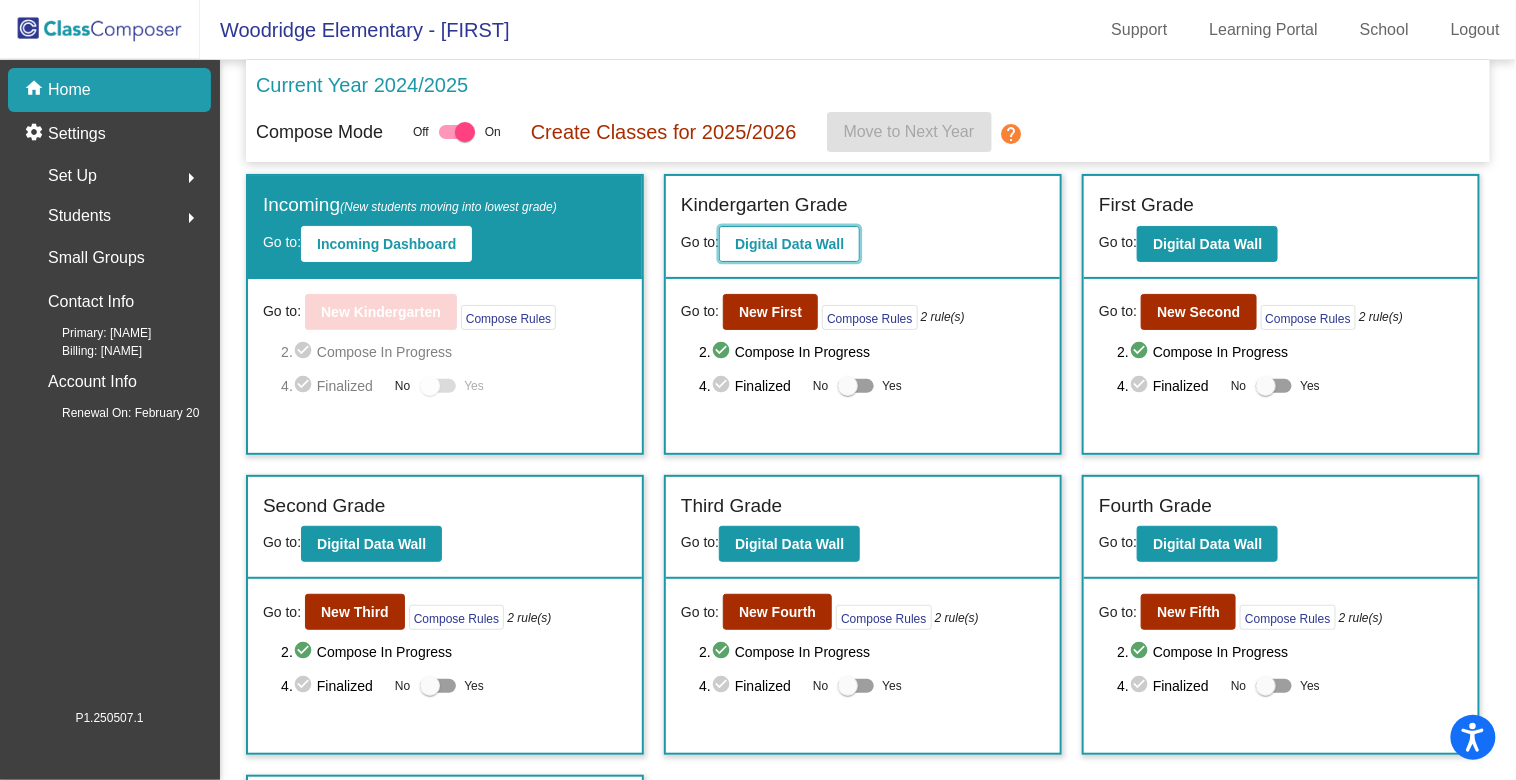 click on "Digital Data Wall" 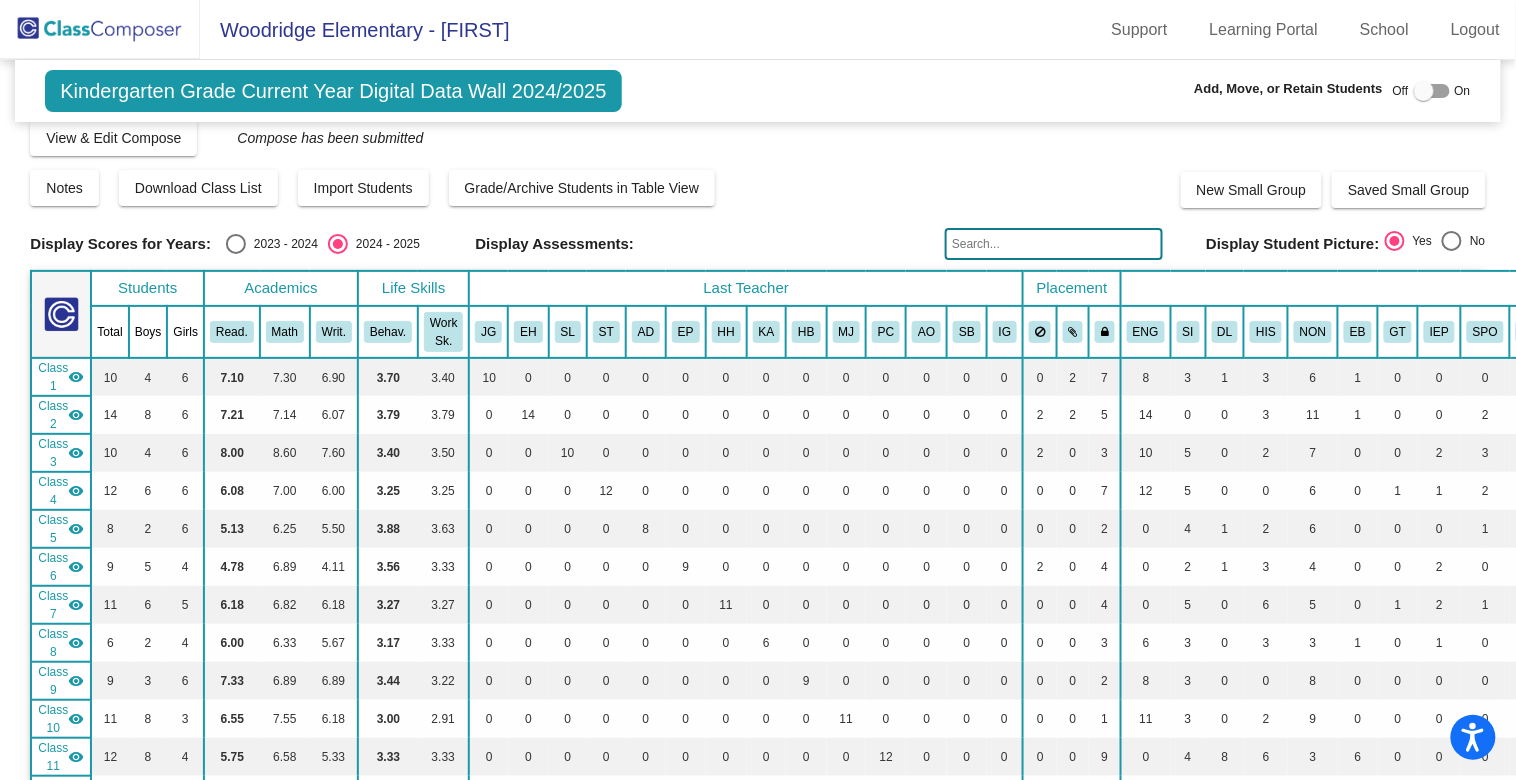 scroll, scrollTop: 0, scrollLeft: 0, axis: both 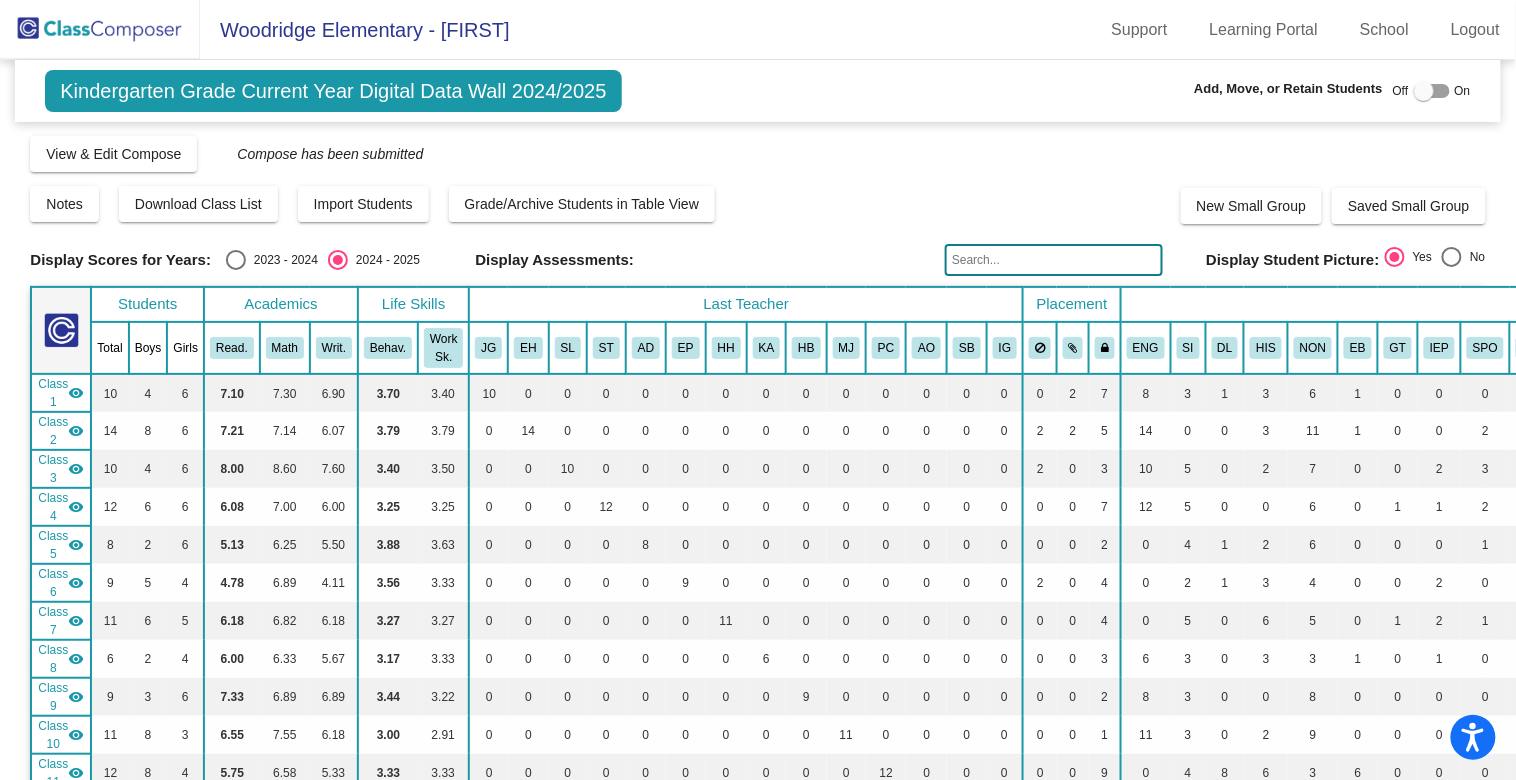 click 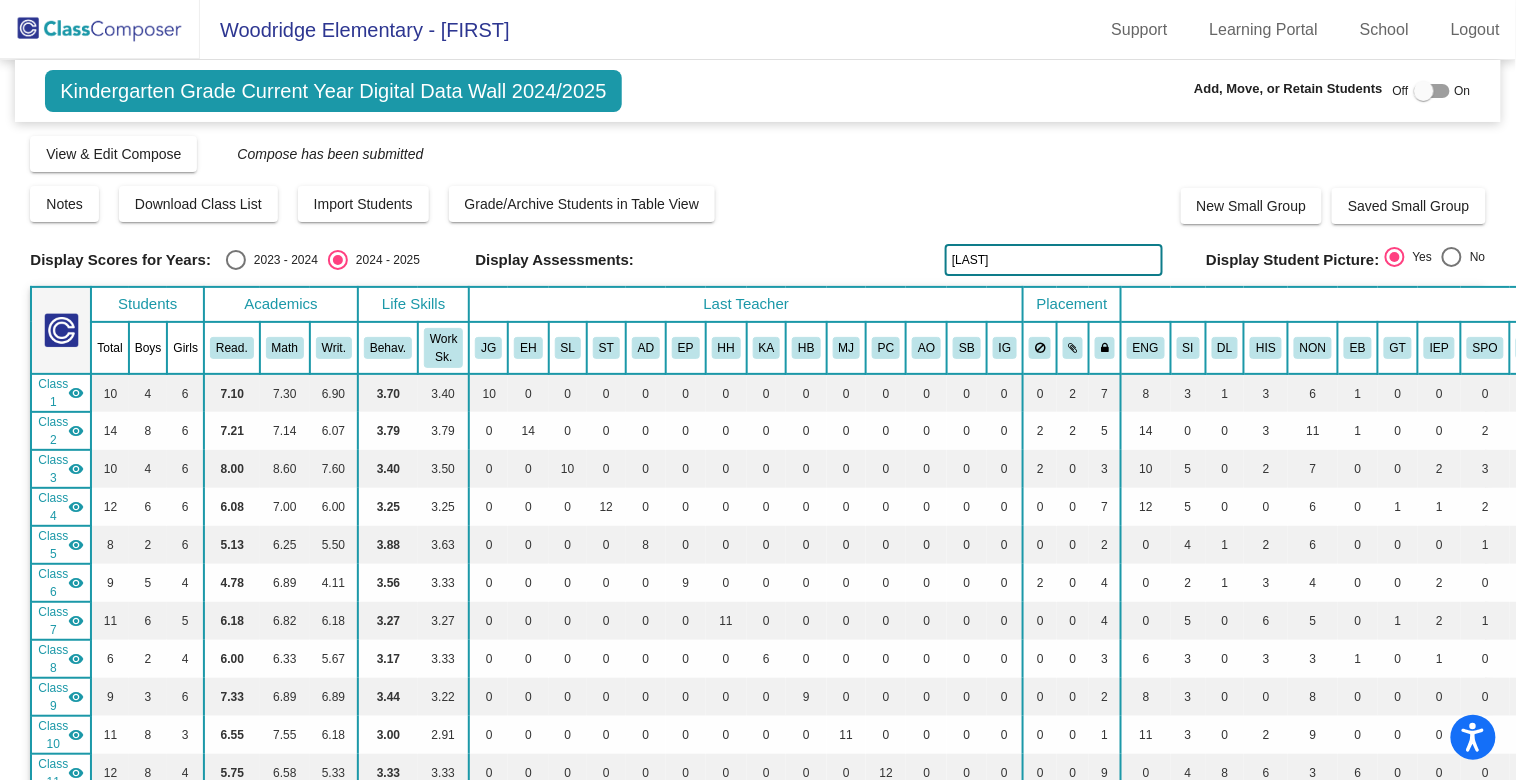 type on "[LAST]" 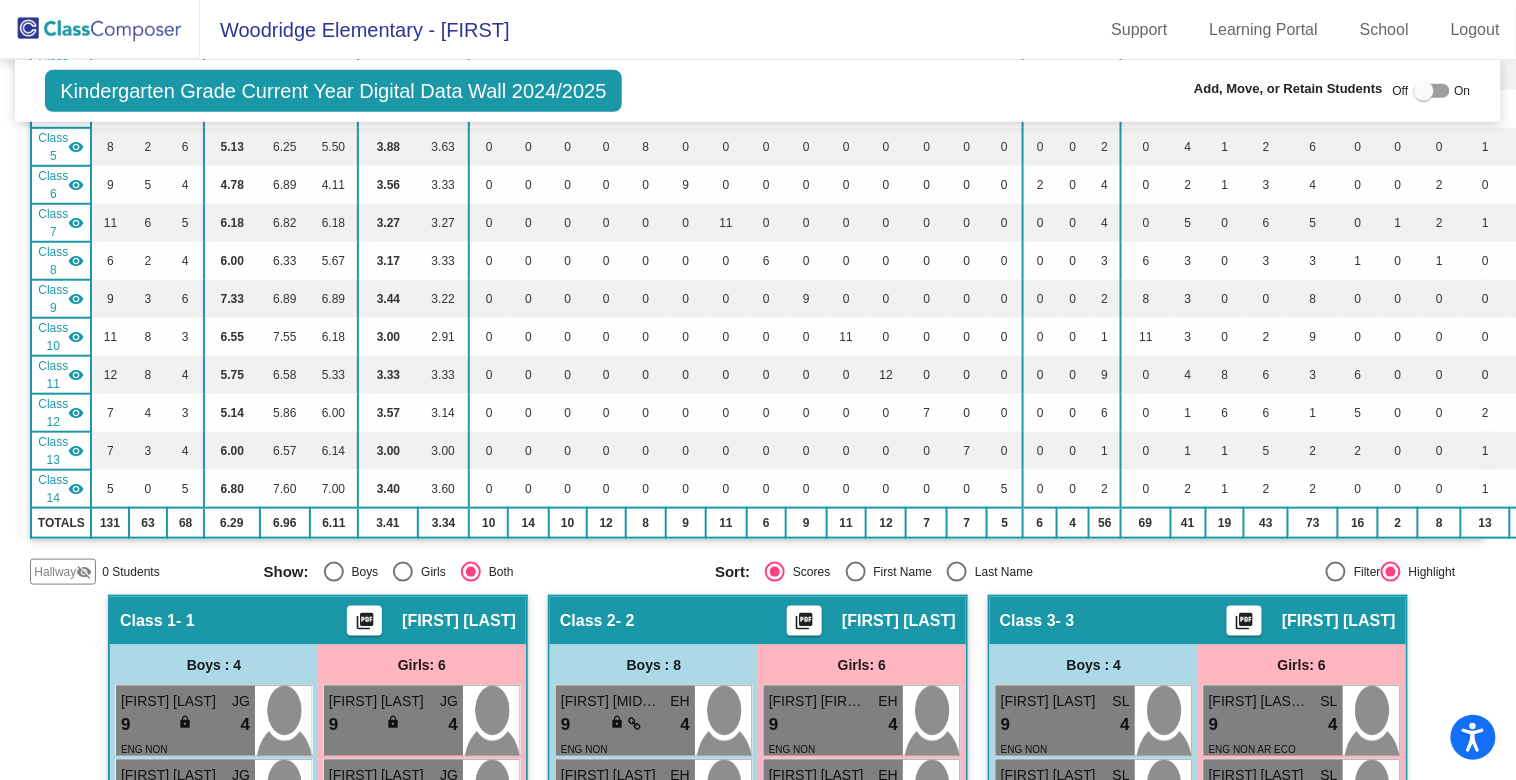 scroll, scrollTop: 0, scrollLeft: 0, axis: both 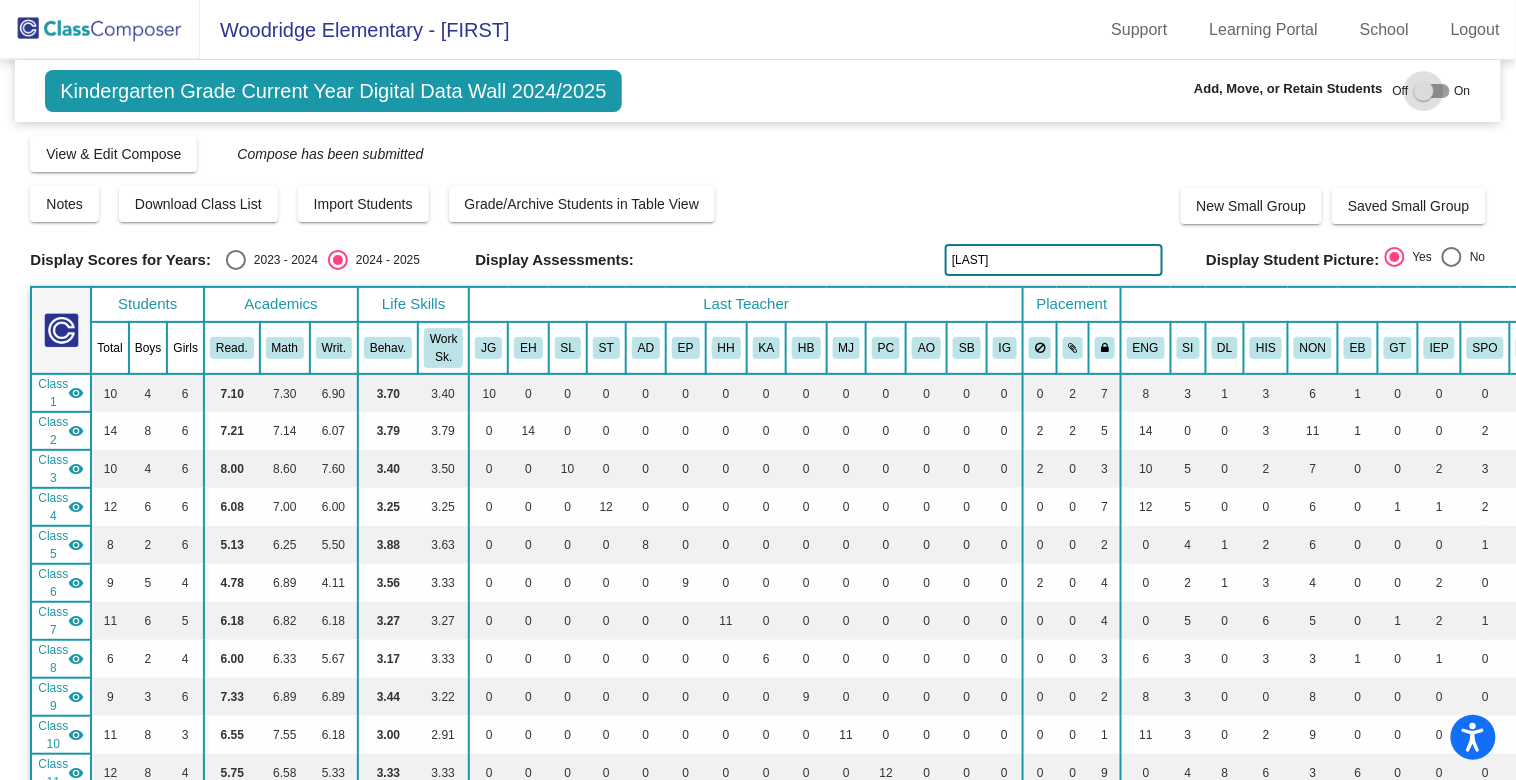 click at bounding box center [1432, 91] 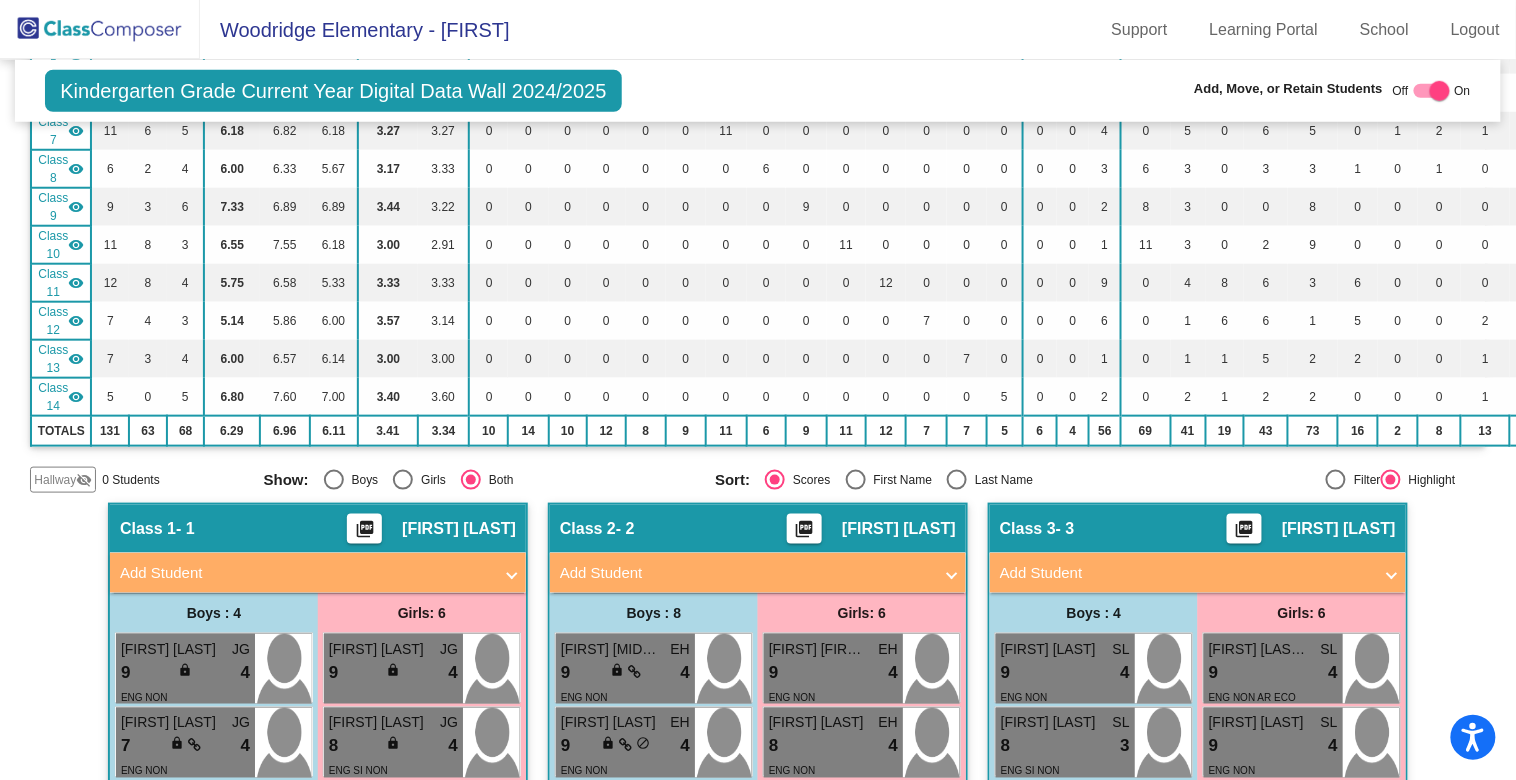 scroll, scrollTop: 0, scrollLeft: 0, axis: both 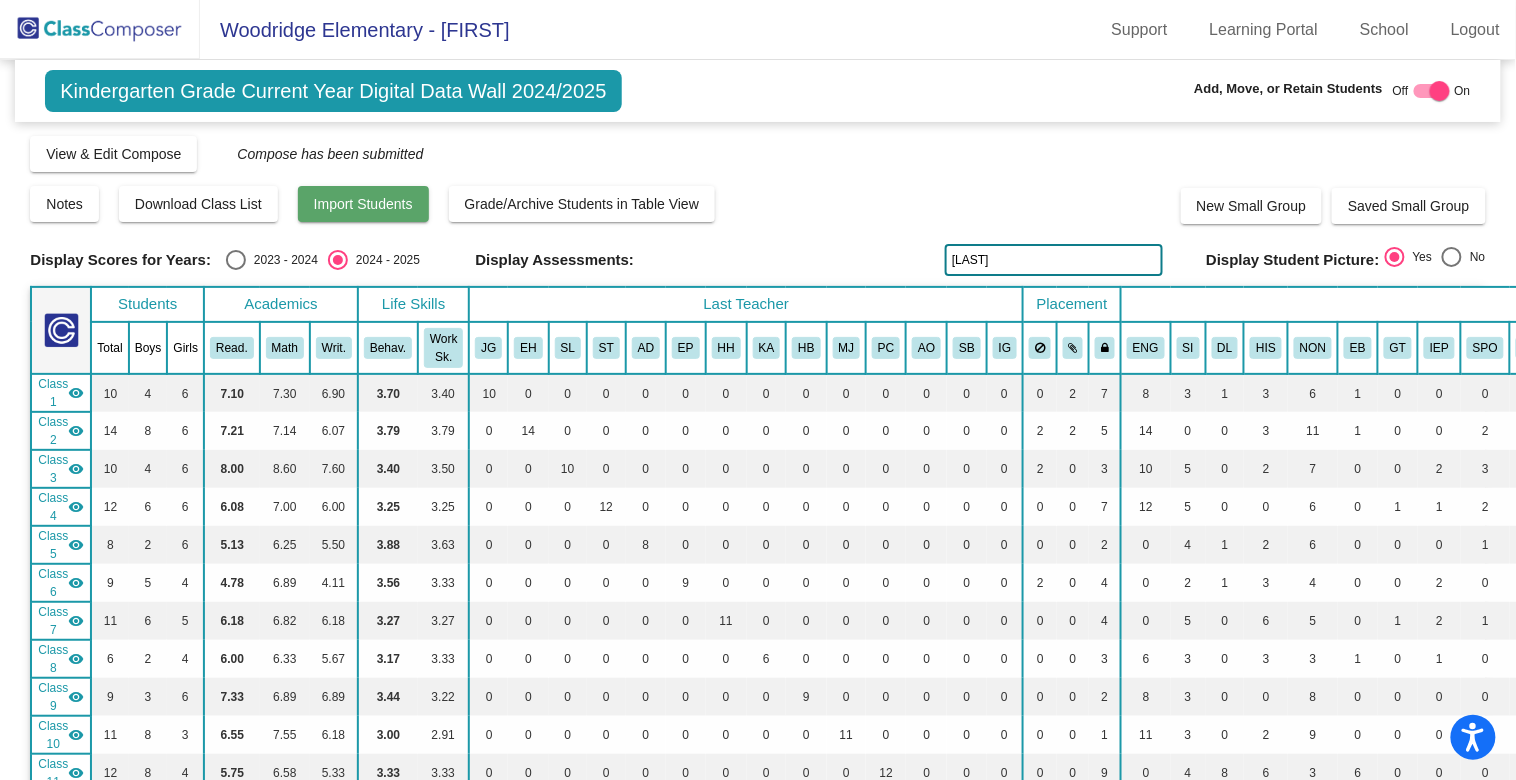 click on "Import Students" 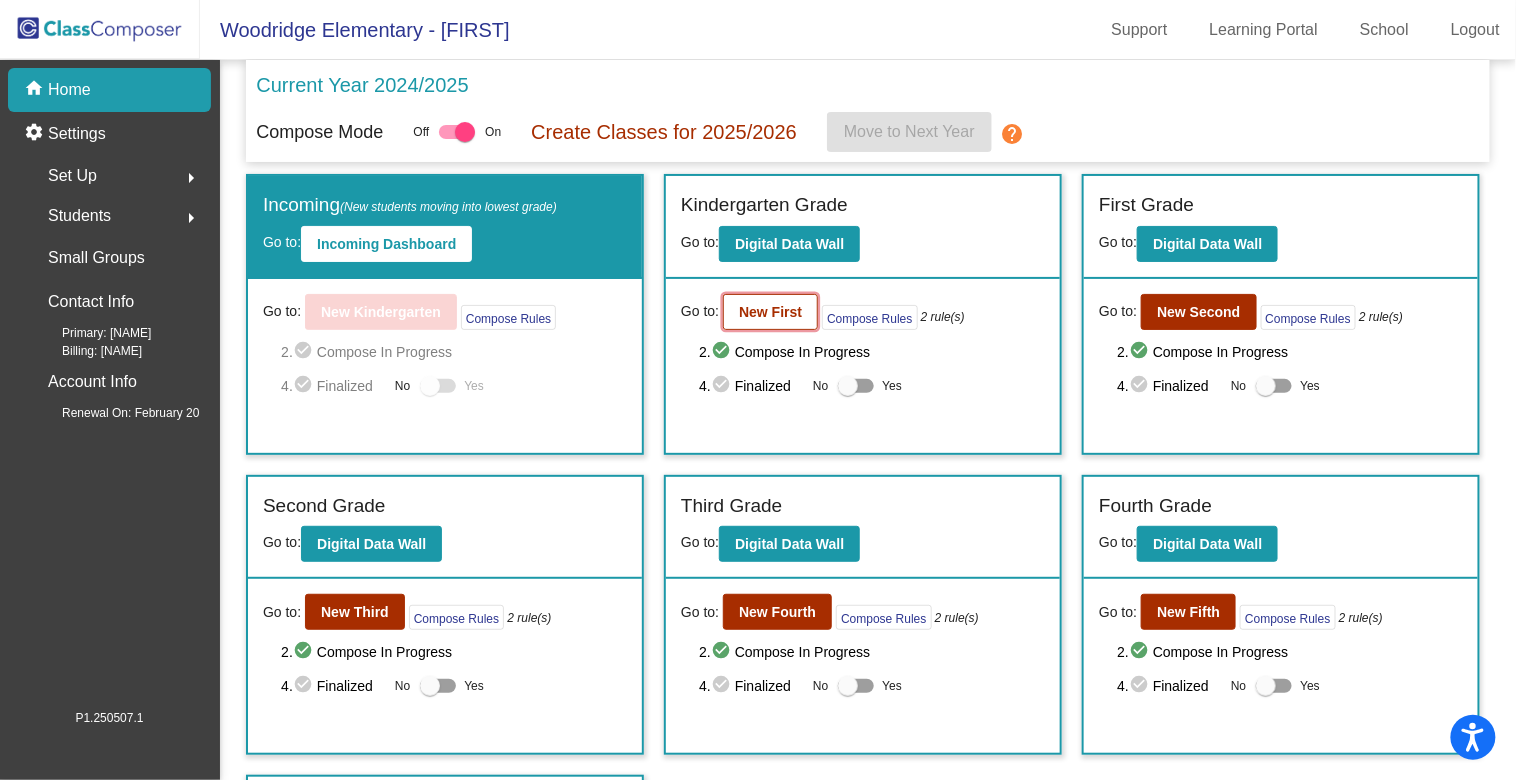 click on "New First" 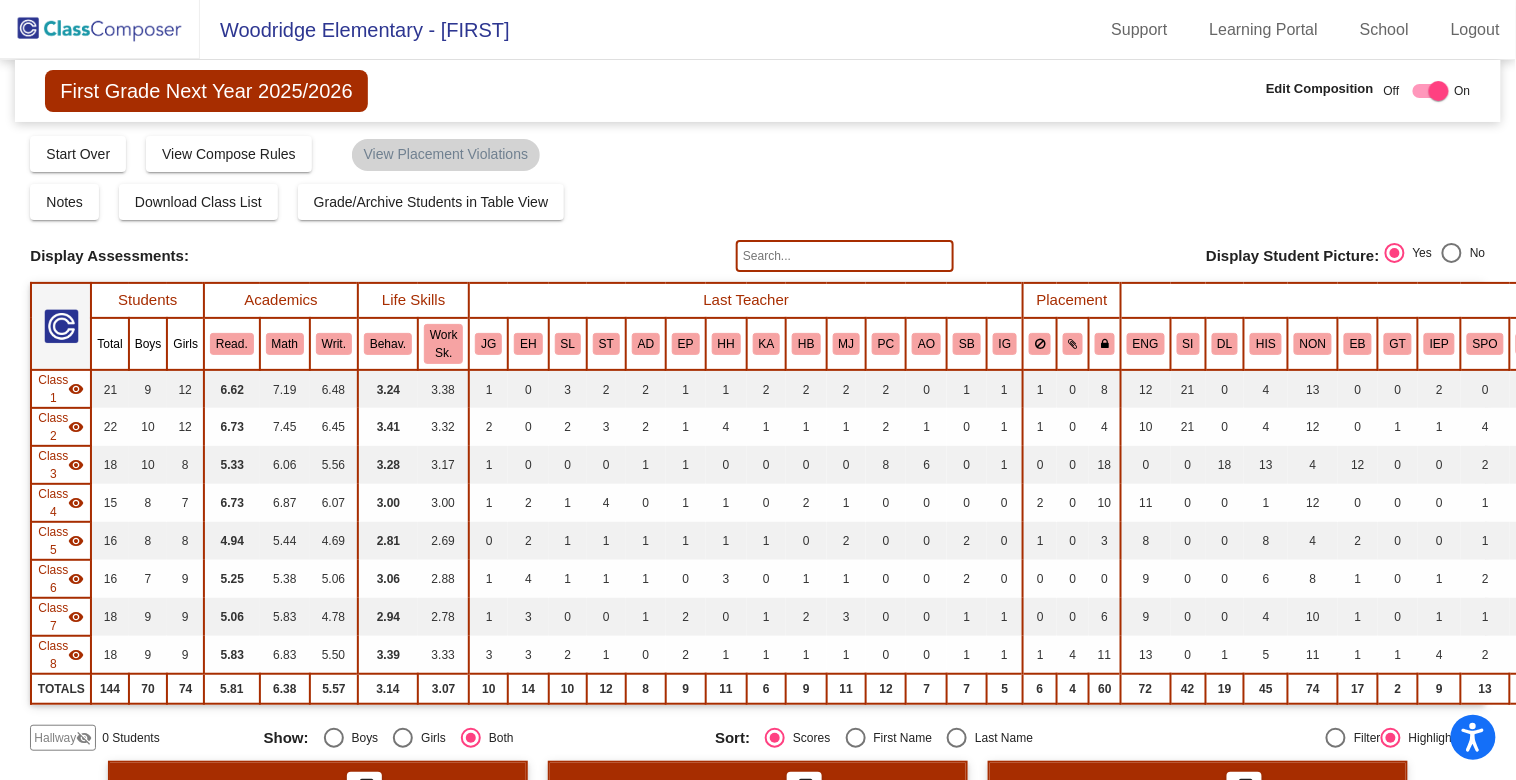 click 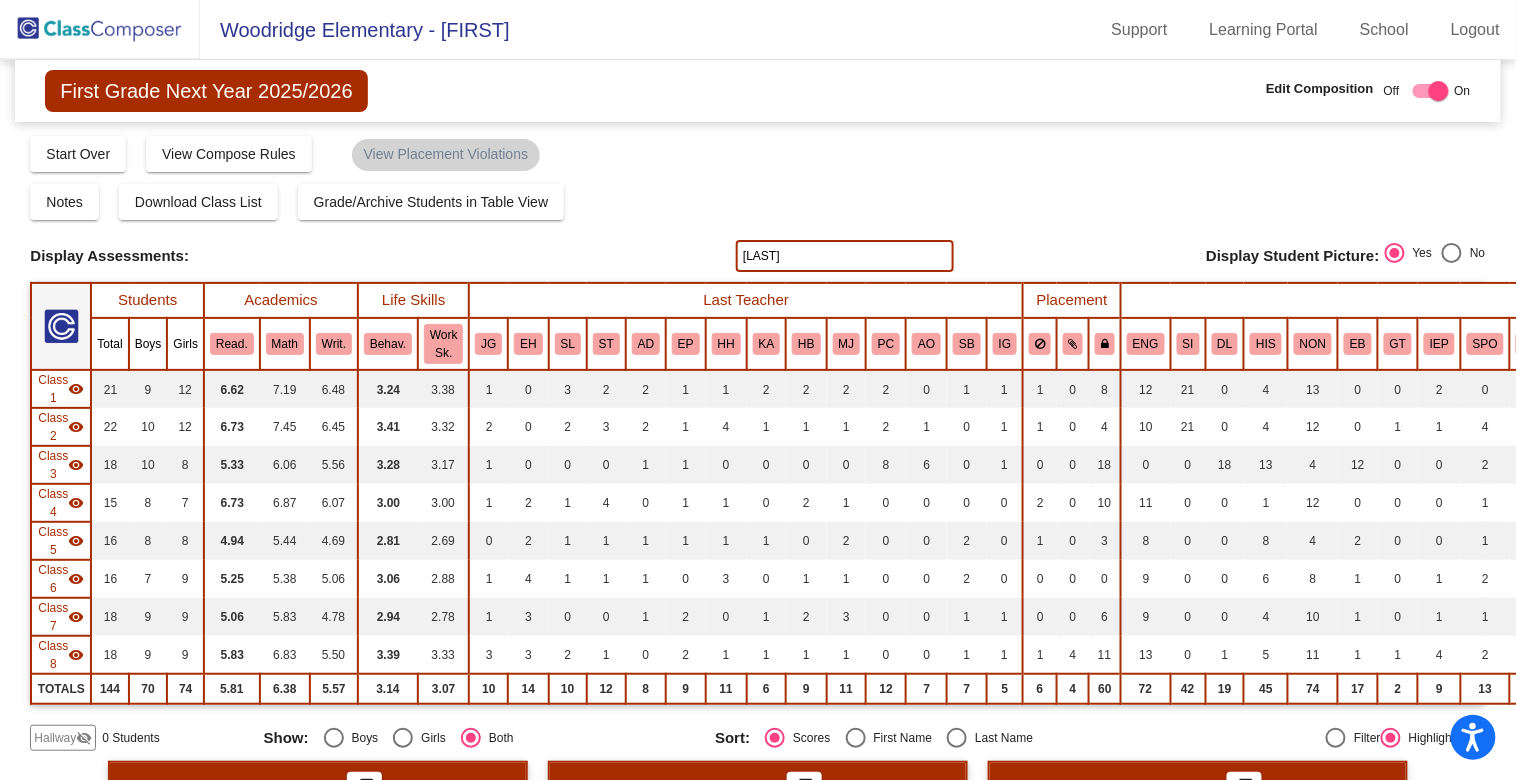 type on "[LAST]" 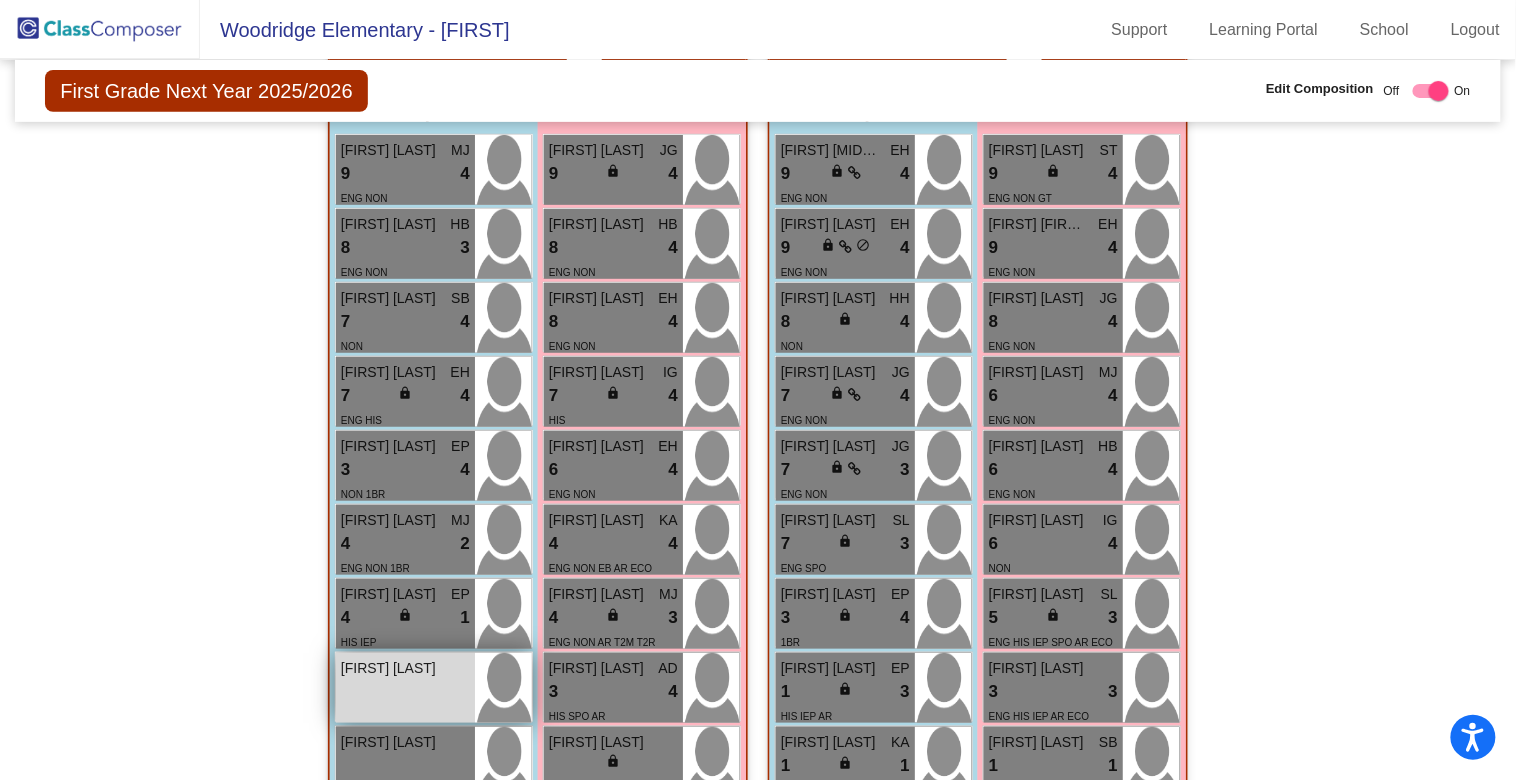 scroll, scrollTop: 2568, scrollLeft: 0, axis: vertical 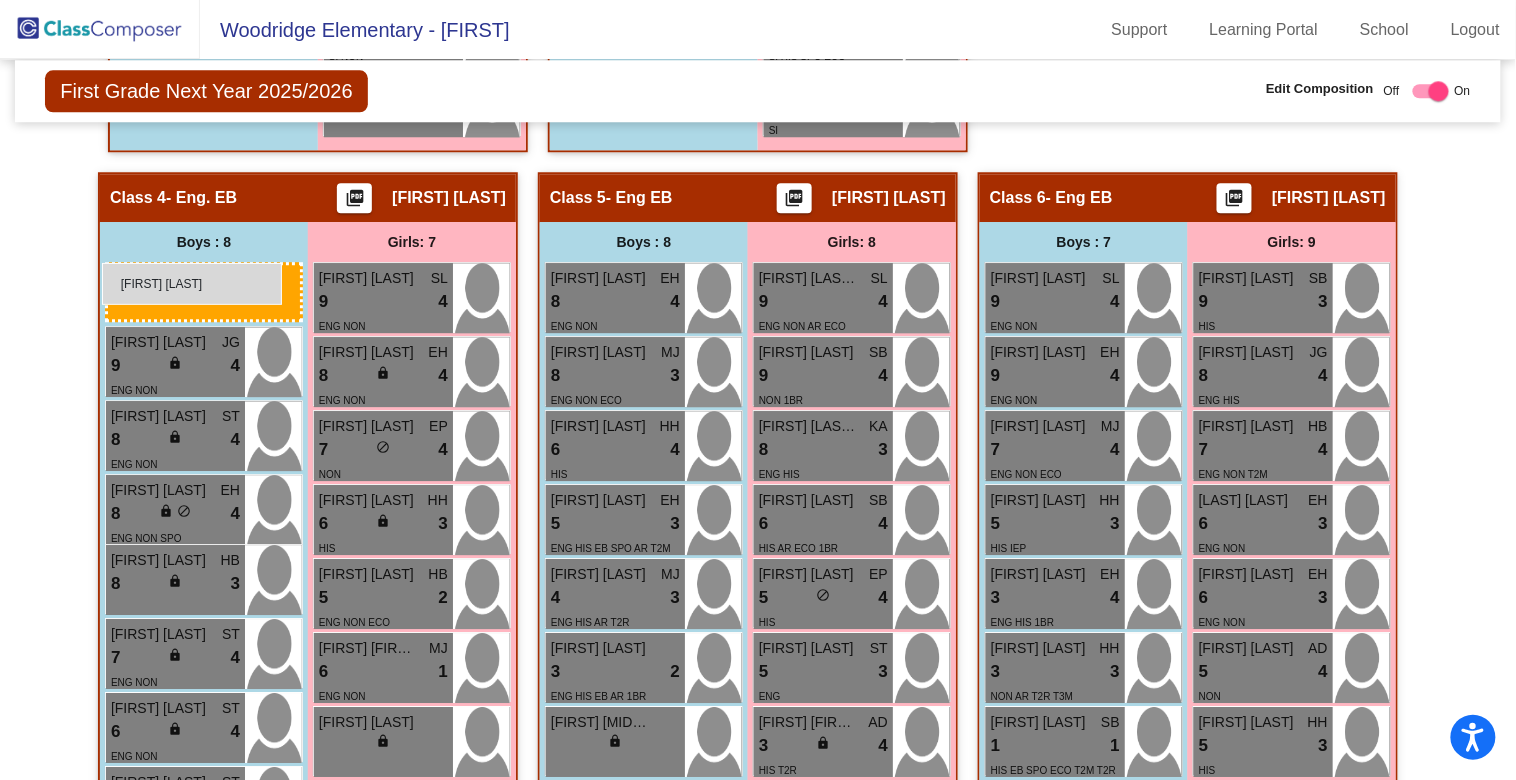 drag, startPoint x: 409, startPoint y: 609, endPoint x: 98, endPoint y: 264, distance: 464.48465 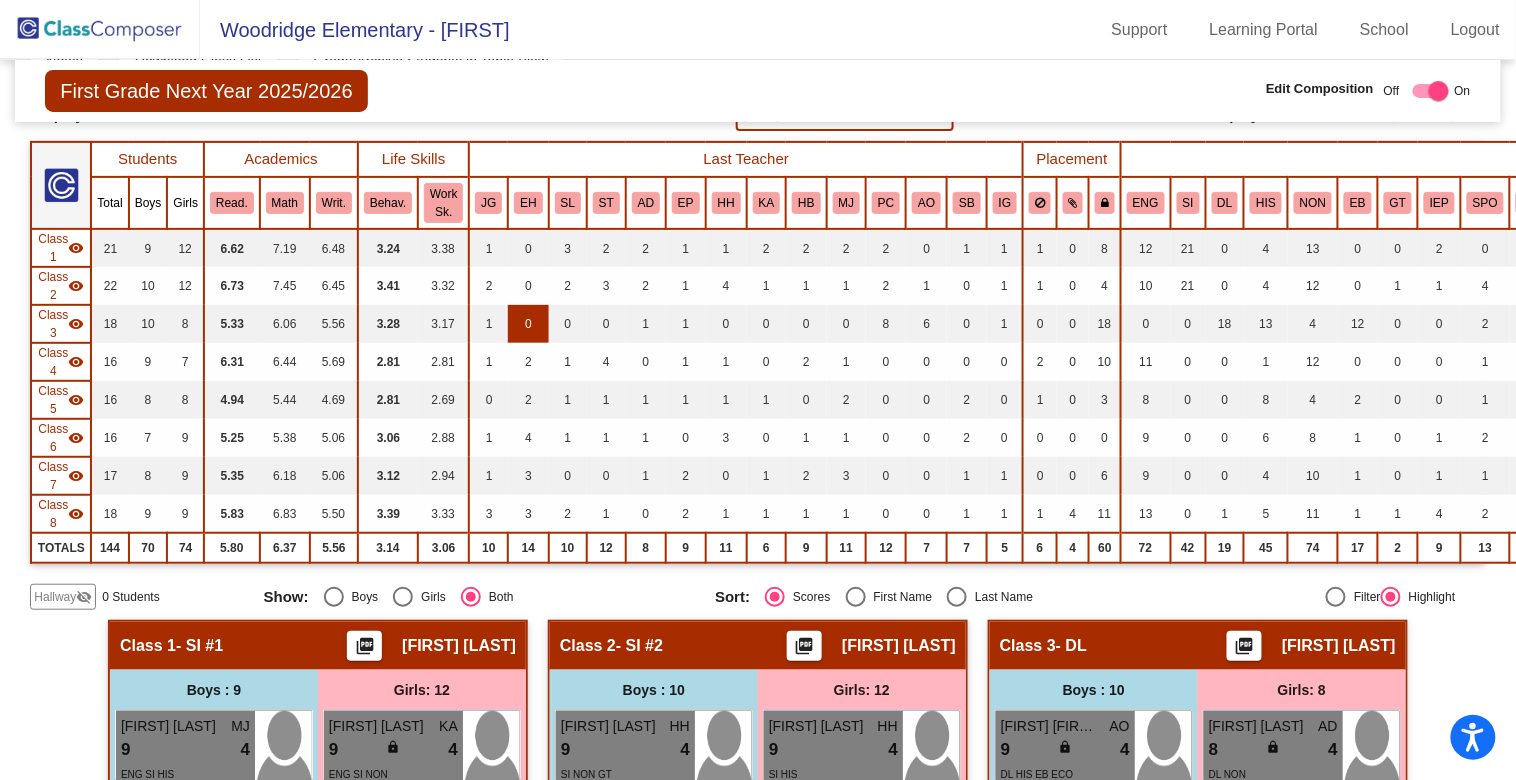 scroll, scrollTop: 0, scrollLeft: 0, axis: both 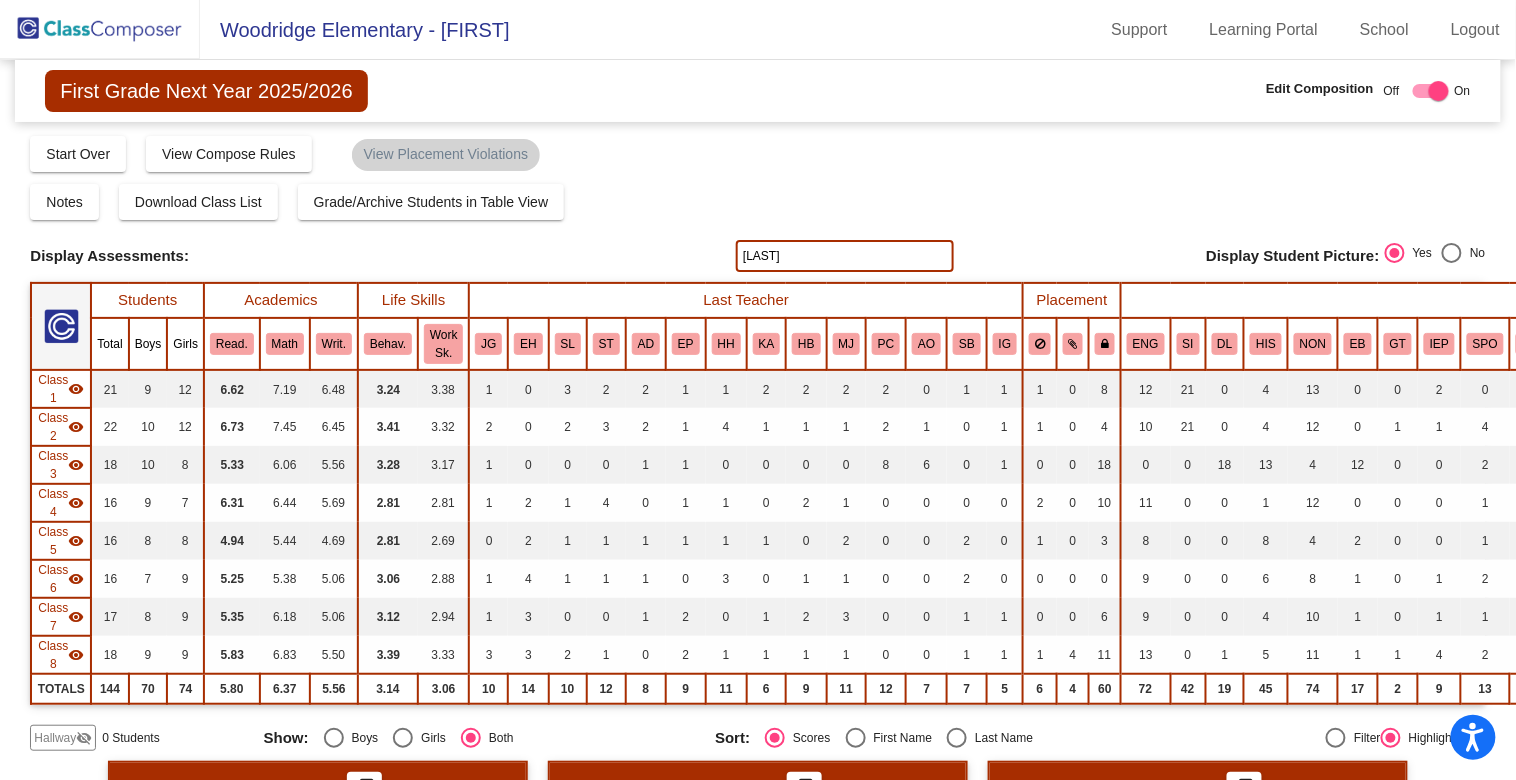 click on "First Grade Next Year 2025/2026" 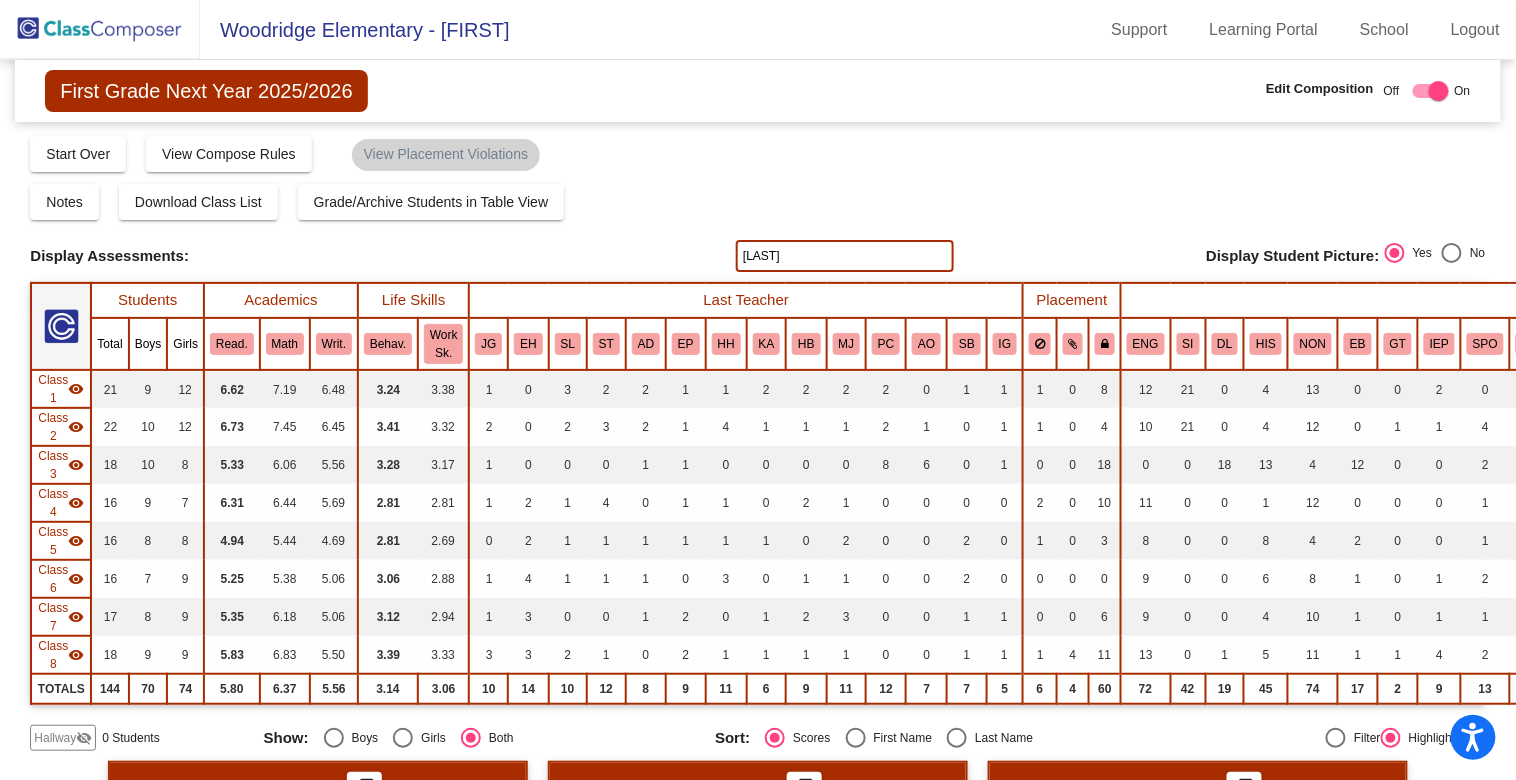 click on "First Grade Next Year 2025/2026" 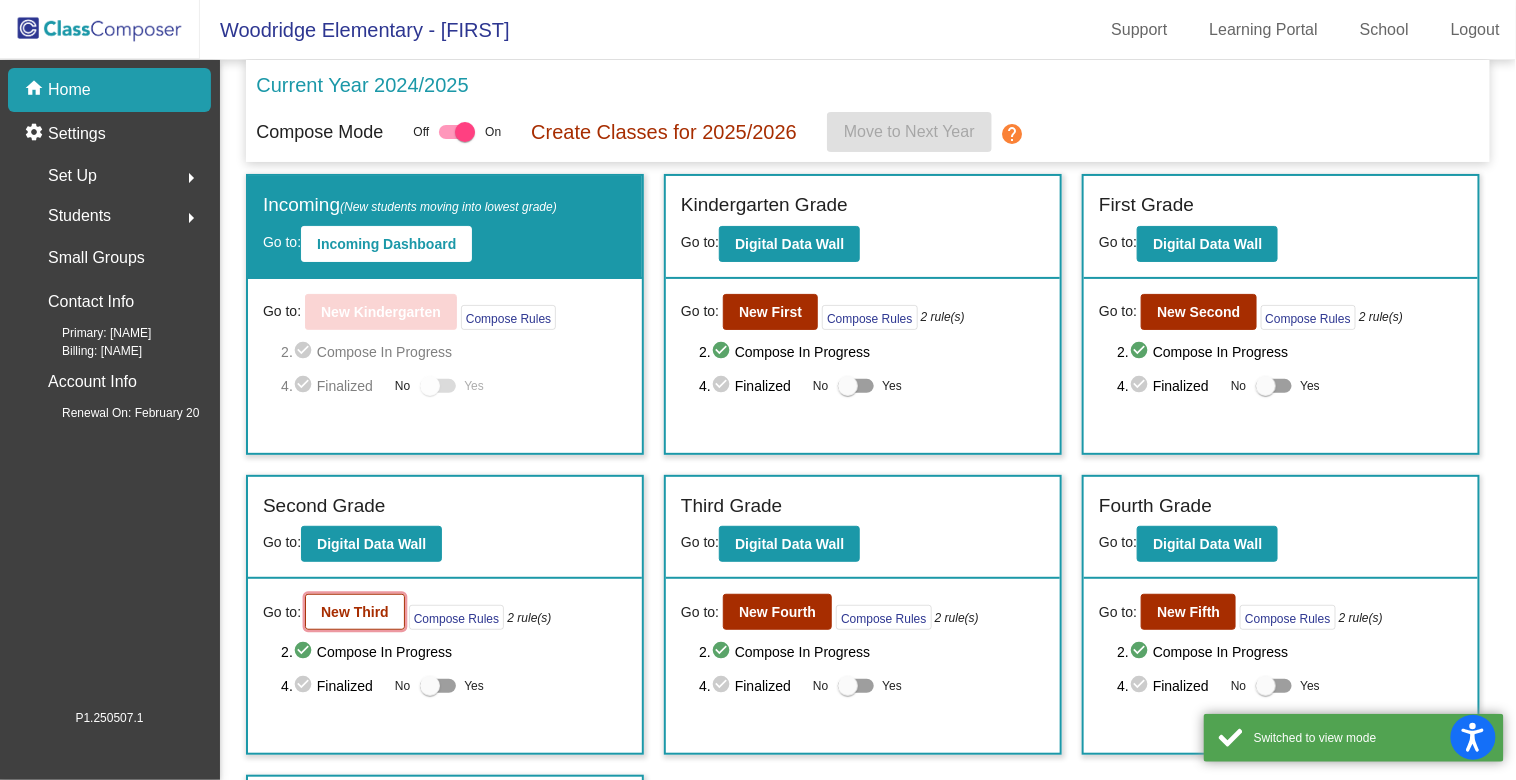 click on "New Third" 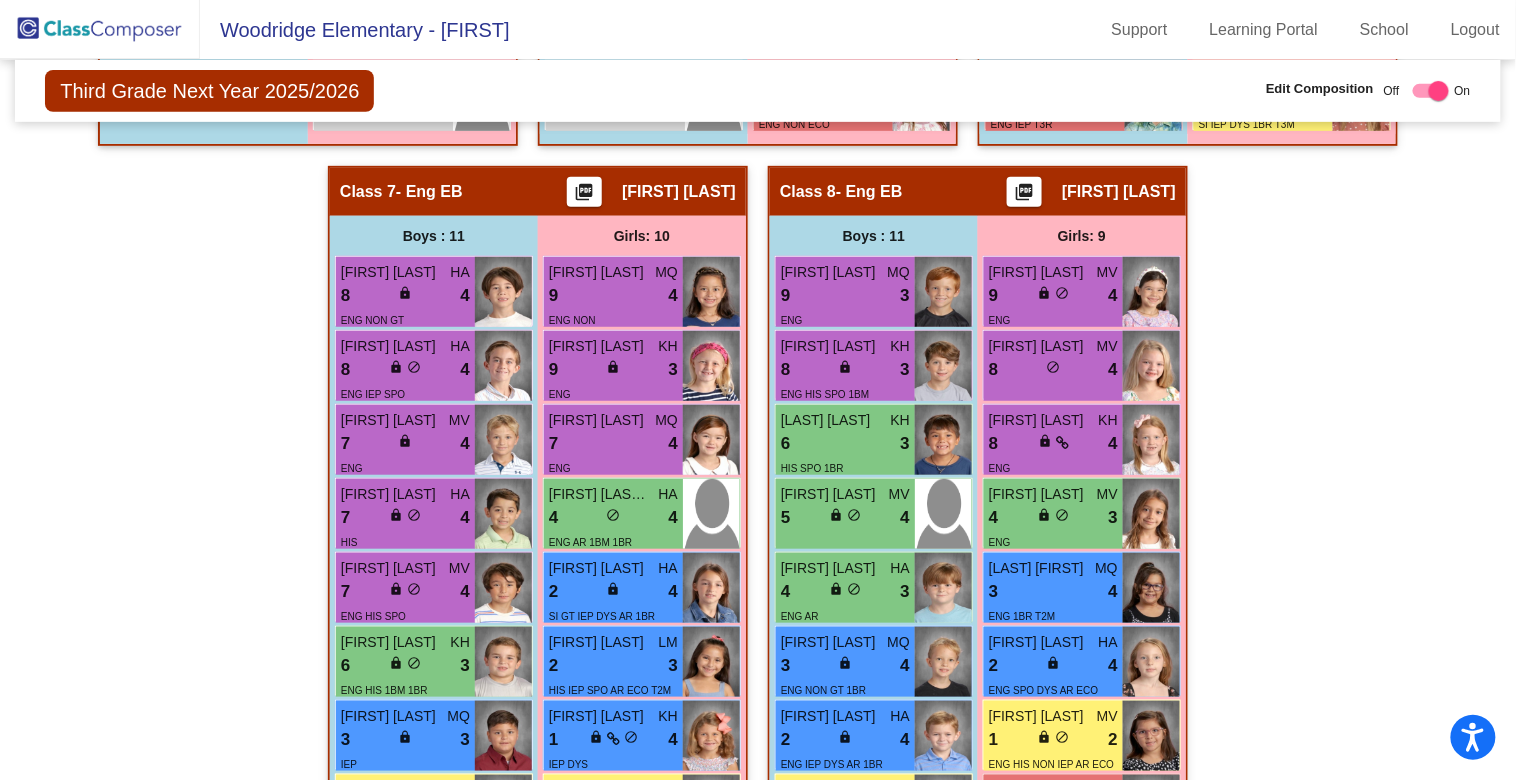 scroll, scrollTop: 2537, scrollLeft: 0, axis: vertical 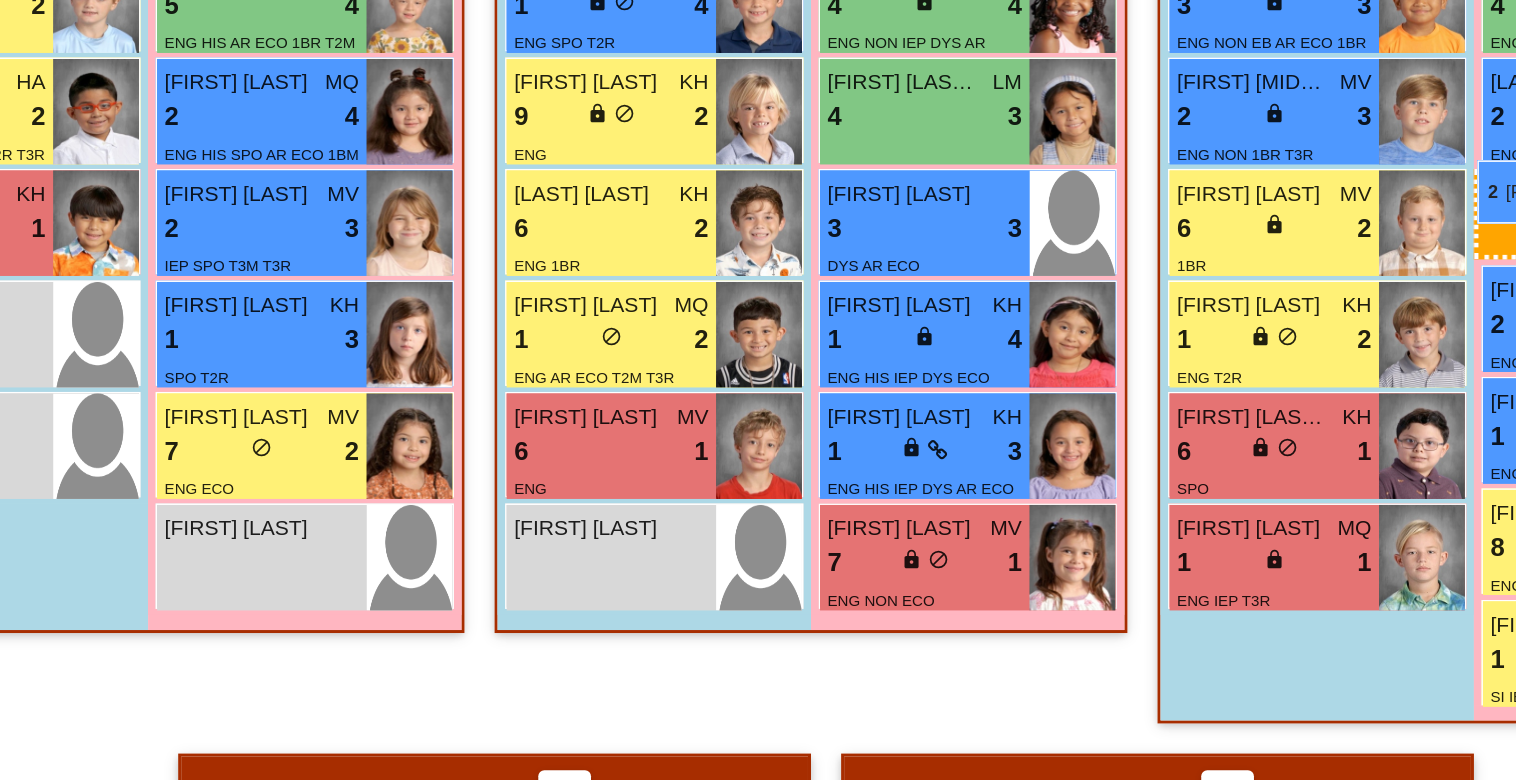drag, startPoint x: 628, startPoint y: 588, endPoint x: 1190, endPoint y: 272, distance: 644.748 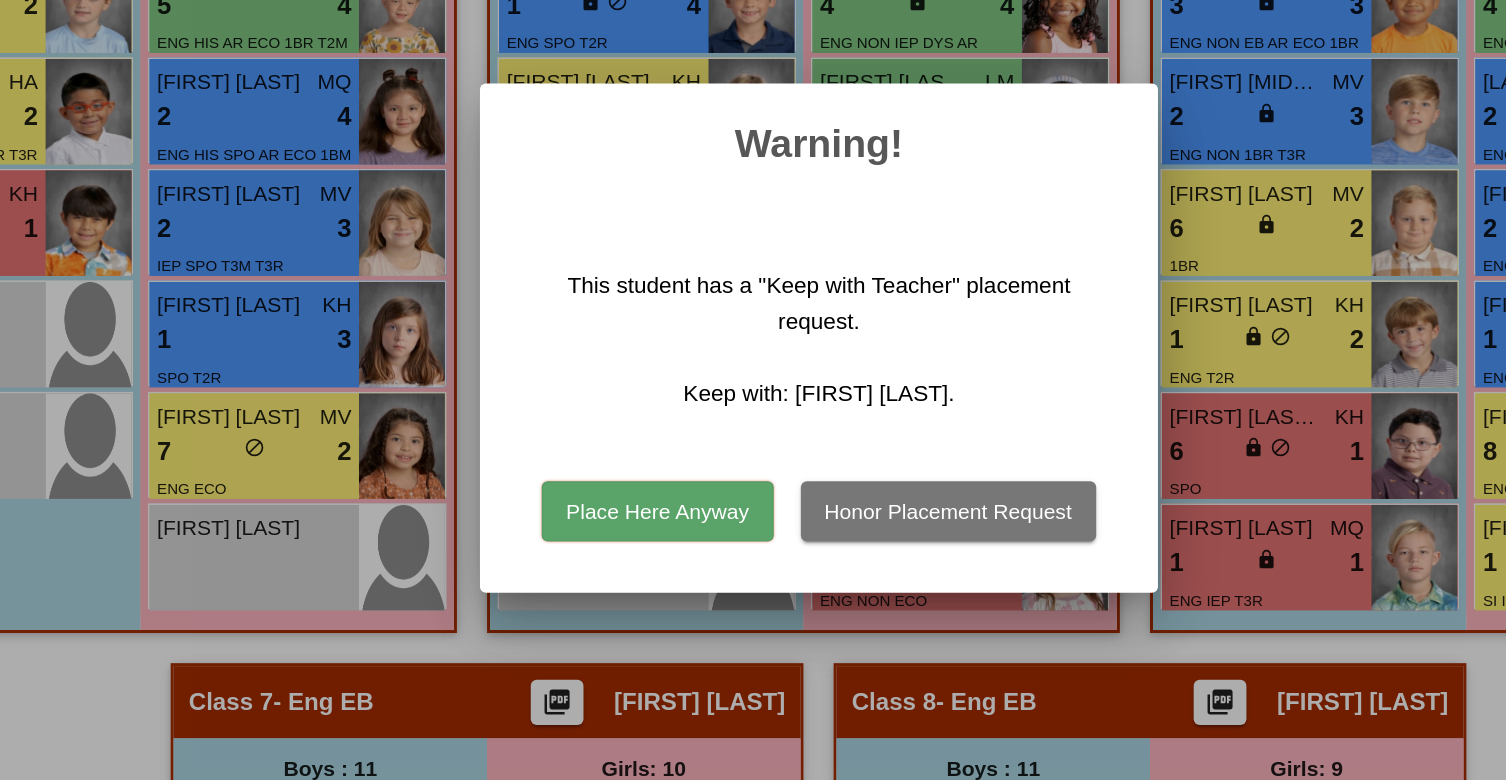 click on "Place Here Anyway" at bounding box center [645, 505] 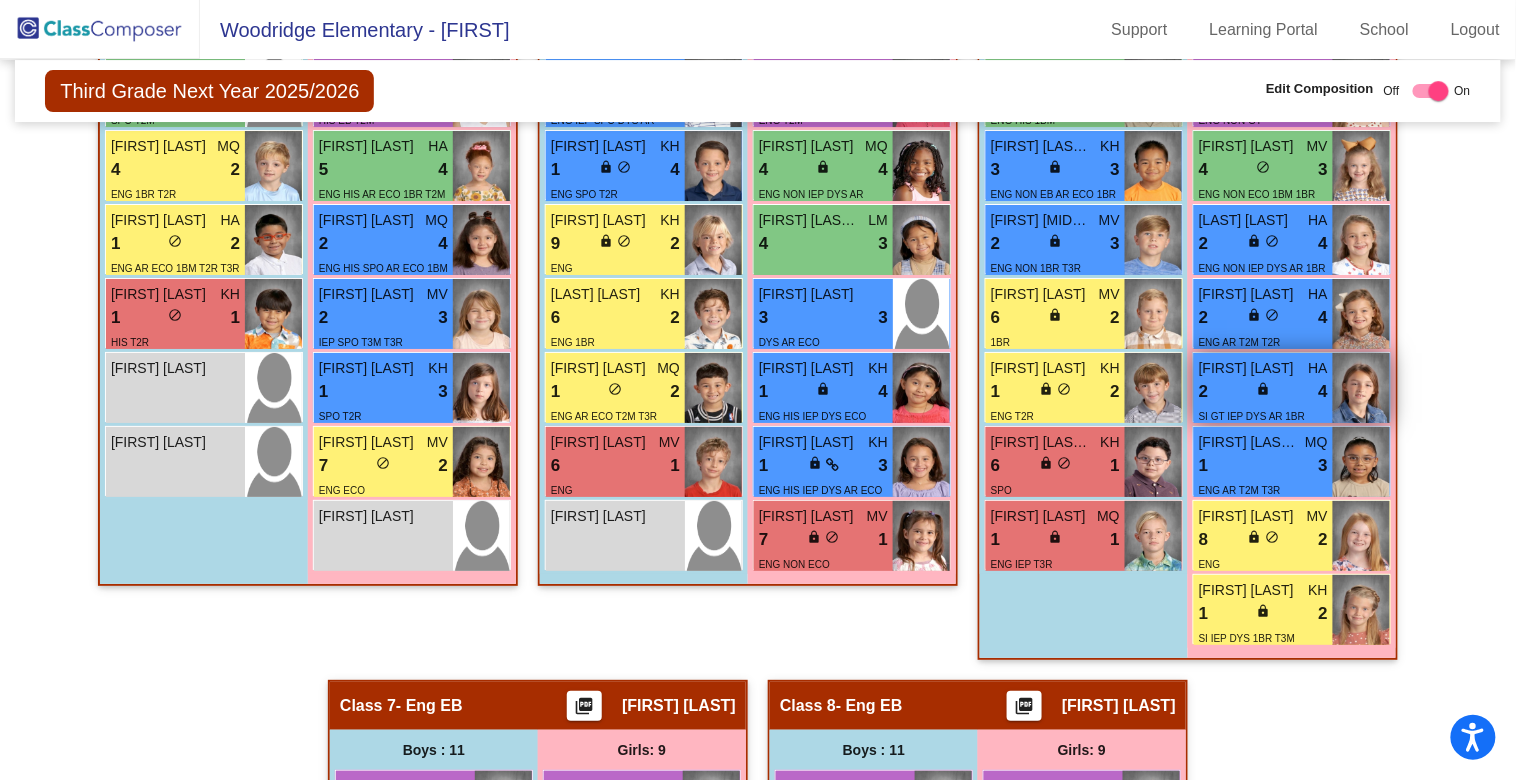click on "2 lock do_not_disturb_alt 4" at bounding box center [1263, 392] 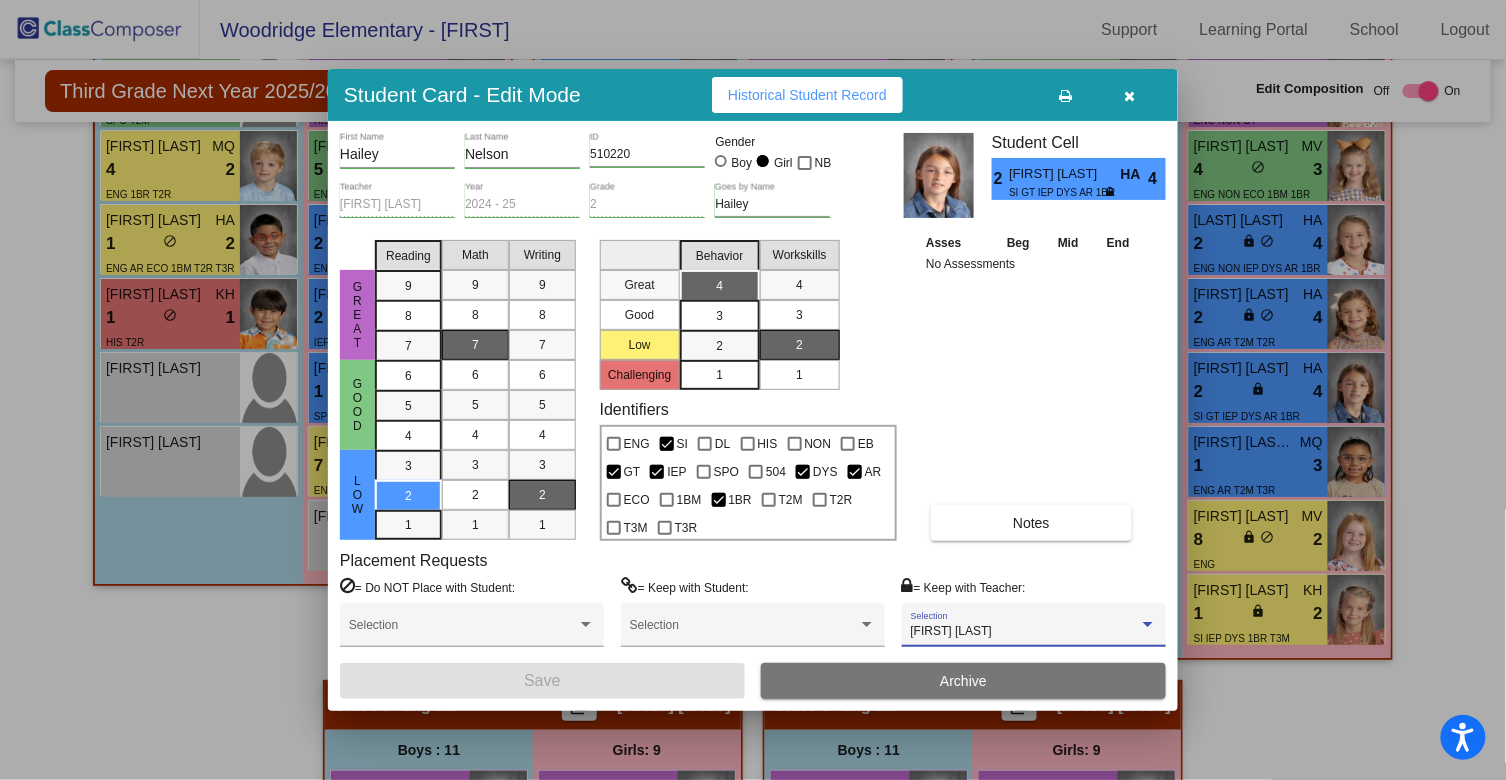 click at bounding box center (1148, 625) 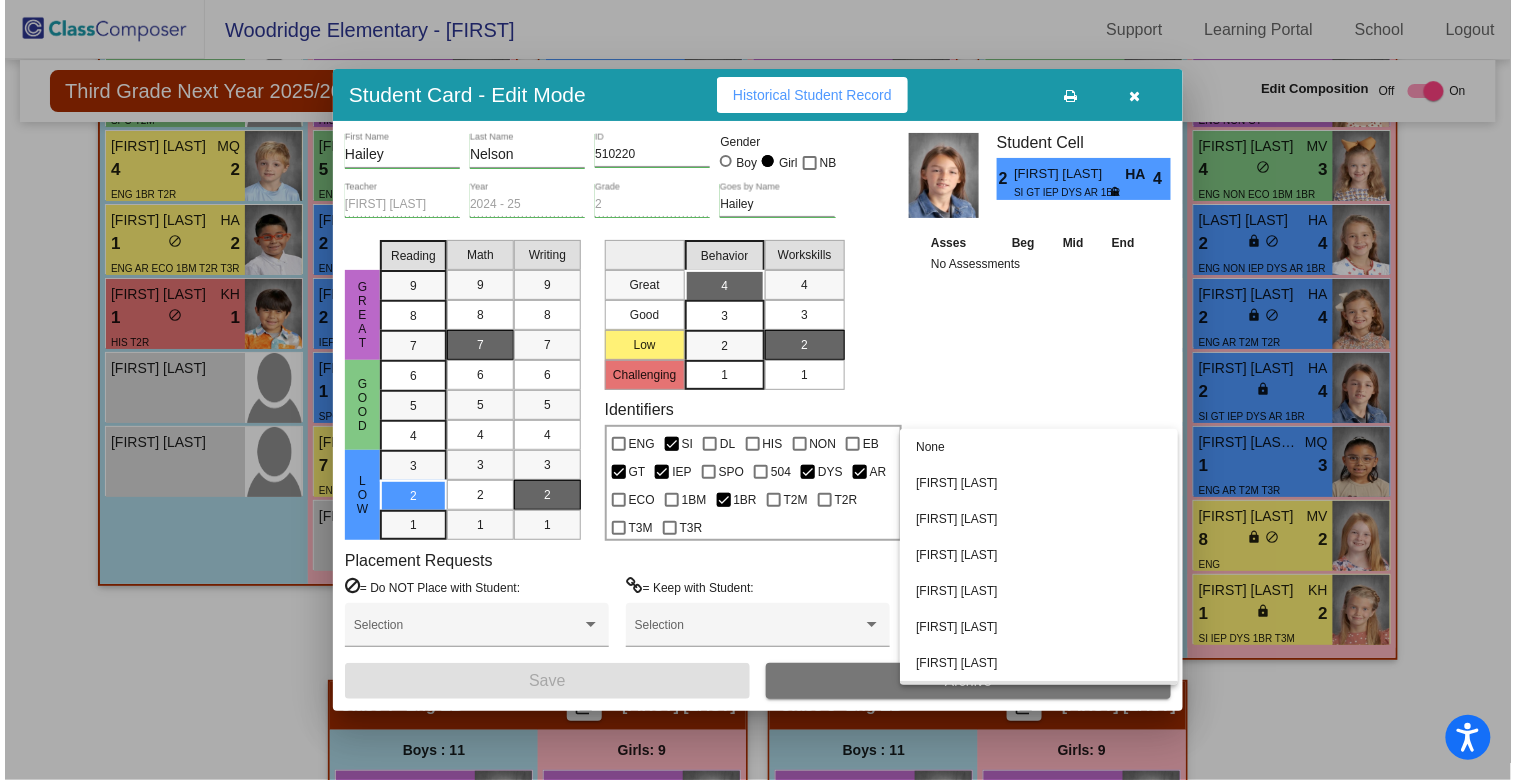 scroll, scrollTop: 67, scrollLeft: 0, axis: vertical 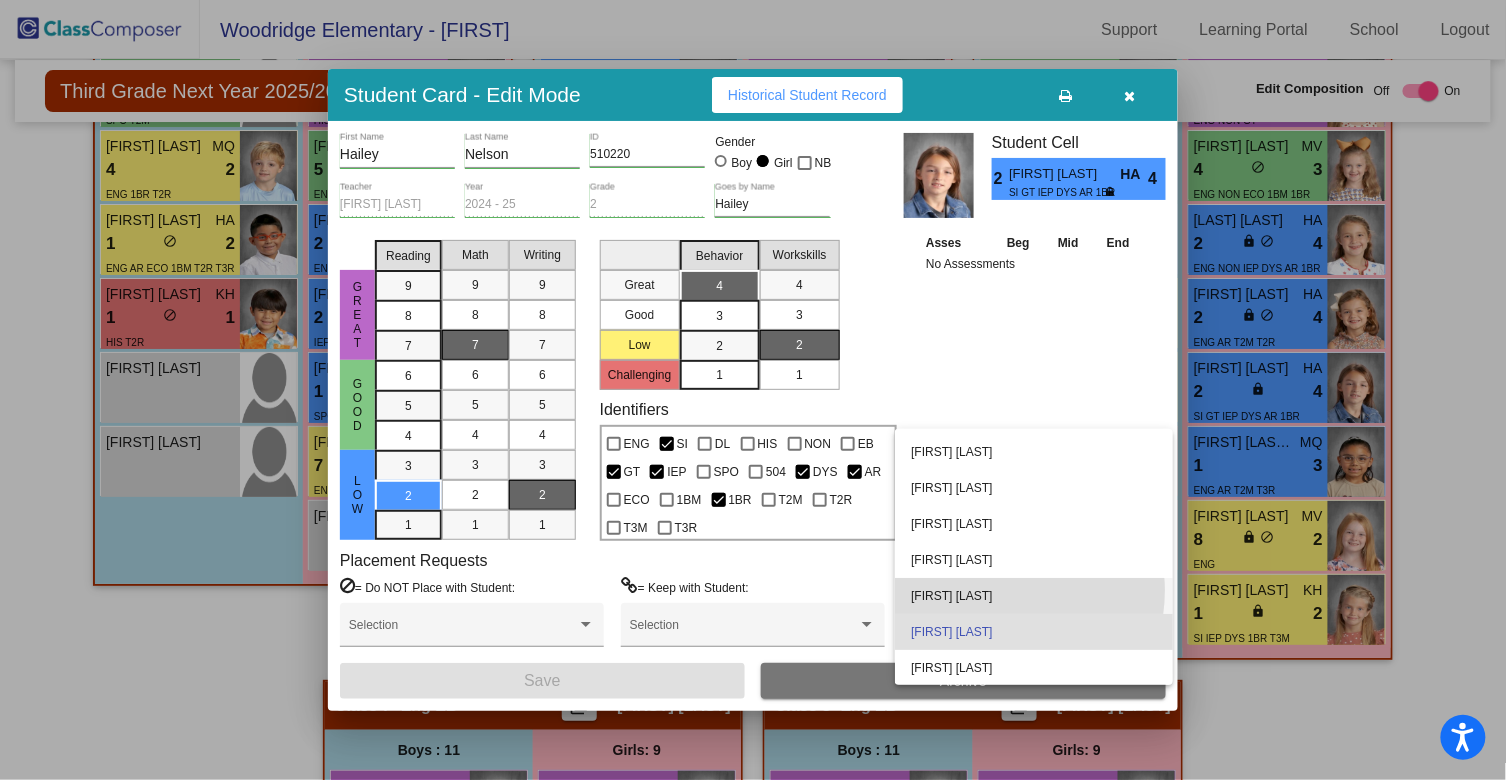 click on "[FIRST] [LAST]" at bounding box center [1034, 596] 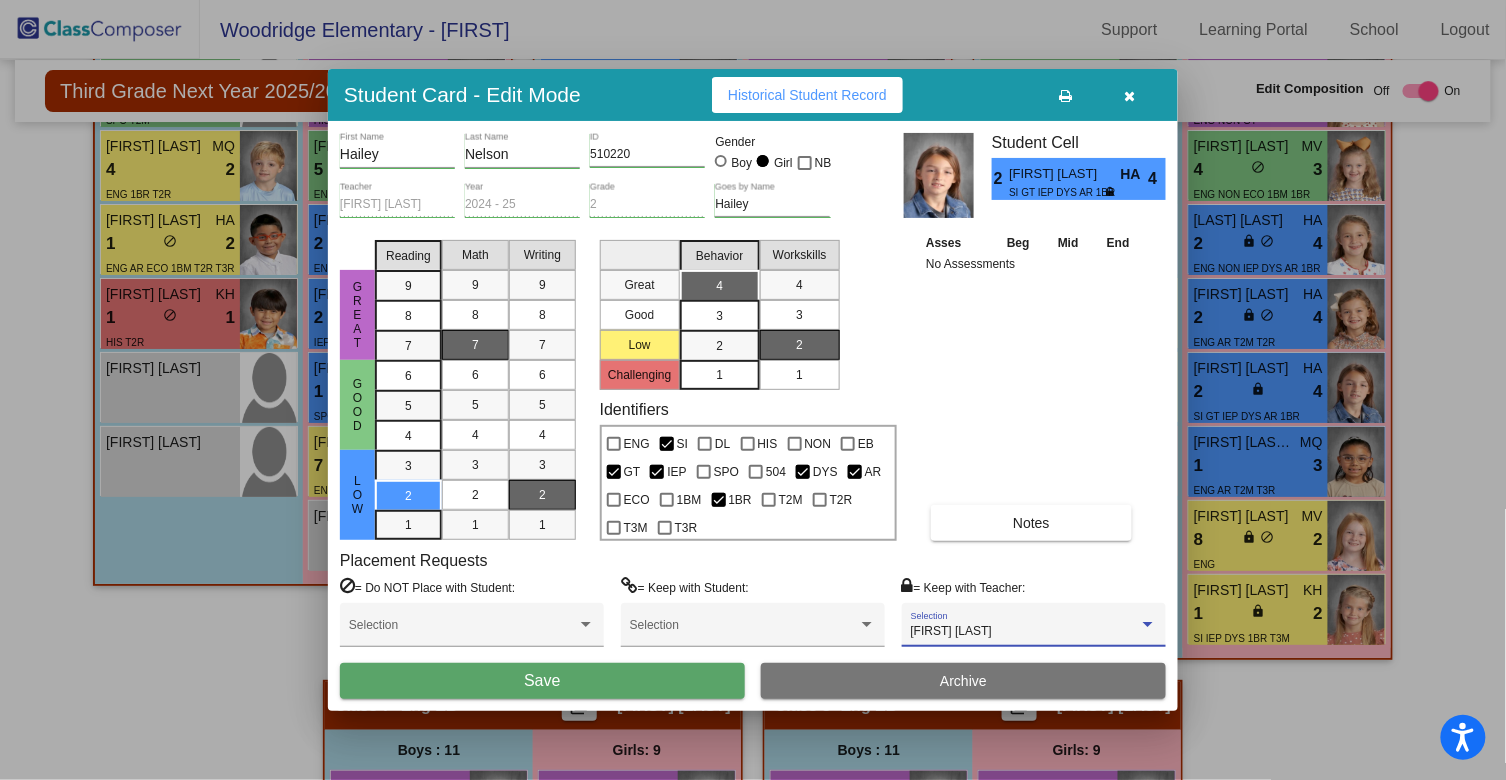 click on "Save" at bounding box center [542, 681] 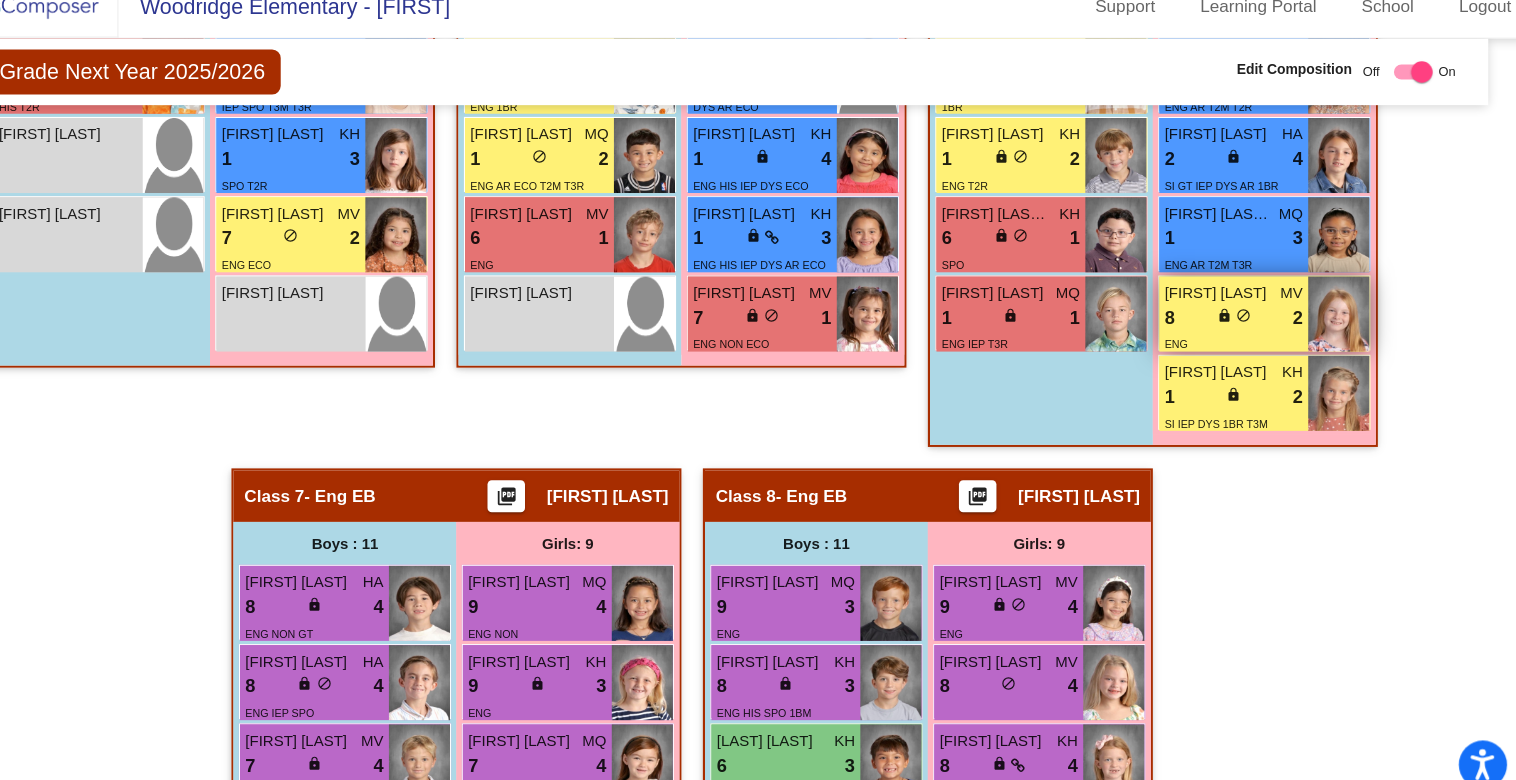 scroll, scrollTop: 2335, scrollLeft: 23, axis: both 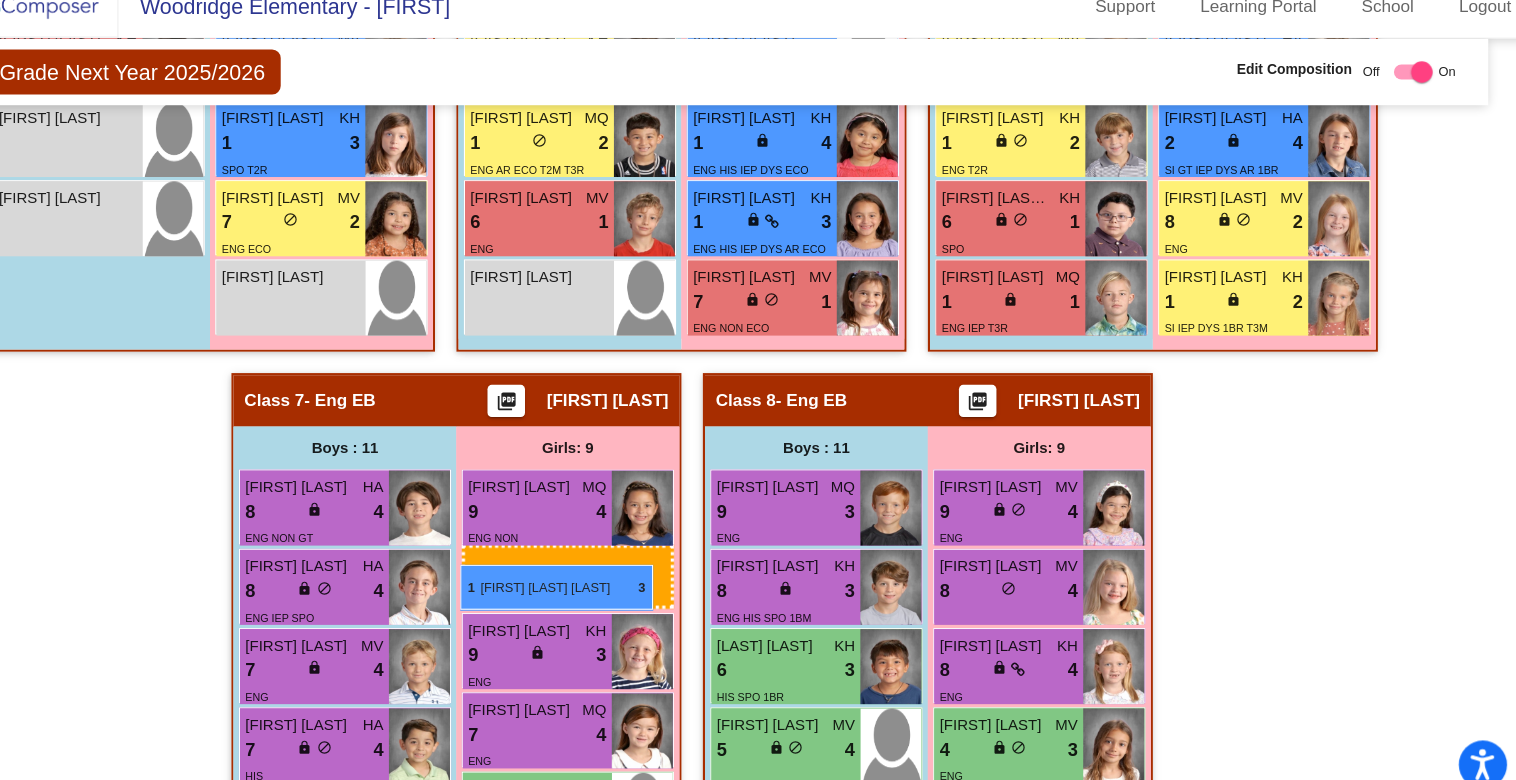 drag, startPoint x: 1254, startPoint y: 236, endPoint x: 519, endPoint y: 551, distance: 799.6562 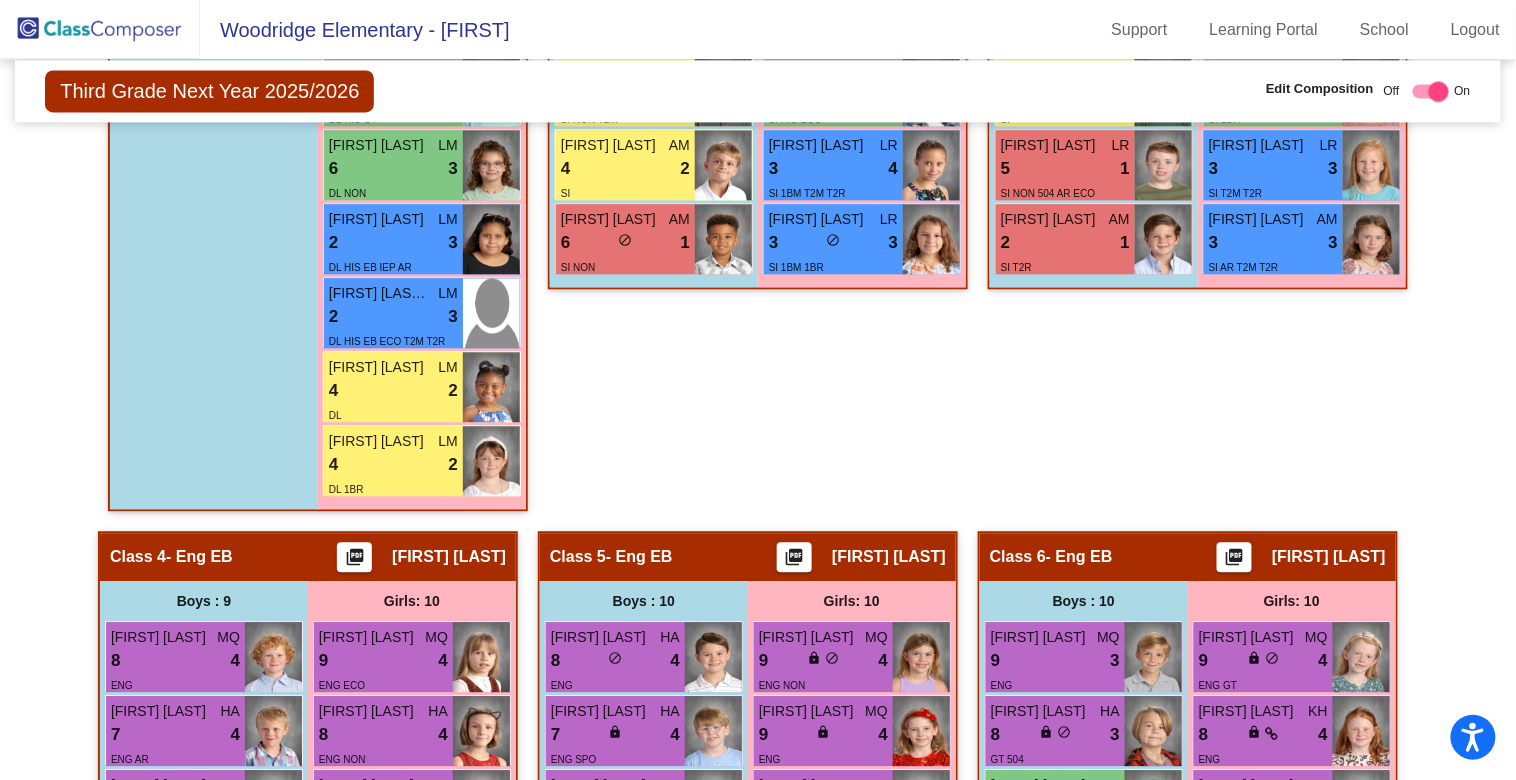 scroll, scrollTop: 1175, scrollLeft: 0, axis: vertical 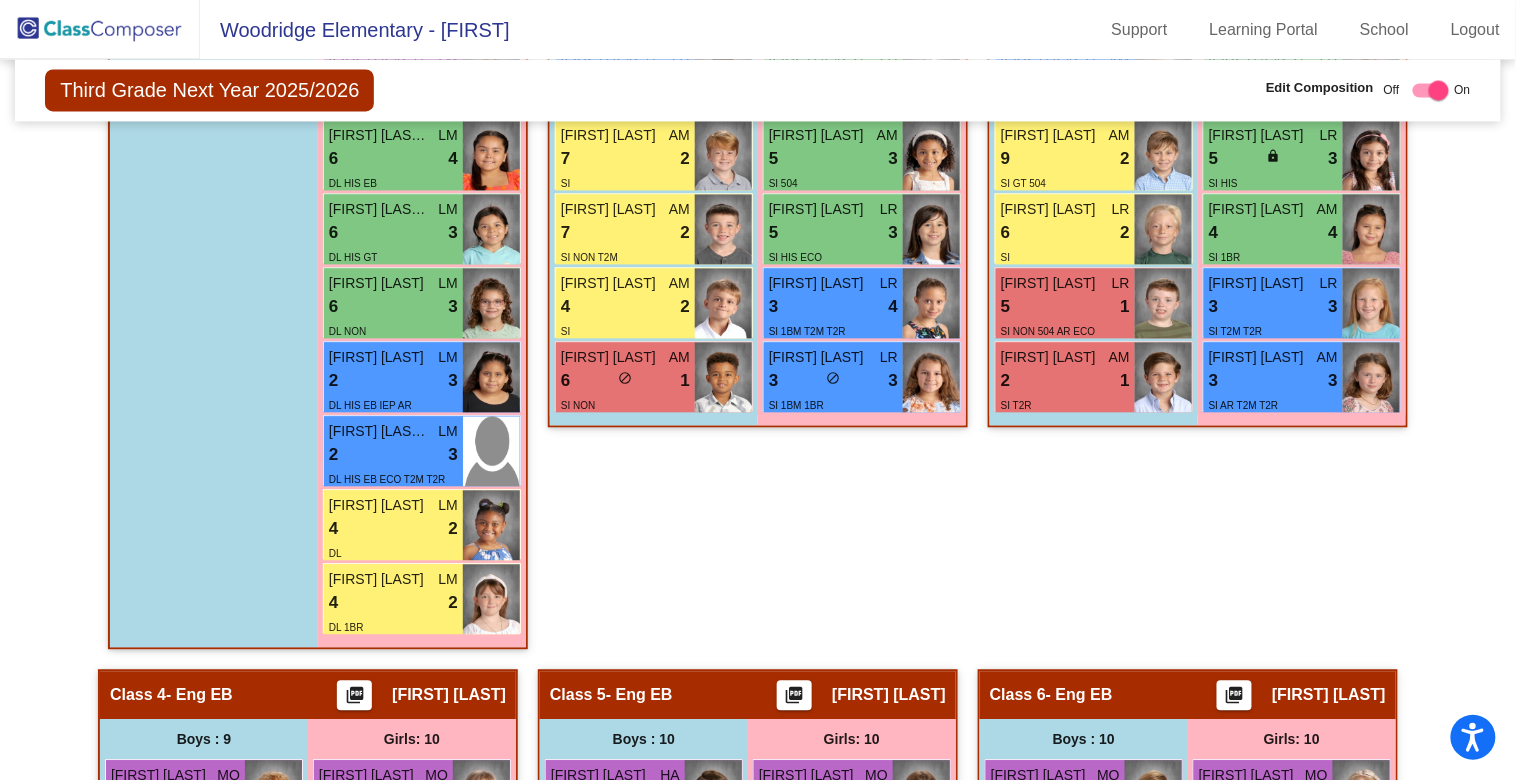 click on "Third Grade Next Year 2025/2026" 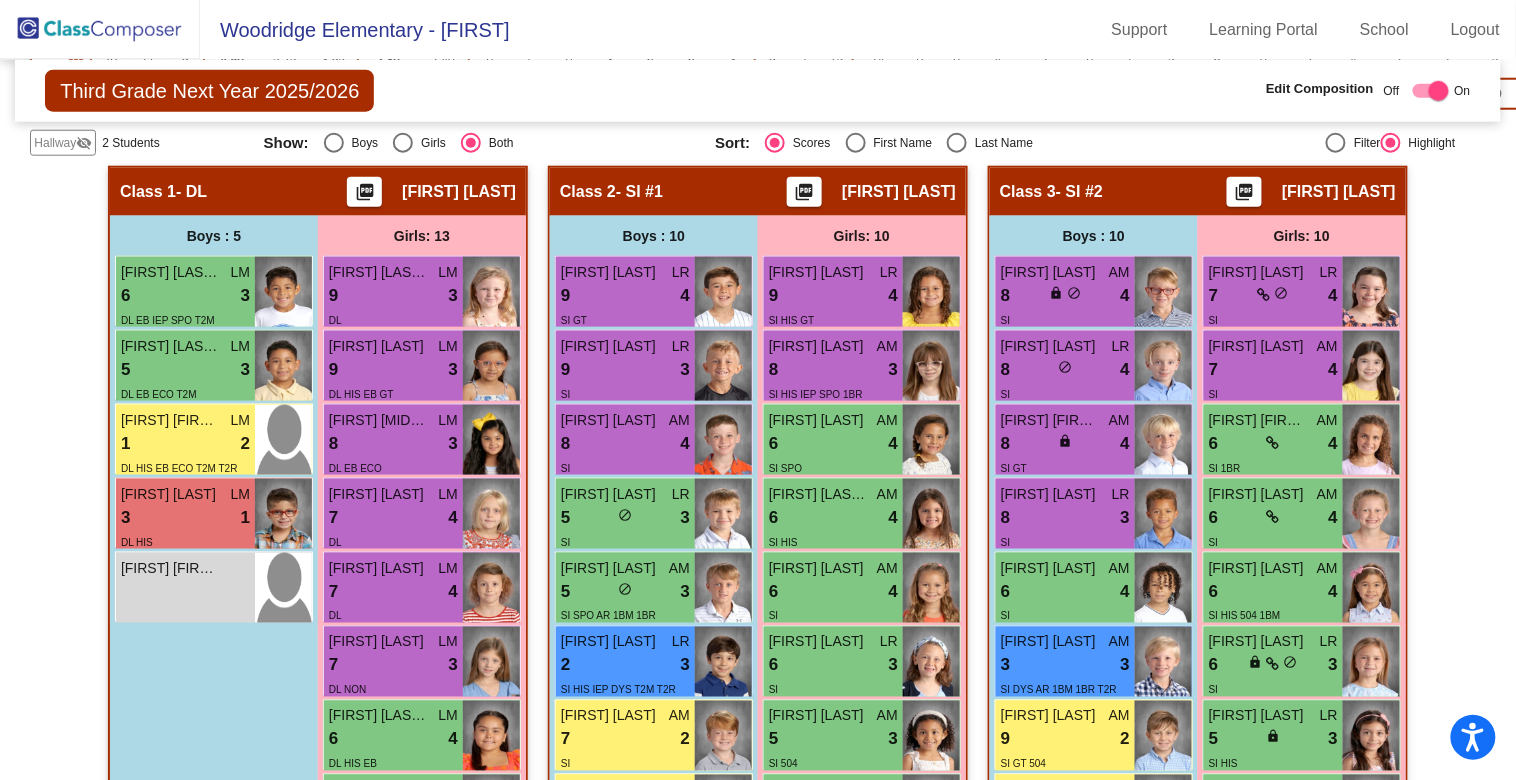 scroll, scrollTop: 0, scrollLeft: 0, axis: both 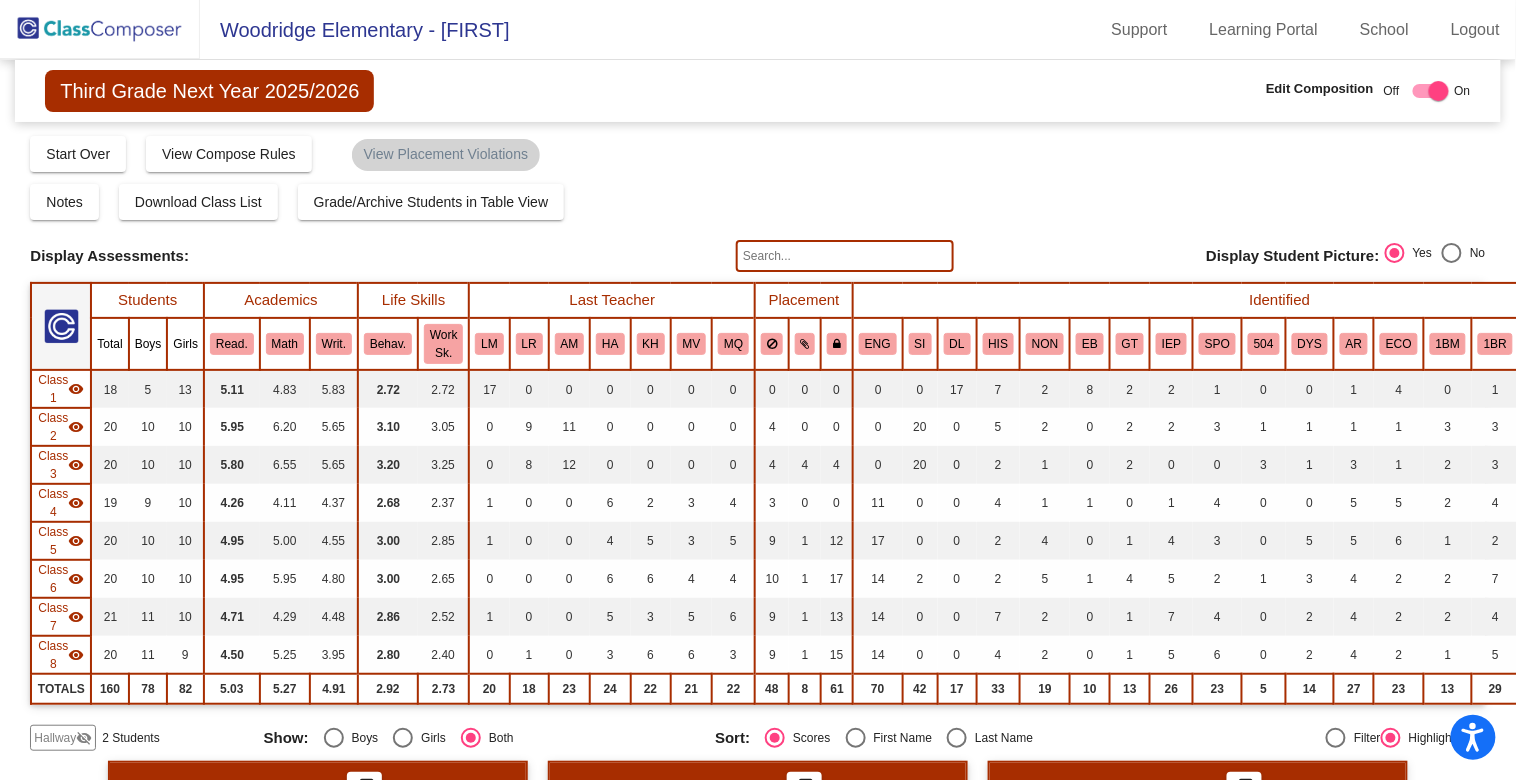 click on "Hallway" 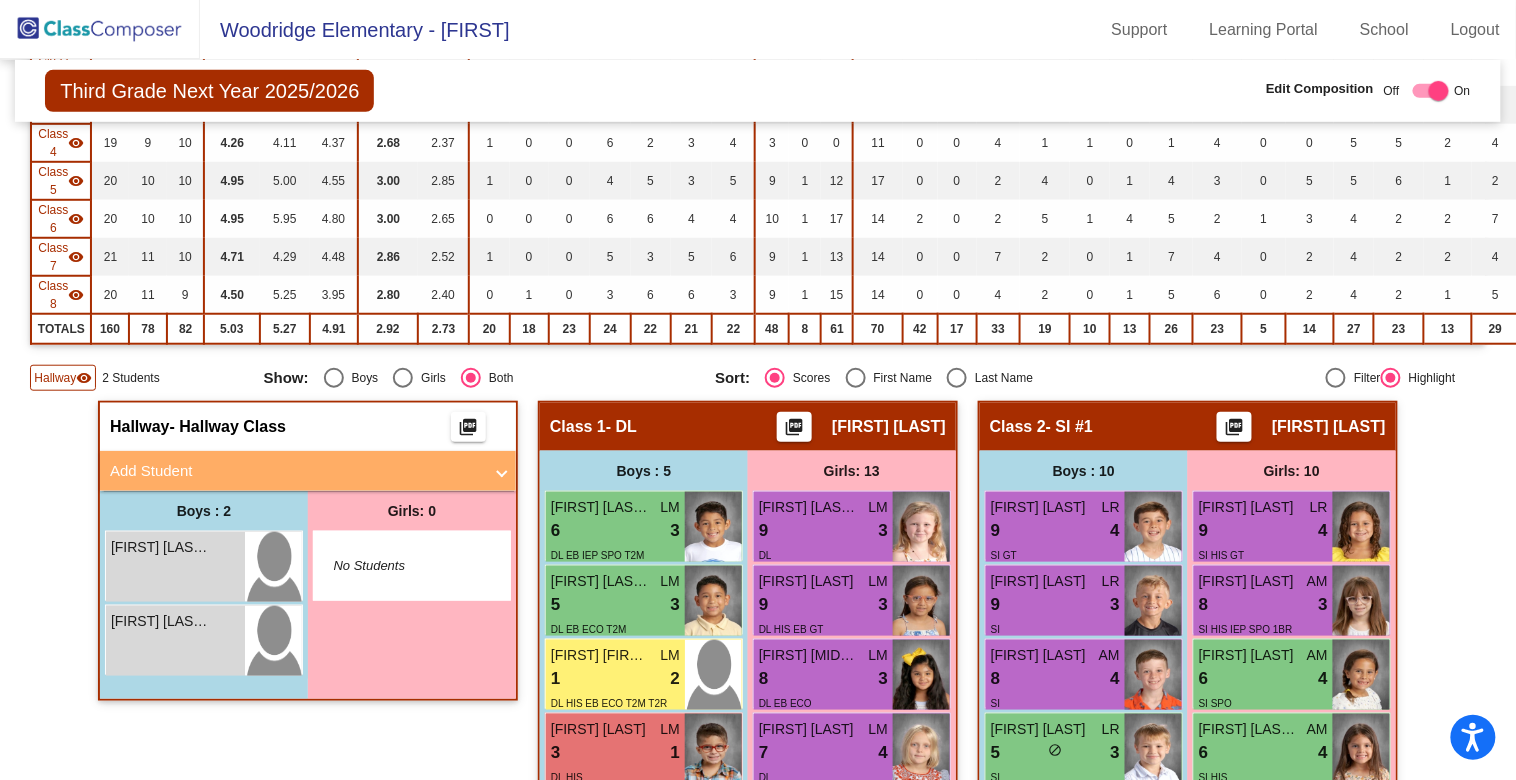 scroll, scrollTop: 403, scrollLeft: 0, axis: vertical 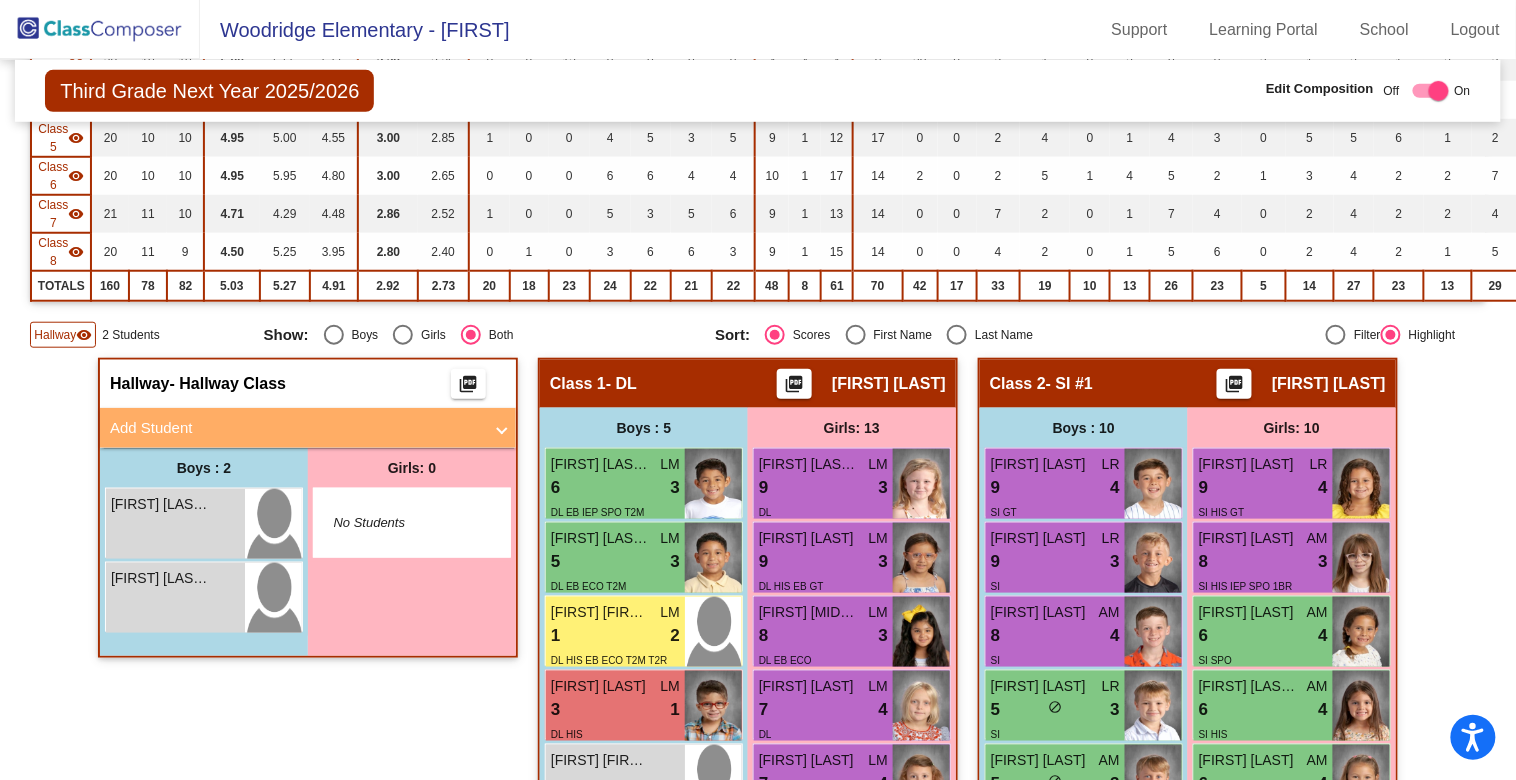 click on "Add Student" at bounding box center (296, 428) 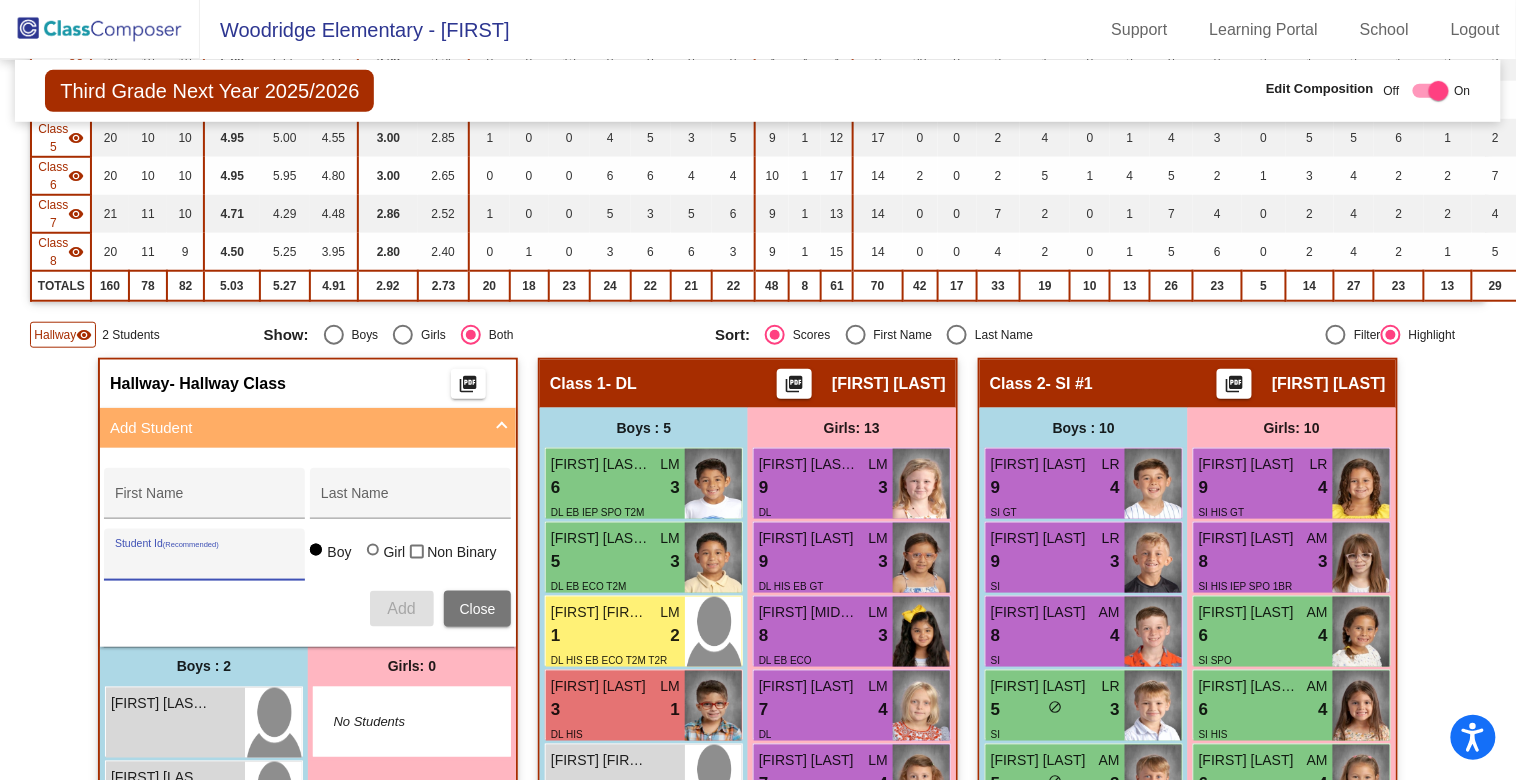 click on "Student Id  (Recommended)" at bounding box center [205, 562] 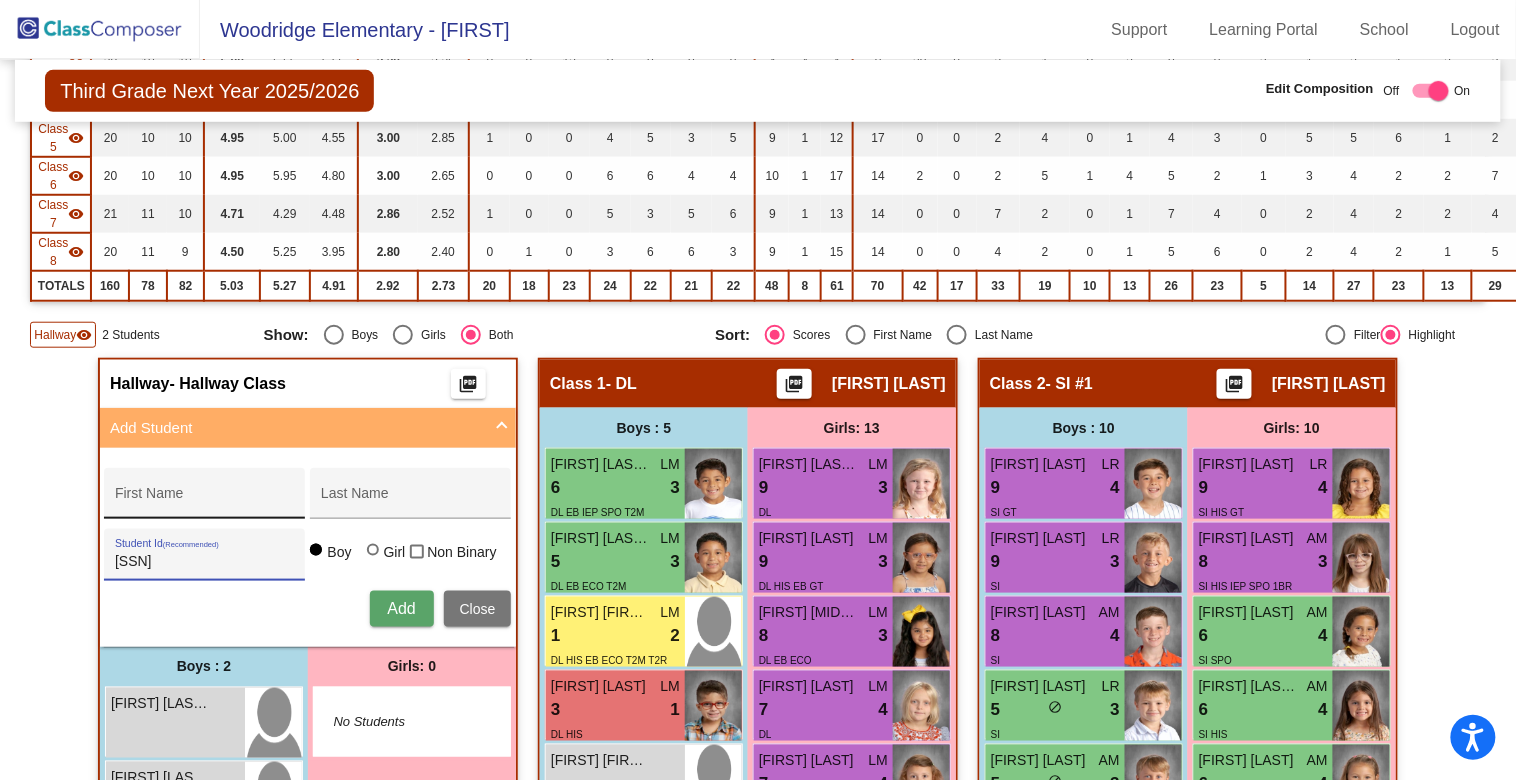 type on "512803" 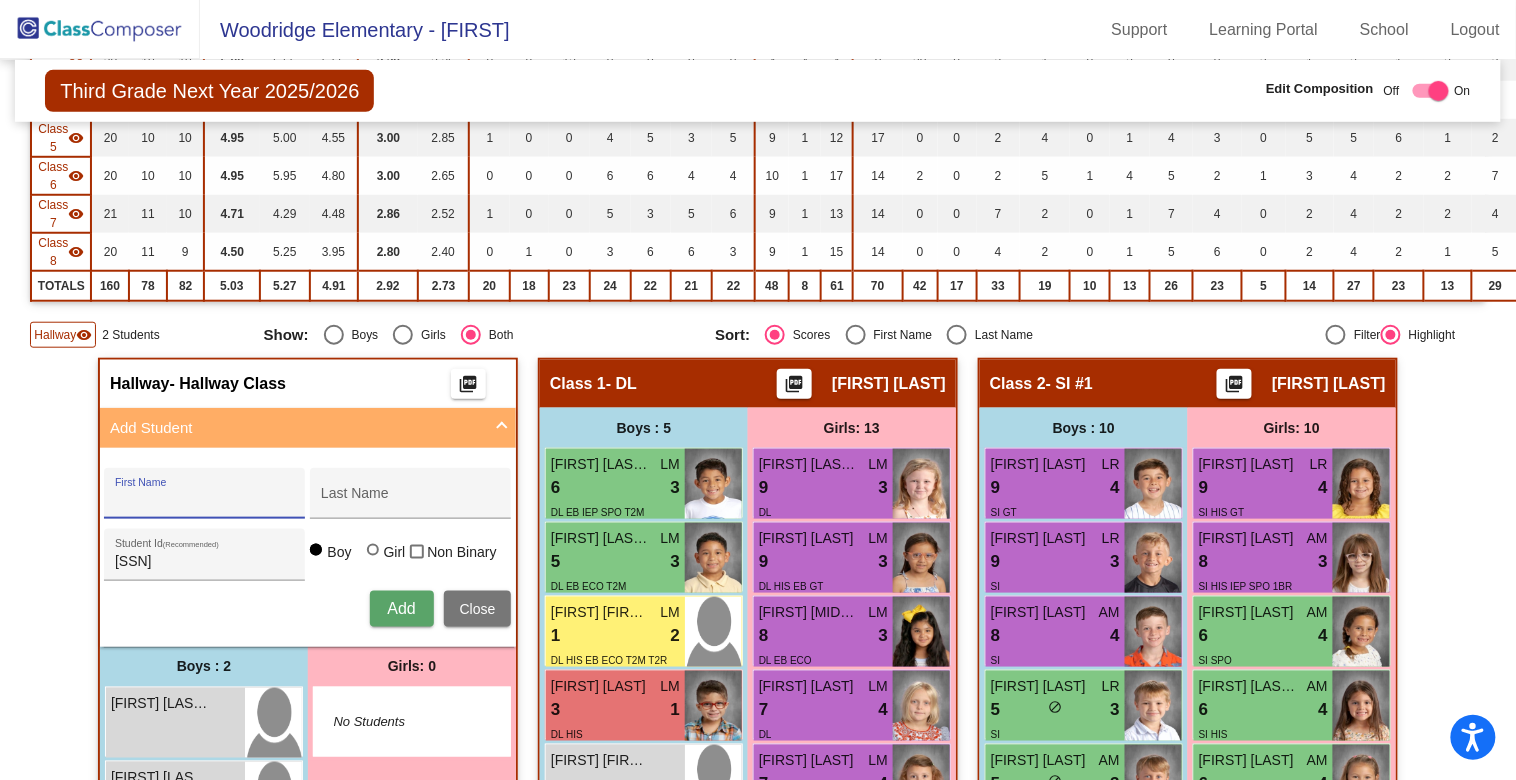 click on "First Name" at bounding box center (205, 501) 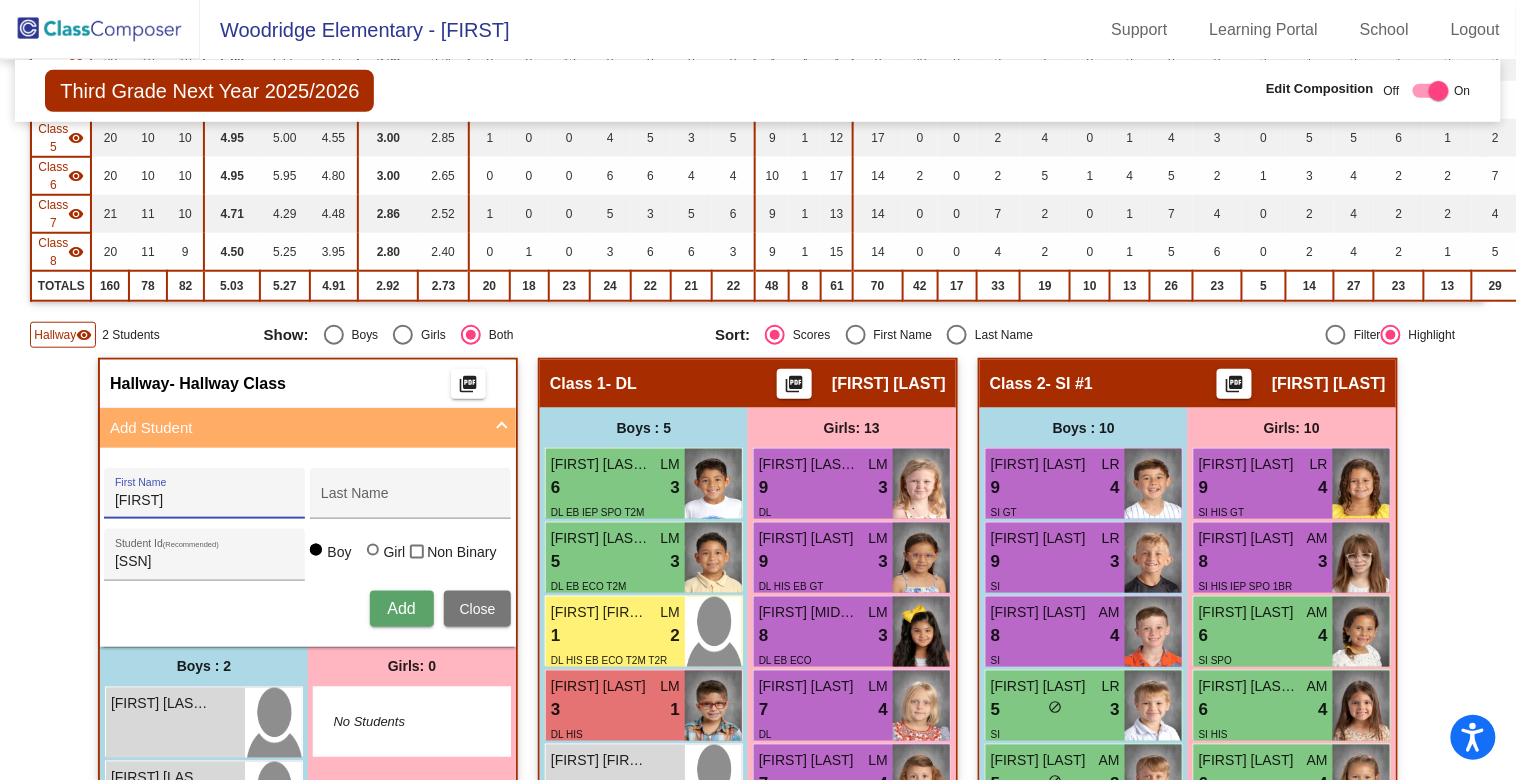 drag, startPoint x: 212, startPoint y: 492, endPoint x: 61, endPoint y: 496, distance: 151.05296 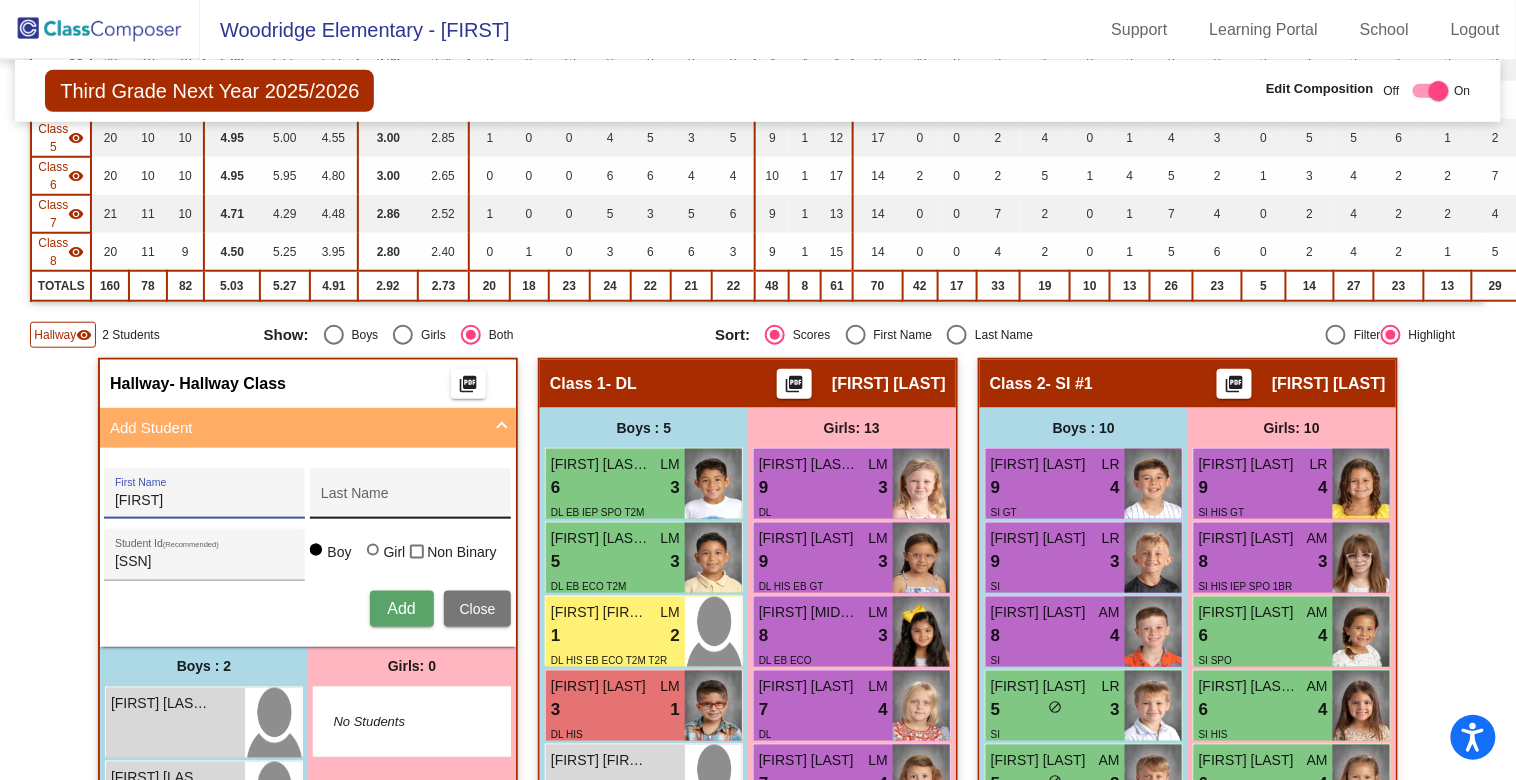 type on "Shiloh" 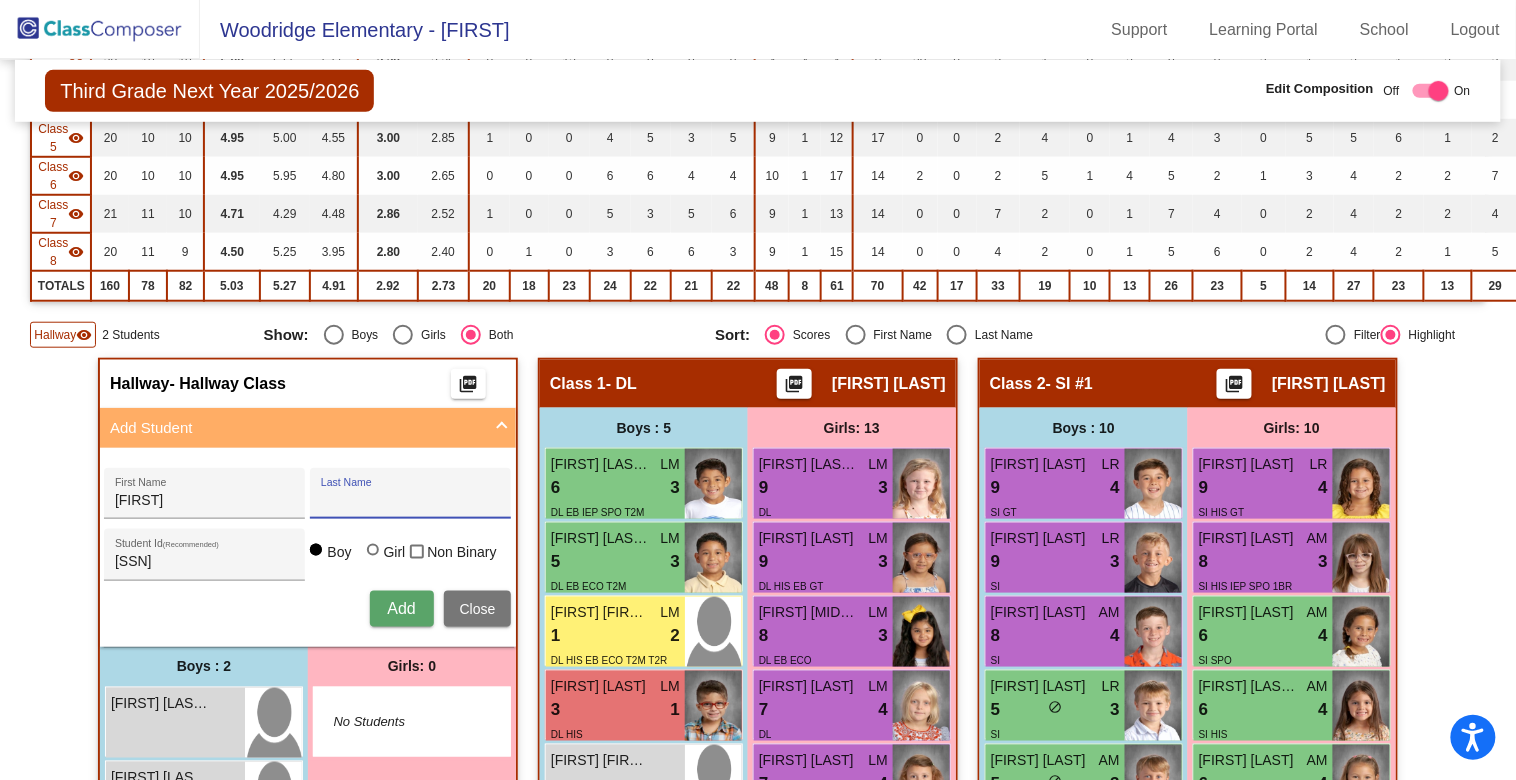 click on "Last Name" at bounding box center [411, 501] 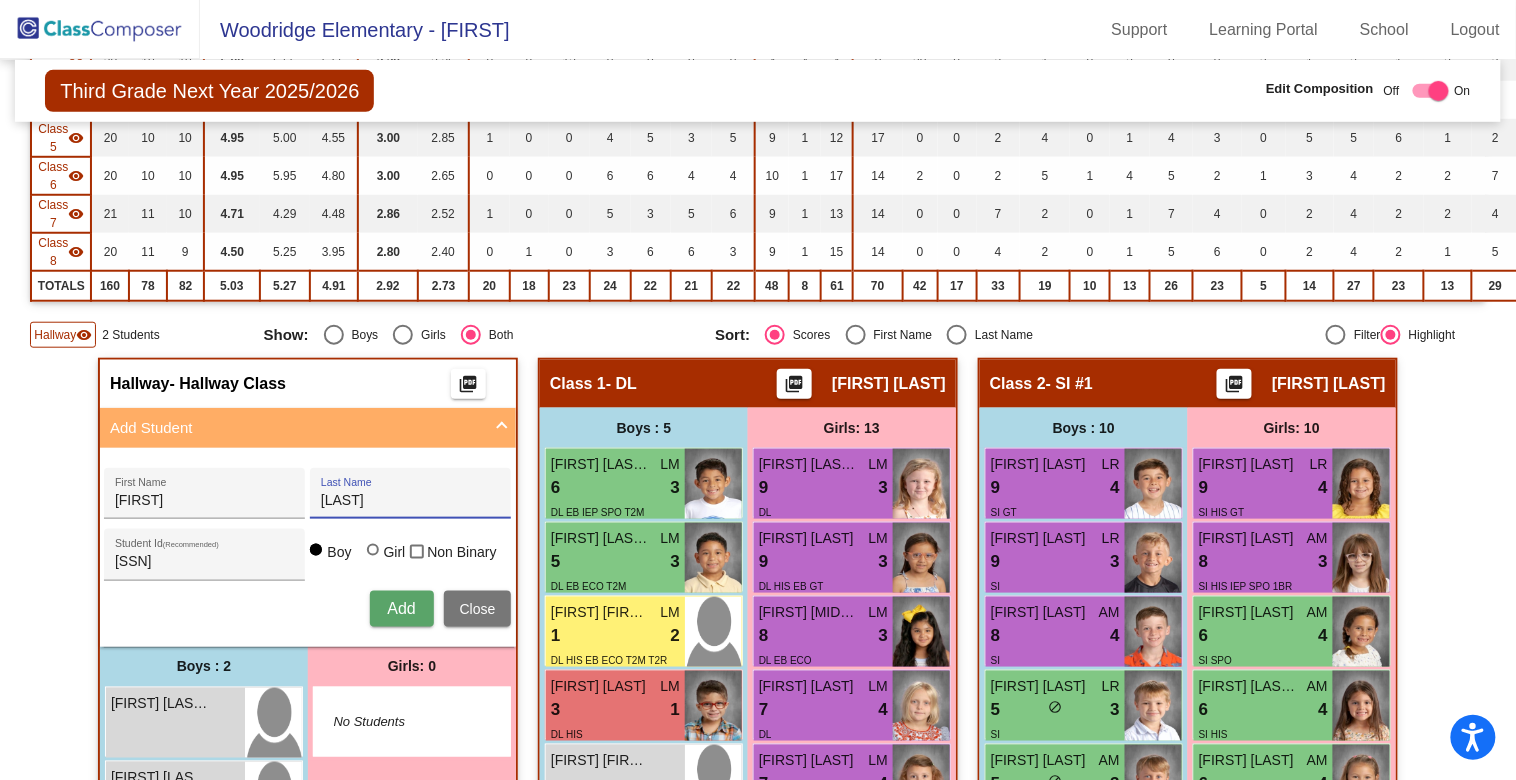 type on "Lowry" 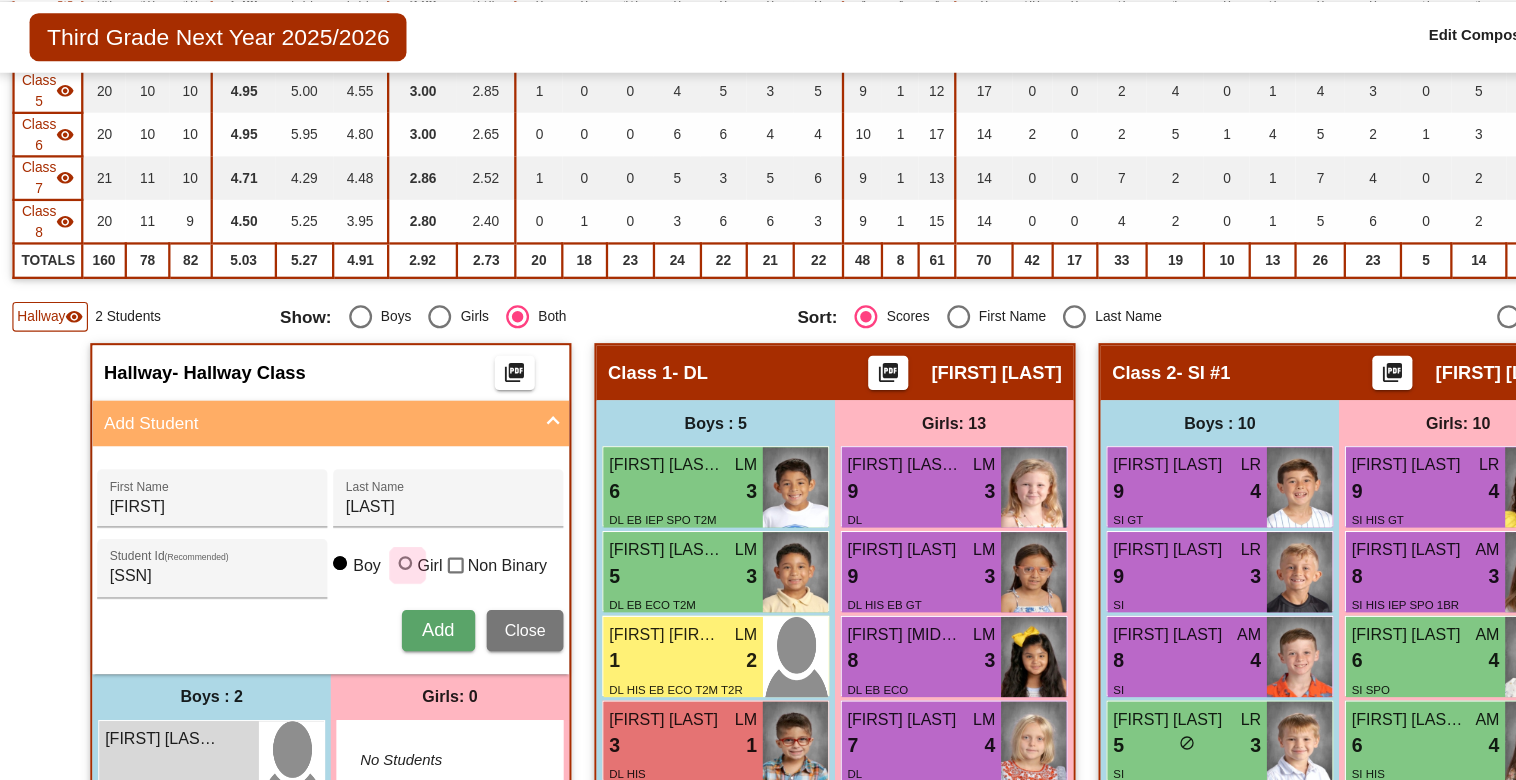click at bounding box center (373, 550) 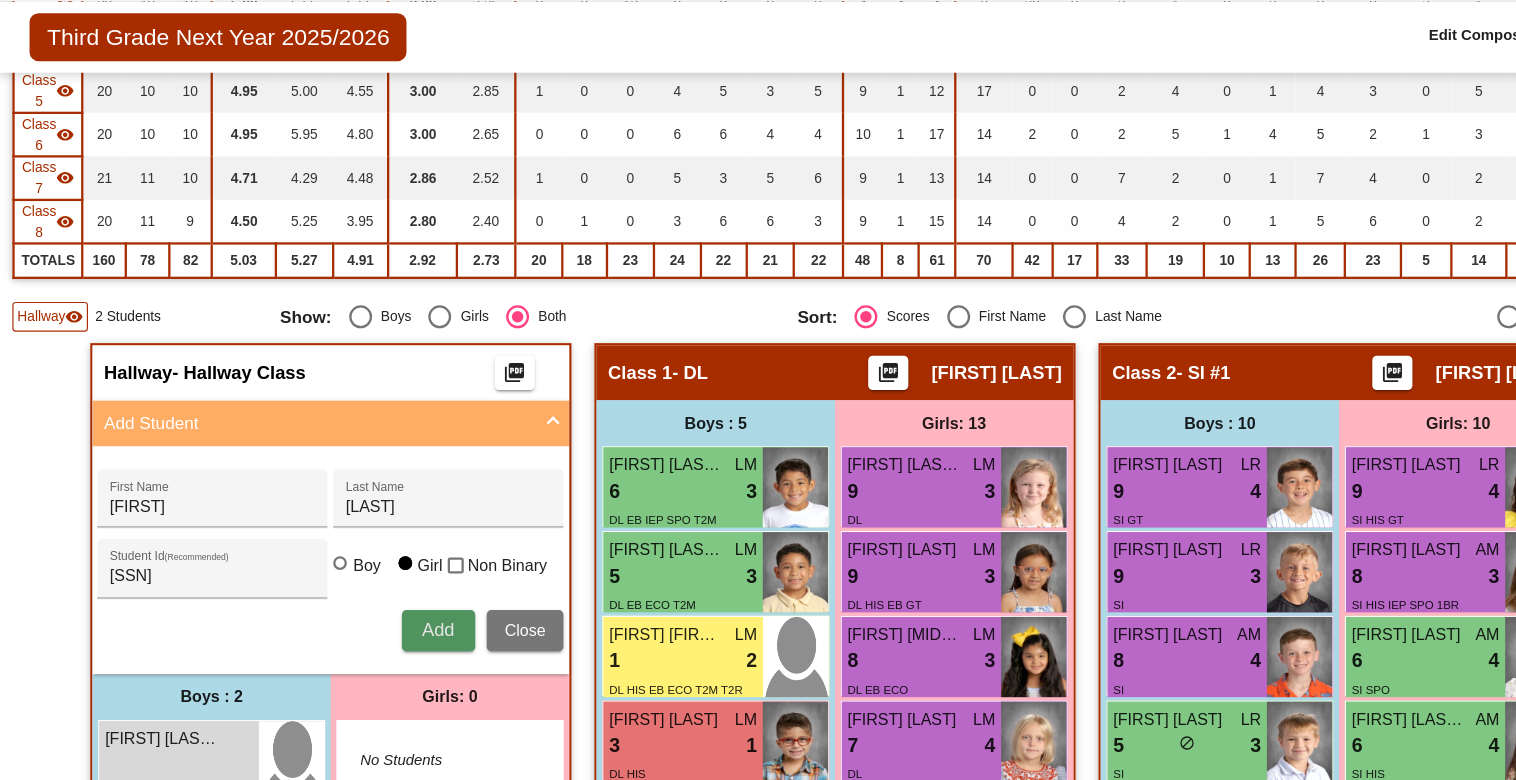 click on "Add" at bounding box center [401, 608] 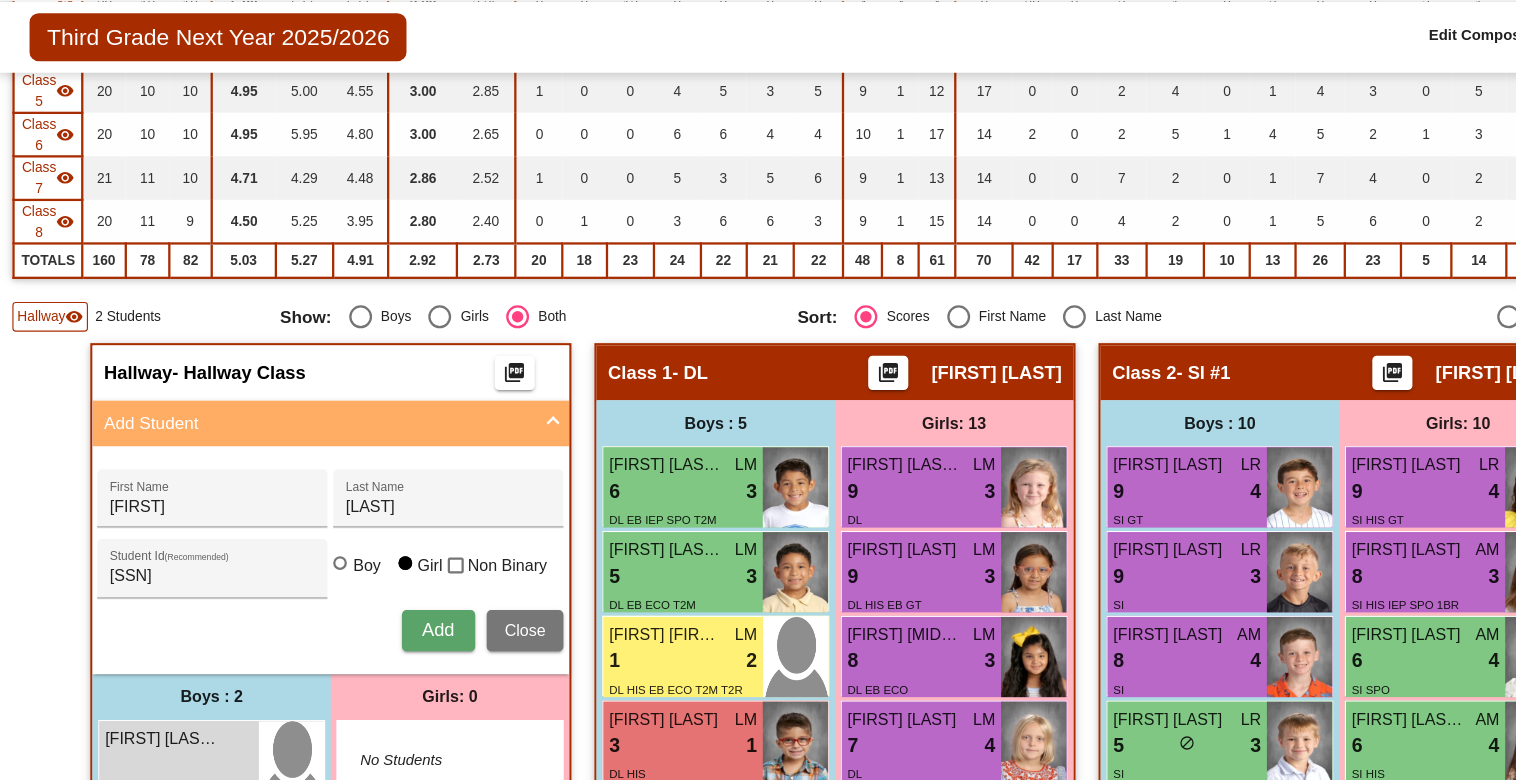 type 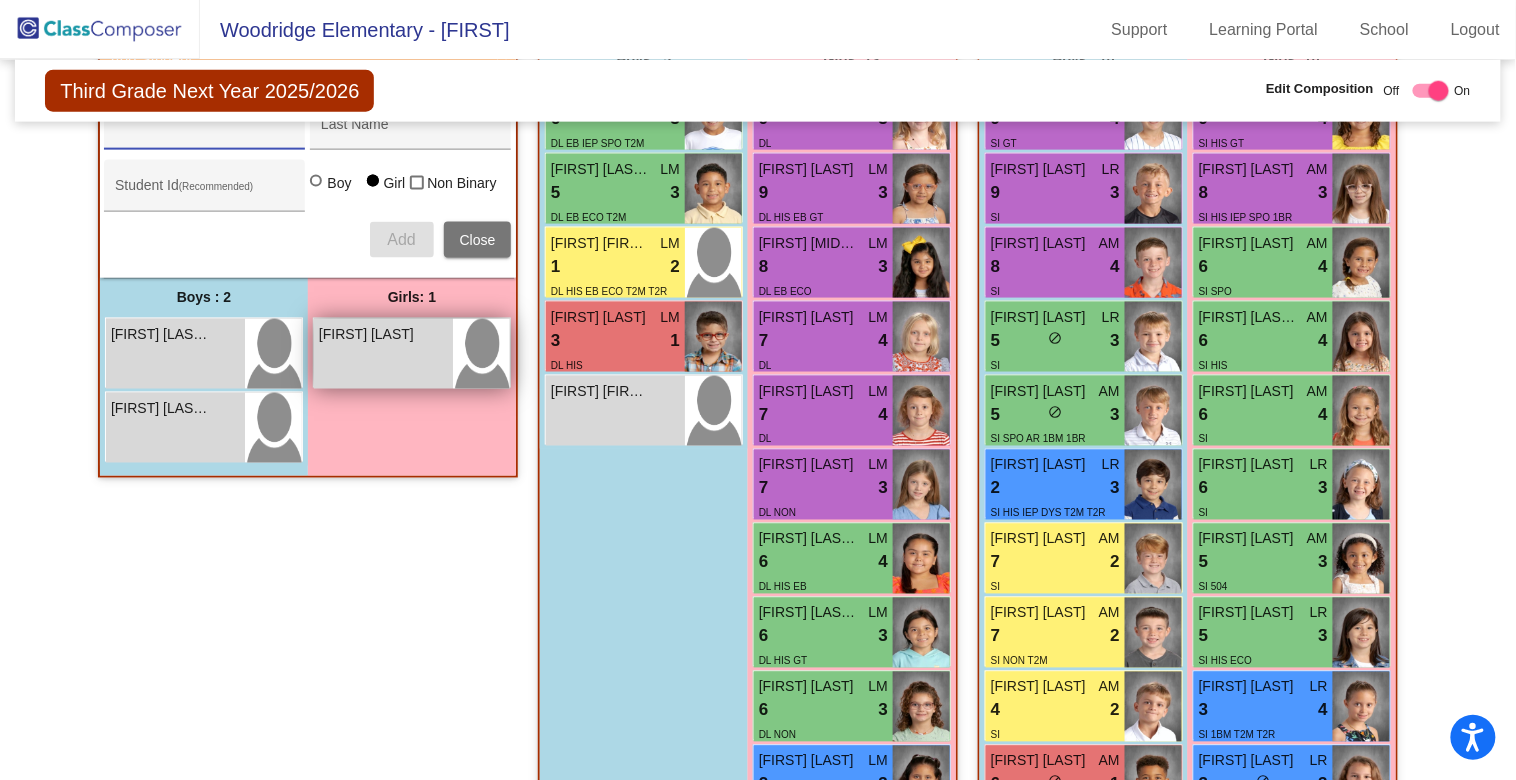 scroll, scrollTop: 774, scrollLeft: 0, axis: vertical 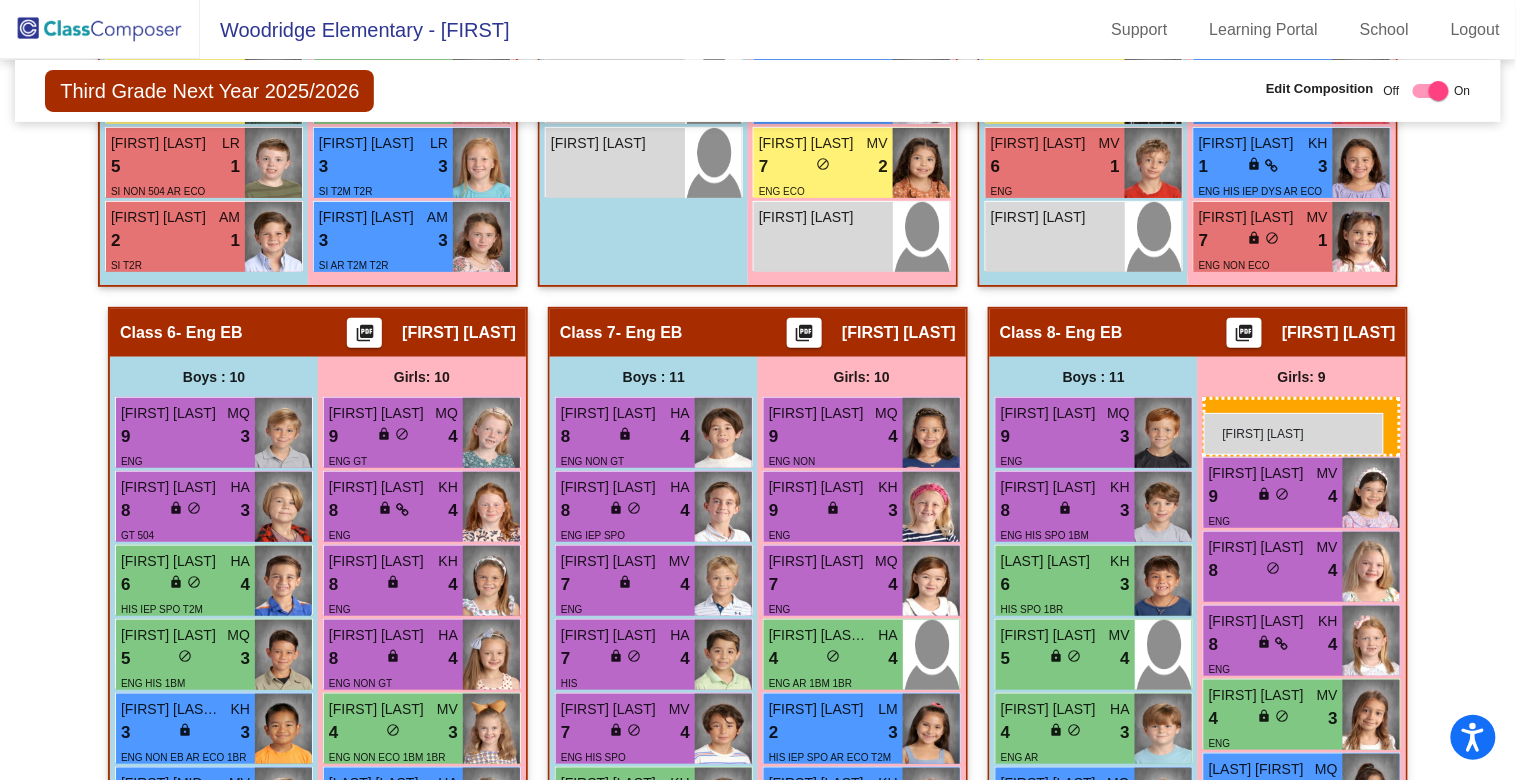 drag, startPoint x: 371, startPoint y: 335, endPoint x: 1204, endPoint y: 413, distance: 836.6439 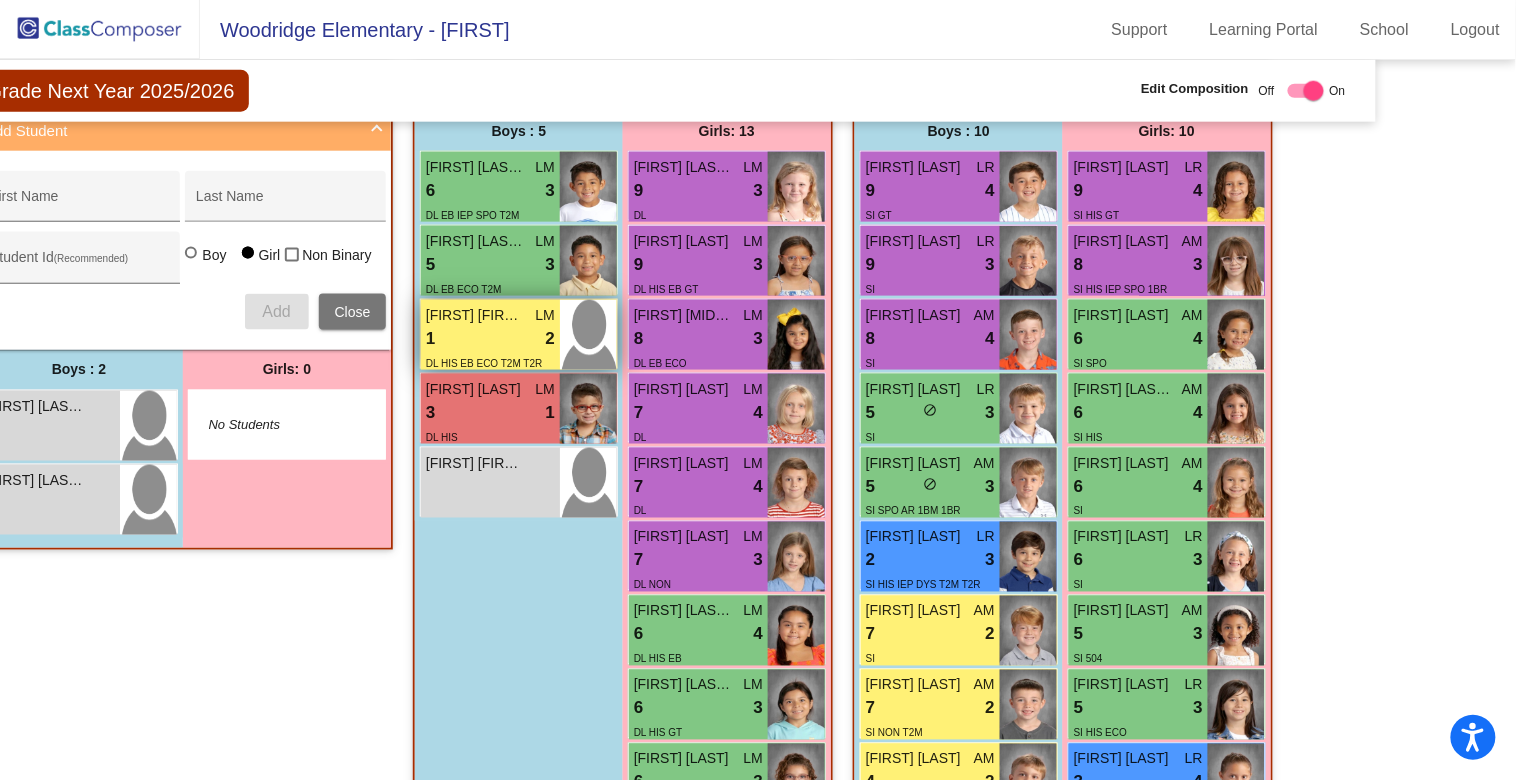 scroll, scrollTop: 677, scrollLeft: 125, axis: both 